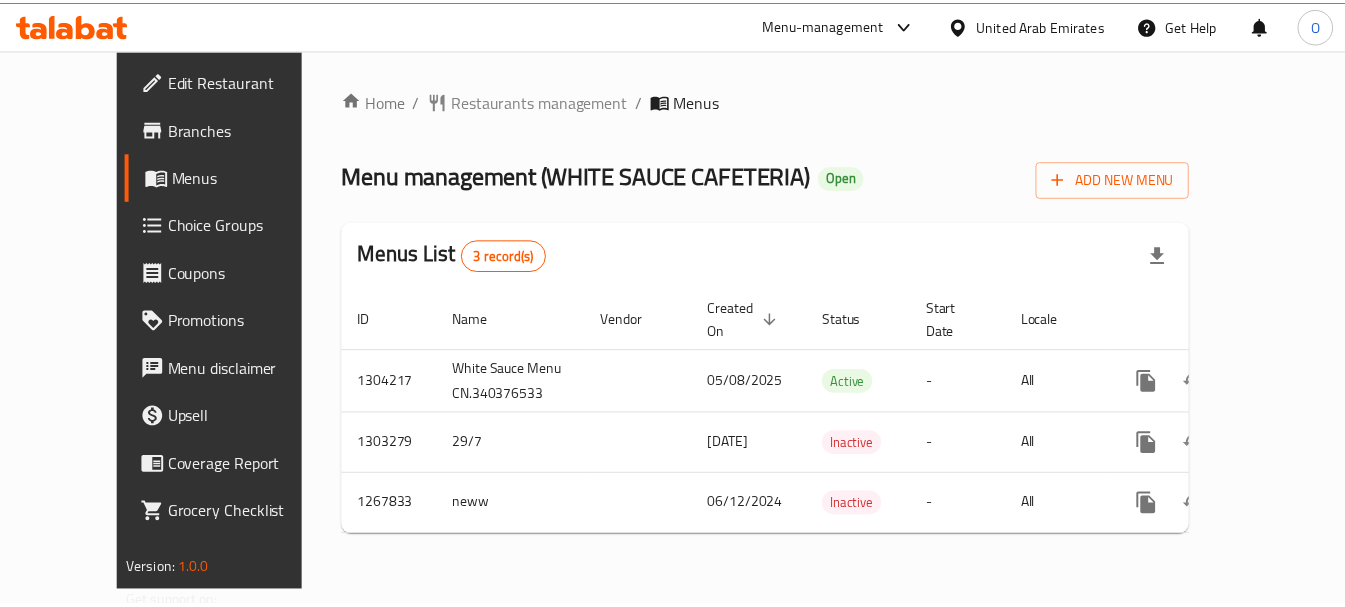 scroll, scrollTop: 0, scrollLeft: 0, axis: both 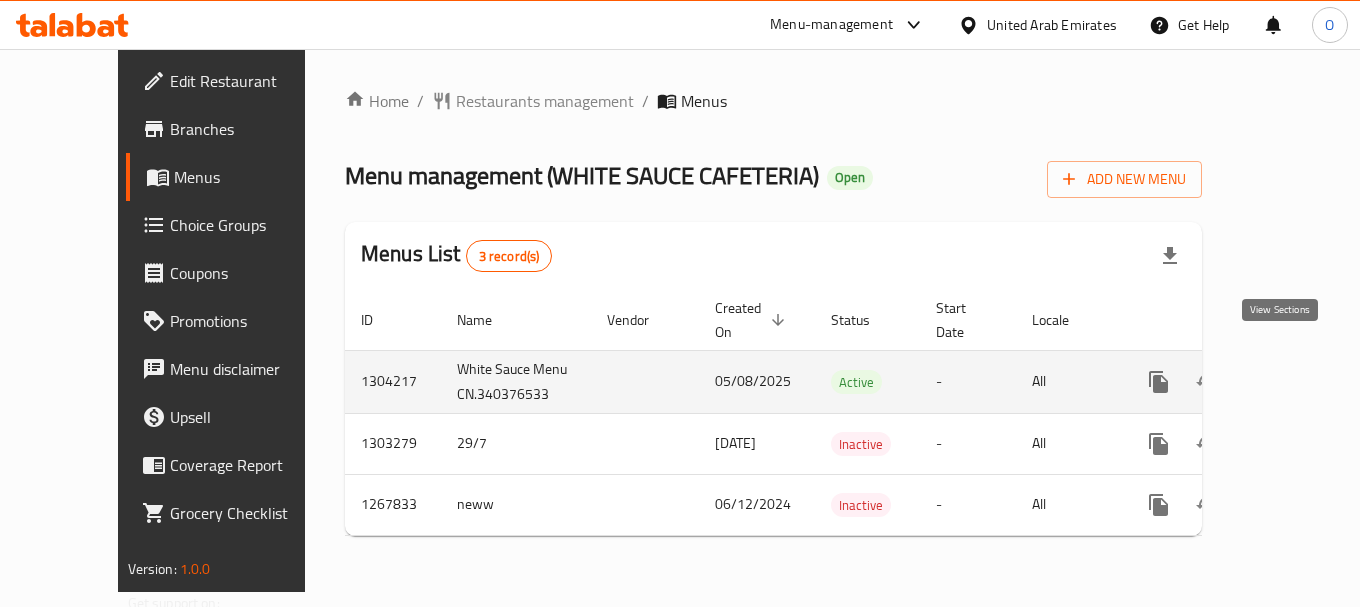 click 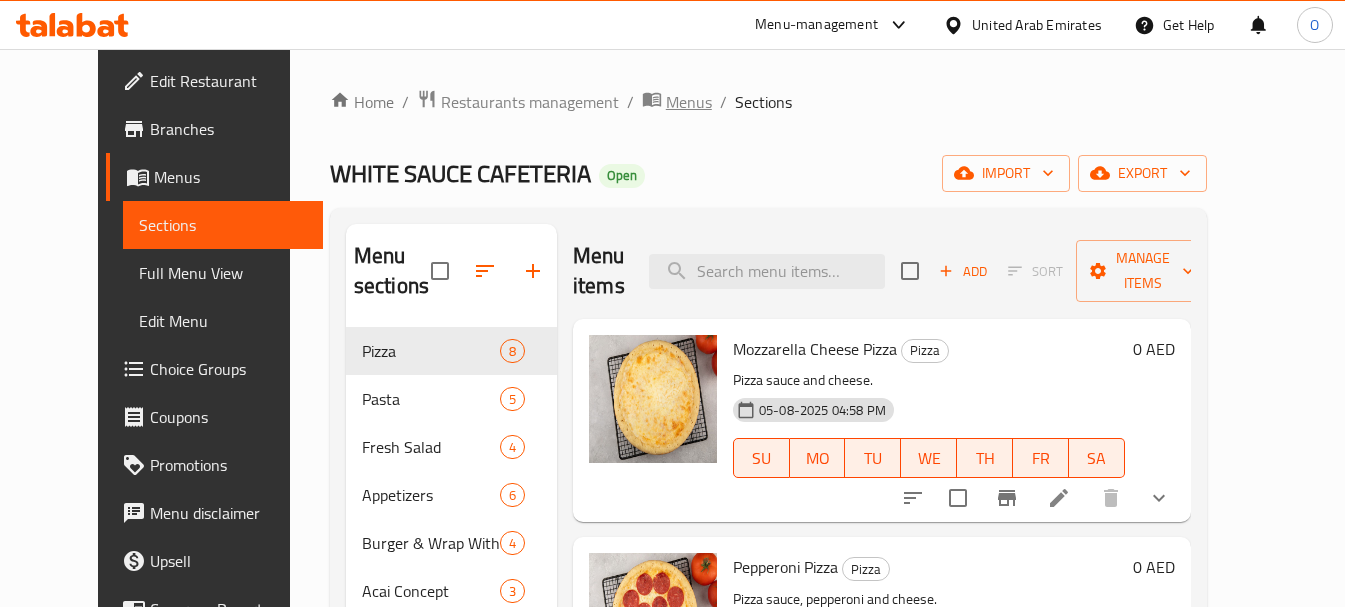 click on "Menus" at bounding box center (689, 102) 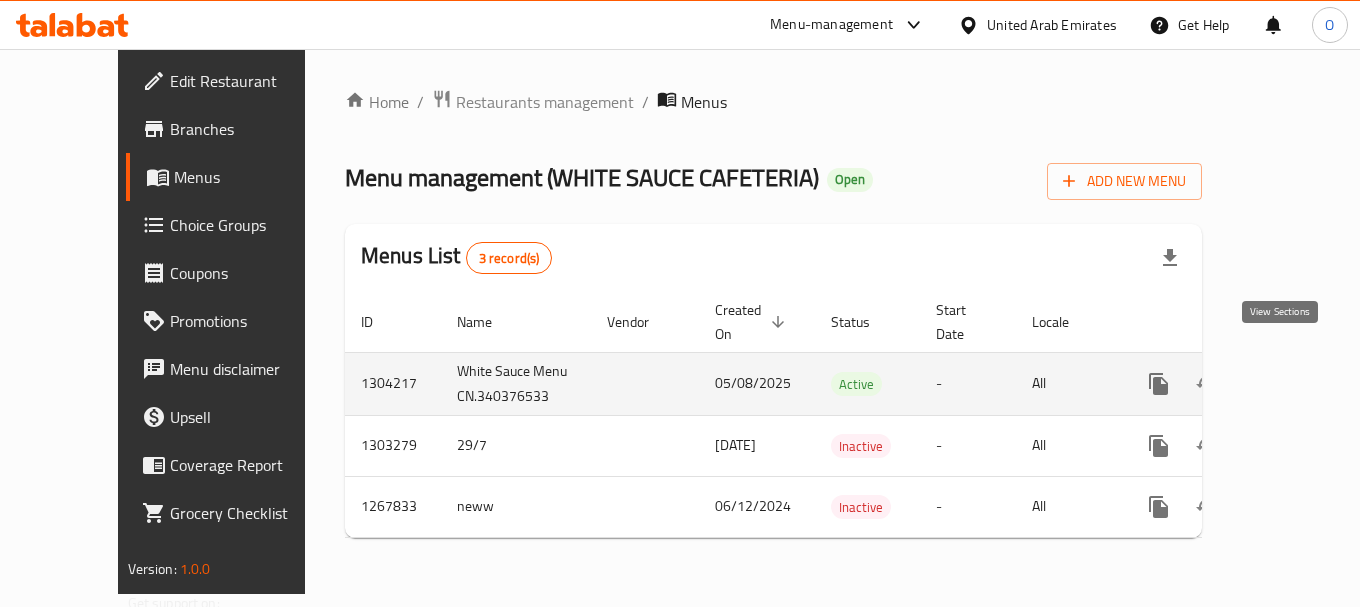 click 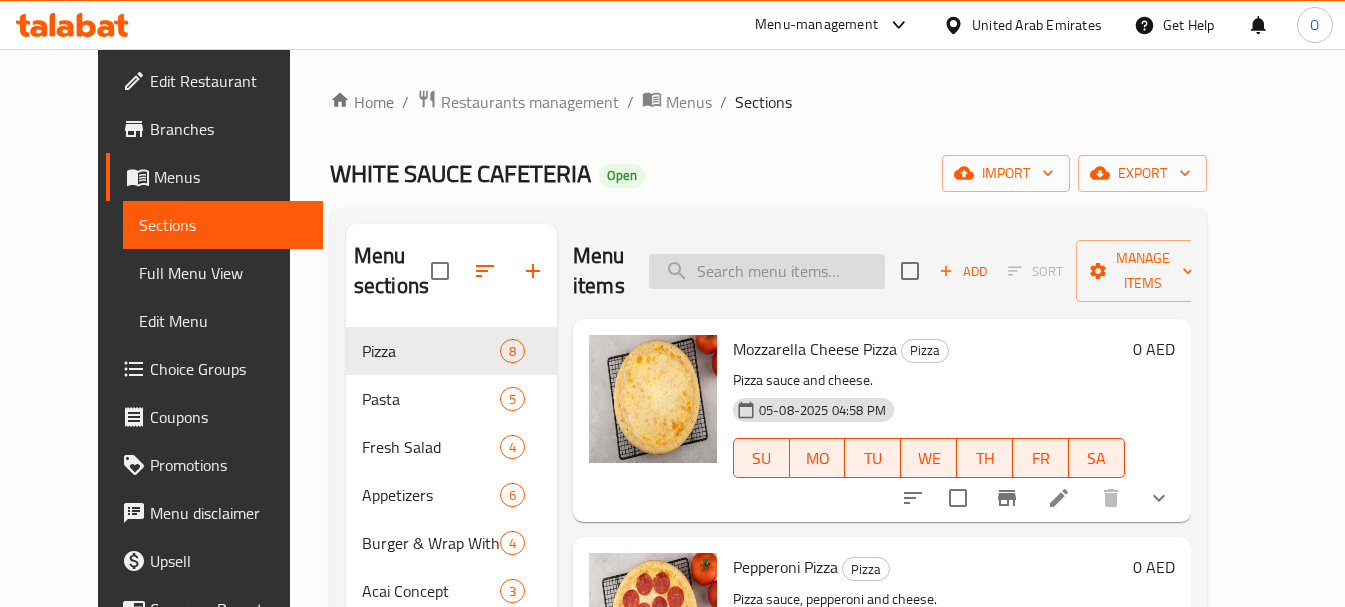 click at bounding box center (767, 271) 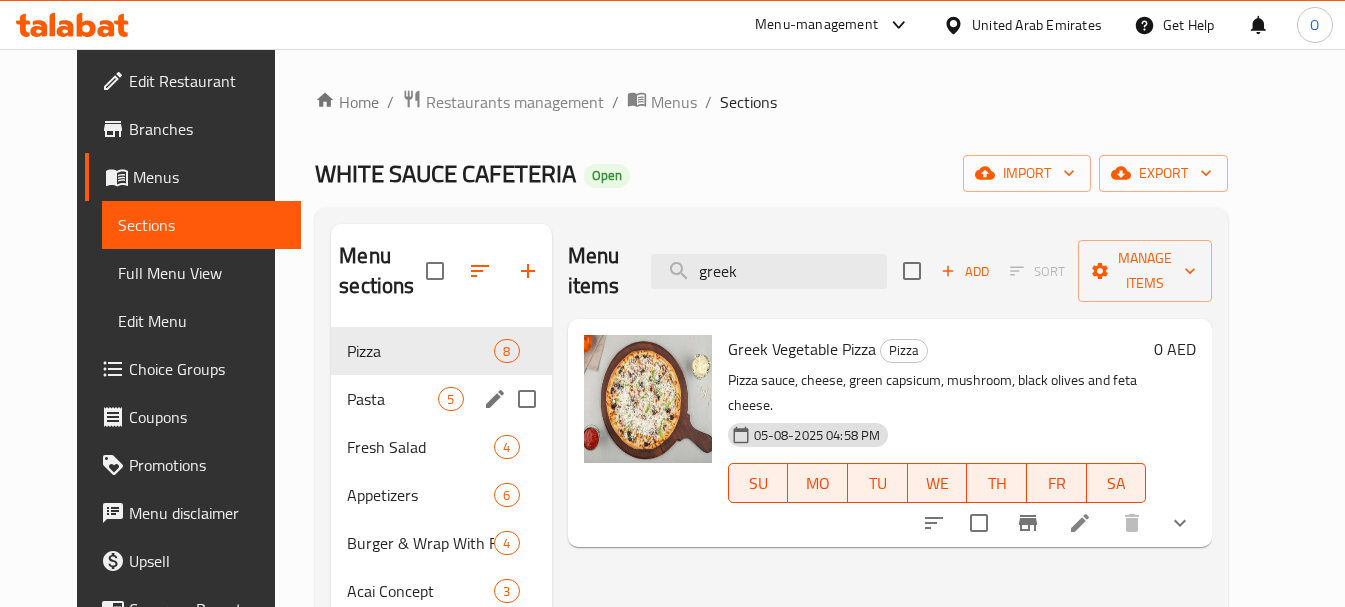 click on "Pasta" at bounding box center (392, 399) 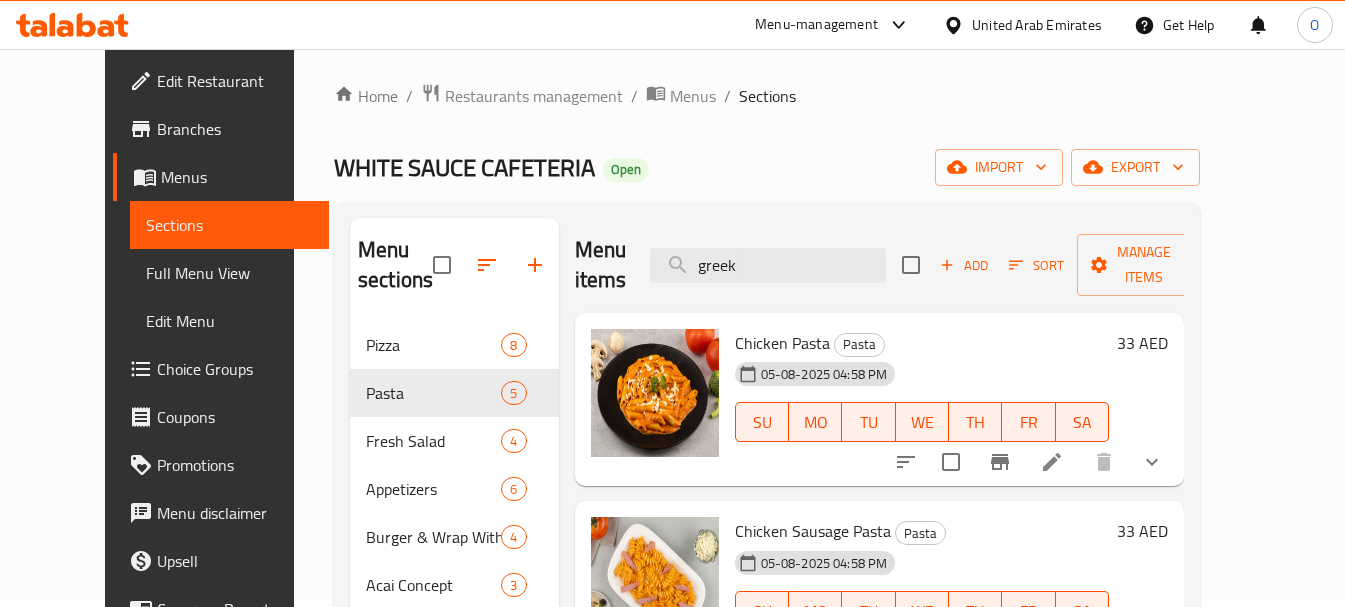 scroll, scrollTop: 200, scrollLeft: 0, axis: vertical 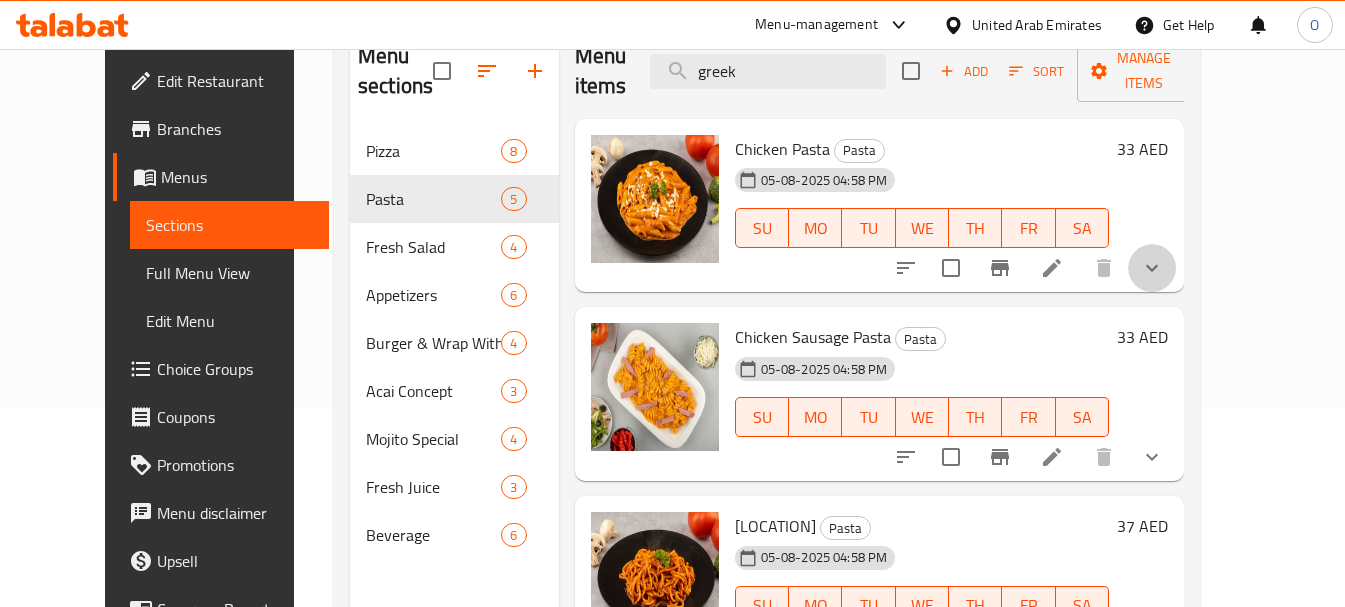 click at bounding box center [1152, 268] 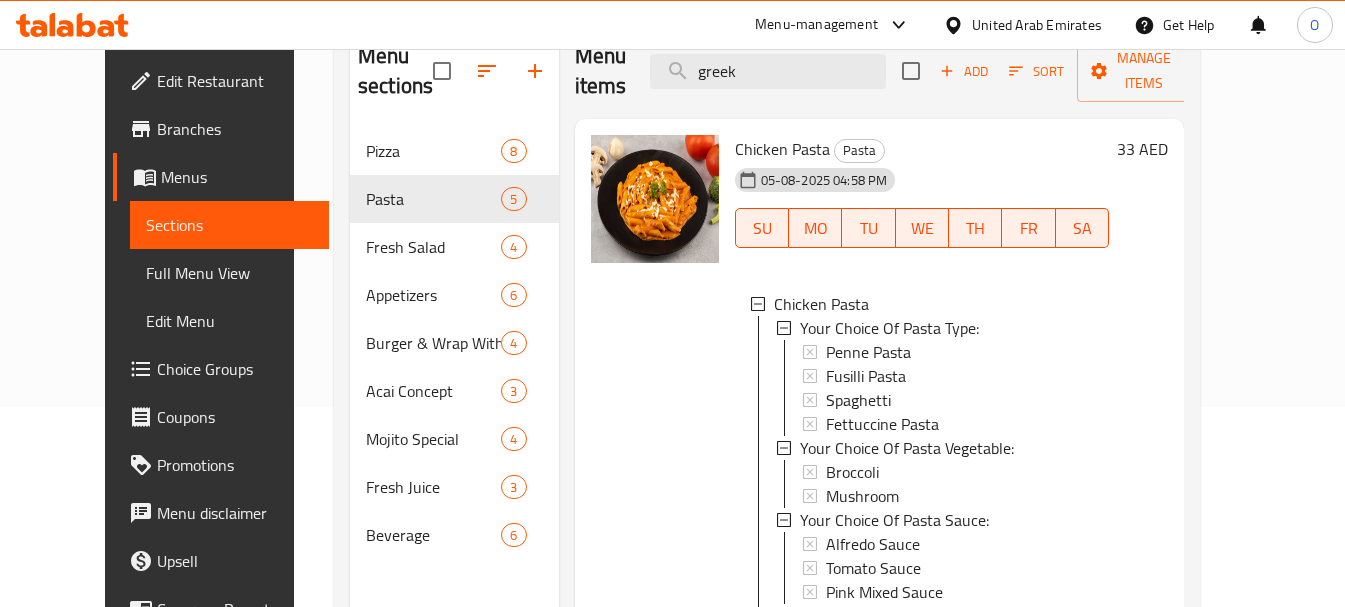 scroll, scrollTop: 3, scrollLeft: 0, axis: vertical 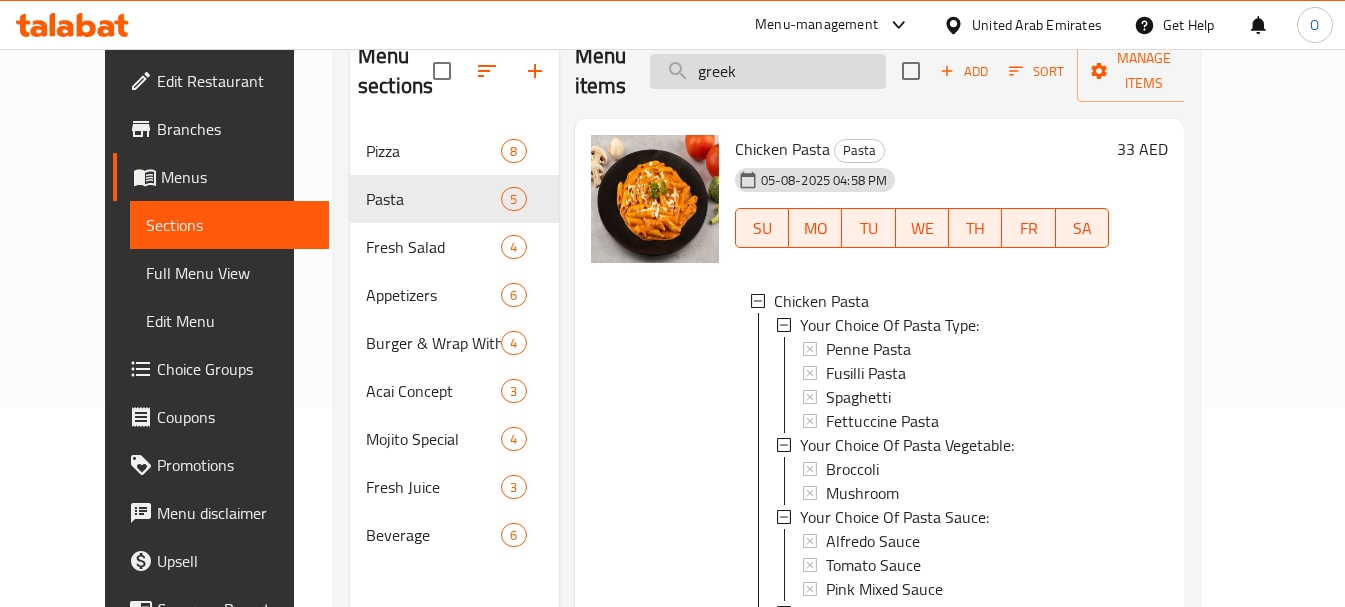 click on "greek" at bounding box center [768, 71] 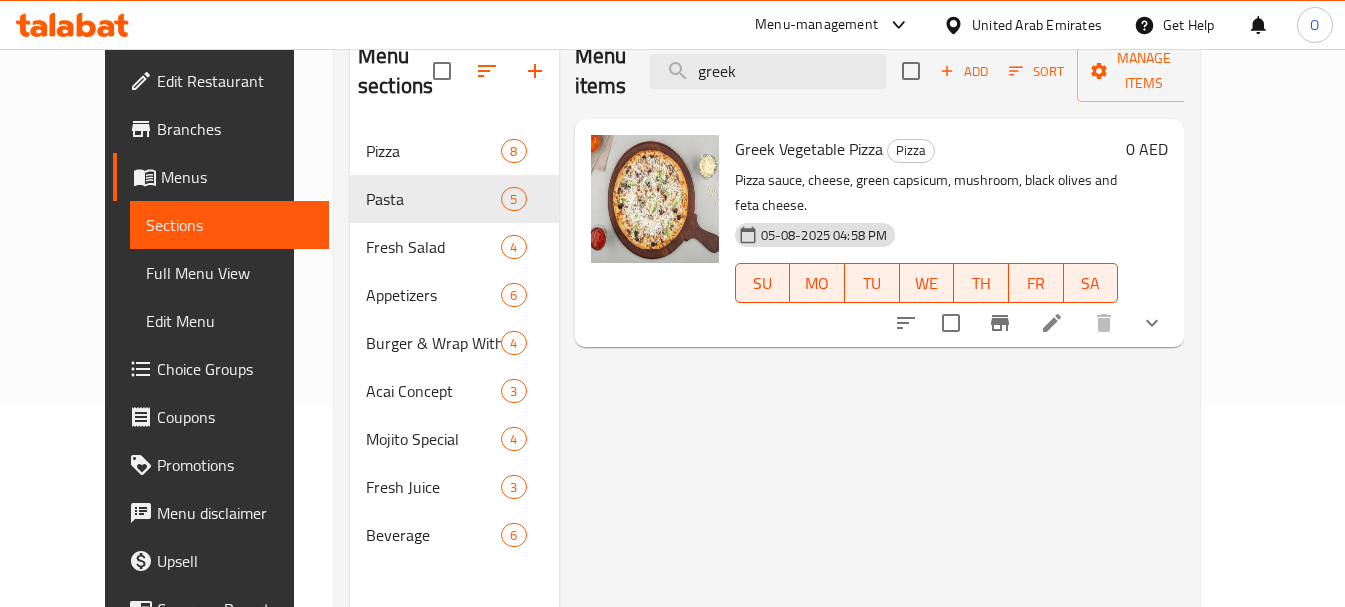 click at bounding box center (1052, 323) 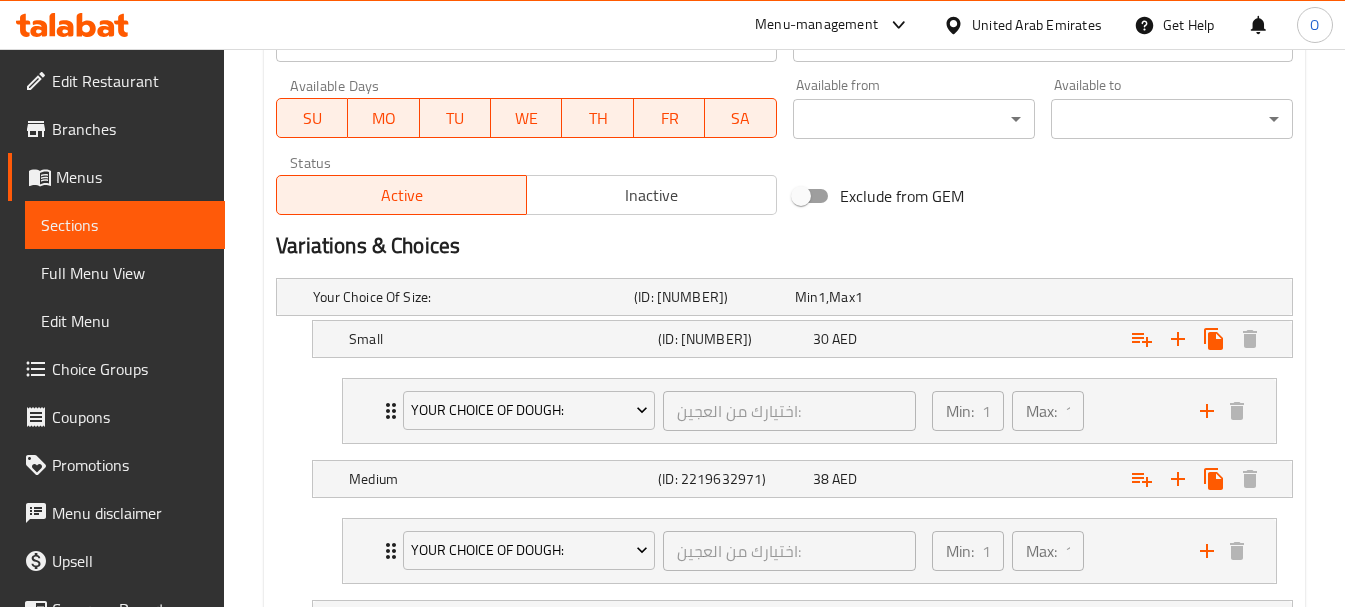 scroll, scrollTop: 1100, scrollLeft: 0, axis: vertical 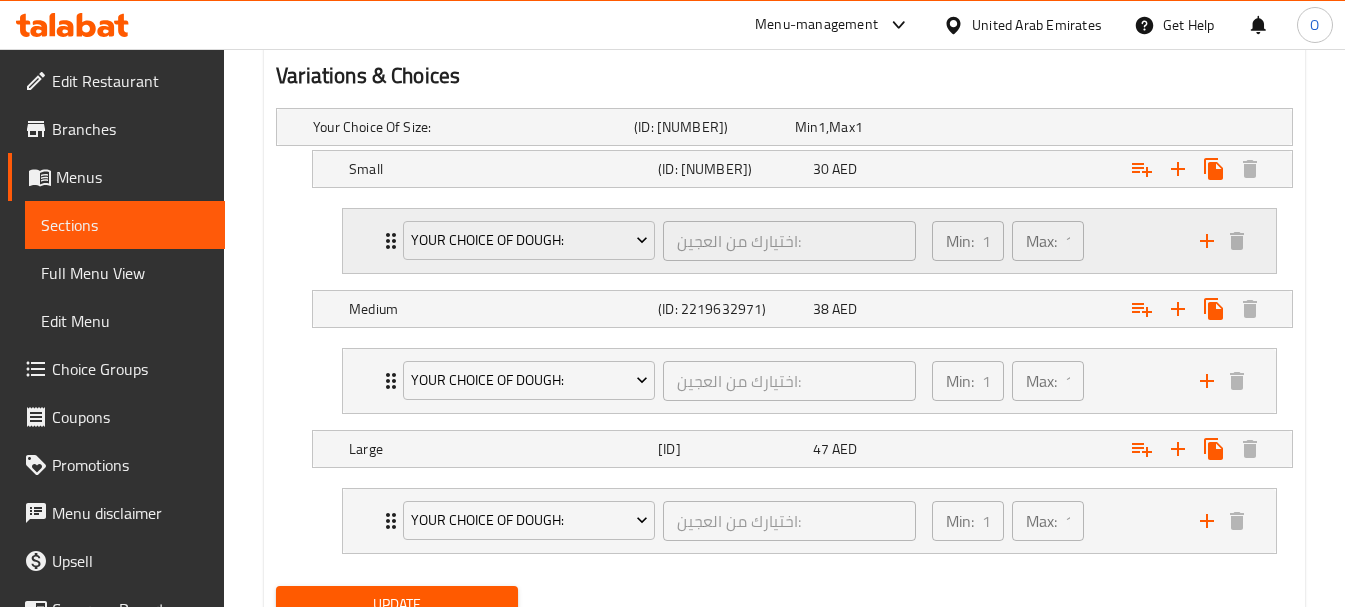 click on "Min: 1 ​ Max: 1 ​" at bounding box center [1054, 241] 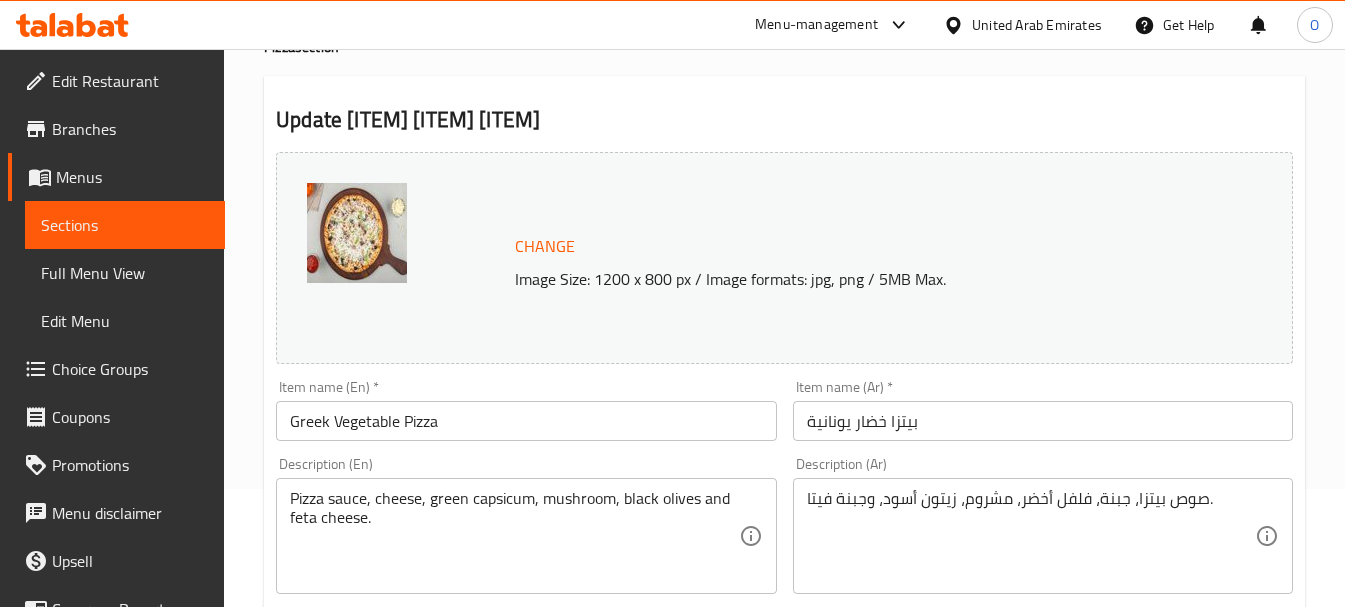 scroll, scrollTop: 0, scrollLeft: 0, axis: both 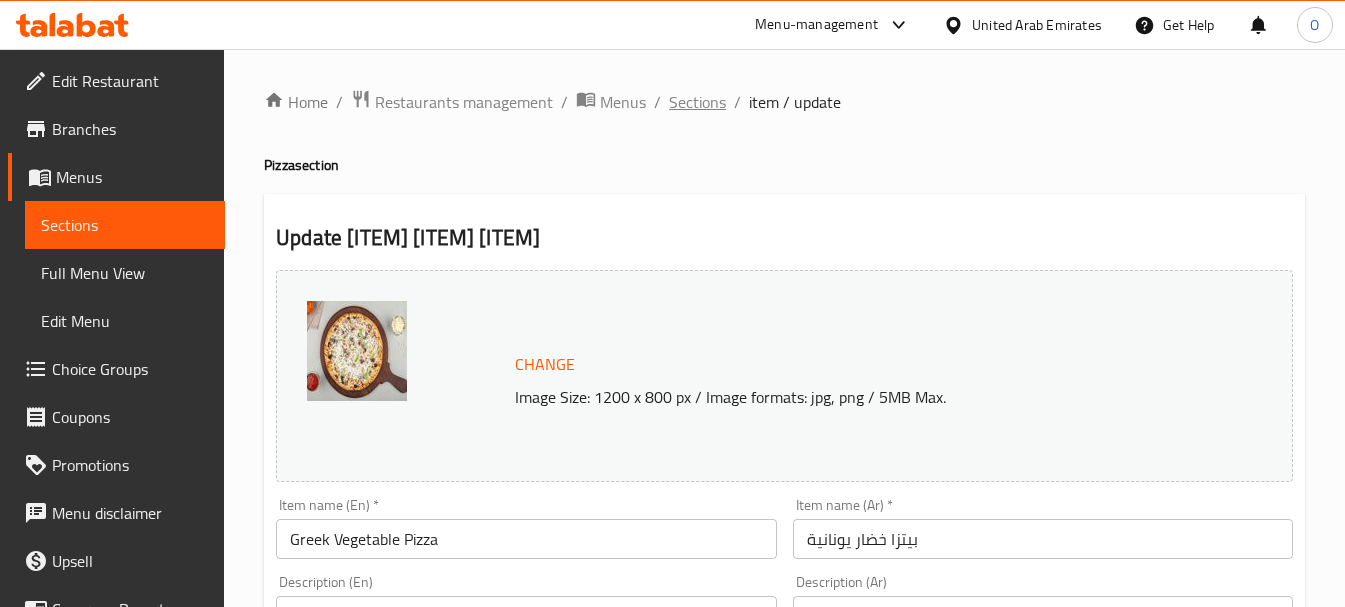click on "Sections" at bounding box center [697, 102] 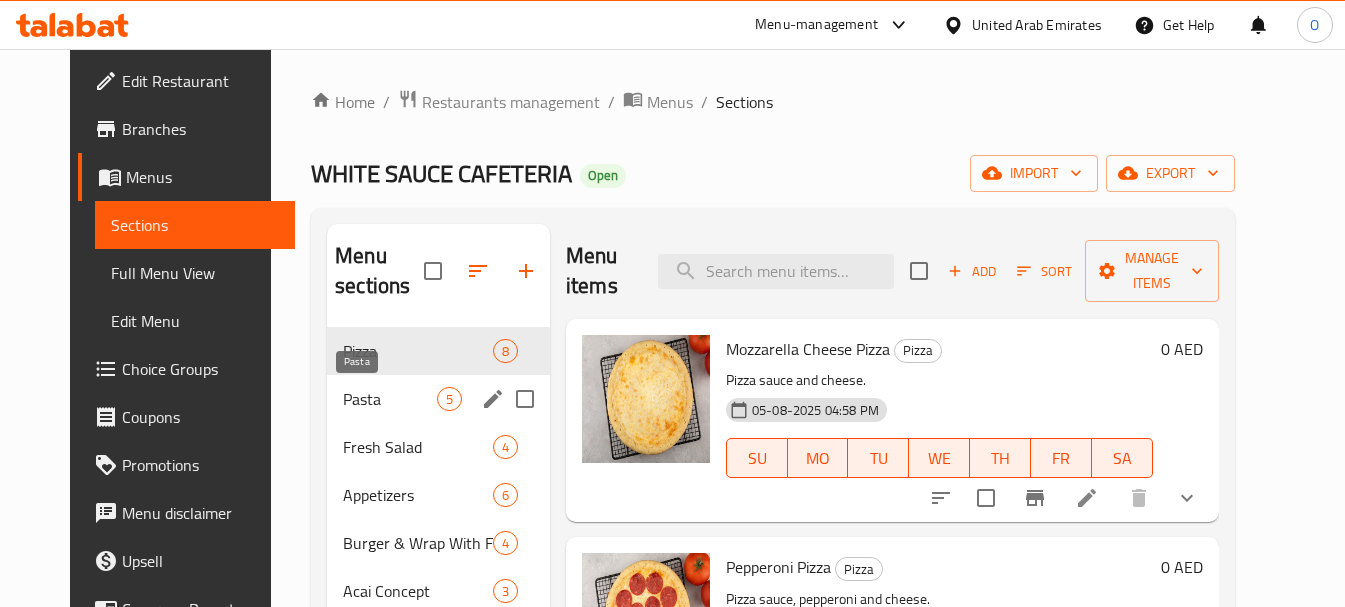 click on "Pasta" at bounding box center [390, 399] 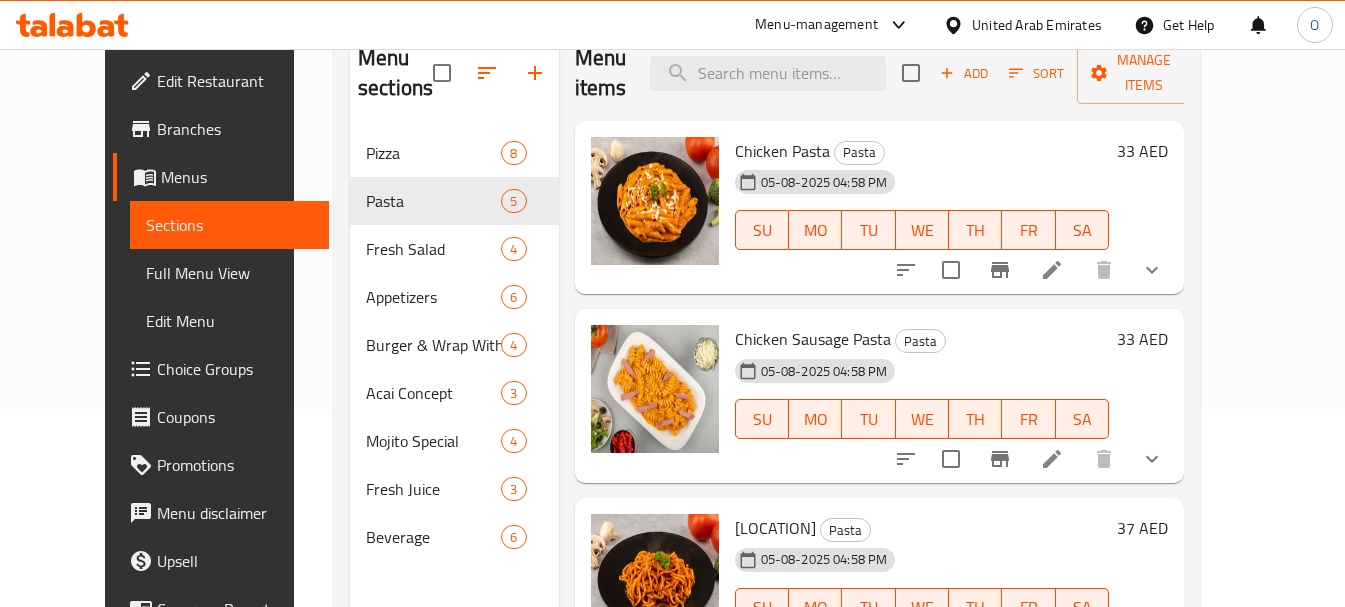 scroll, scrollTop: 200, scrollLeft: 0, axis: vertical 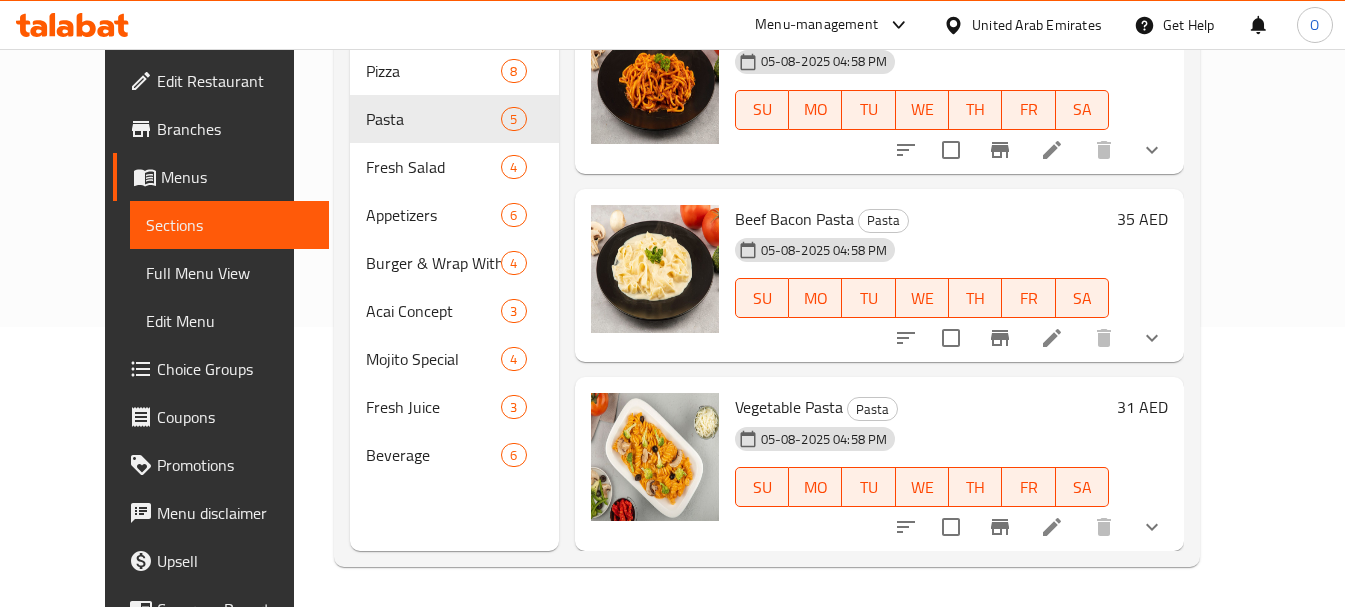 click 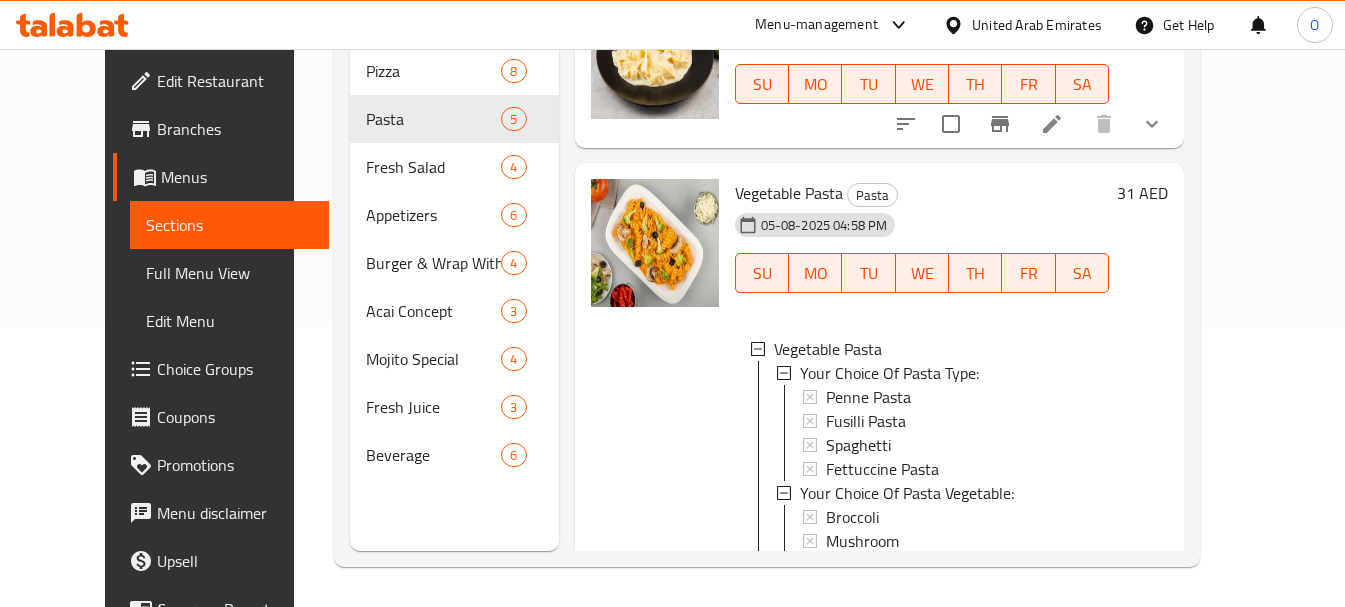 scroll, scrollTop: 616, scrollLeft: 0, axis: vertical 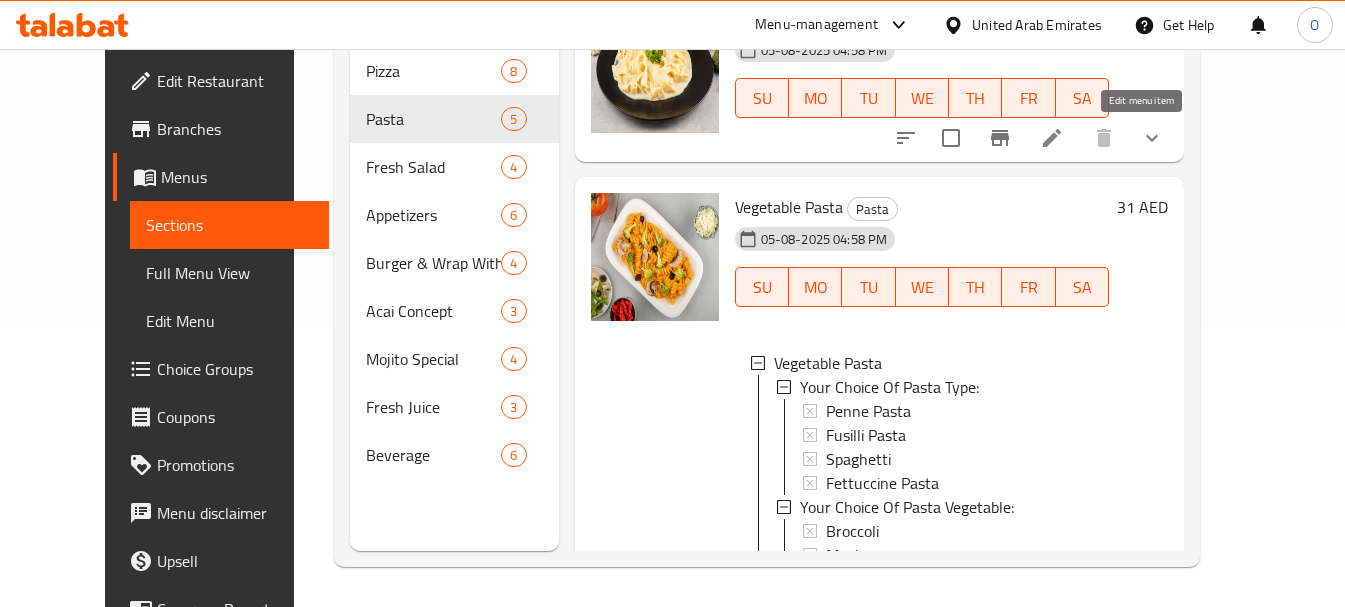 click 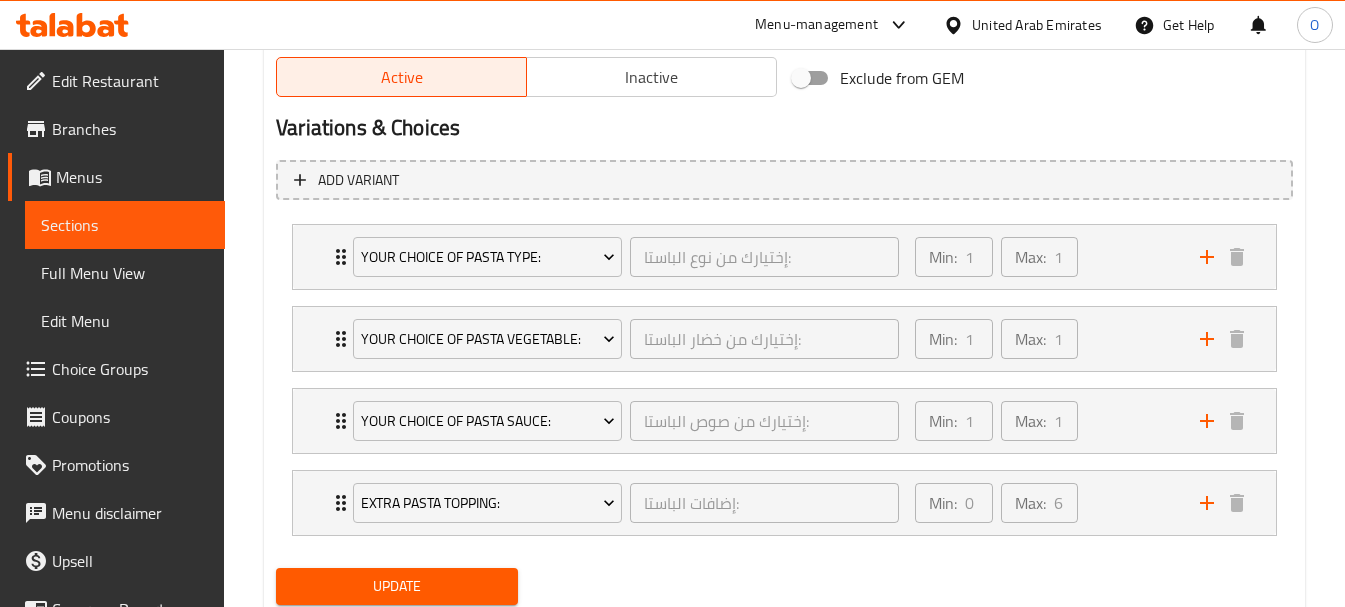 scroll, scrollTop: 1114, scrollLeft: 0, axis: vertical 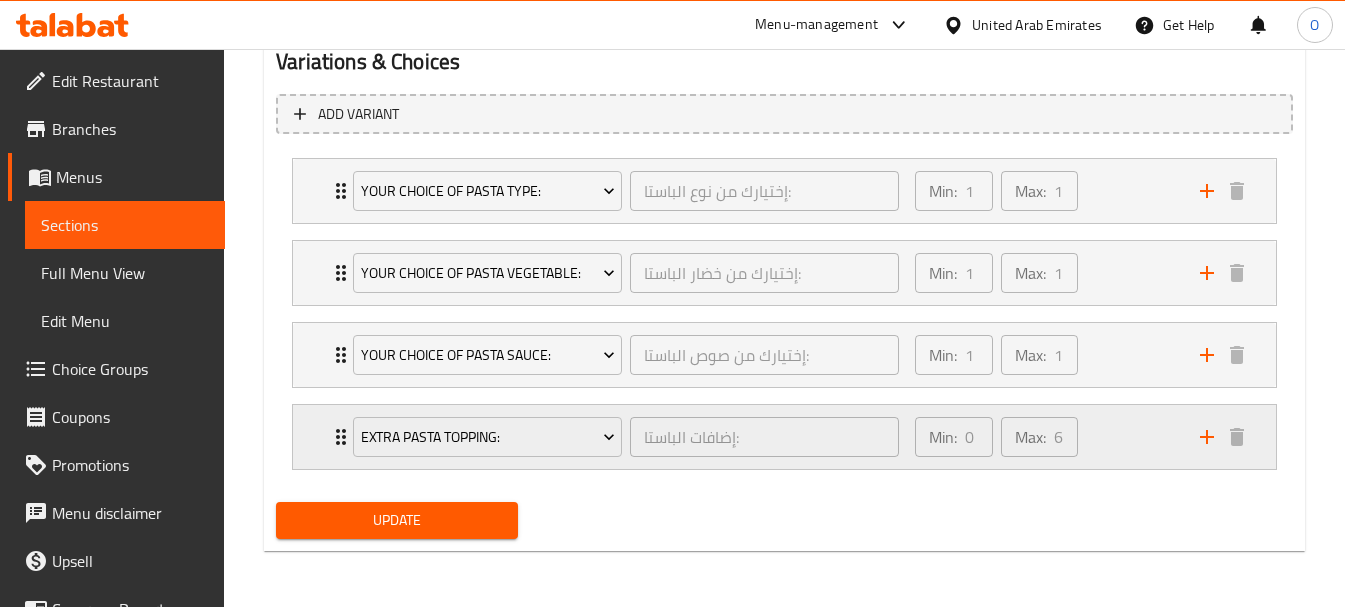 click on "Min: 0 ​ Max: 6 ​" at bounding box center (1045, 437) 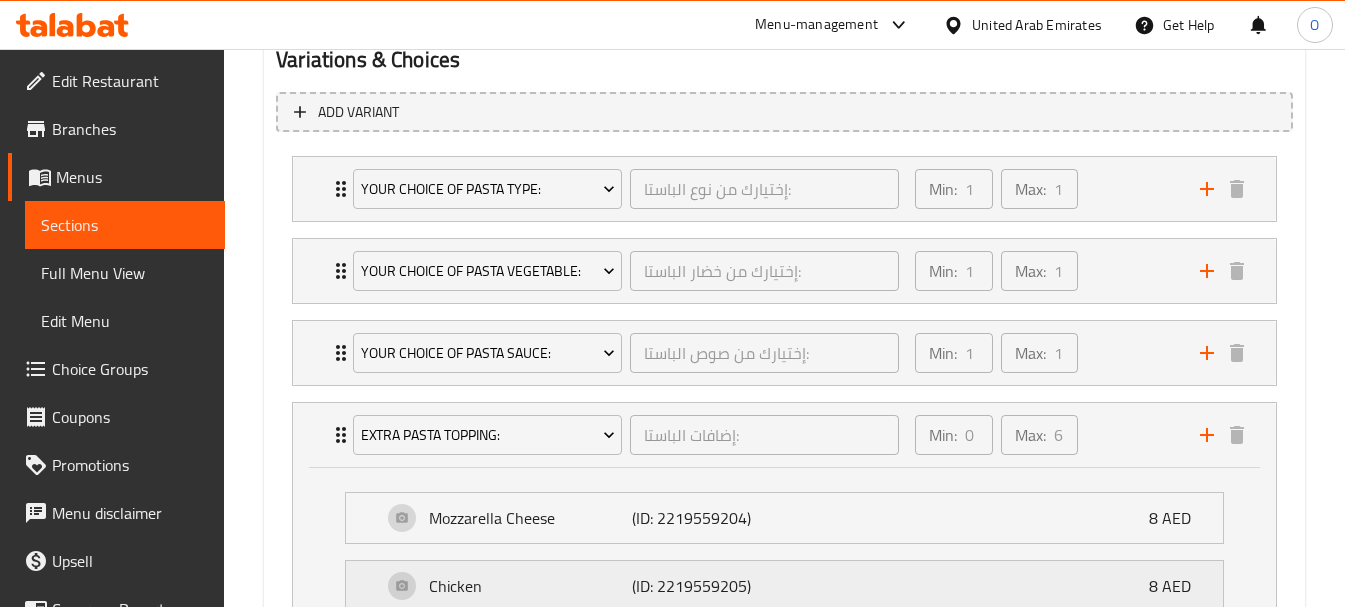 scroll, scrollTop: 1114, scrollLeft: 0, axis: vertical 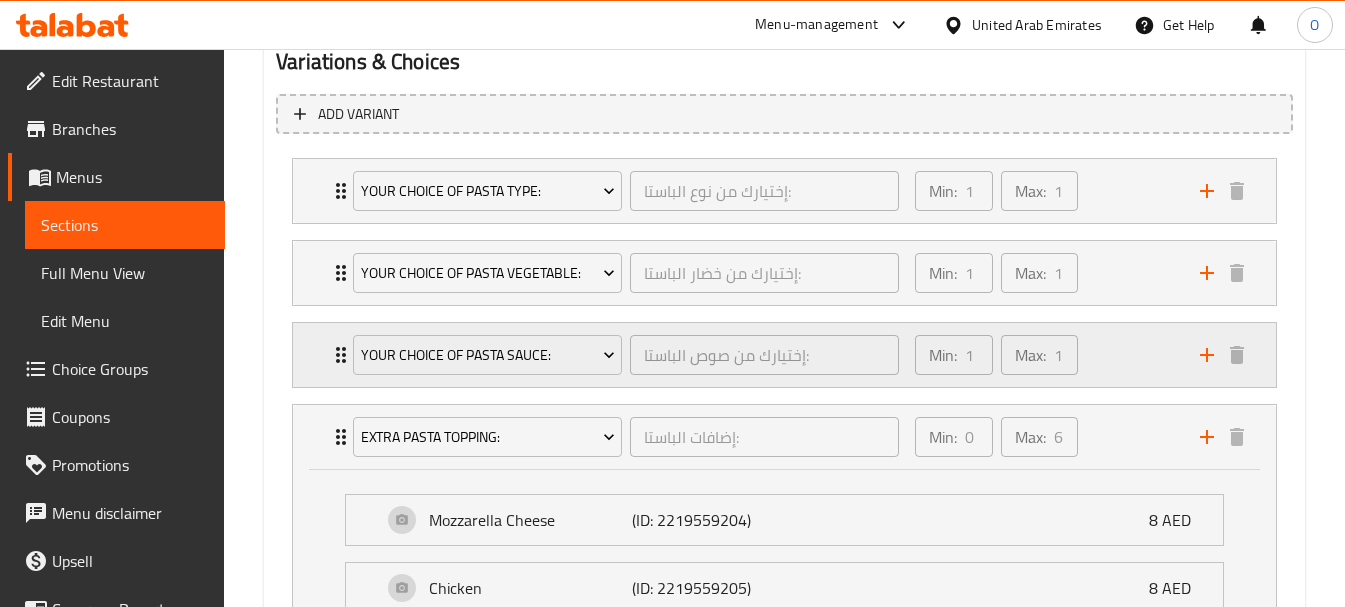 click on "Min: 1 ​ Max: 1 ​" at bounding box center (996, 355) 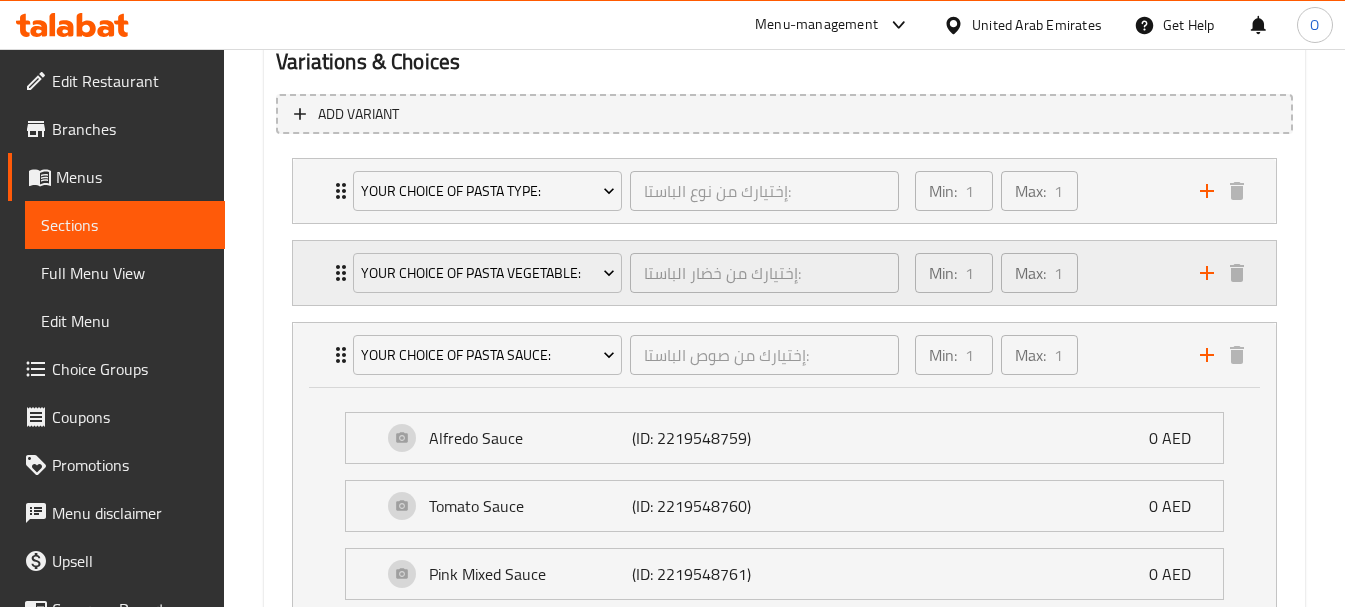click on "Min: 1 ​ Max: 1 ​" at bounding box center (1045, 273) 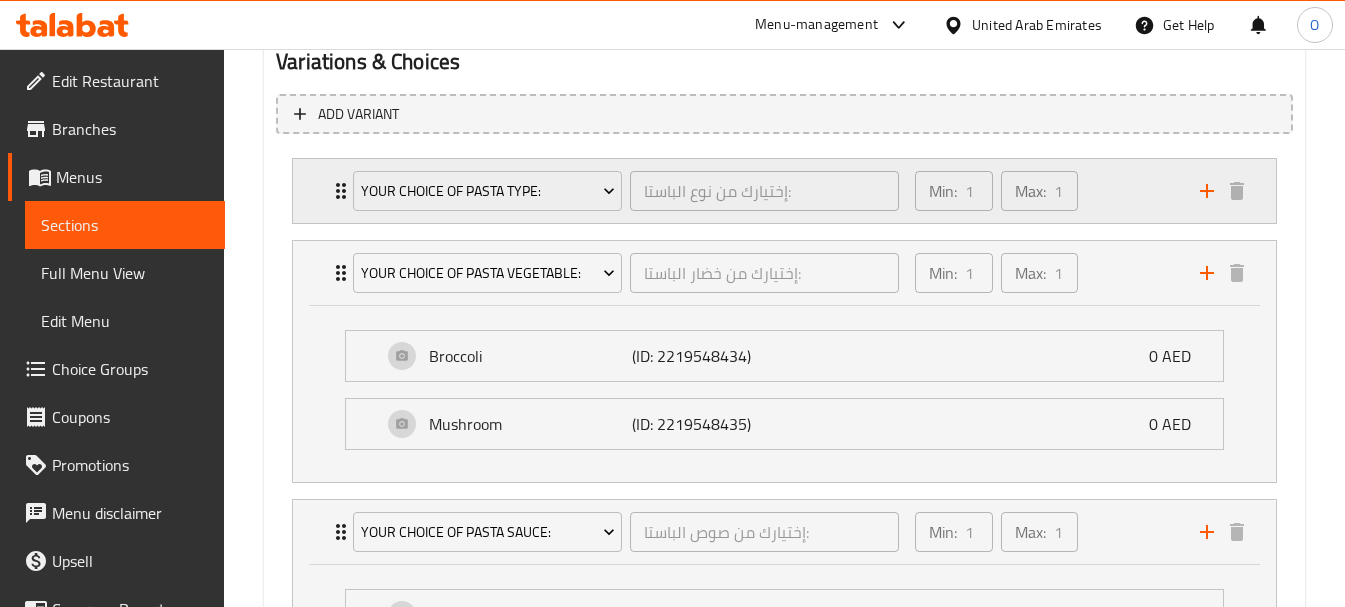 click on "Min: 1 ​ Max: 1 ​" at bounding box center [1045, 191] 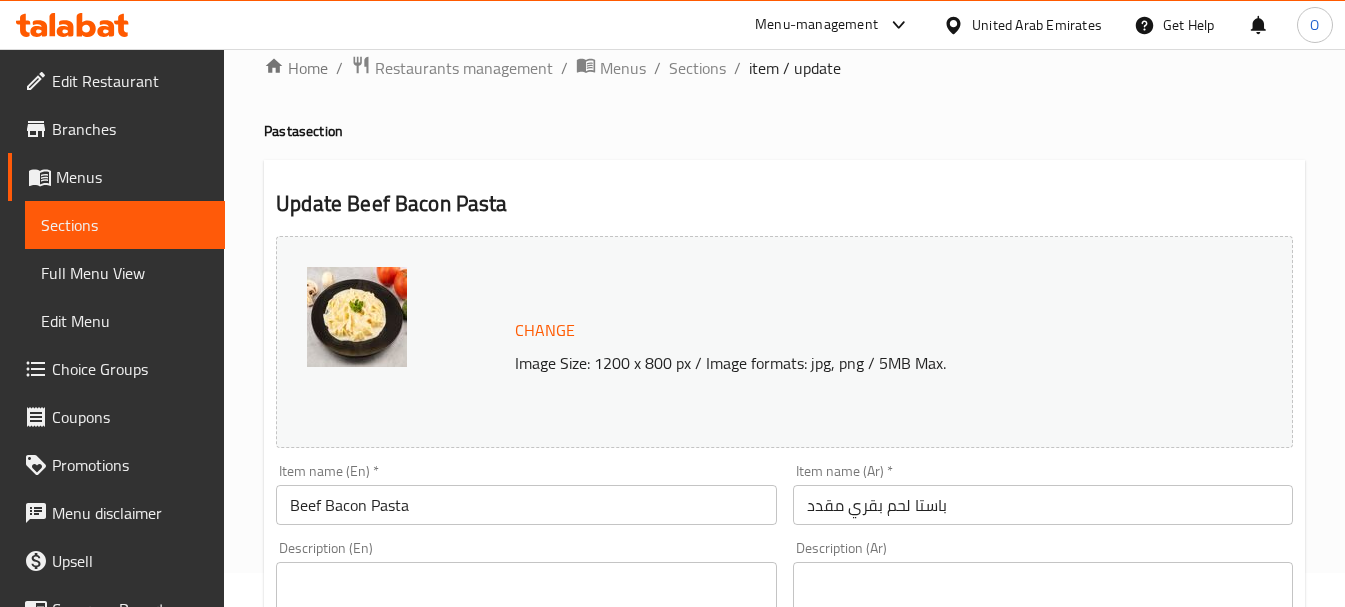 scroll, scrollTop: 0, scrollLeft: 0, axis: both 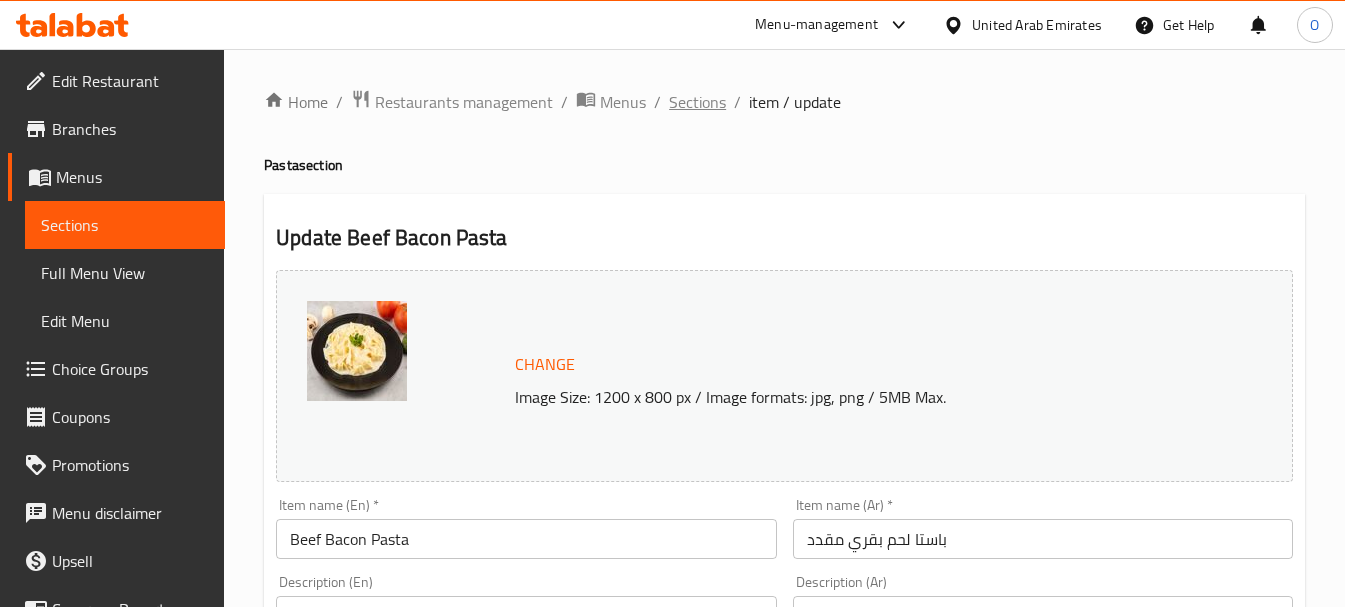 click on "Sections" at bounding box center (697, 102) 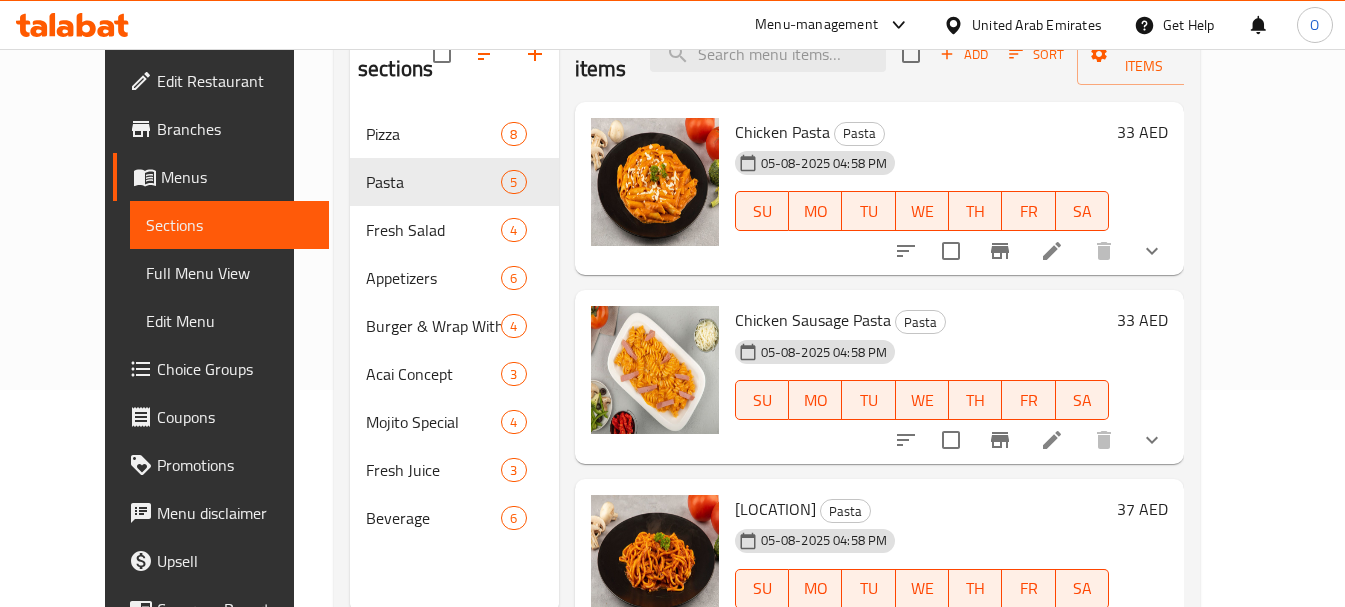 scroll, scrollTop: 280, scrollLeft: 0, axis: vertical 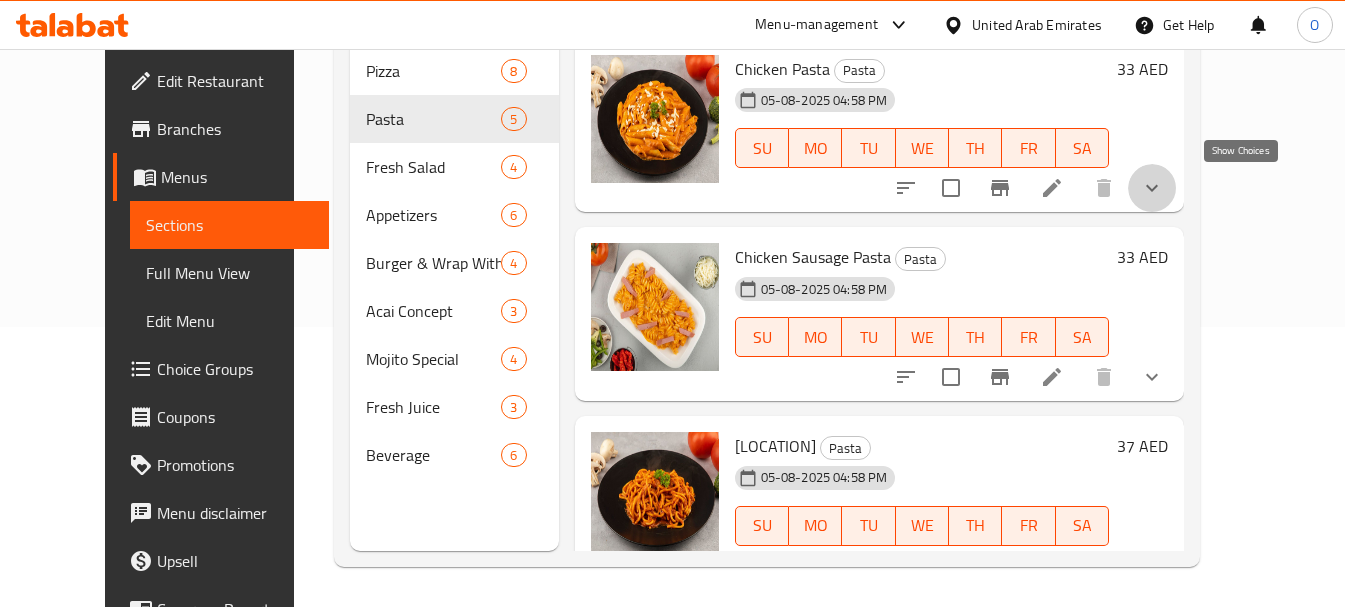 click 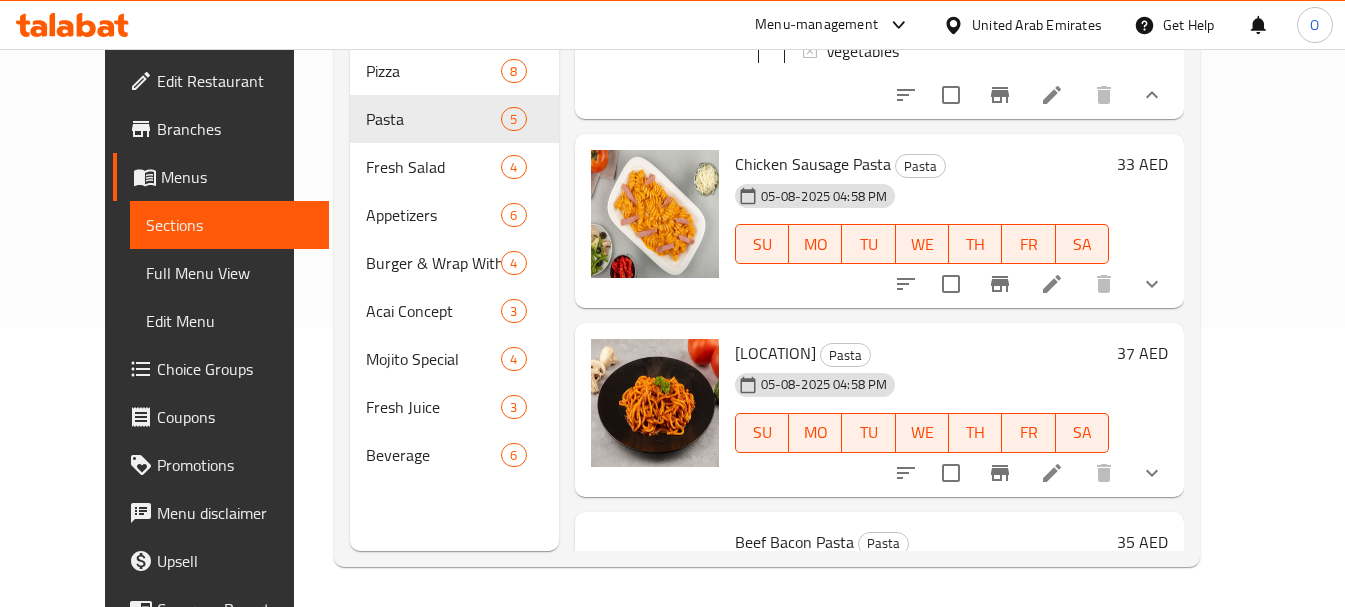 scroll, scrollTop: 700, scrollLeft: 0, axis: vertical 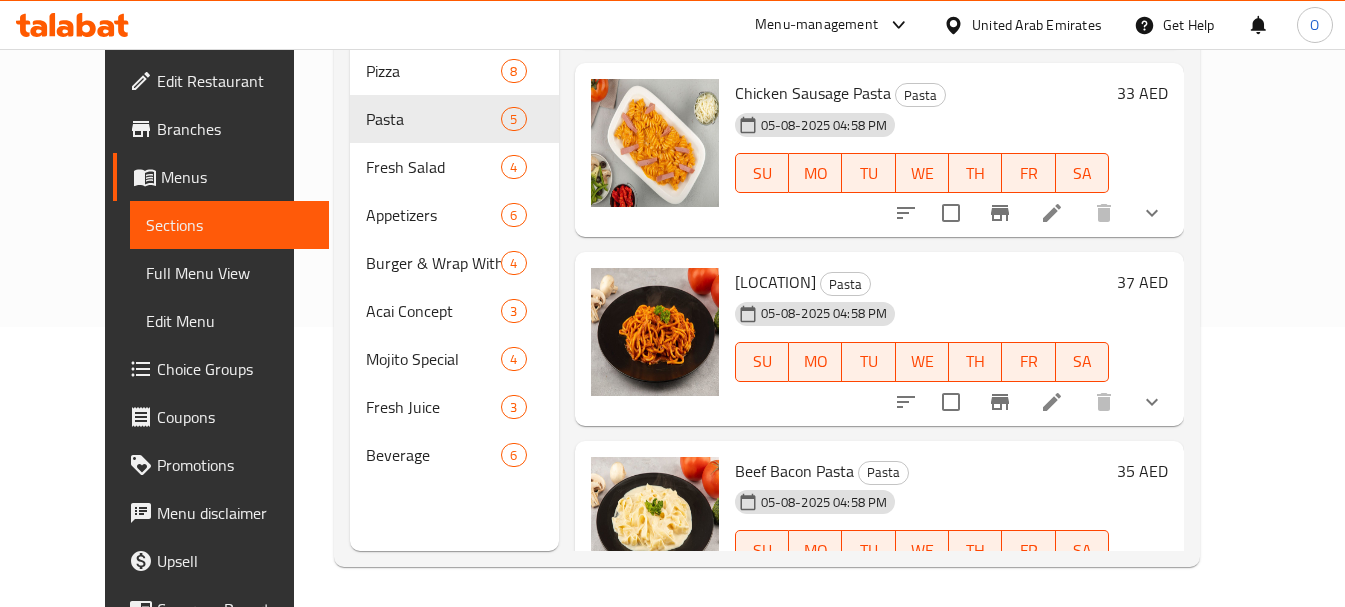 click at bounding box center (1152, 213) 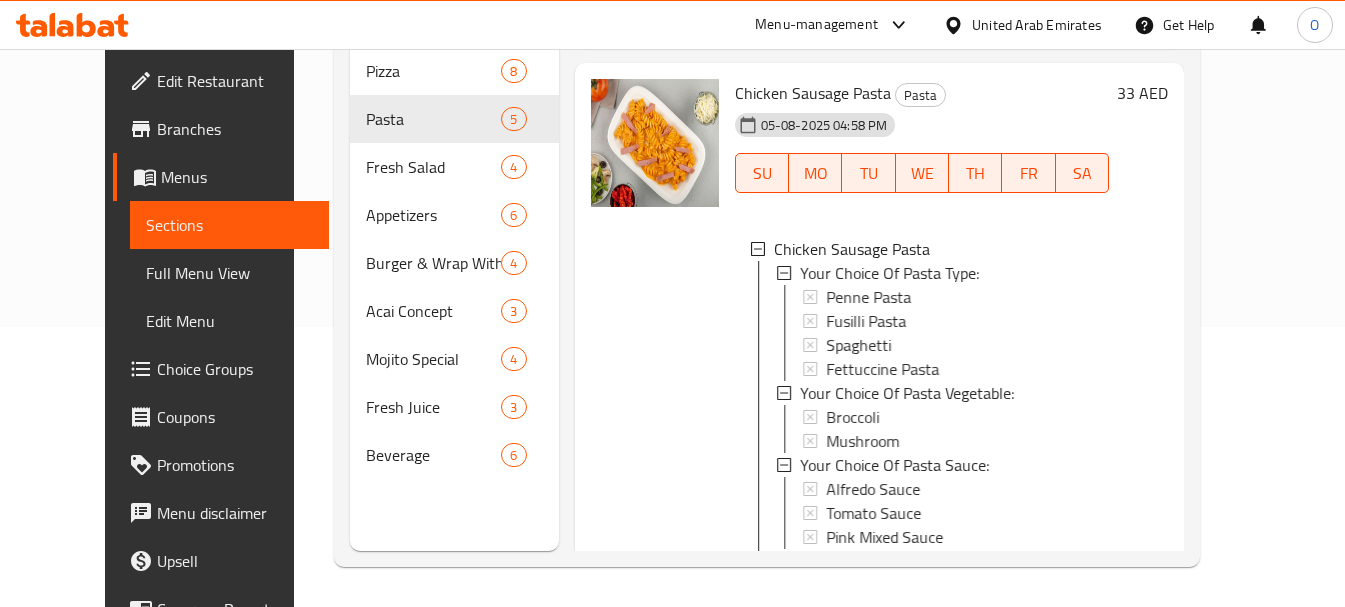 scroll, scrollTop: 3, scrollLeft: 0, axis: vertical 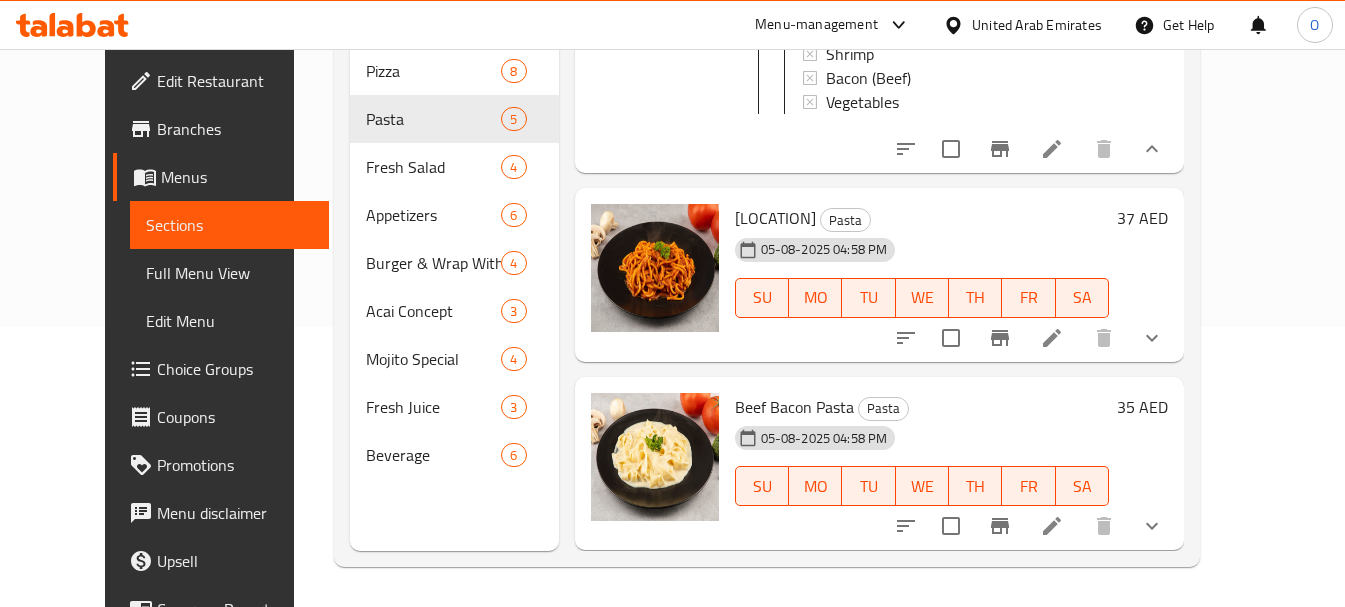 click at bounding box center [1152, 338] 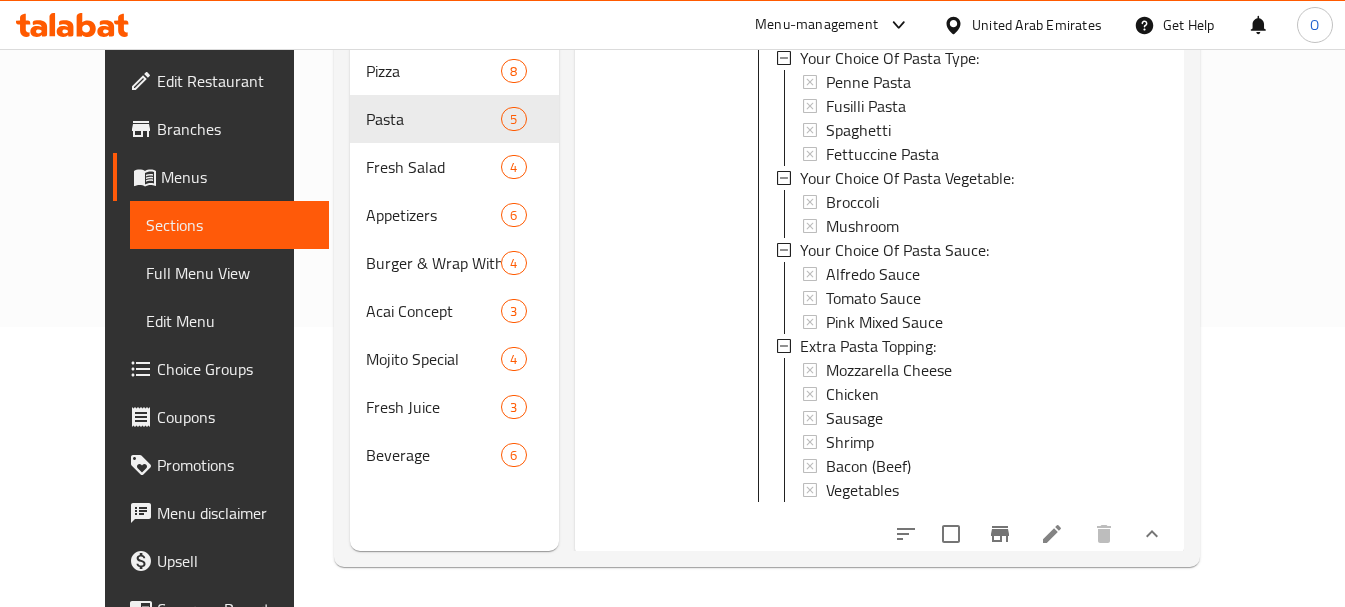 scroll, scrollTop: 1700, scrollLeft: 0, axis: vertical 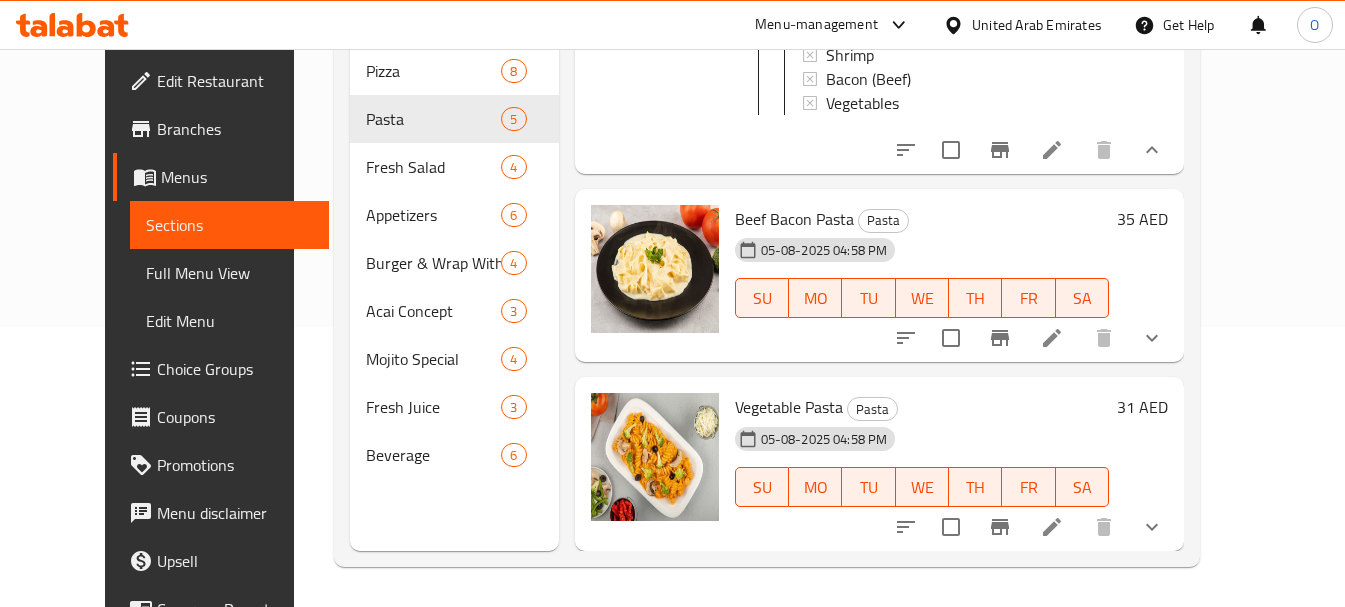 click at bounding box center (1152, 338) 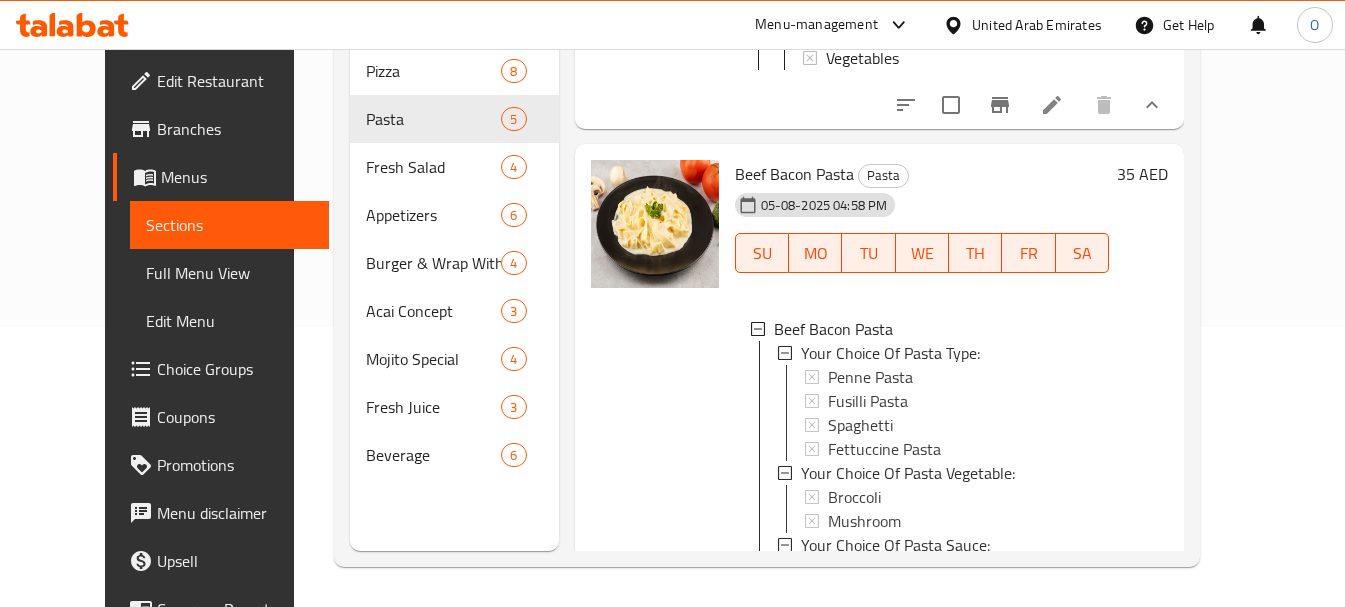 scroll, scrollTop: 3, scrollLeft: 0, axis: vertical 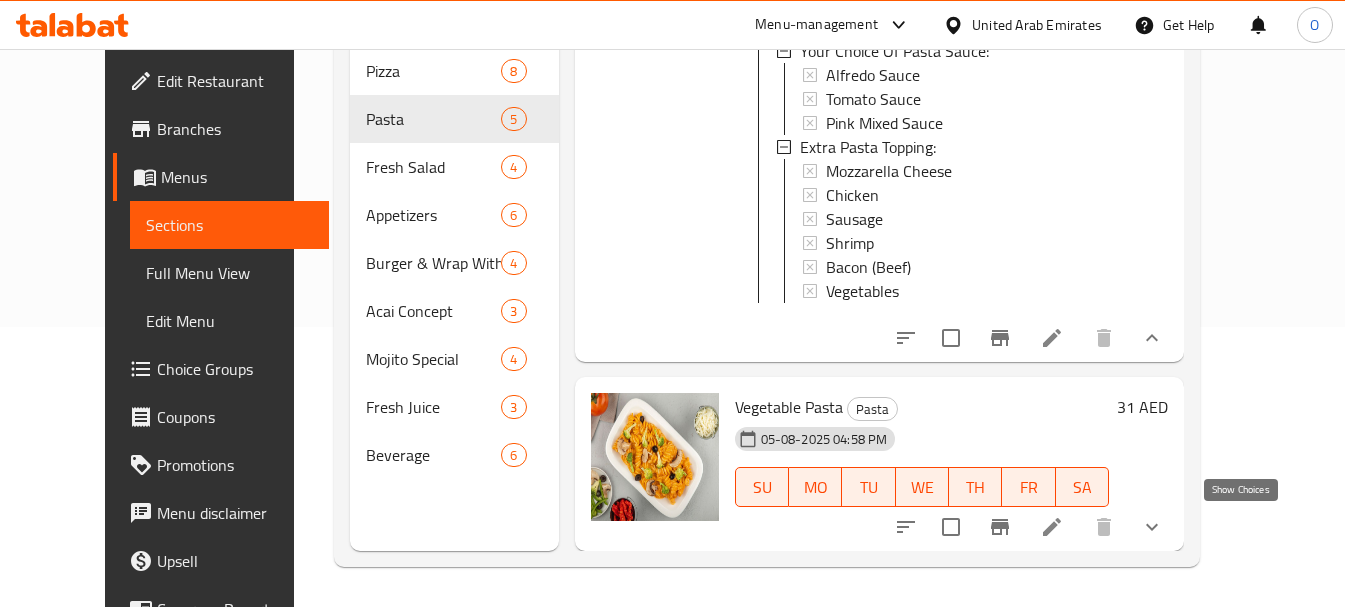 click 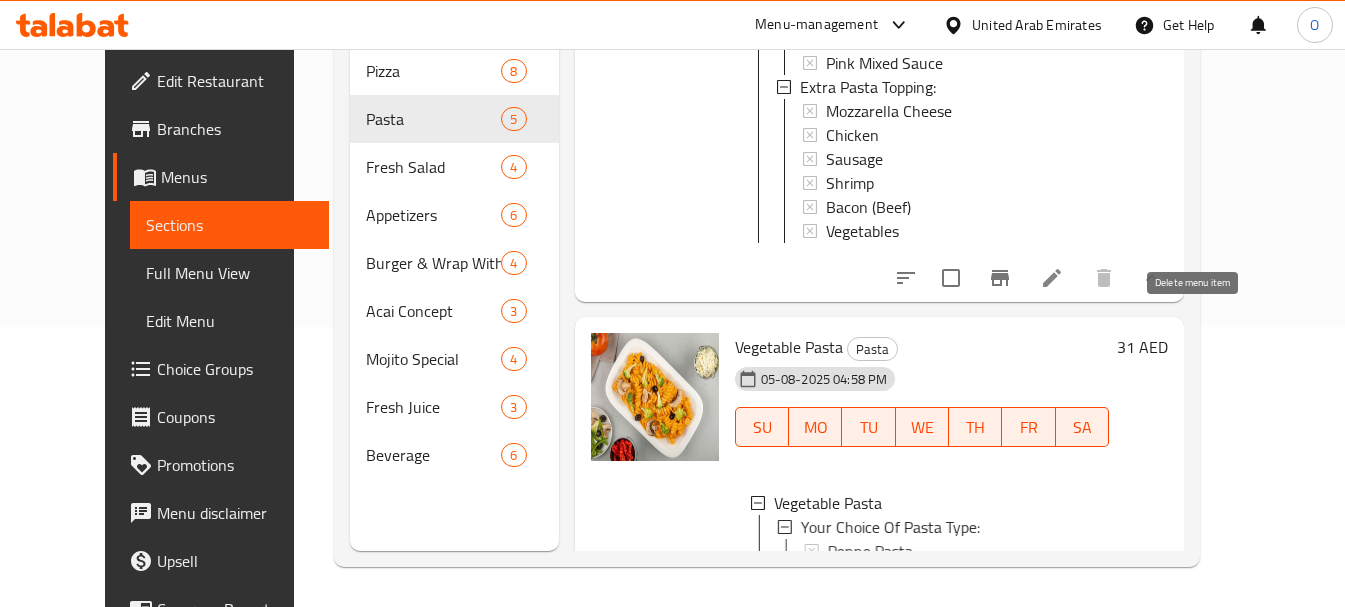 scroll, scrollTop: 3120, scrollLeft: 0, axis: vertical 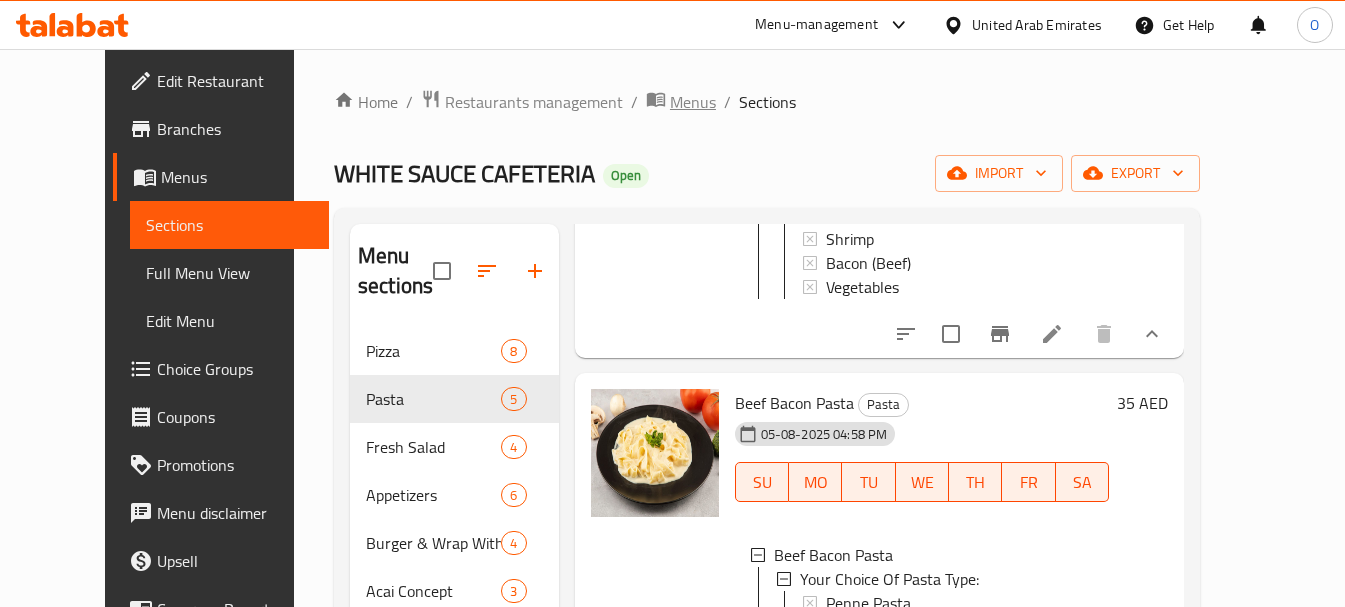 click on "Menus" at bounding box center (693, 102) 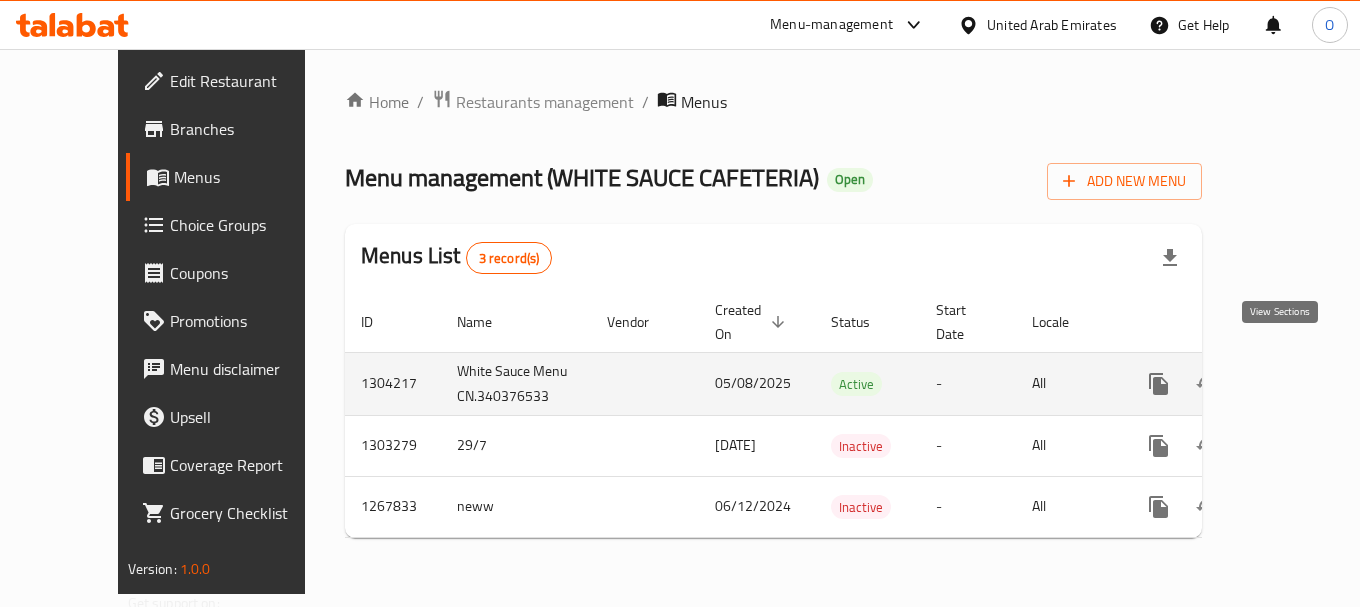 click 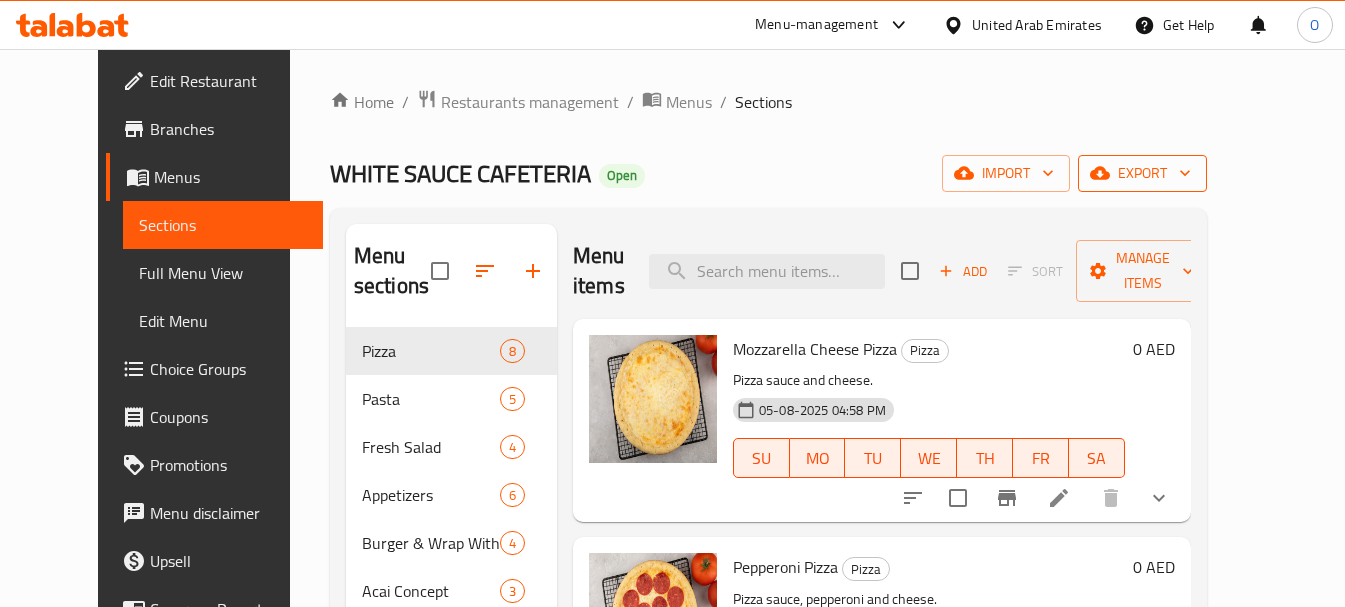 click on "export" at bounding box center (1142, 173) 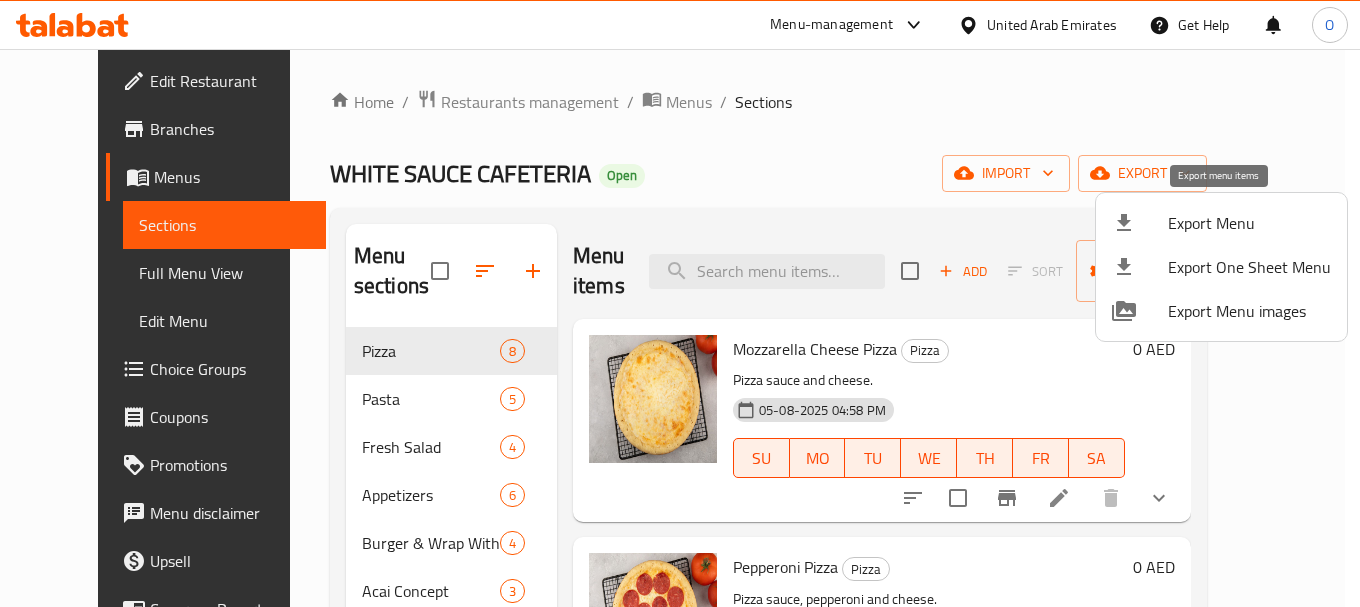 click on "Export Menu" at bounding box center [1249, 223] 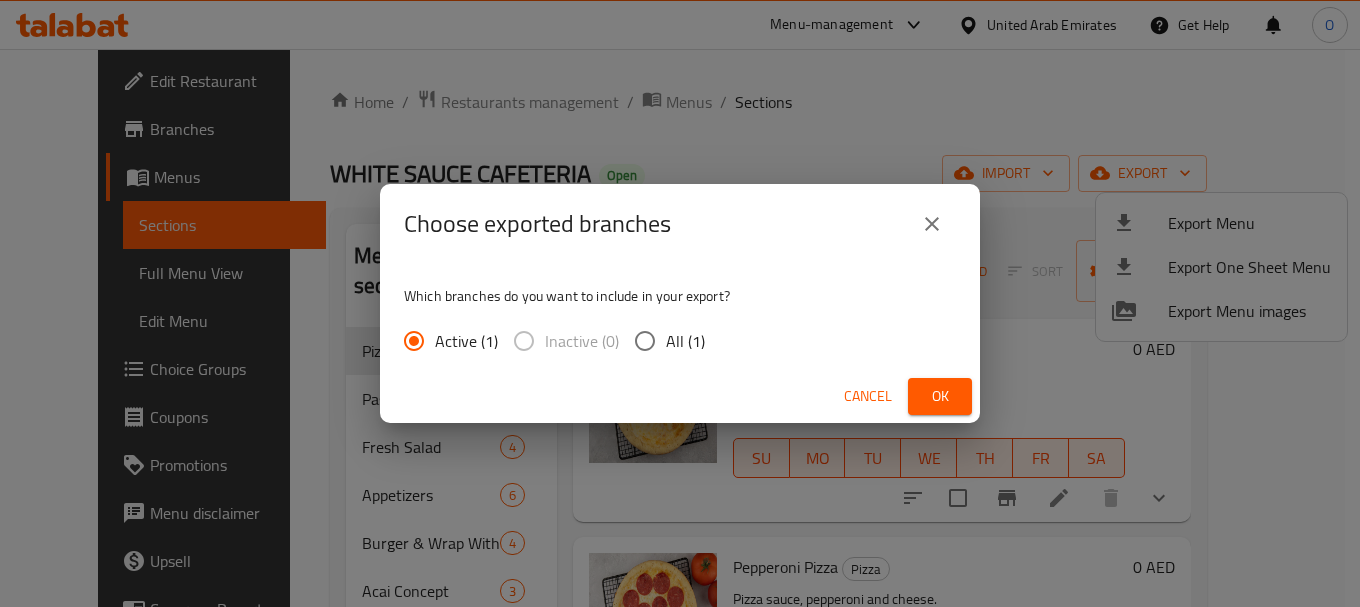 click on "Cancel" at bounding box center (868, 396) 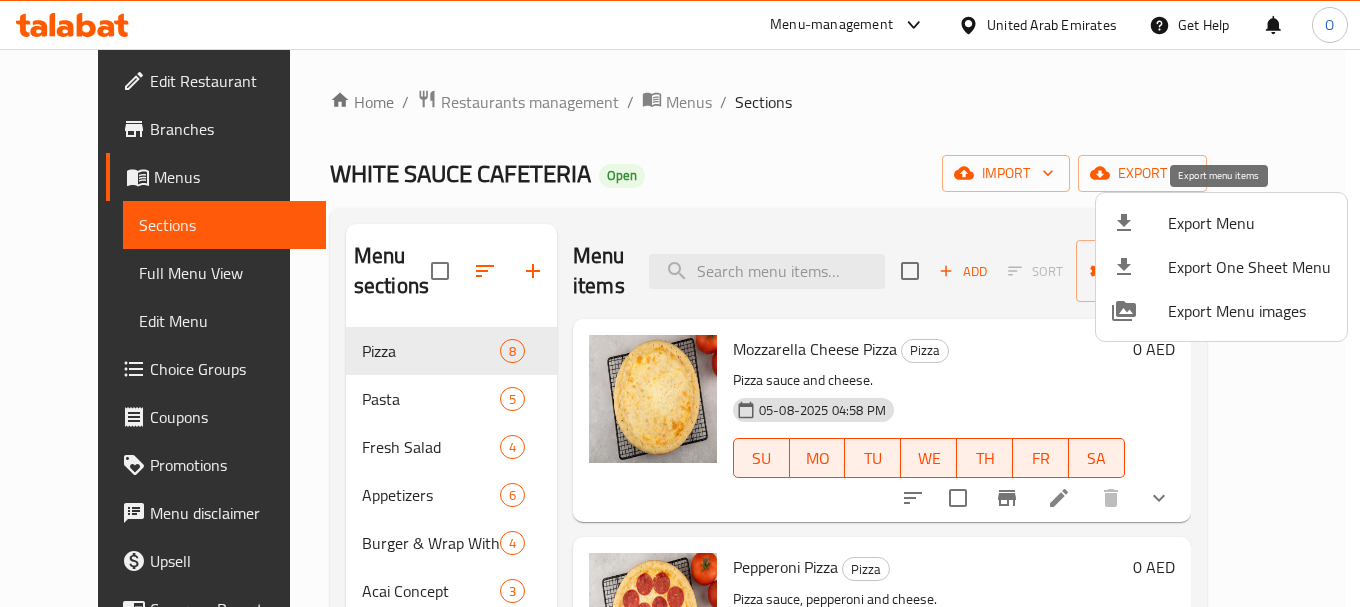 click on "Export Menu" at bounding box center [1249, 223] 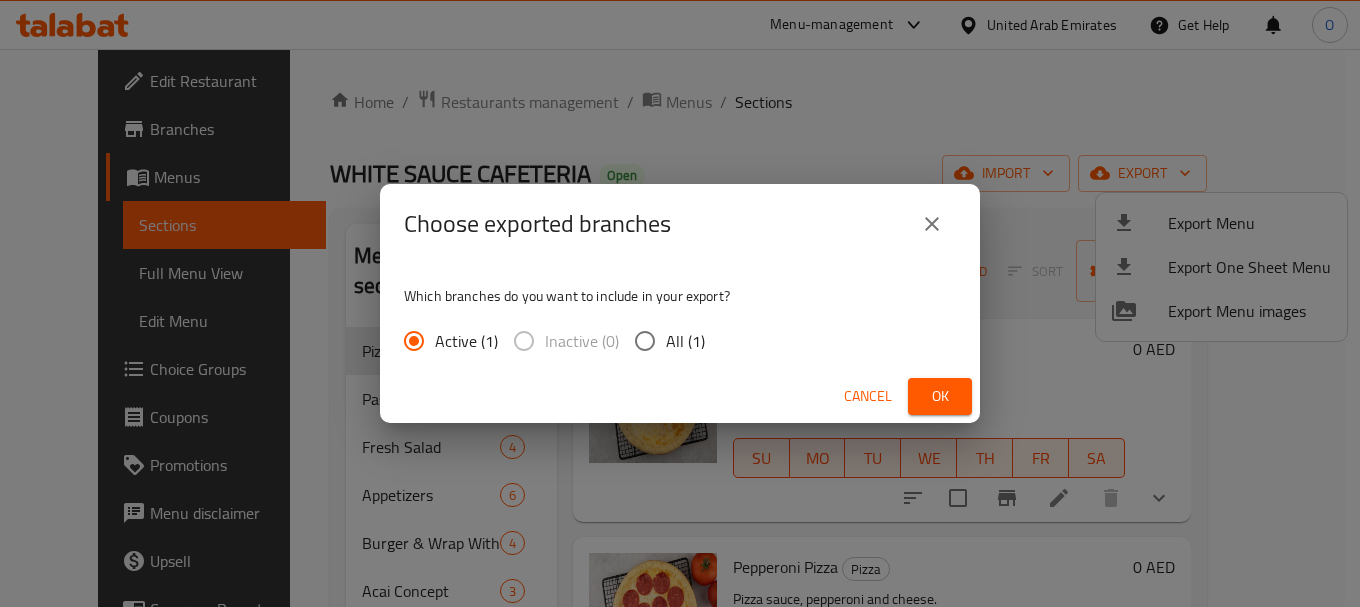click on "Ok" at bounding box center [940, 396] 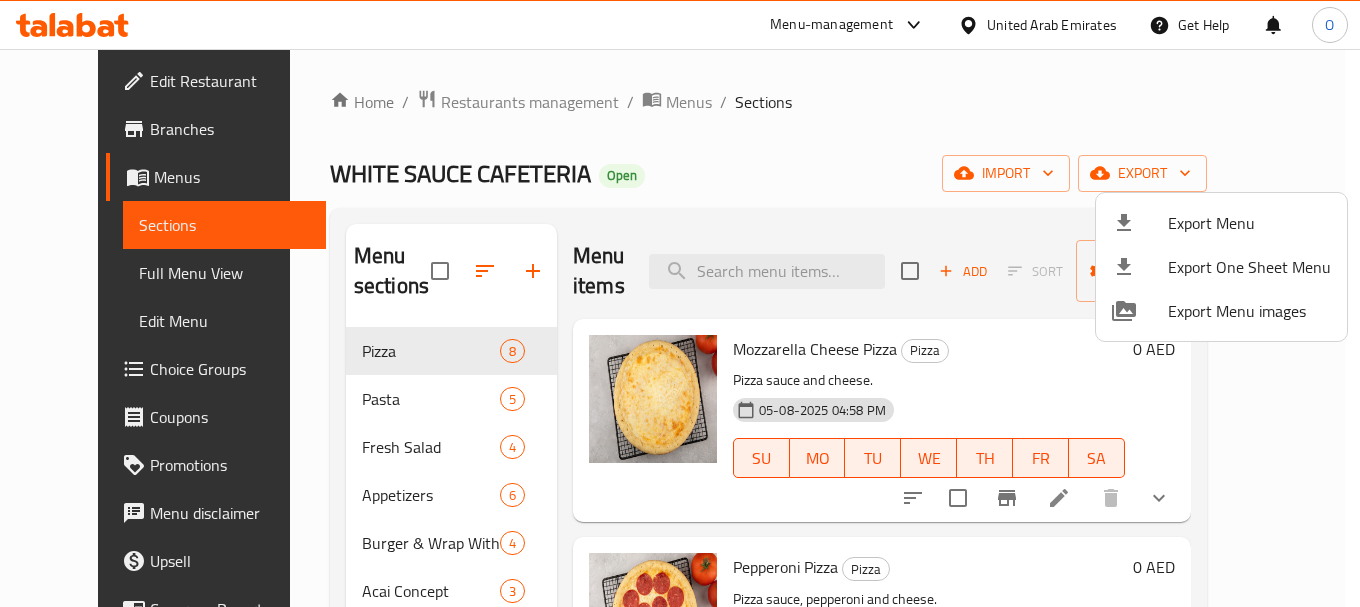 click at bounding box center (680, 303) 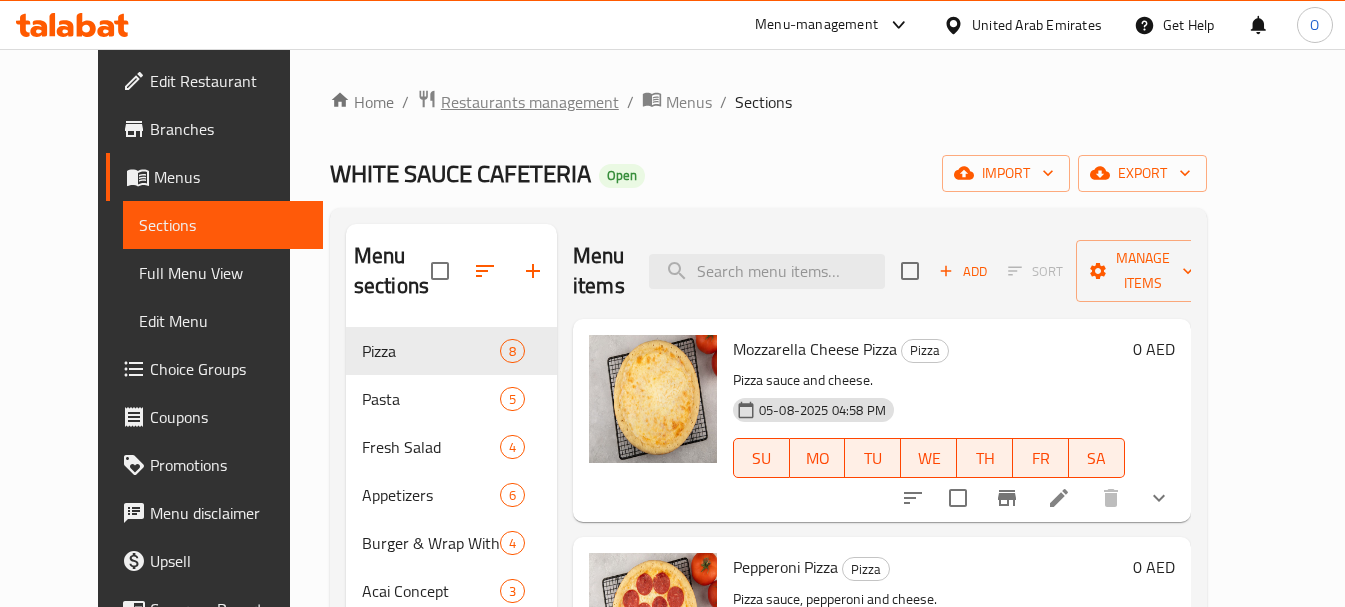 click on "Restaurants management" at bounding box center (530, 102) 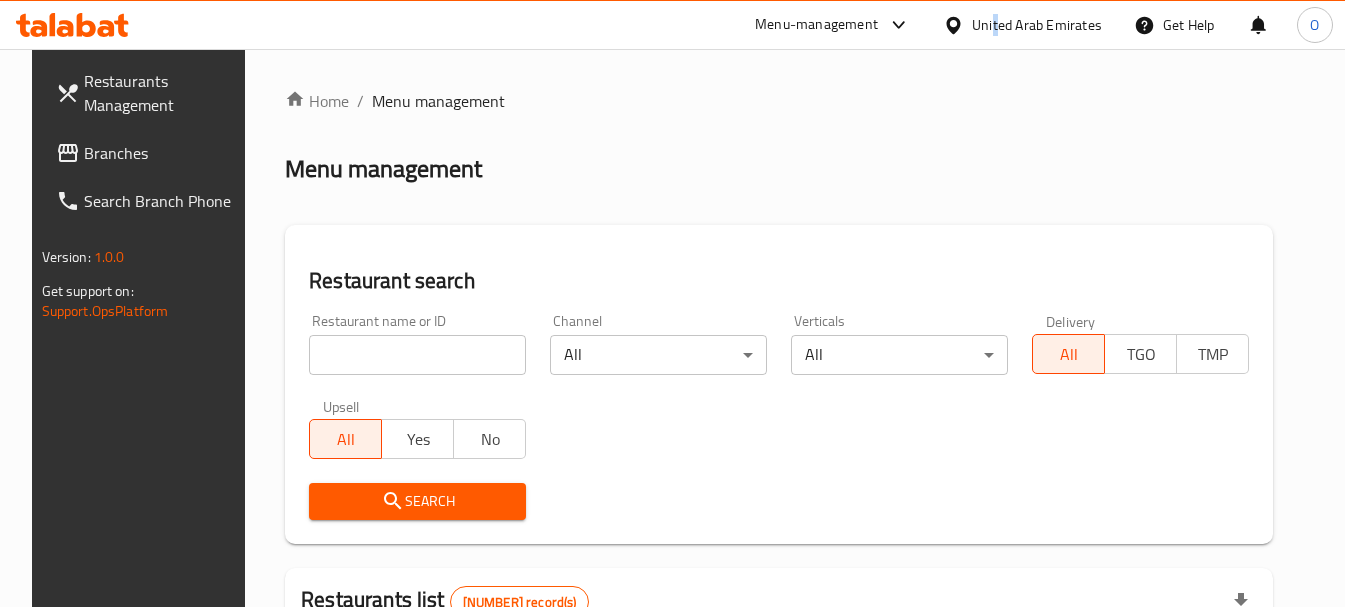 click on "United Arab Emirates" at bounding box center [1037, 25] 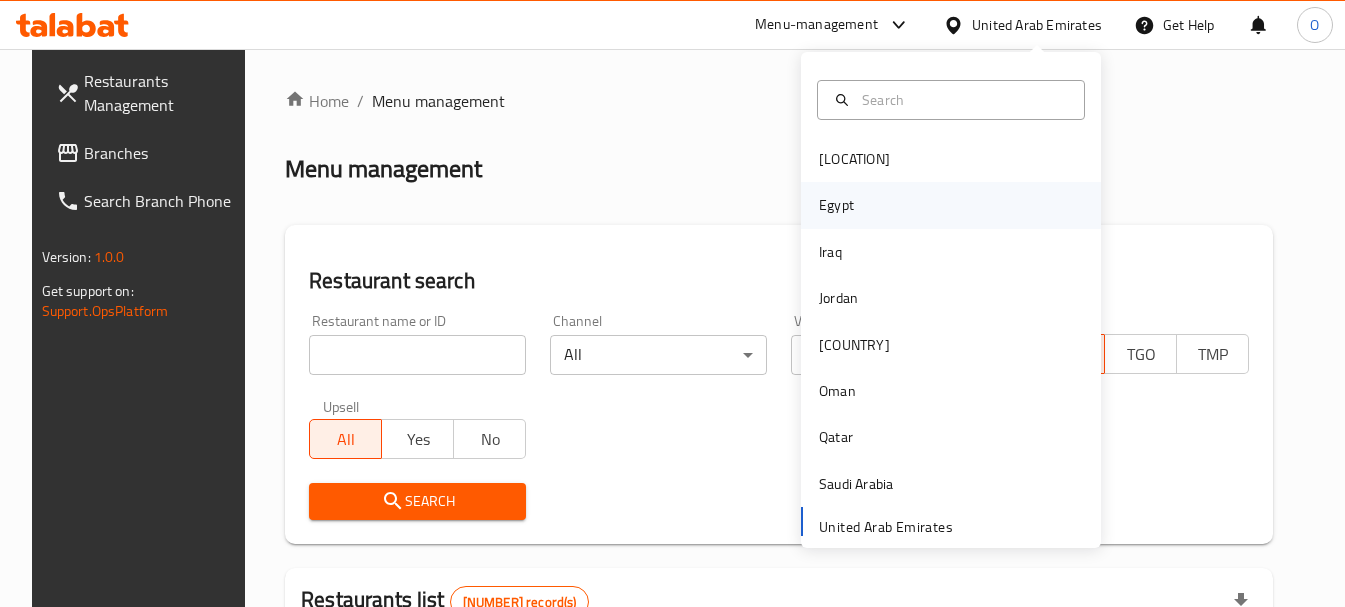 click on "Egypt" at bounding box center [836, 205] 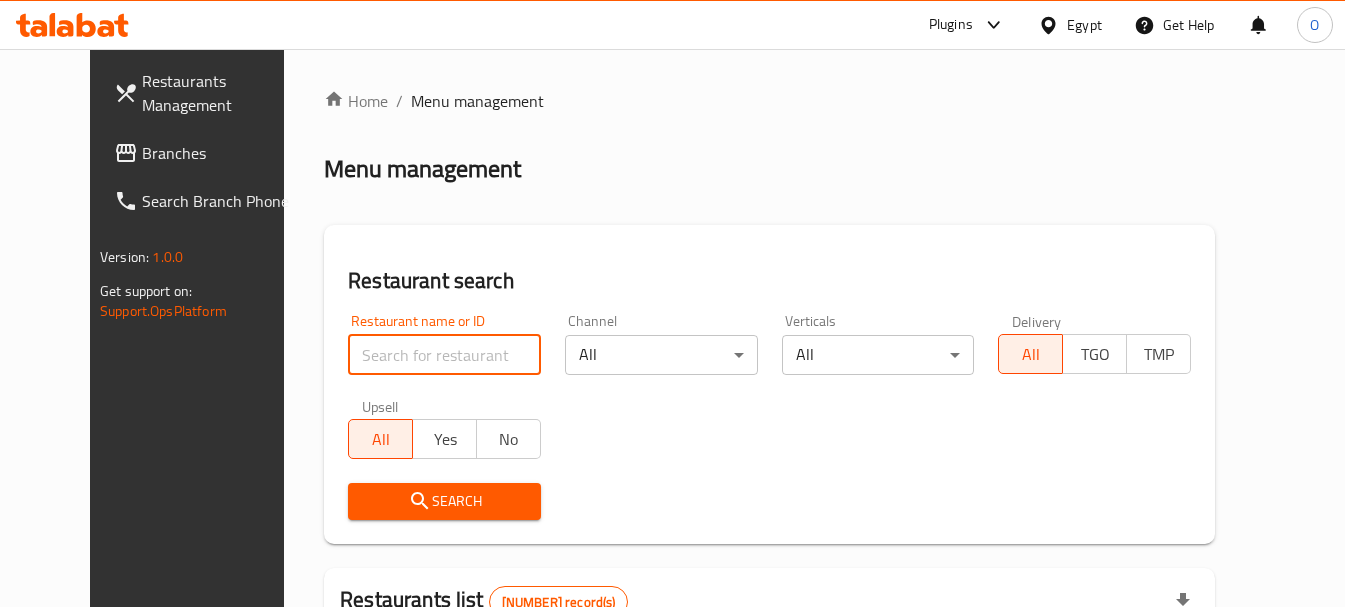paste on "Abu Setta" 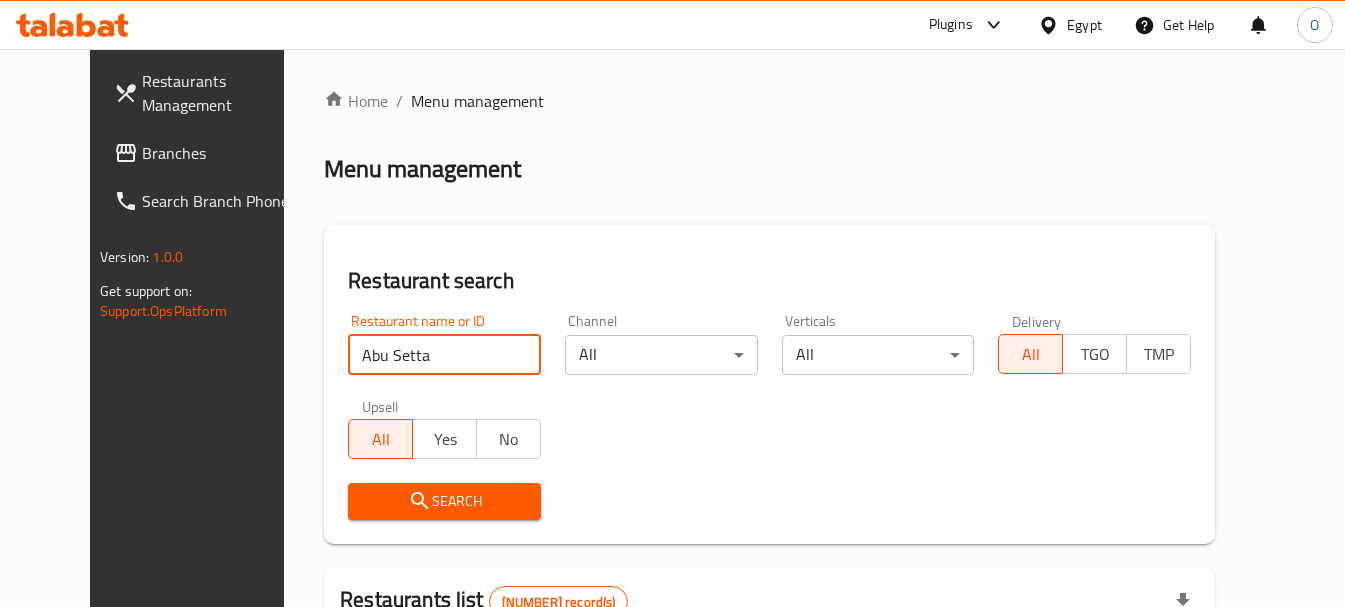 type on "Abu Setta" 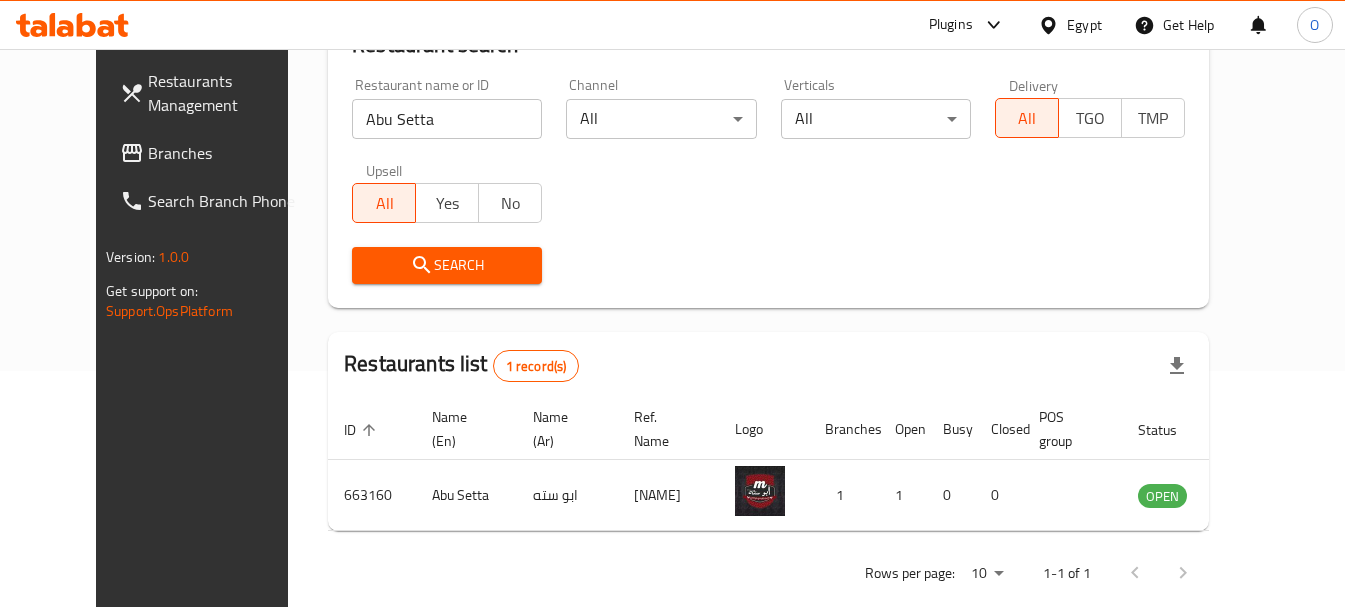 scroll, scrollTop: 268, scrollLeft: 0, axis: vertical 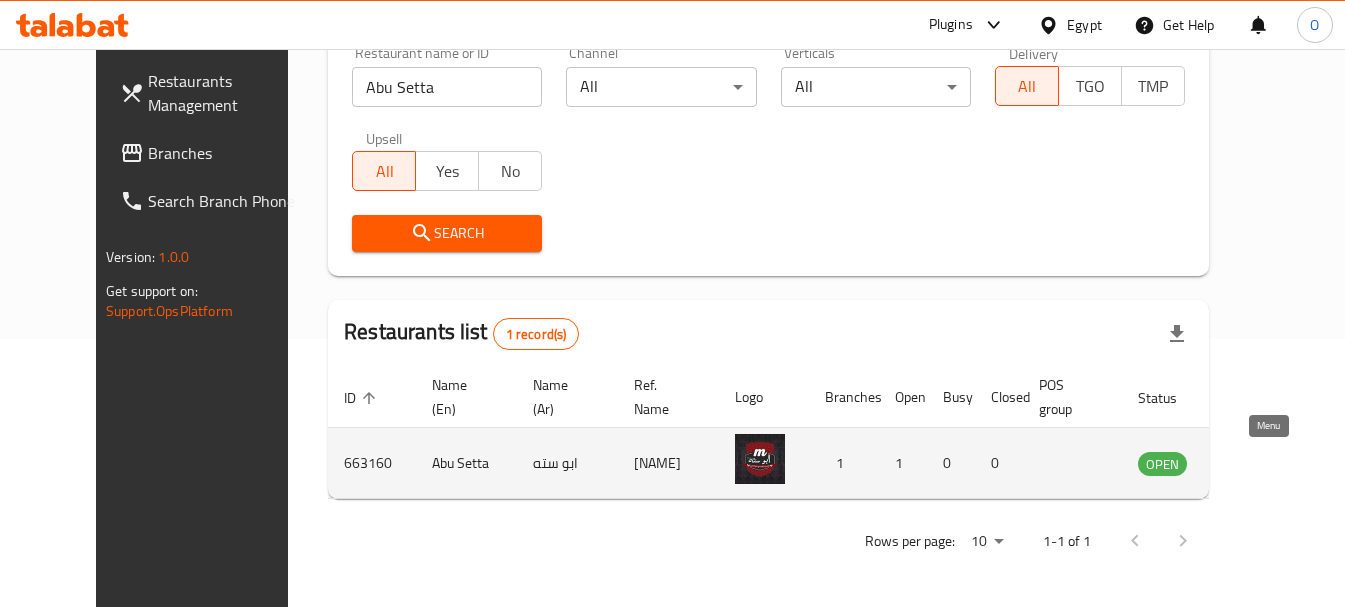 click 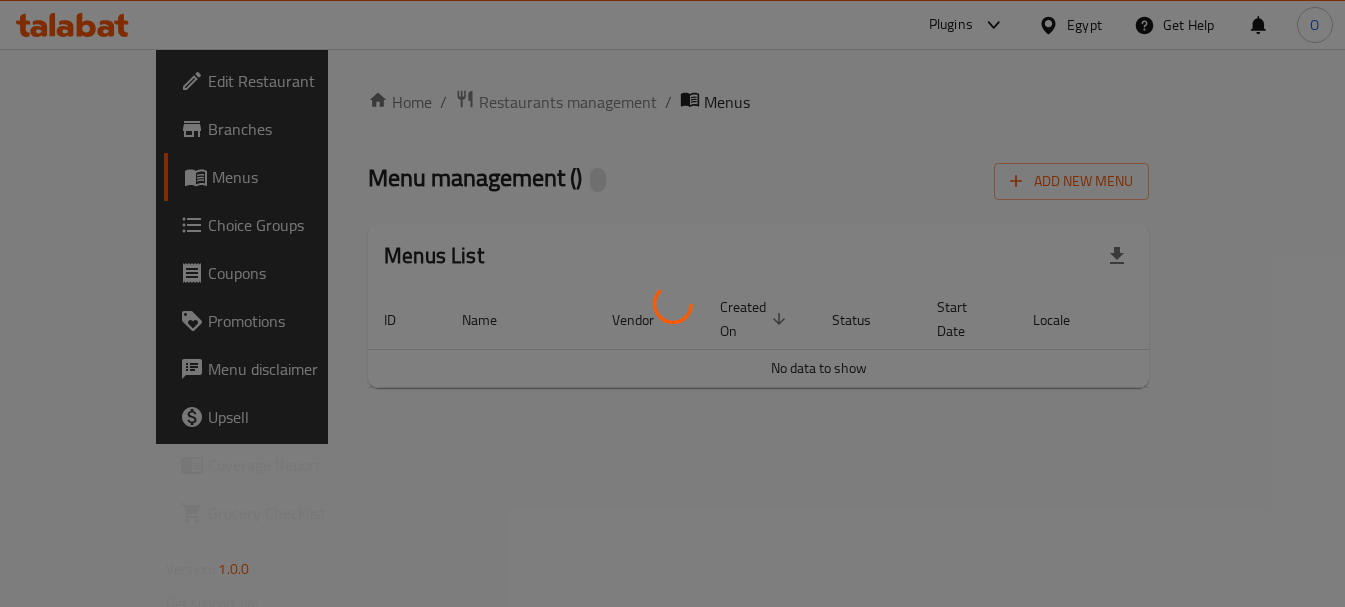 scroll, scrollTop: 0, scrollLeft: 0, axis: both 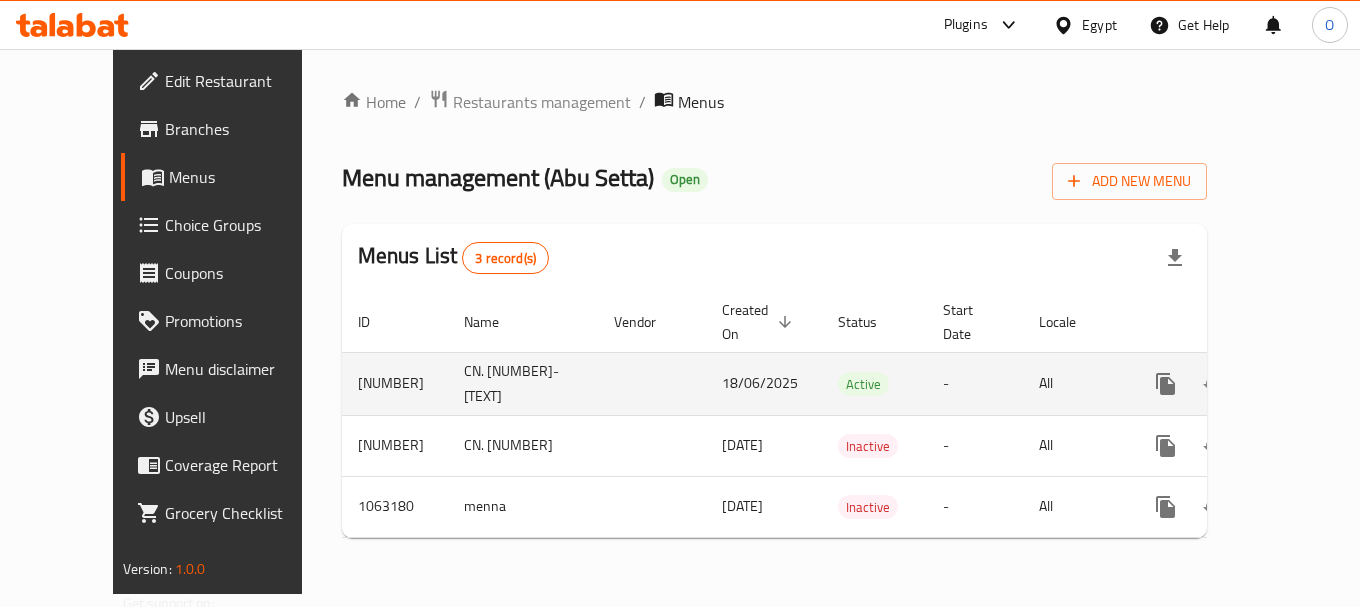 click 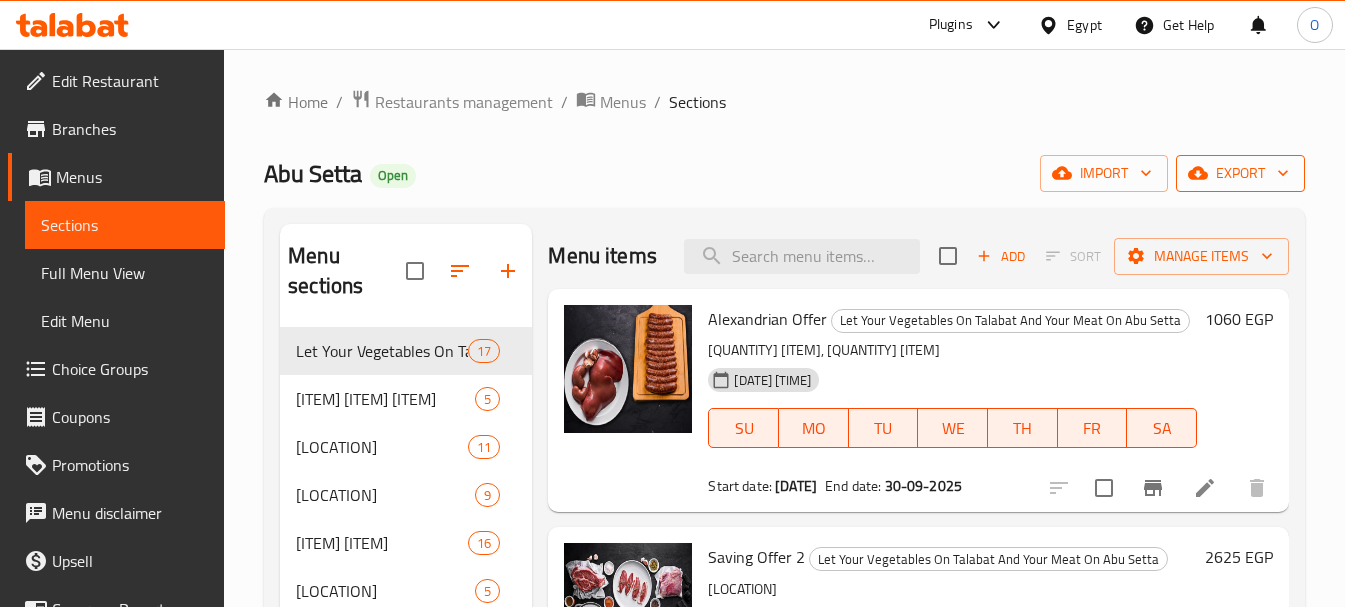 click on "export" at bounding box center [1240, 173] 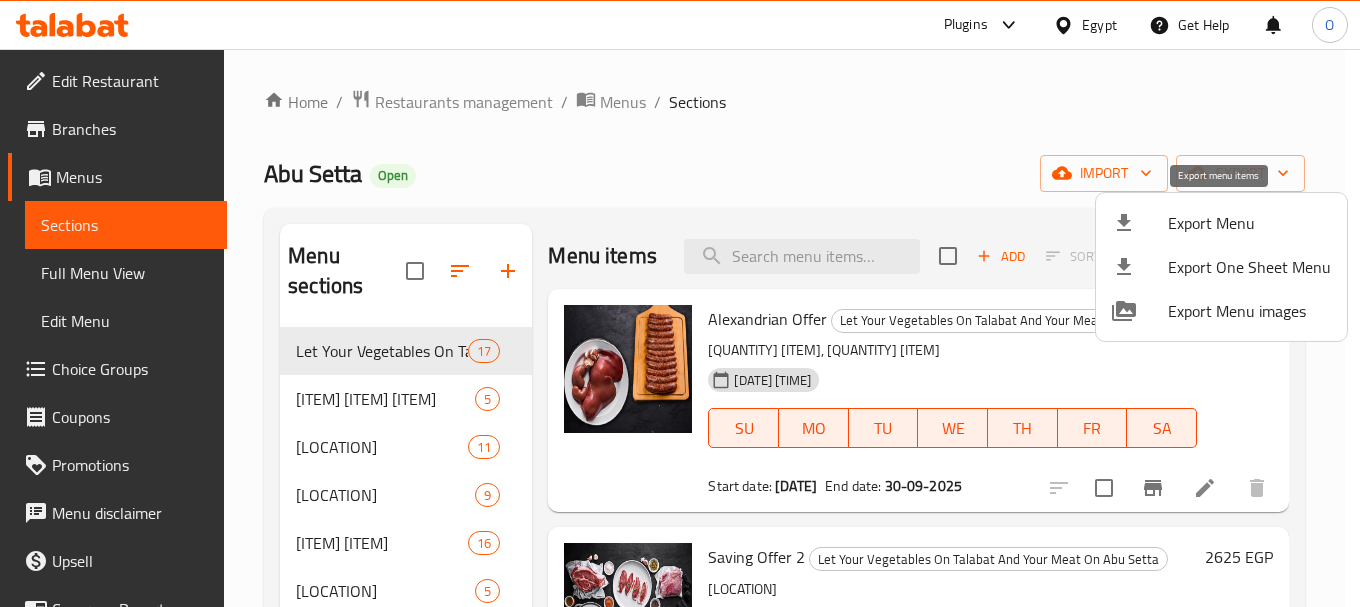 click on "Export Menu" at bounding box center [1249, 223] 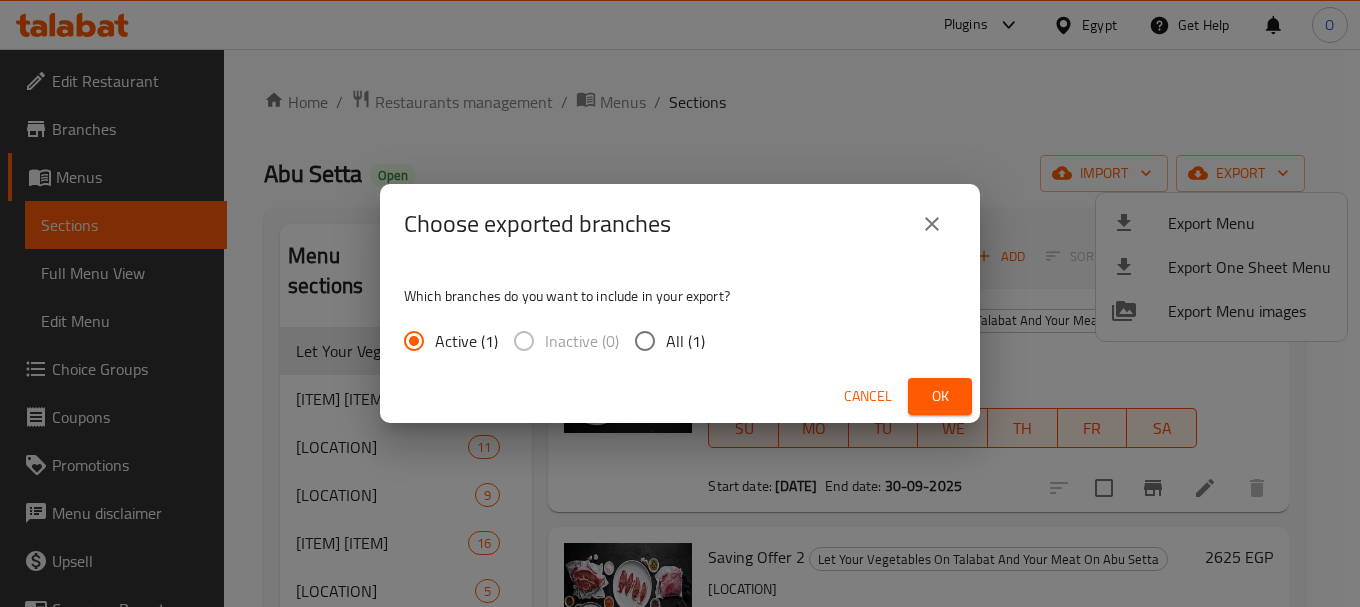 click on "Ok" at bounding box center (940, 396) 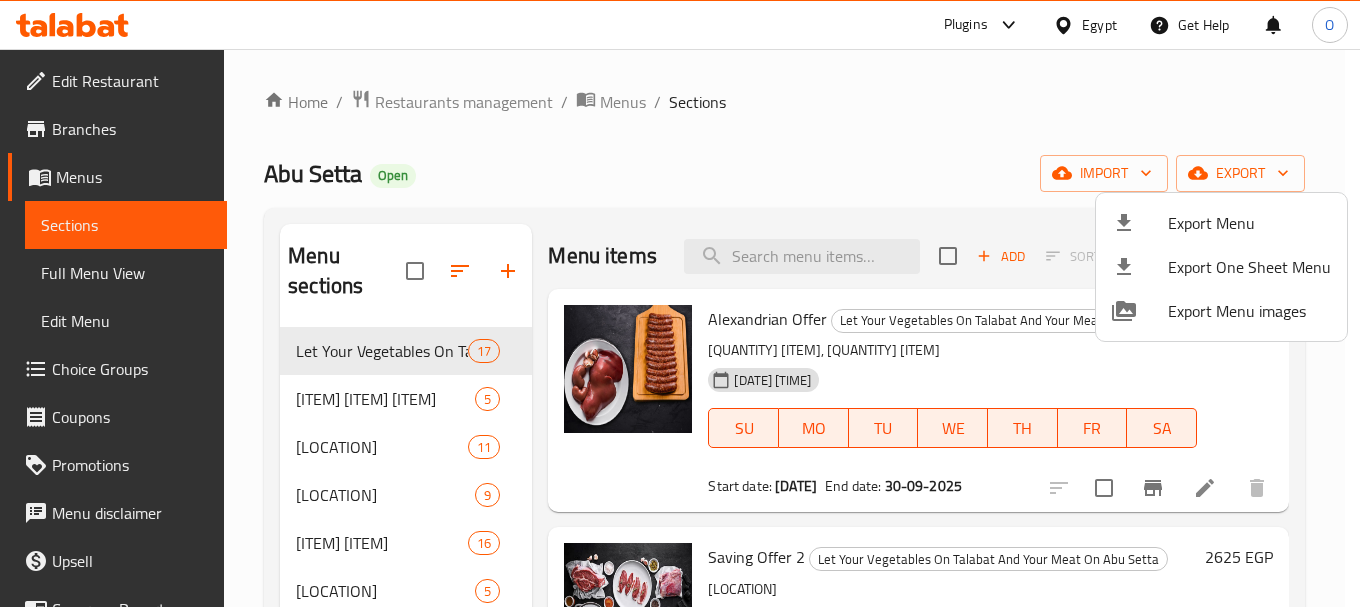click at bounding box center [680, 303] 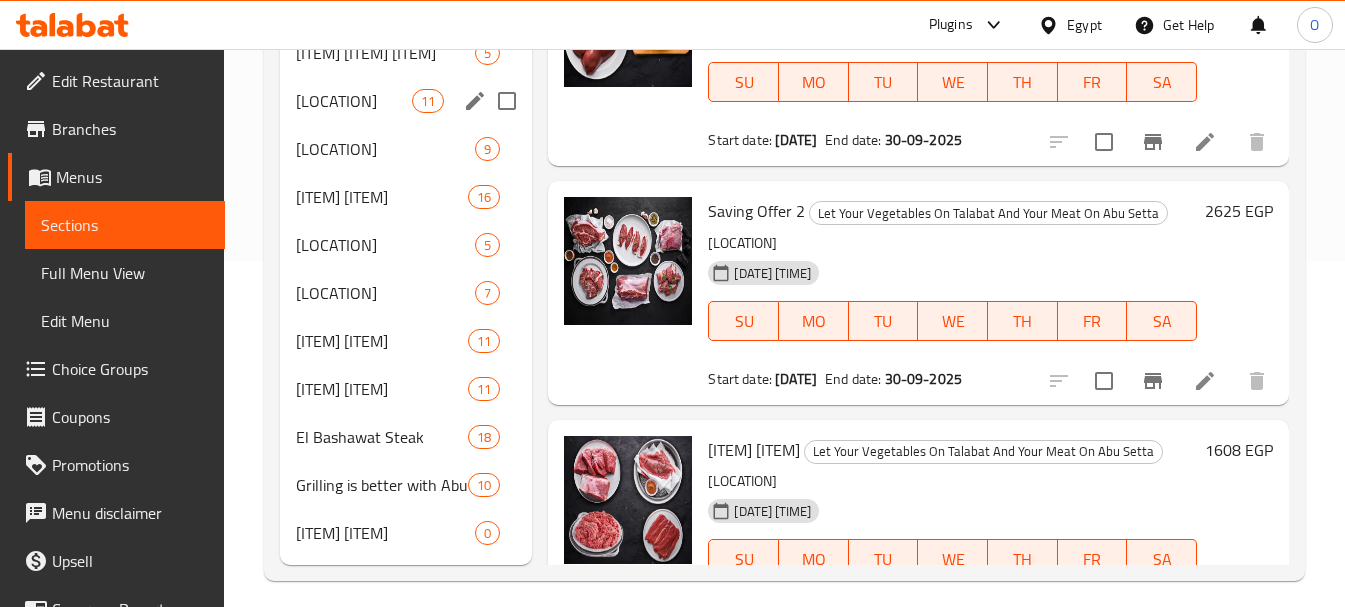 scroll, scrollTop: 360, scrollLeft: 0, axis: vertical 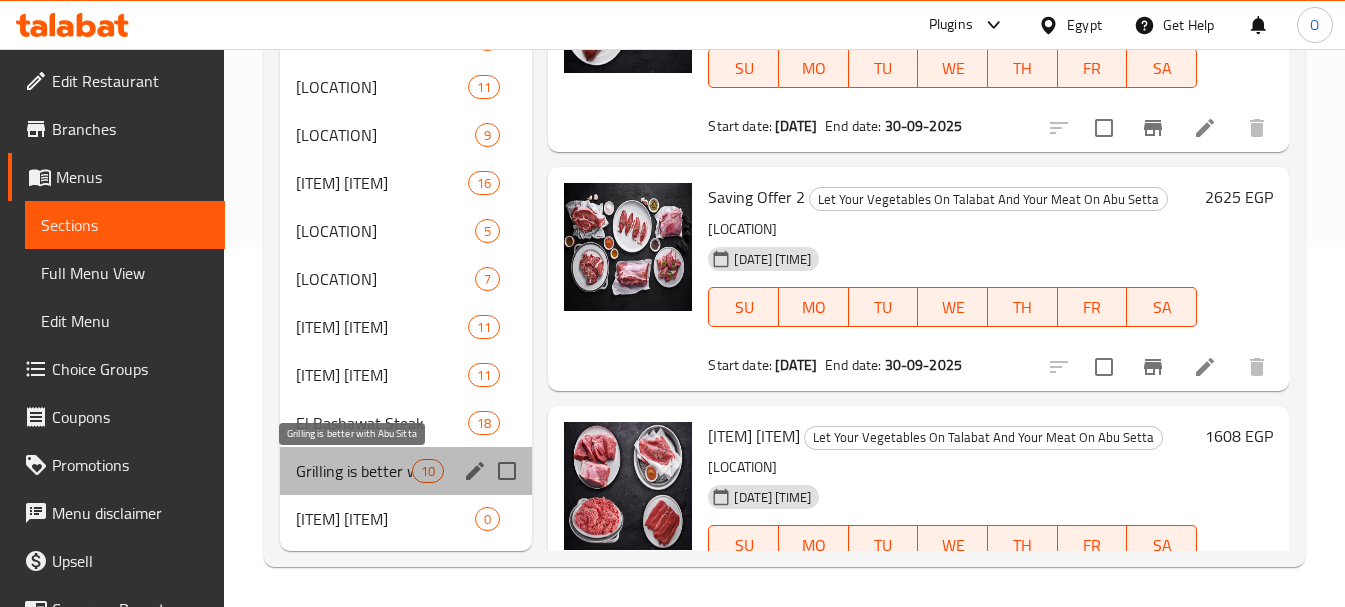 click on "Grilling is better with Abu Sitta" at bounding box center (354, 471) 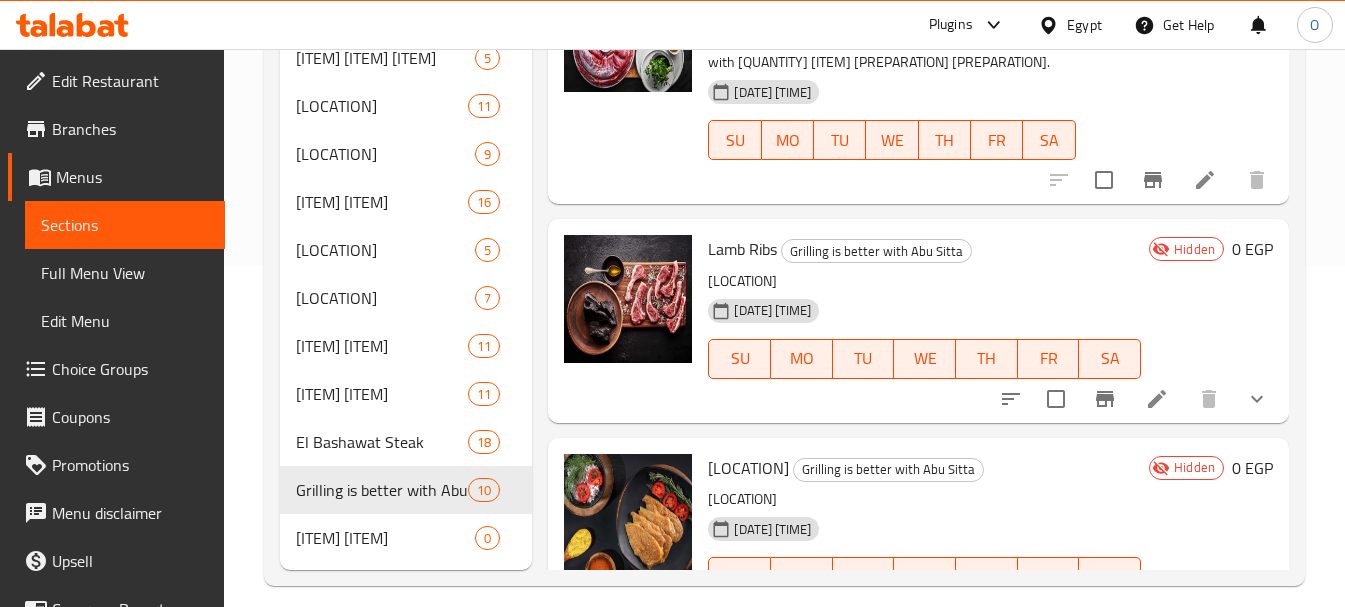 scroll, scrollTop: 360, scrollLeft: 0, axis: vertical 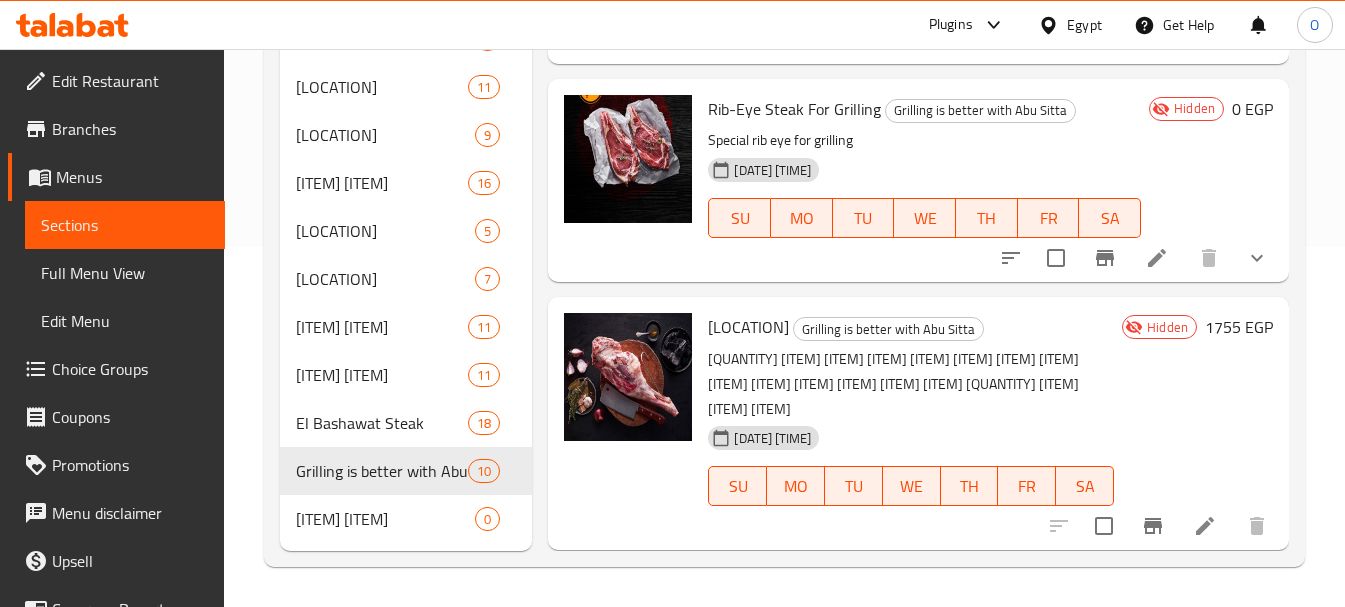 click on "Full Menu View" at bounding box center (125, 273) 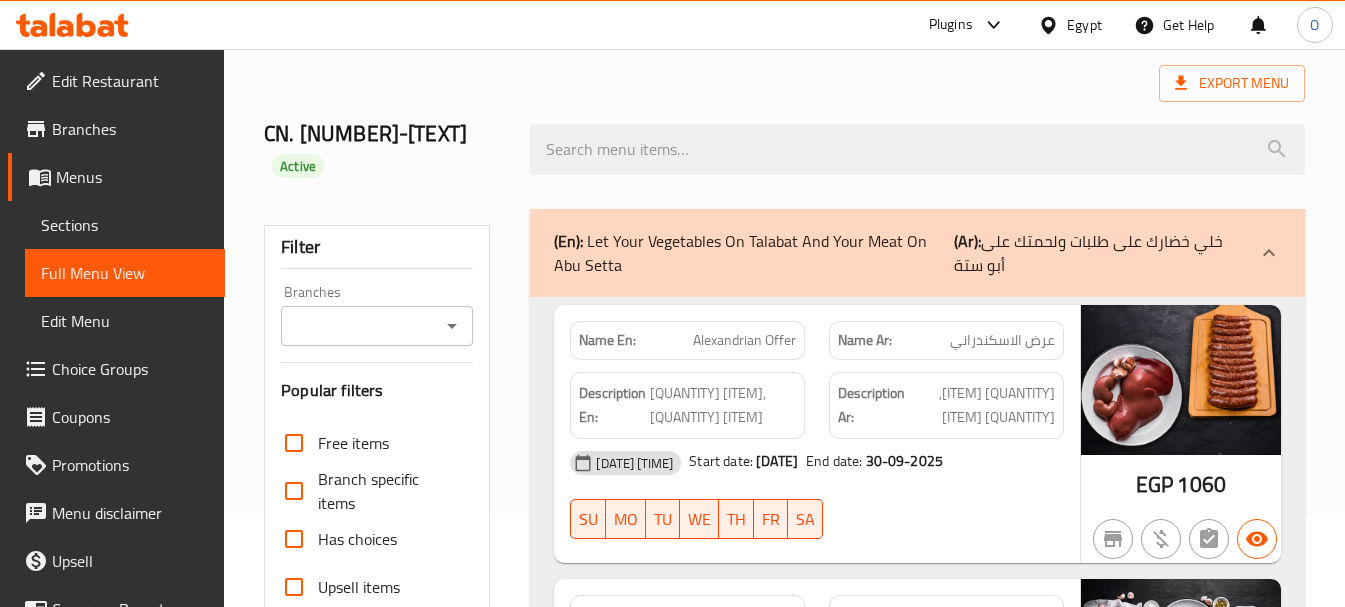 scroll, scrollTop: 60, scrollLeft: 0, axis: vertical 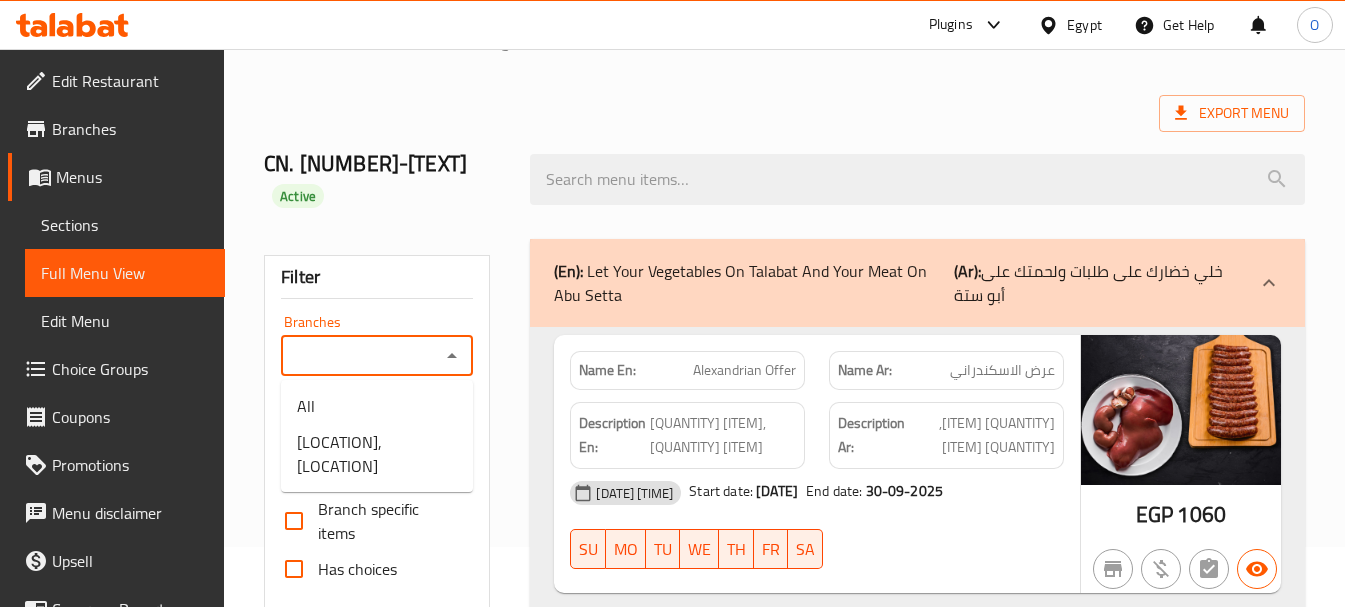 click on "Branches" at bounding box center [360, 356] 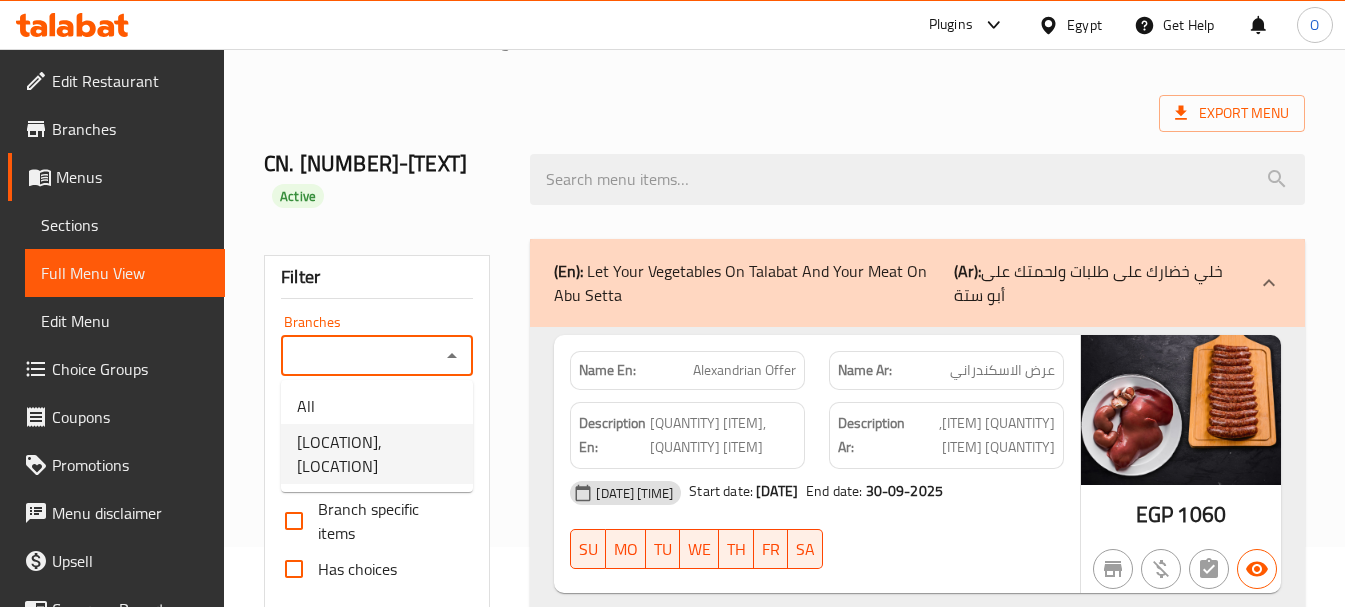click on "[LOCATION], [LOCATION]" at bounding box center [377, 454] 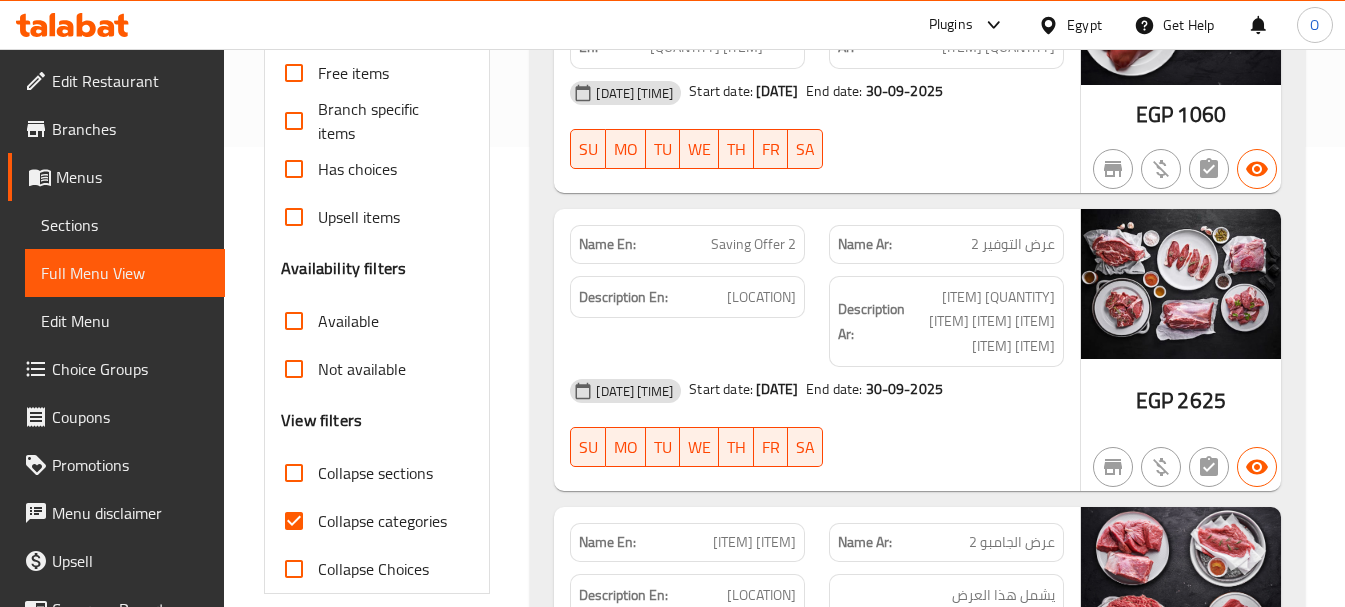 scroll, scrollTop: 760, scrollLeft: 0, axis: vertical 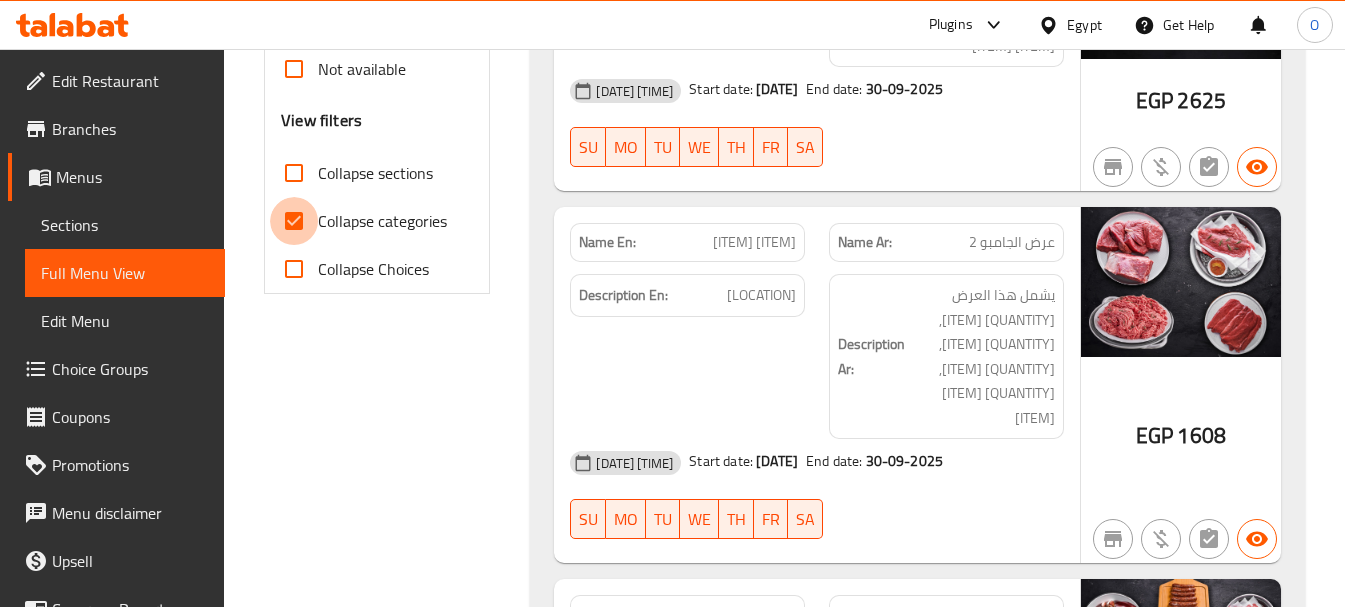 click on "Collapse categories" at bounding box center (294, 221) 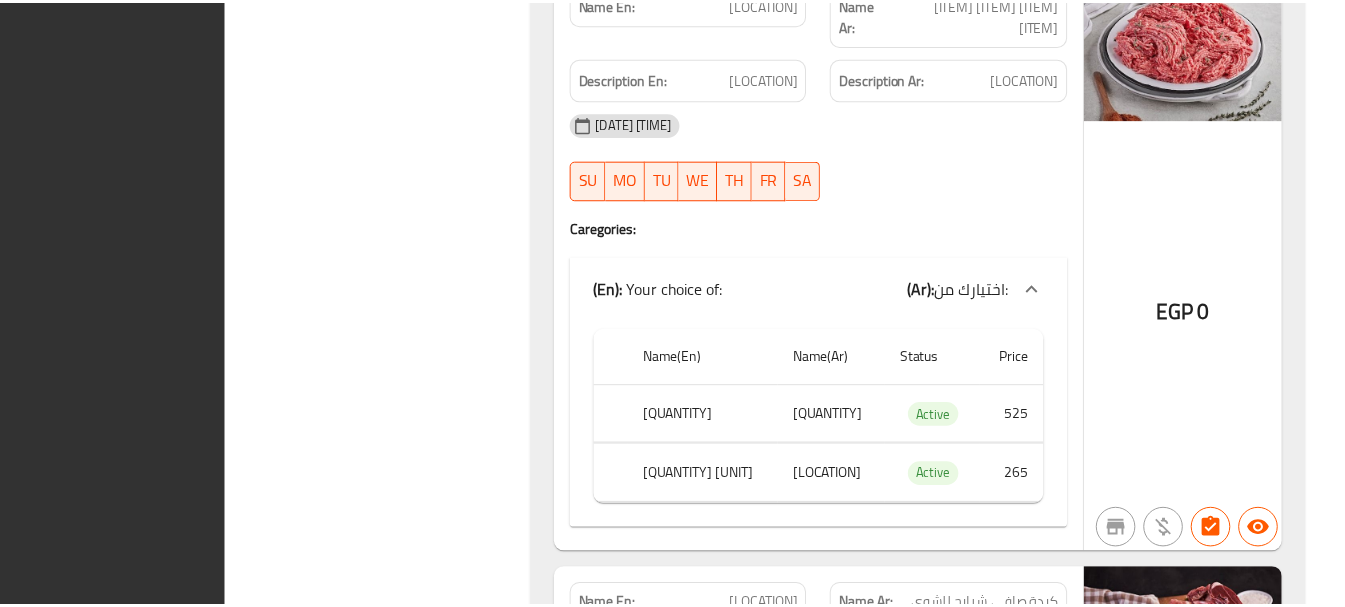 scroll, scrollTop: 63614, scrollLeft: 0, axis: vertical 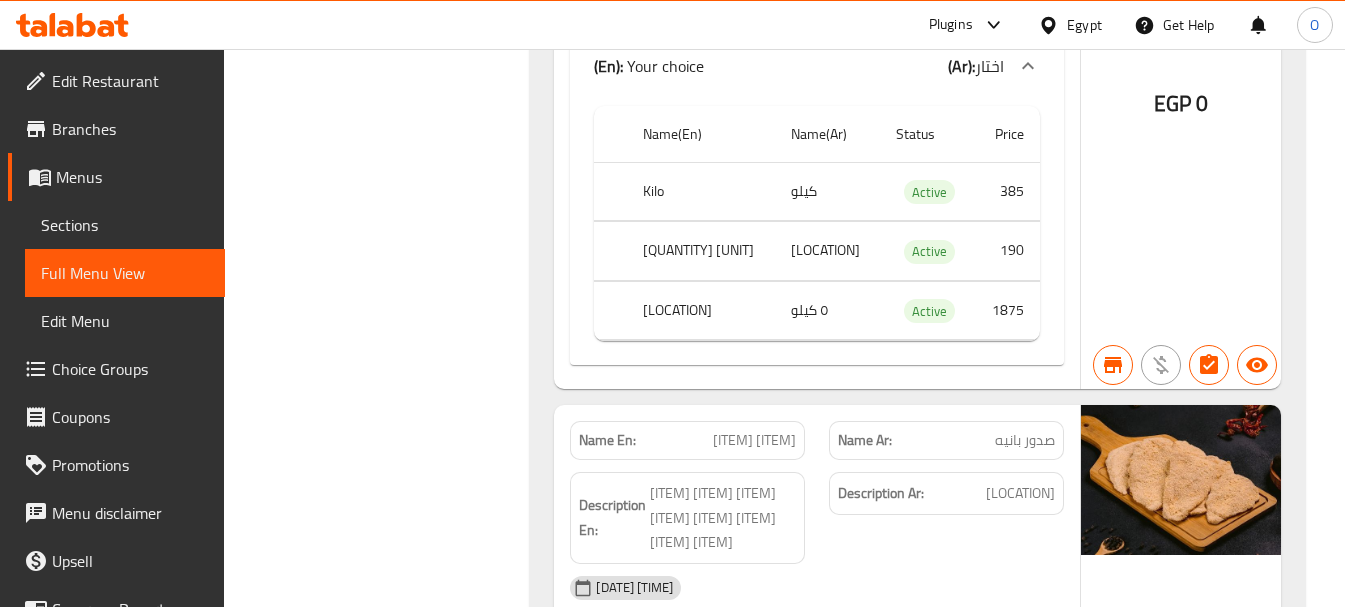 click on "[LOCATION] / [LOCATION] management / [MENU] / Full [MENU] view Export [MENU] CN. [ID]   Active Filter [LOCATION] [LOCATION] [LOCATION] [LOCATION] Popular filters Free items [LOCATION] specific items Has choices Upsell items Availability filters Available Not available View filters Collapse sections Collapse categories Collapse Choices (En):   Let Your Vegetables On Talabat And Your Meat On [LOCATION]  (Ar): خلي خضارك على طلبات ولحمتك على [LOCATION] Name En: [LOCATION] Offer Name Ar: عرض الاسكندراني Description En: 1 kilo sausage, 1 kilo [LOCATION] liver Description Ar:  1 كيلو سجق، ١ كيلو كبده اسكندراني  [DATE] [TIME] Start date:    [DATE] End date:    [DATE] [CURRENCY] [PRICE] Name En: Saving Offer 2  Name Ar: عرض التوفير 2  Description En: 5 kilo beef includes  kilo of beef sun, kilo flank meat, kilo shank meat, kilo thigh meat, and dosh meat.
Description Ar: [DATE] [TIME] Start date:      SU MO" at bounding box center (784, 19401) 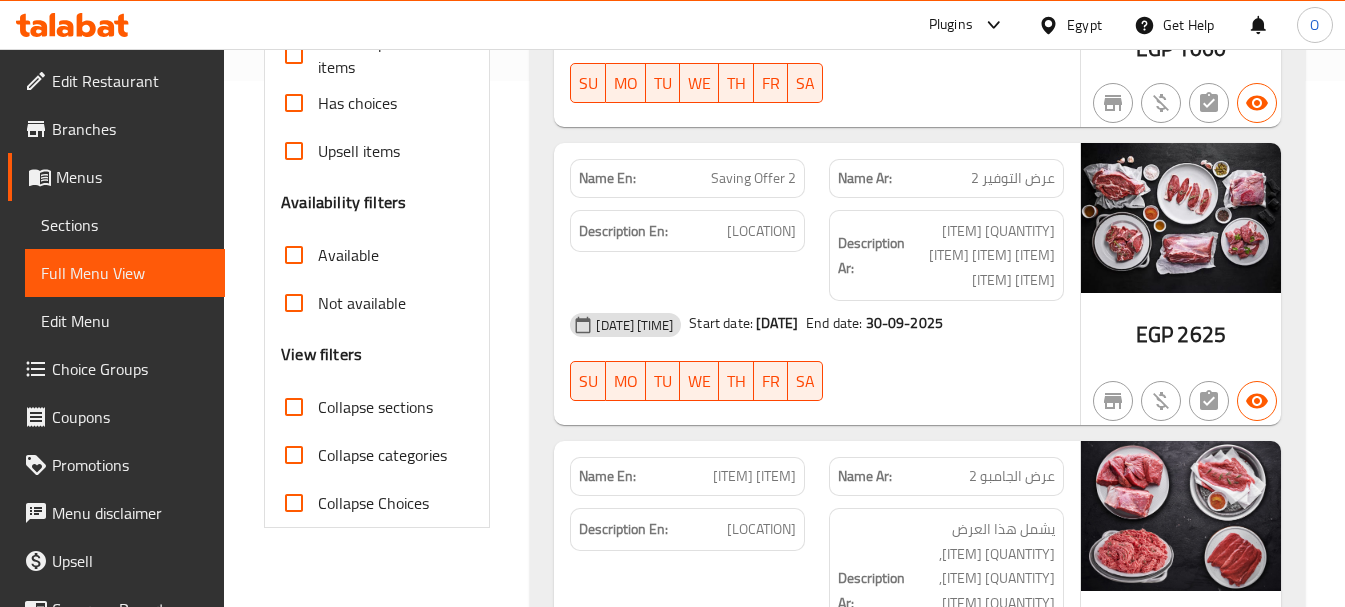 scroll, scrollTop: 600, scrollLeft: 0, axis: vertical 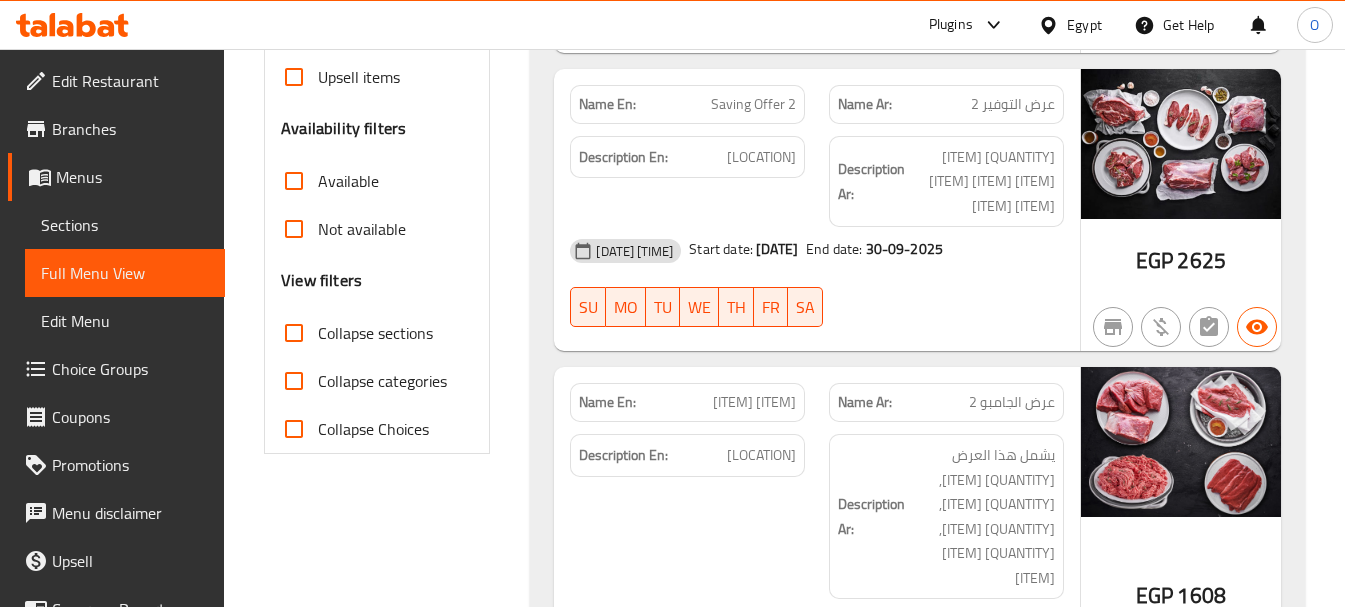click on "Collapse sections" at bounding box center (294, 333) 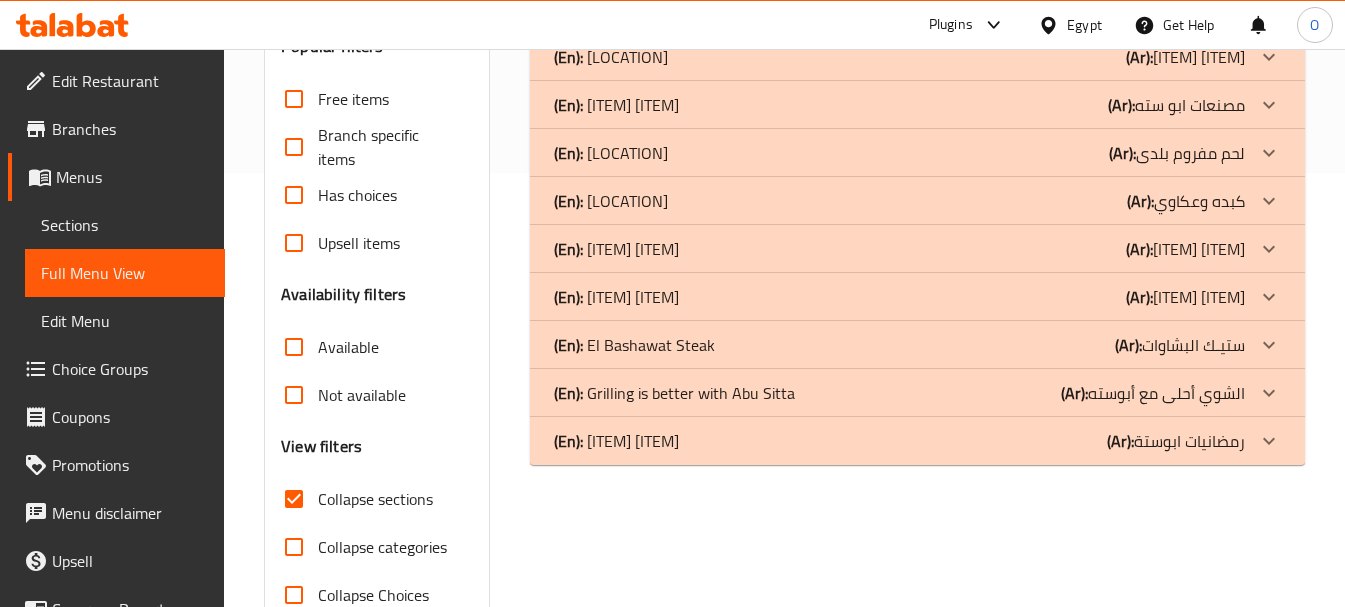 scroll, scrollTop: 387, scrollLeft: 0, axis: vertical 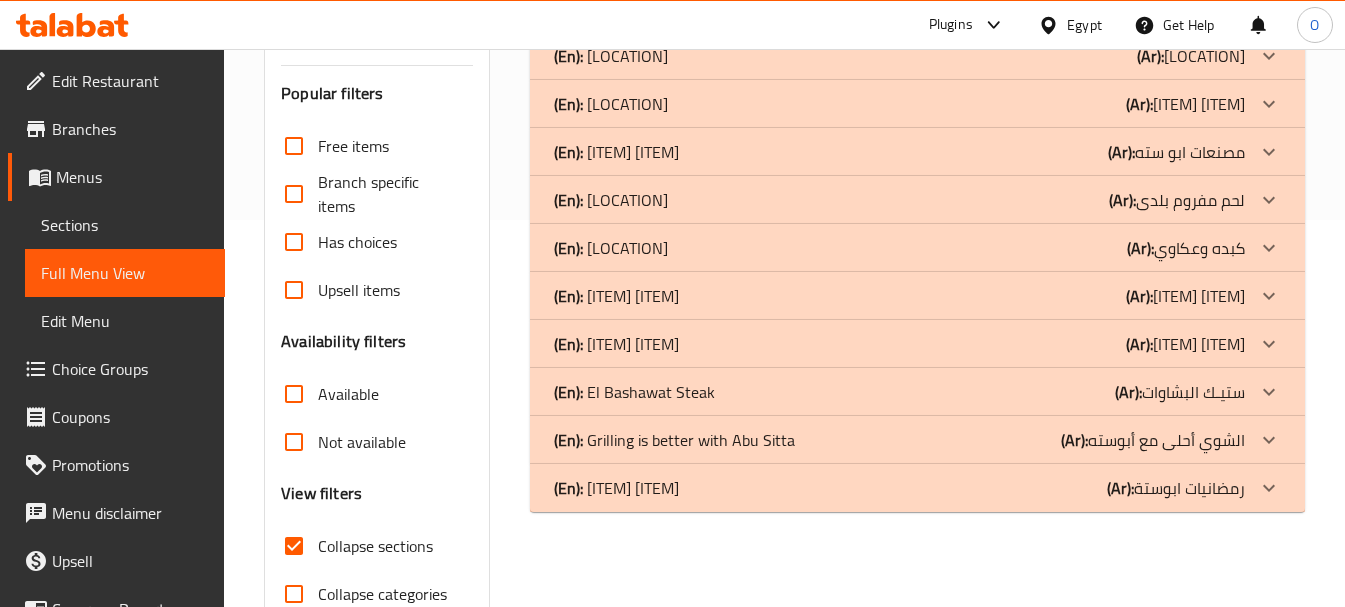 click on "(En): Grilling is better with [BRAND] (Ar): الشوي أحلى مع [BRAND]" at bounding box center (899, -52) 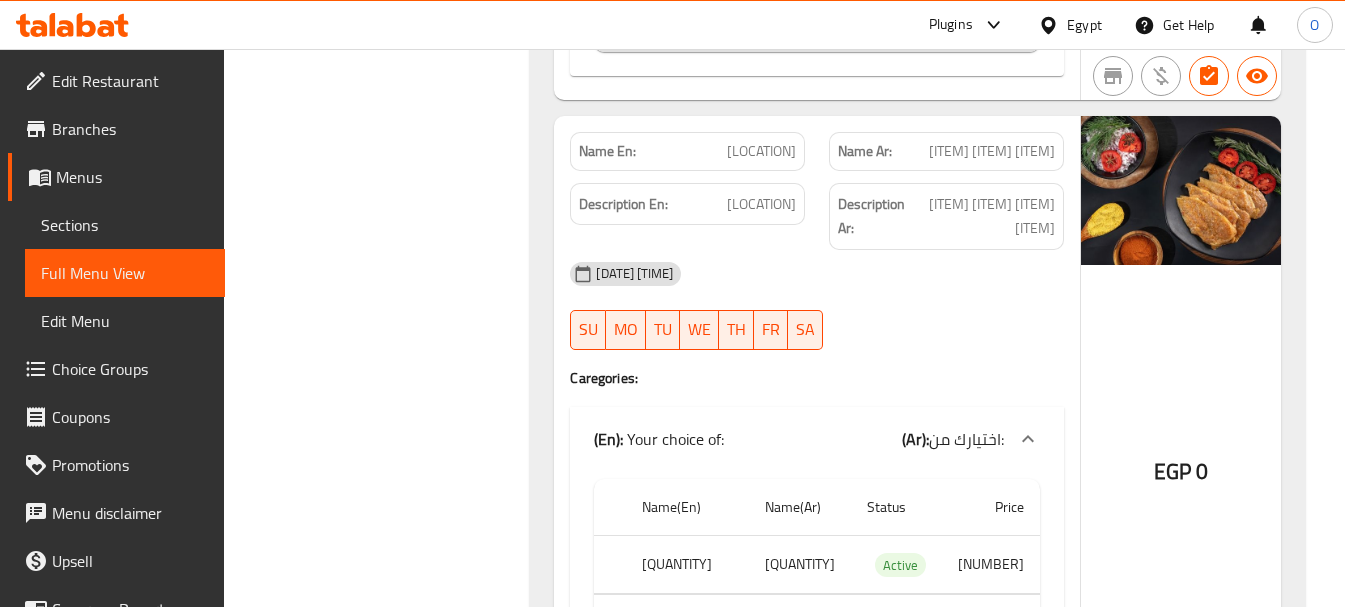 scroll, scrollTop: 1615, scrollLeft: 0, axis: vertical 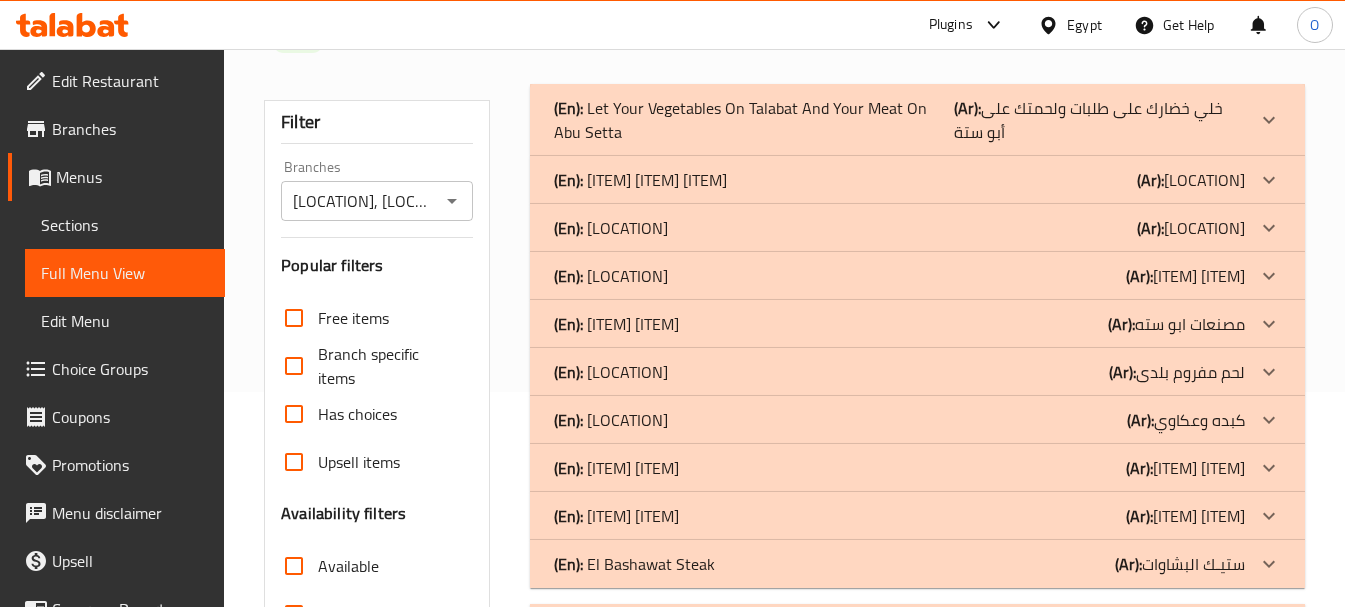 click on "(En):   Kandouz With Bone (Ar): كندوز بالعظم" at bounding box center [899, 120] 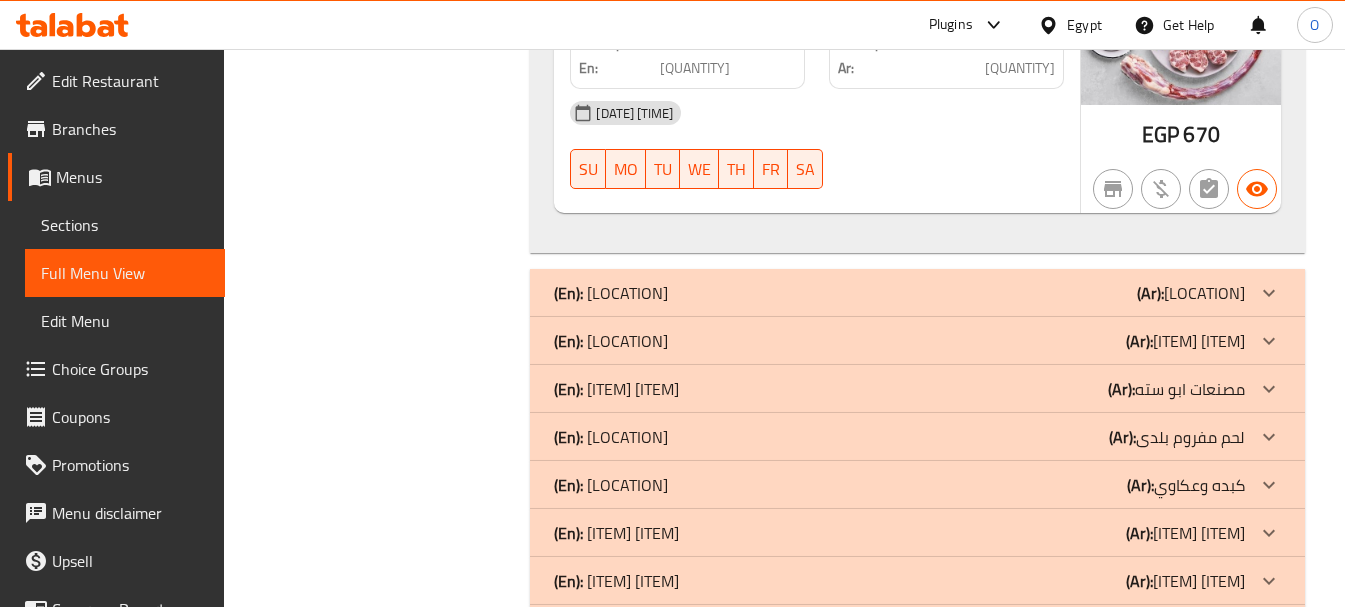scroll, scrollTop: 2215, scrollLeft: 0, axis: vertical 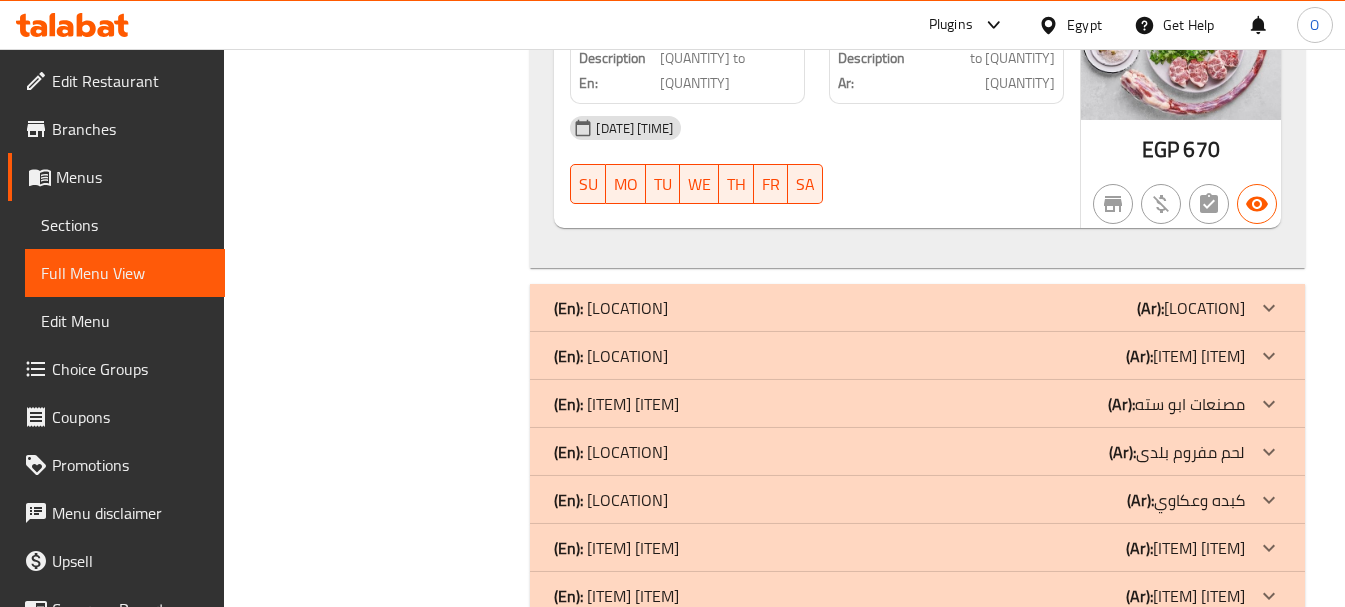 click on "Sections" at bounding box center (125, 225) 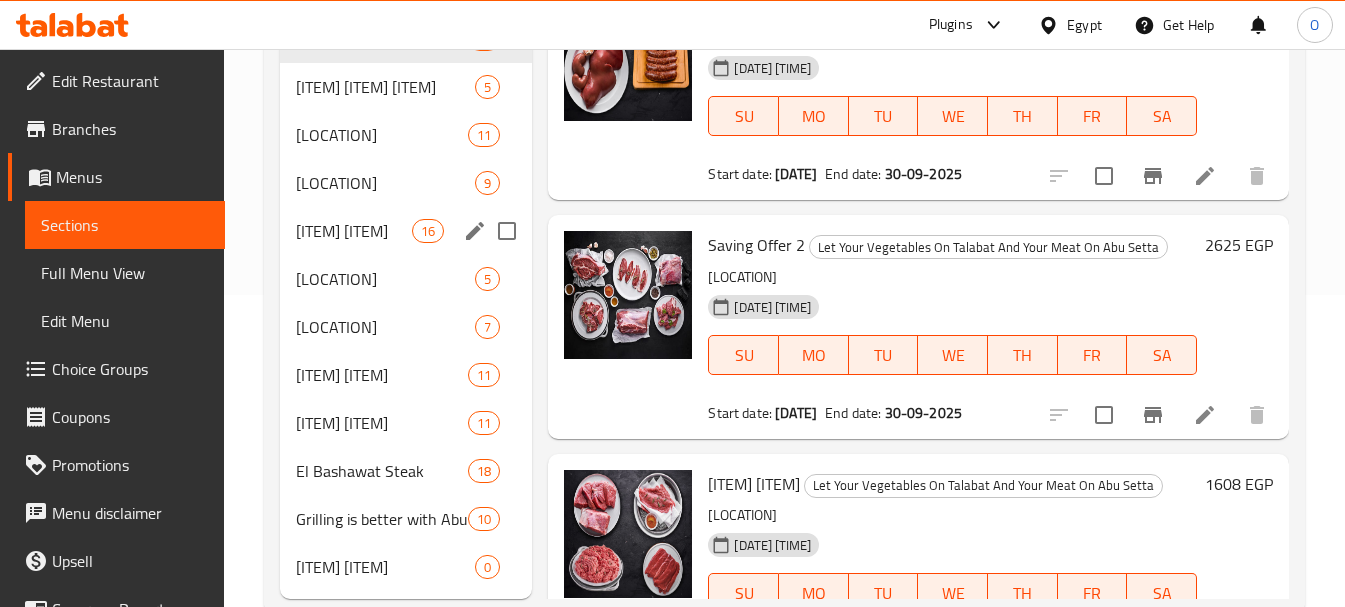 scroll, scrollTop: 360, scrollLeft: 0, axis: vertical 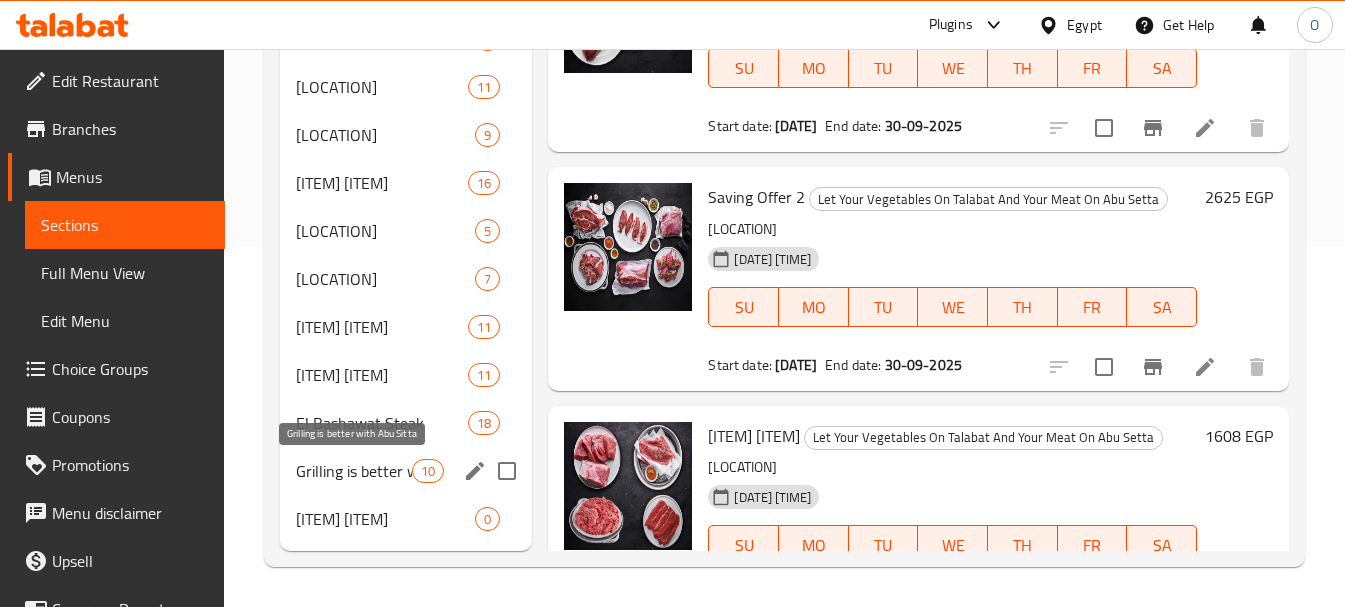 click on "Grilling is better with Abu Sitta" at bounding box center [354, 471] 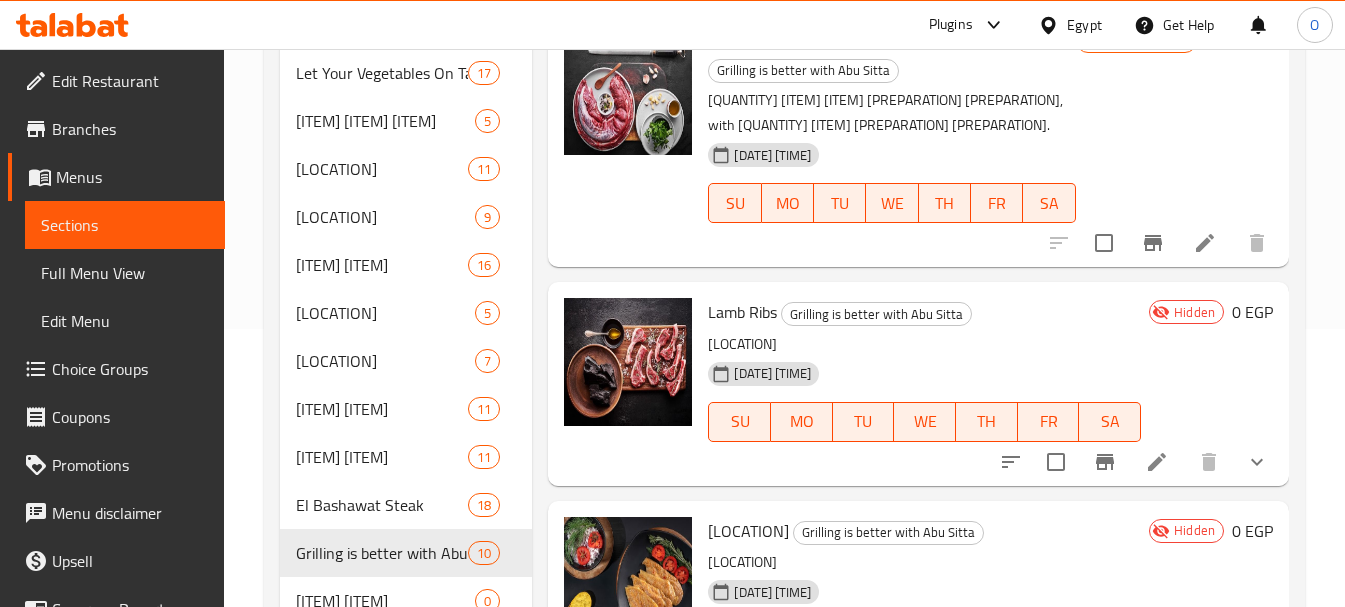 scroll, scrollTop: 360, scrollLeft: 0, axis: vertical 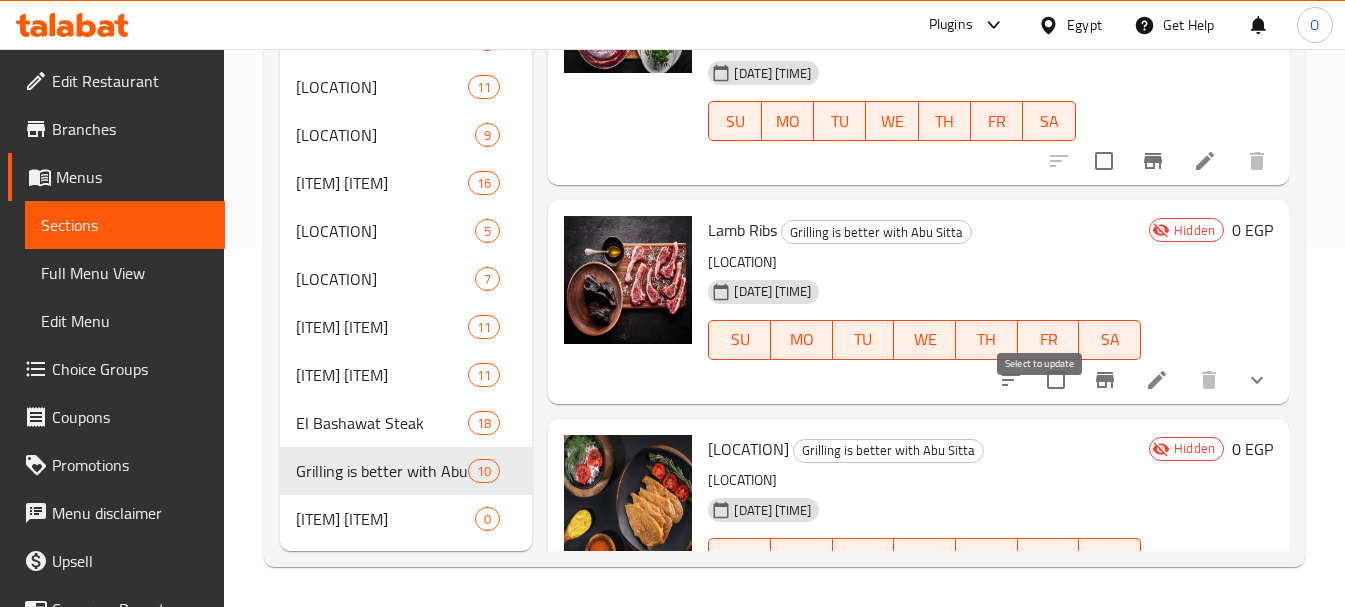 click at bounding box center [1056, 380] 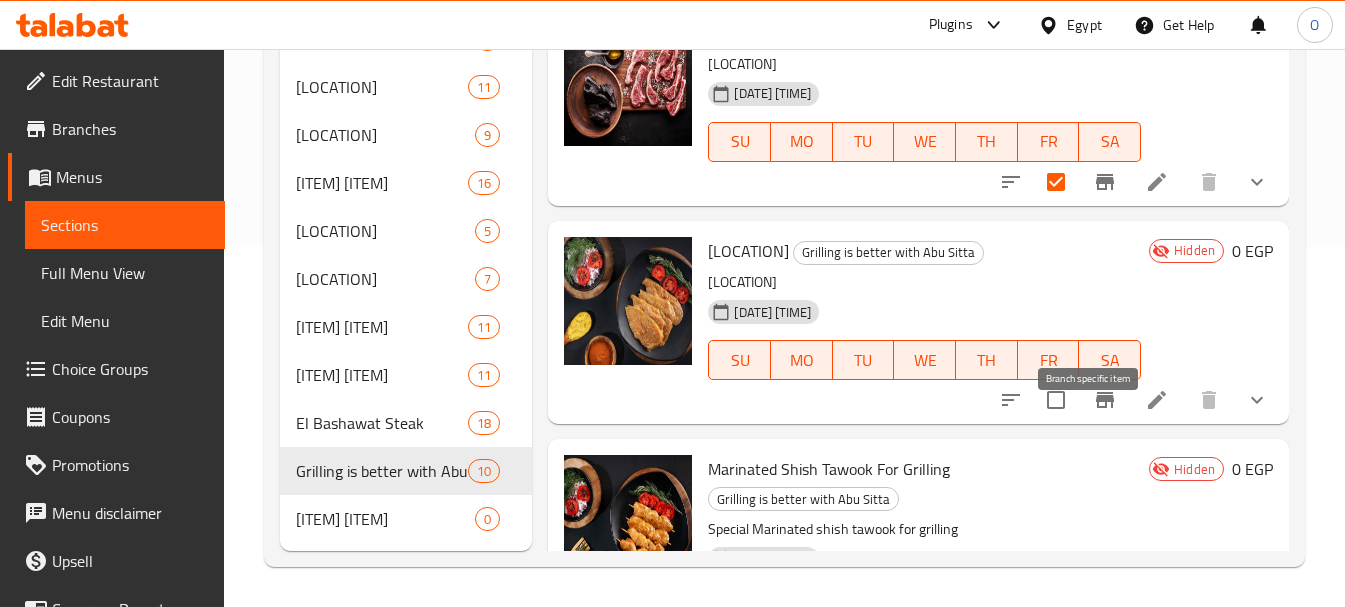 scroll, scrollTop: 200, scrollLeft: 0, axis: vertical 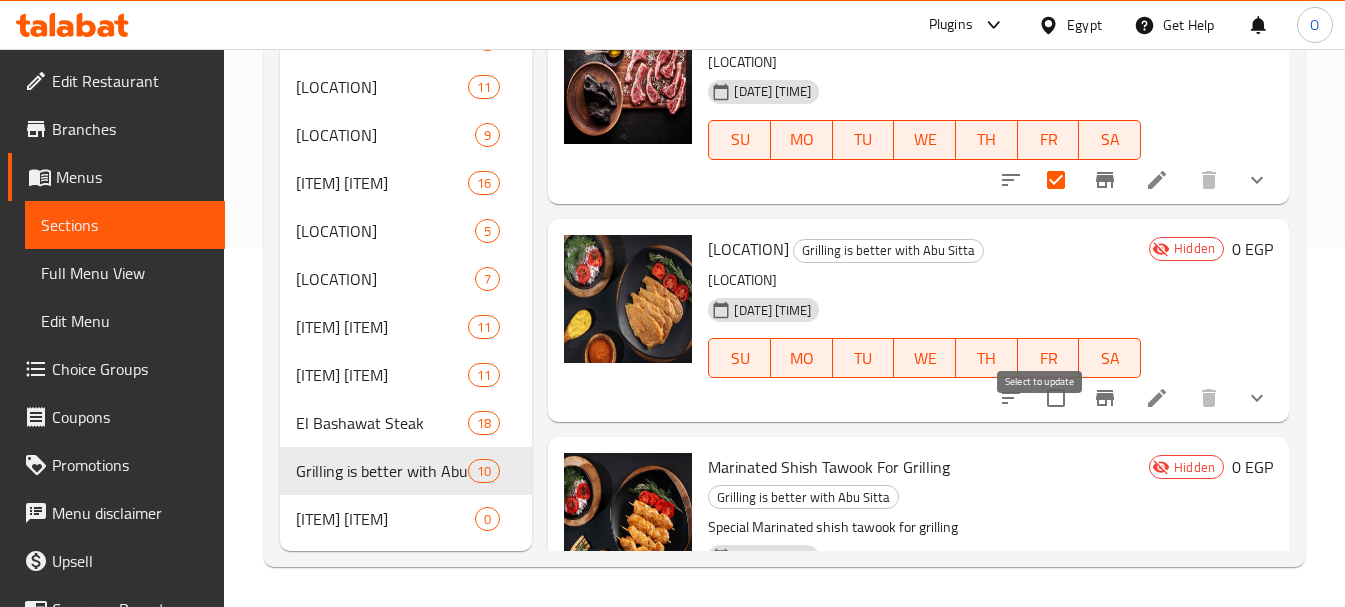 click at bounding box center (1056, 398) 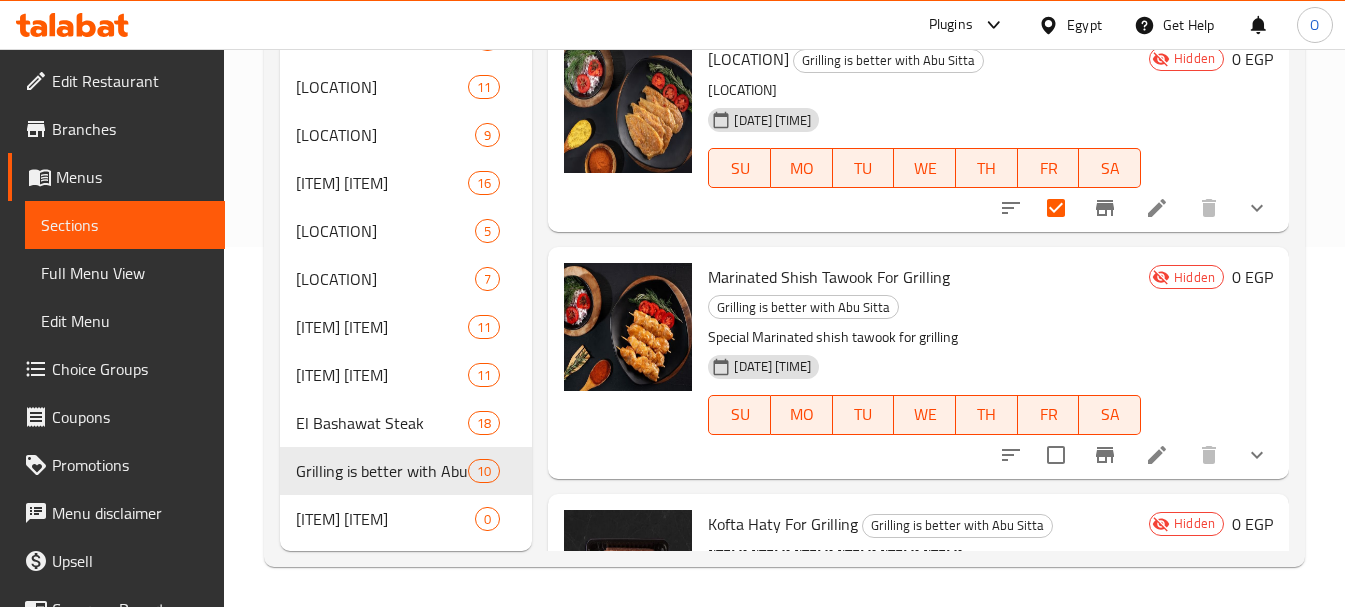 scroll, scrollTop: 400, scrollLeft: 0, axis: vertical 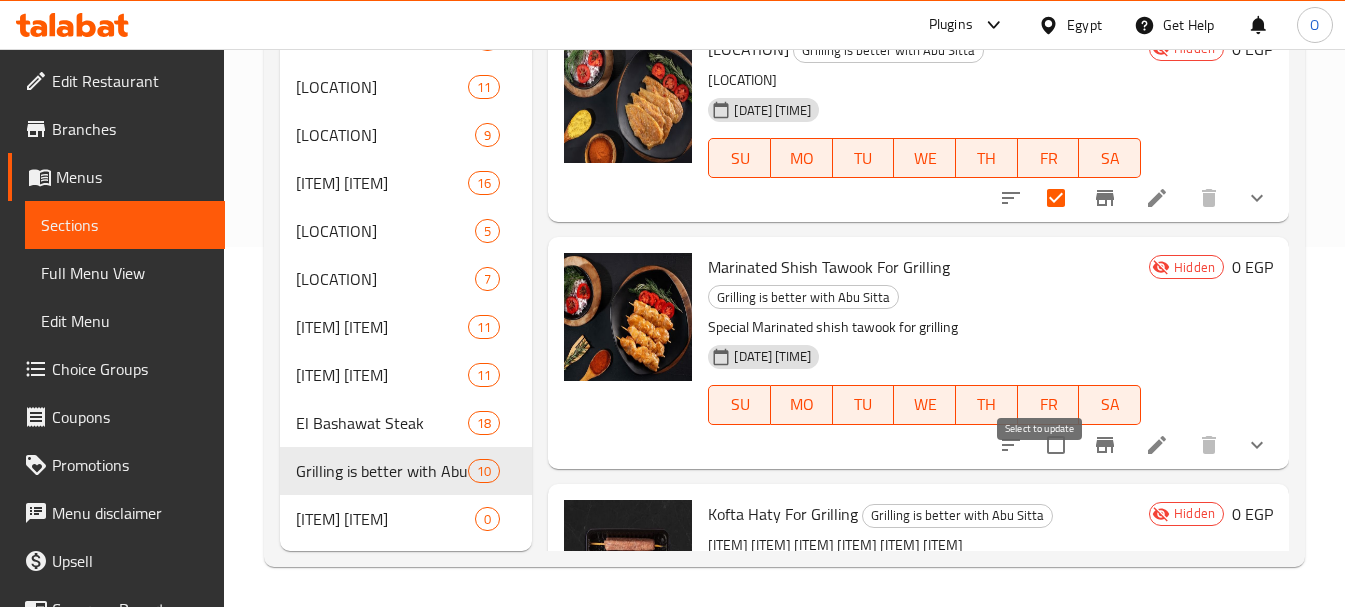 click at bounding box center [1056, 445] 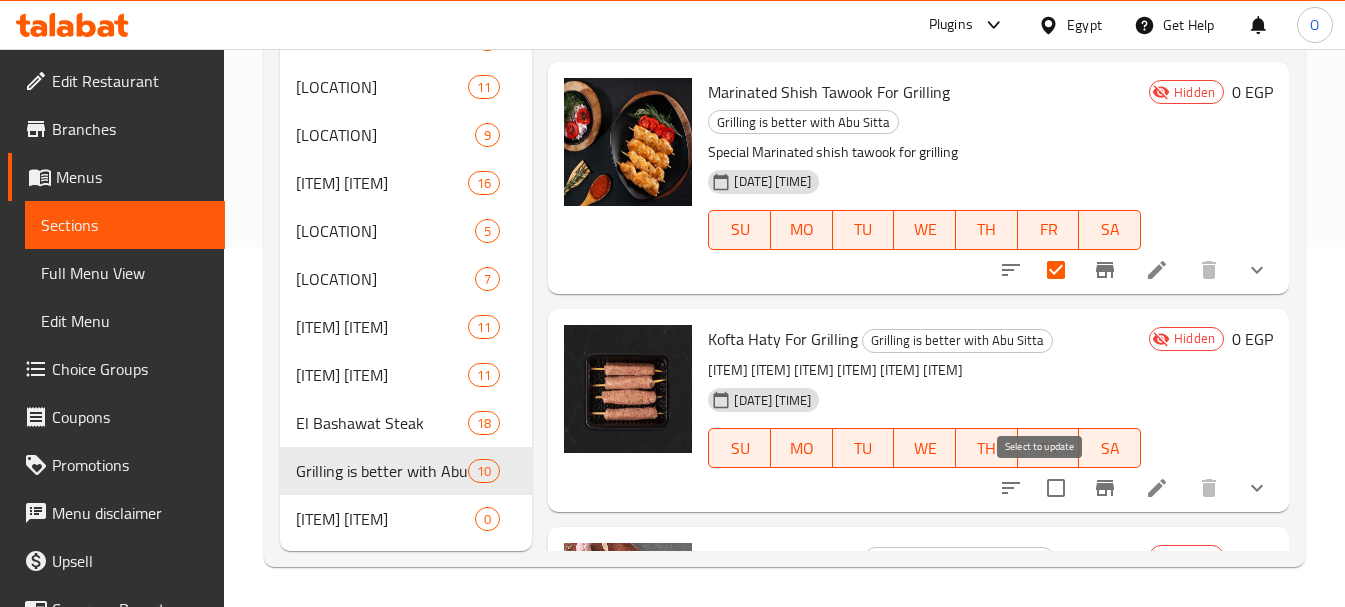 scroll, scrollTop: 600, scrollLeft: 0, axis: vertical 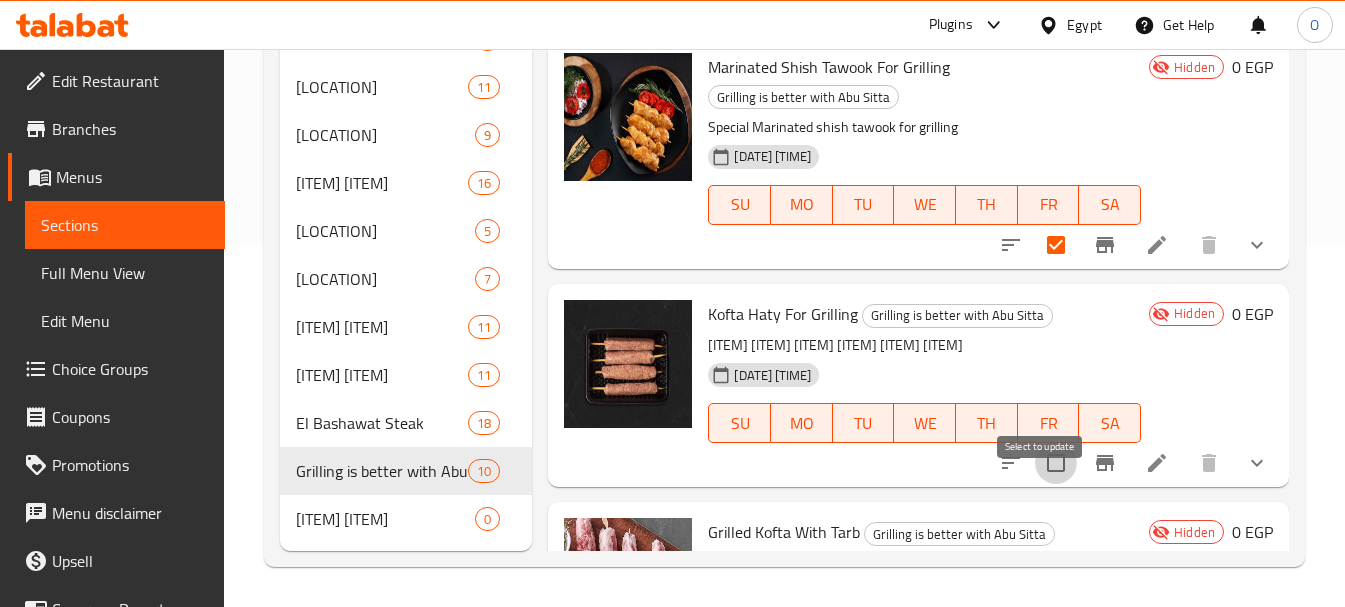 click at bounding box center (1056, 463) 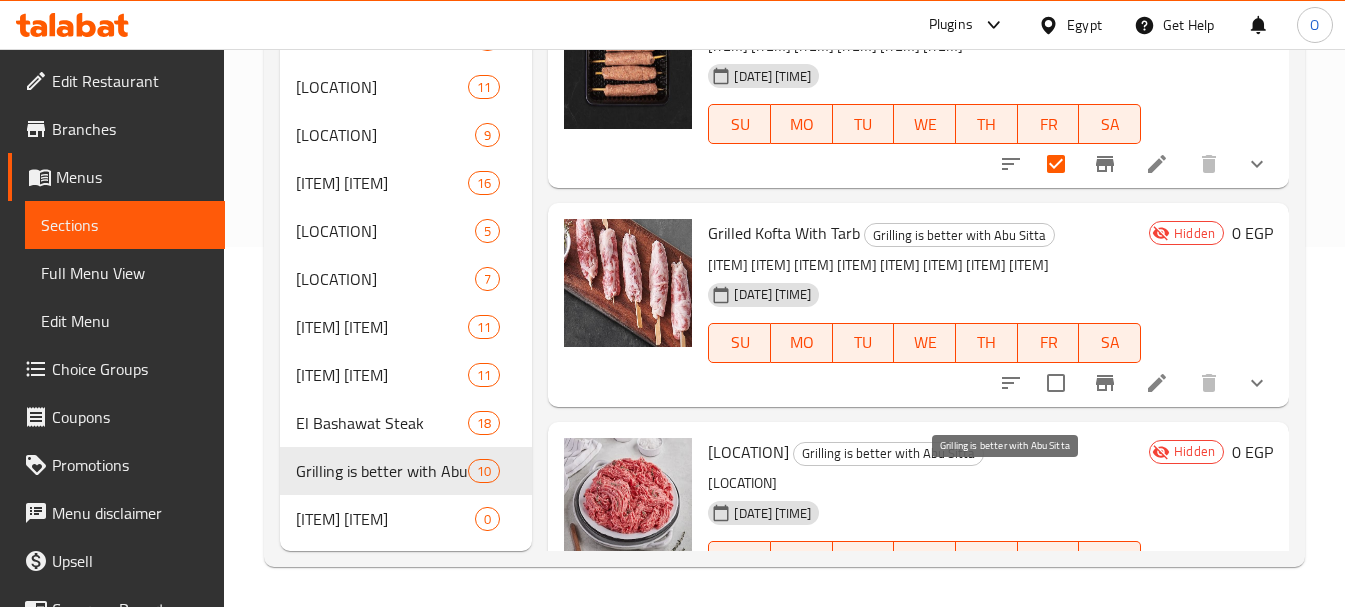 scroll, scrollTop: 900, scrollLeft: 0, axis: vertical 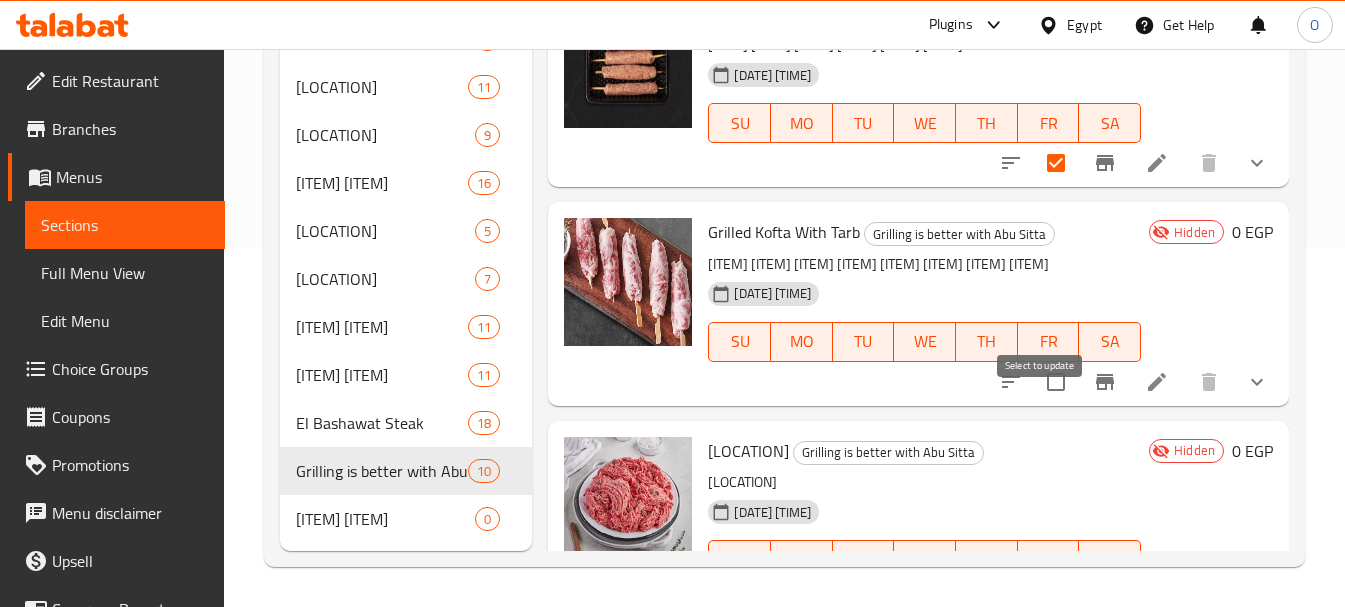 click at bounding box center (1056, 382) 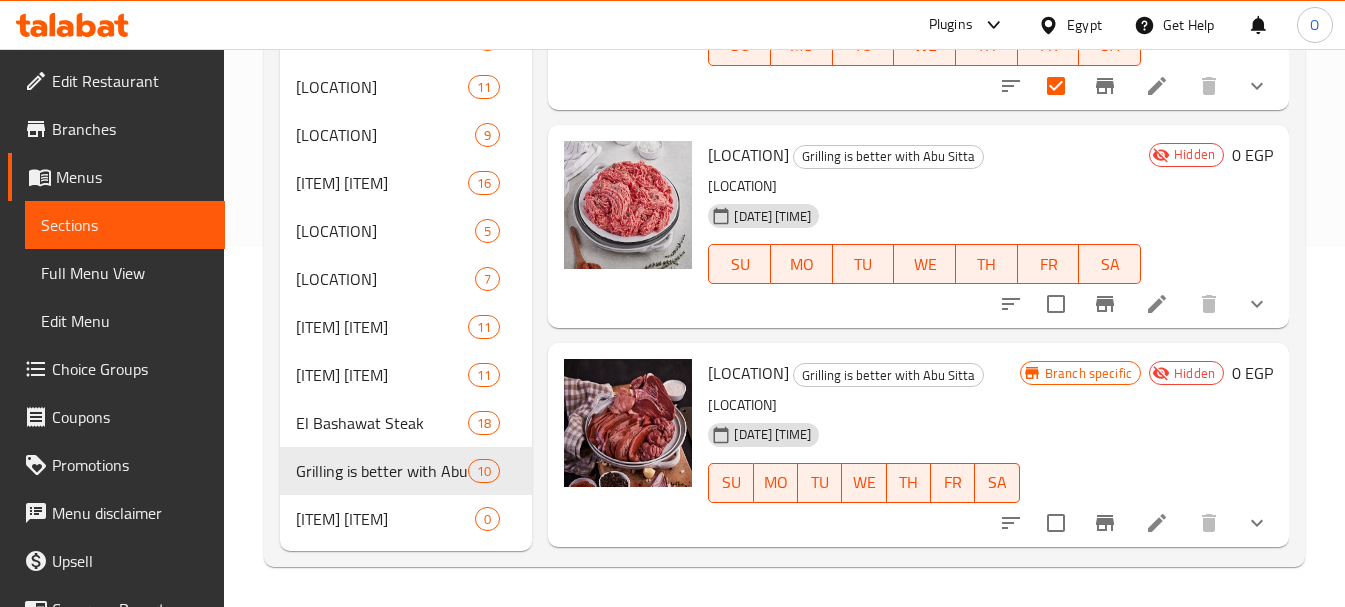 scroll, scrollTop: 1200, scrollLeft: 0, axis: vertical 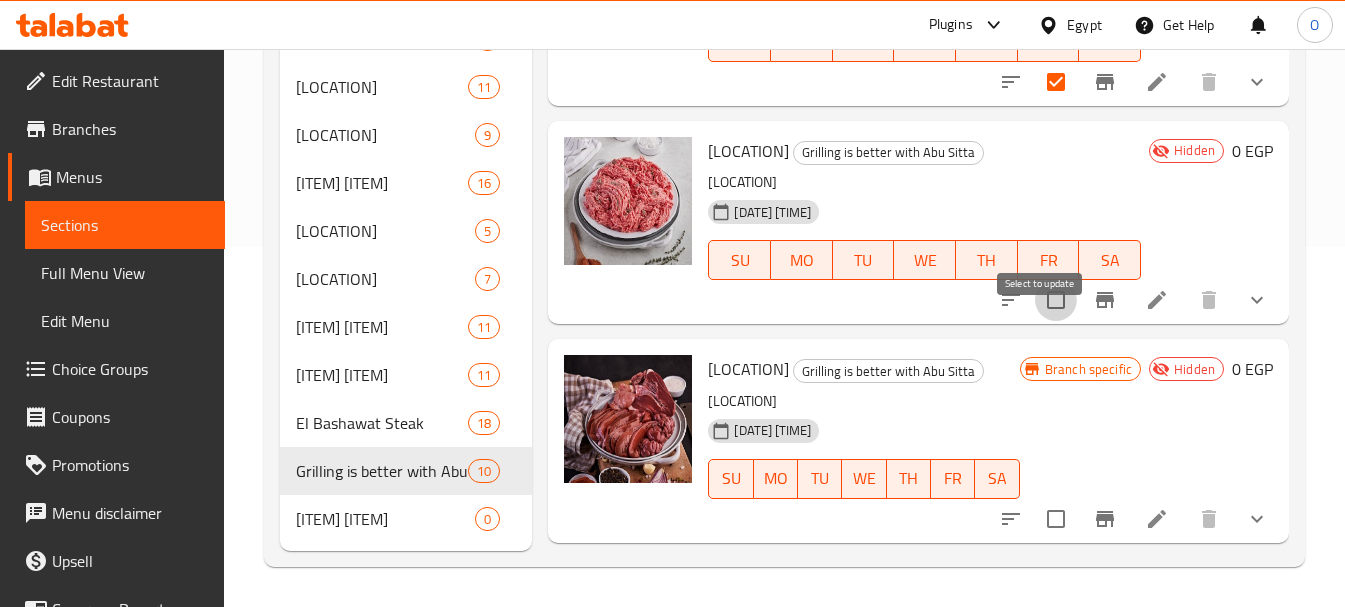 click at bounding box center (1056, 300) 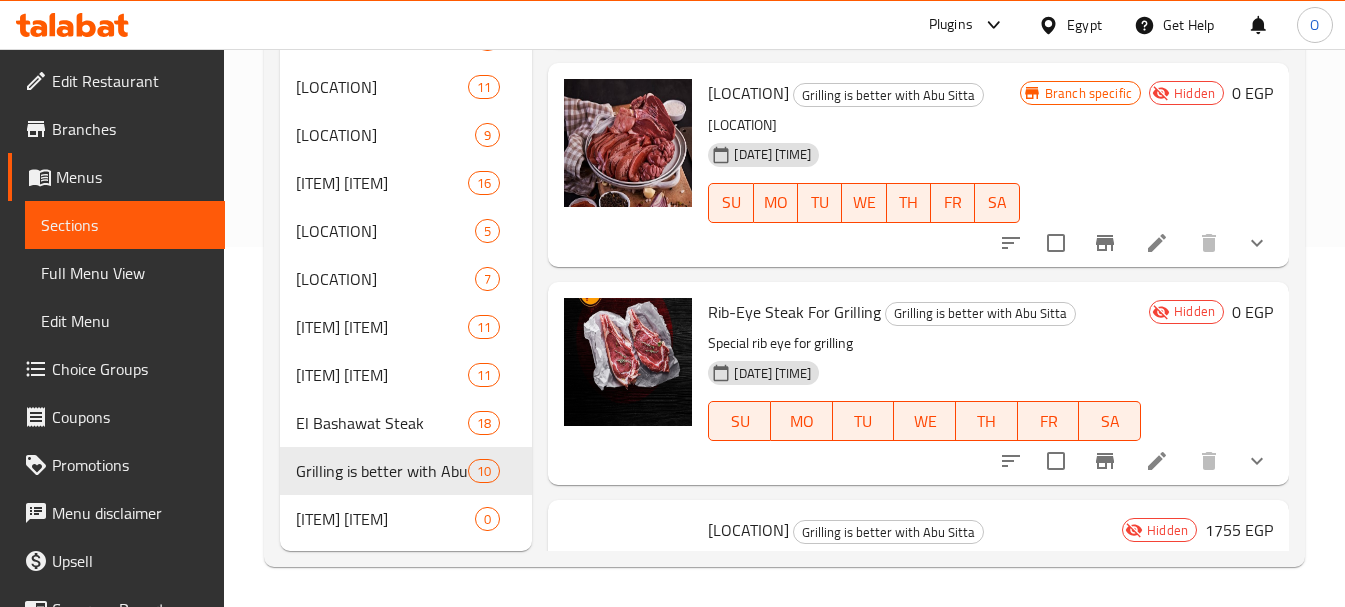 scroll, scrollTop: 1500, scrollLeft: 0, axis: vertical 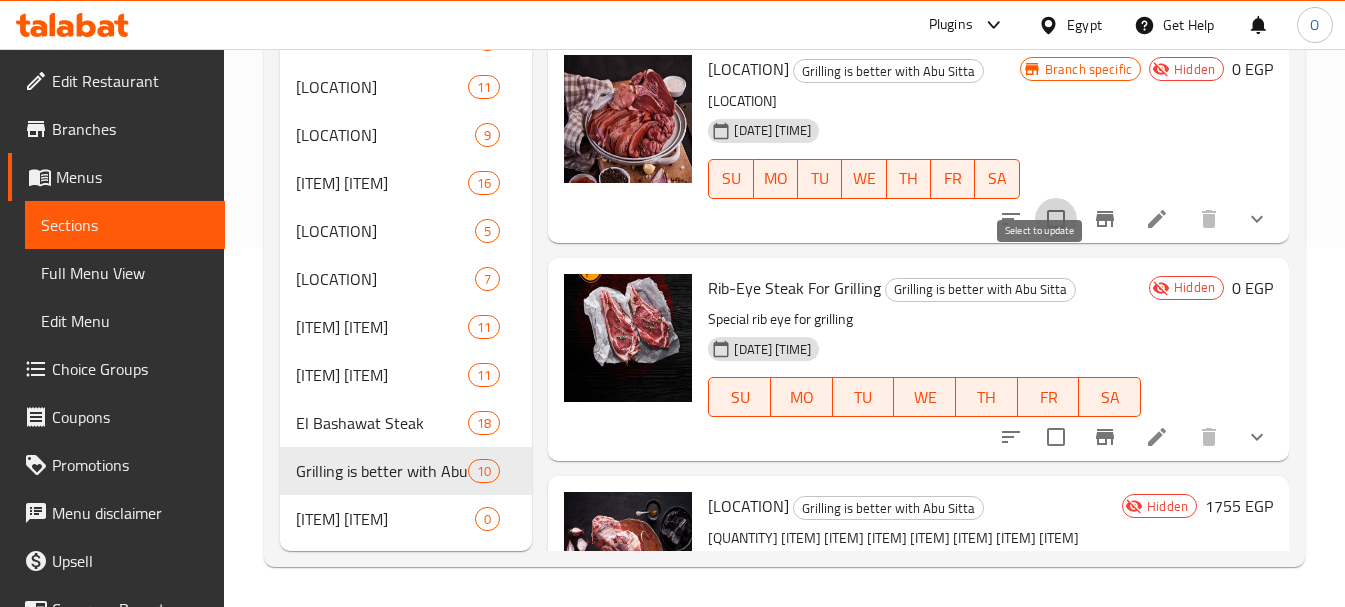click at bounding box center (1056, 219) 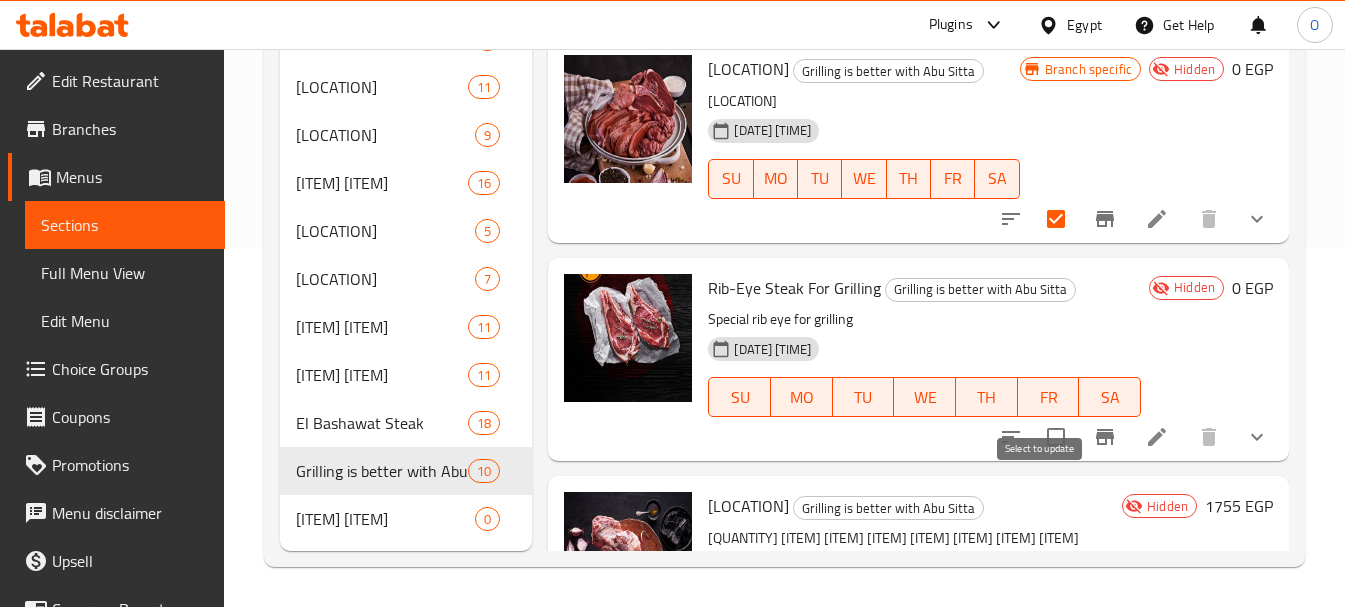 click at bounding box center (1056, 437) 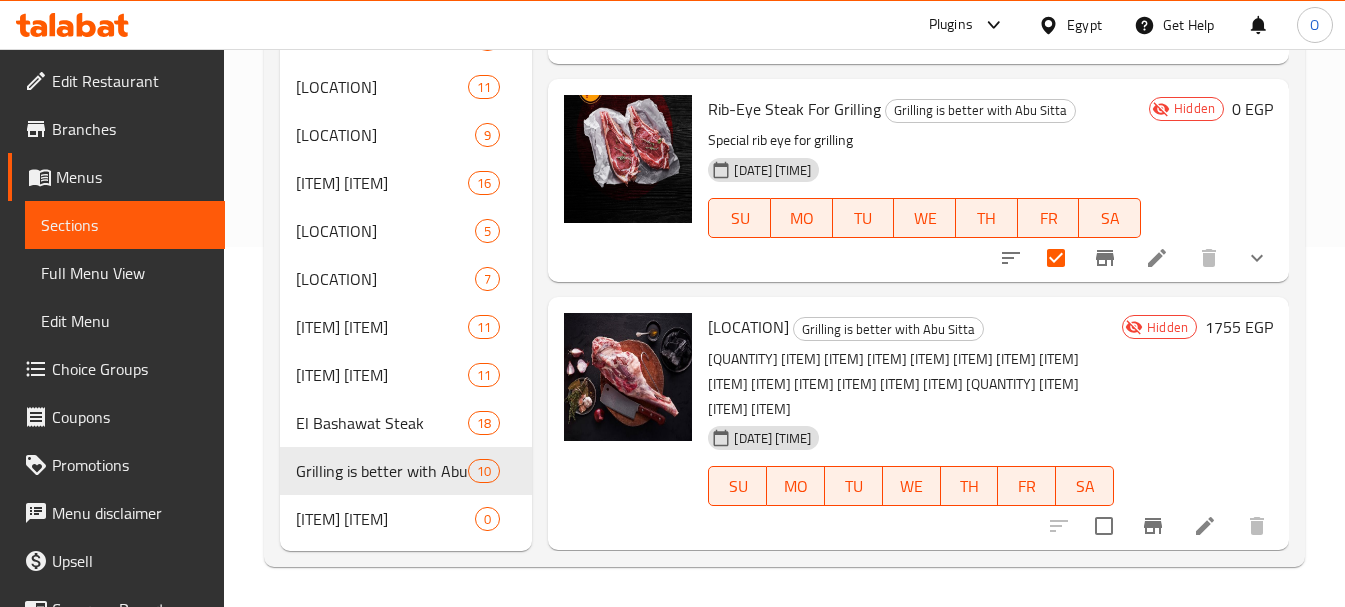 scroll, scrollTop: 1712, scrollLeft: 0, axis: vertical 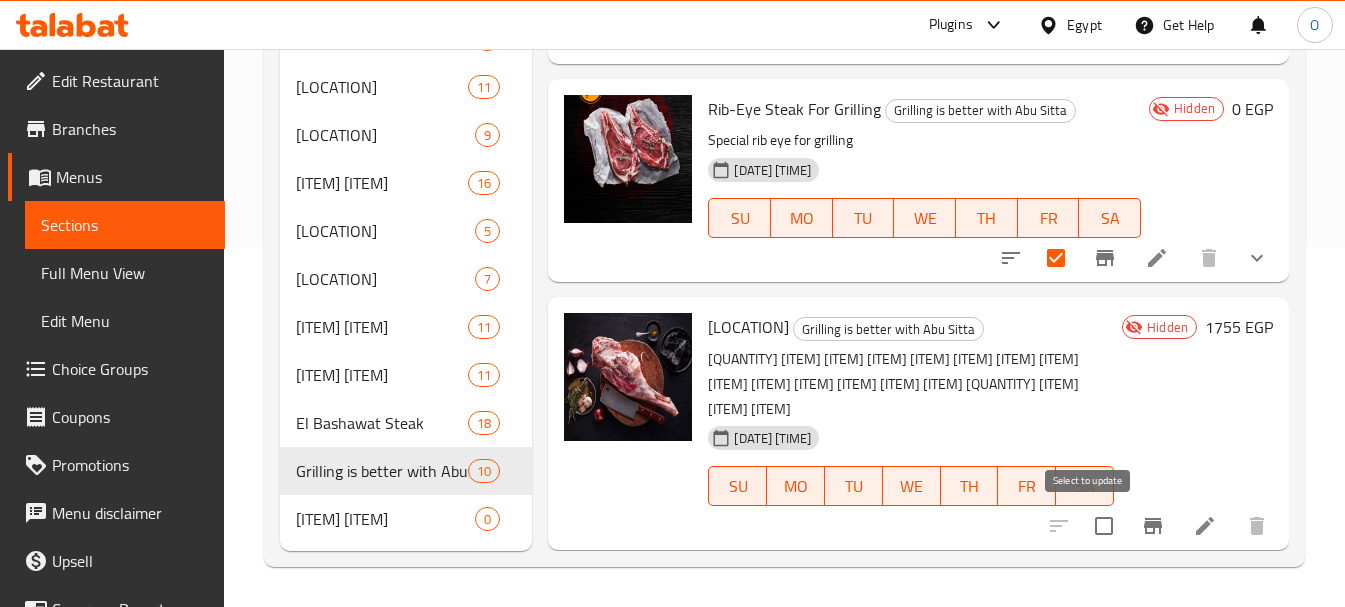 click at bounding box center (1104, 526) 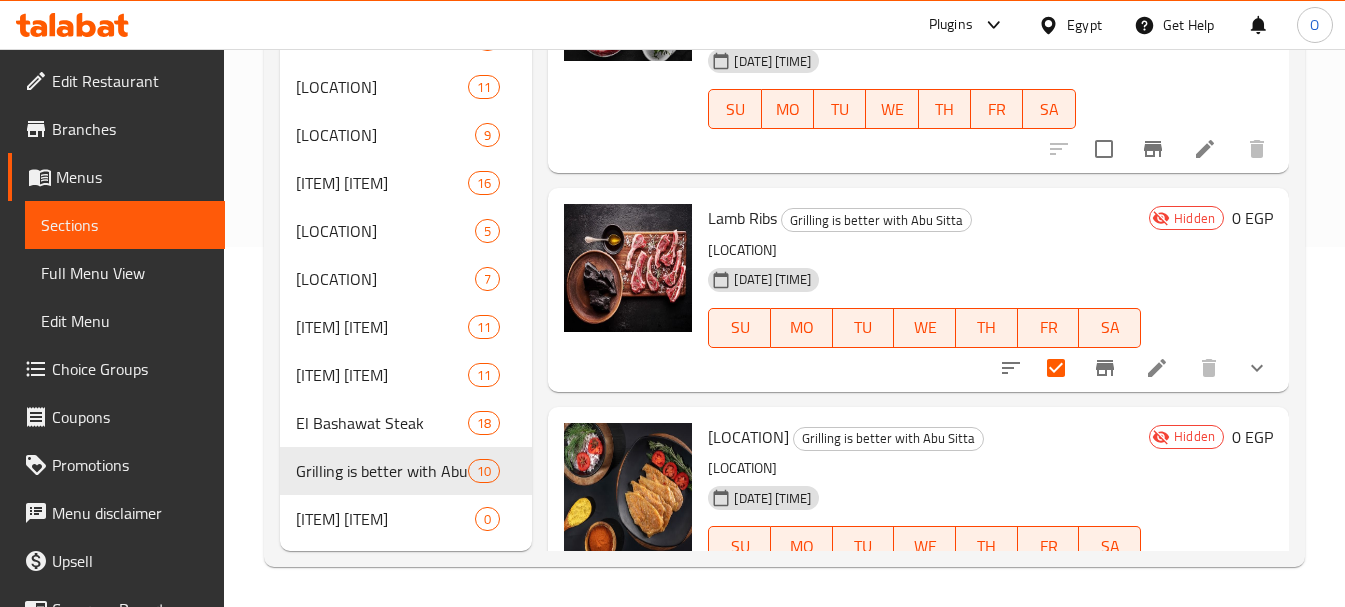 scroll, scrollTop: 0, scrollLeft: 0, axis: both 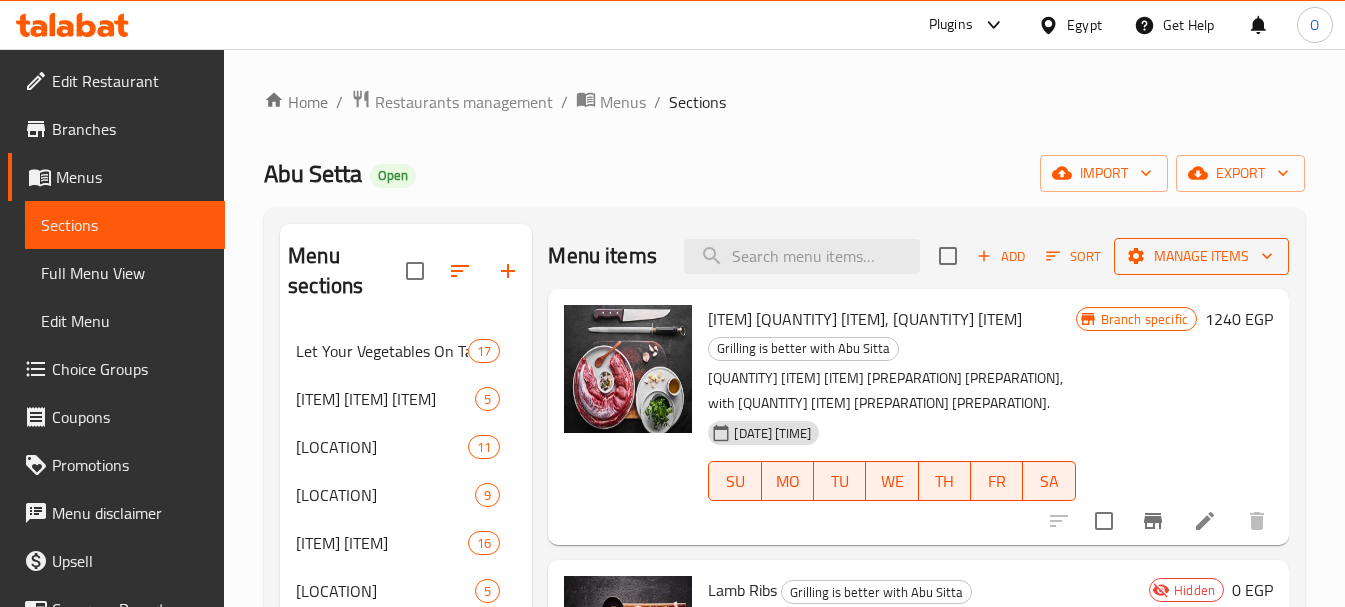 click on "Manage items" at bounding box center [1201, 256] 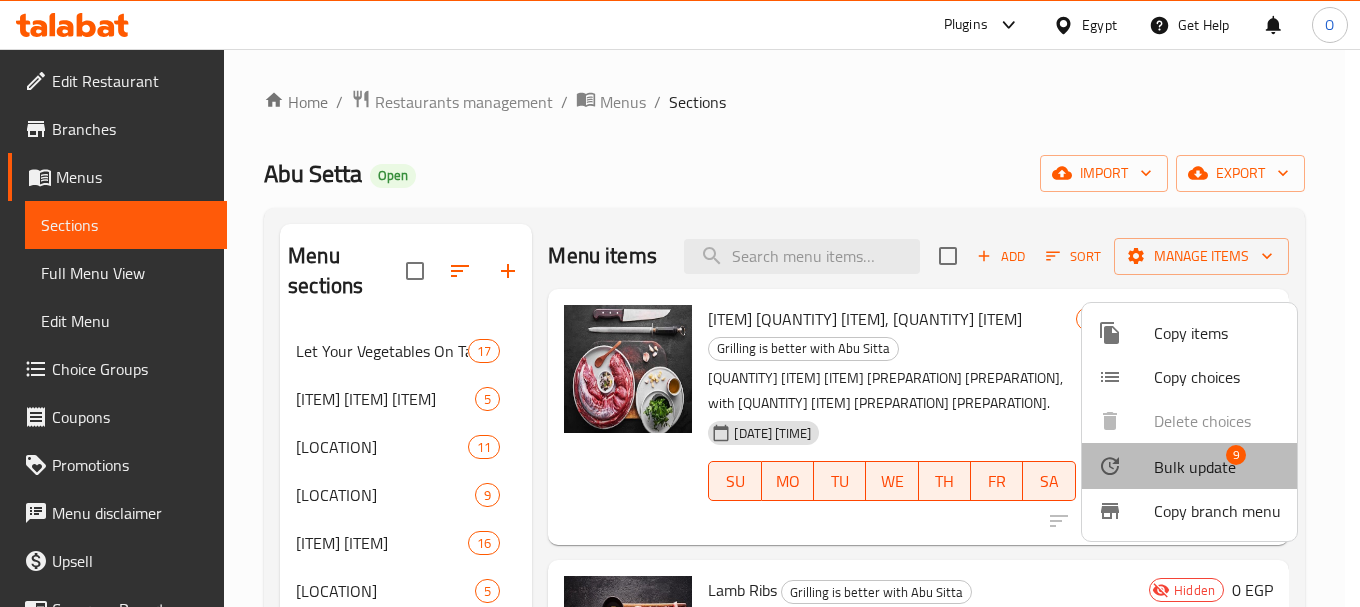 click on "Bulk update" at bounding box center [1195, 467] 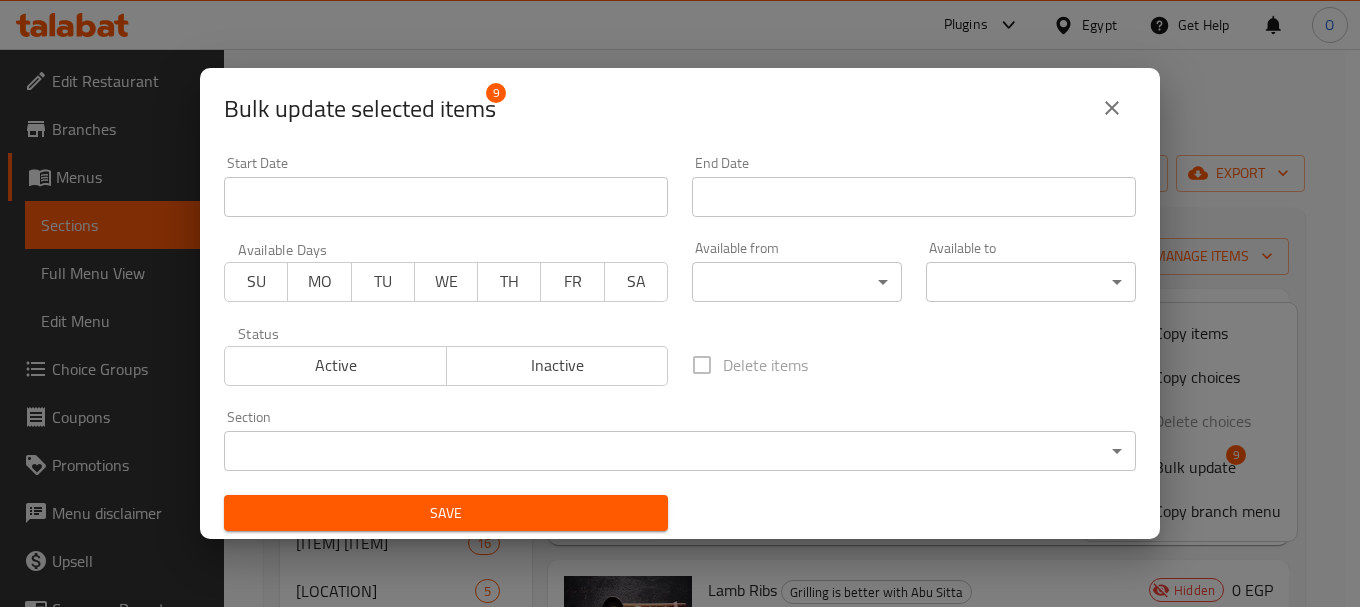 click on "Active" at bounding box center [336, 365] 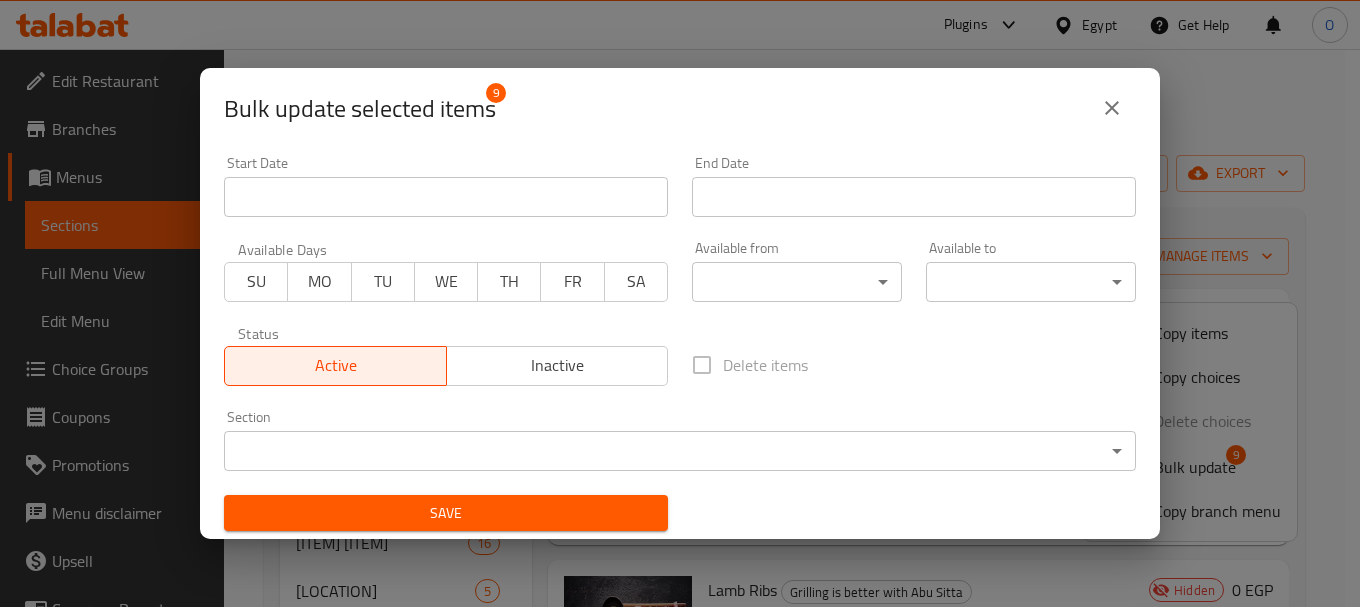 click on "Save" at bounding box center [446, 513] 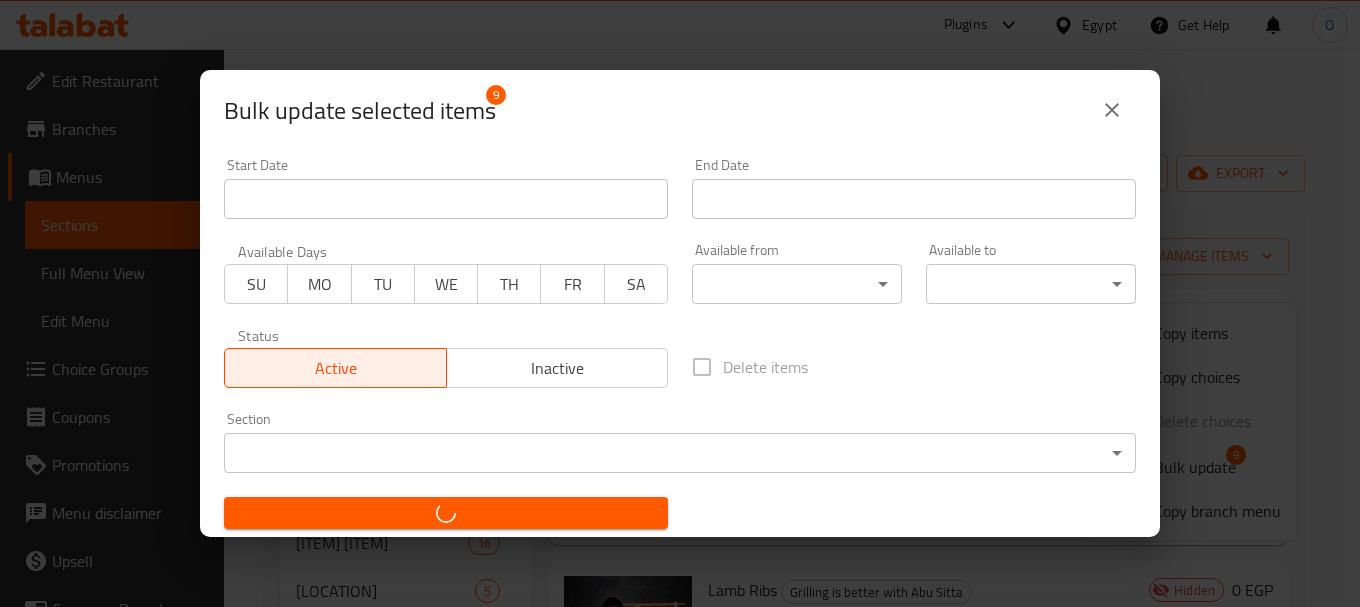 checkbox on "false" 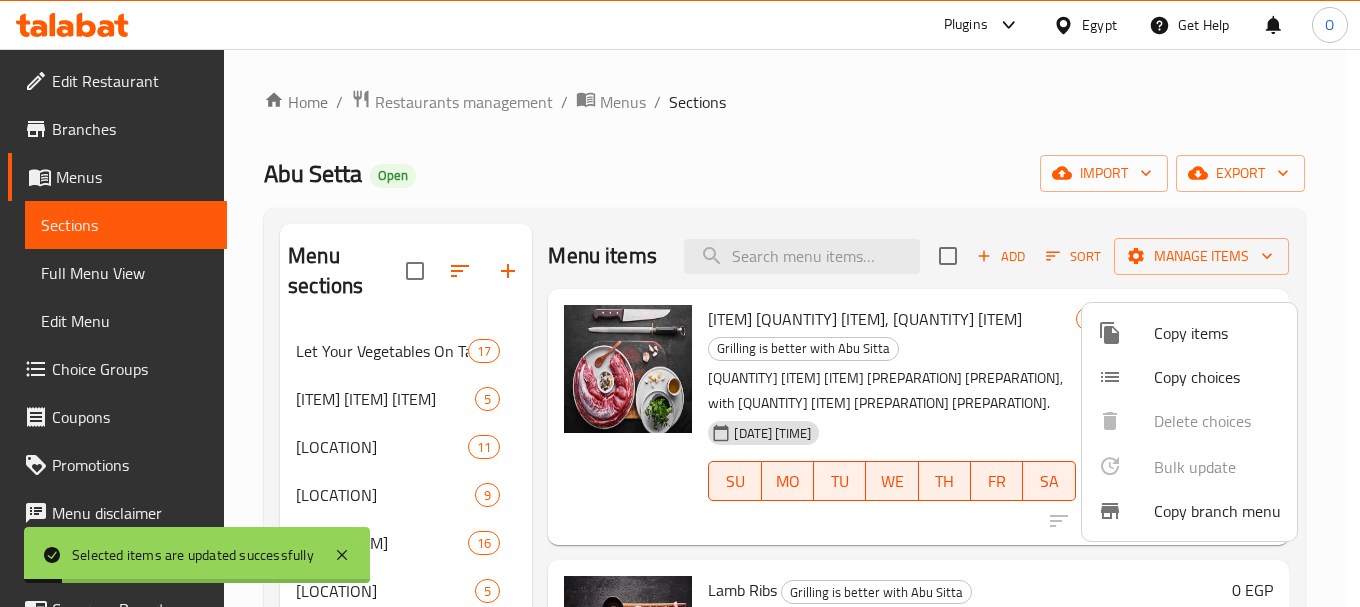 click at bounding box center [680, 303] 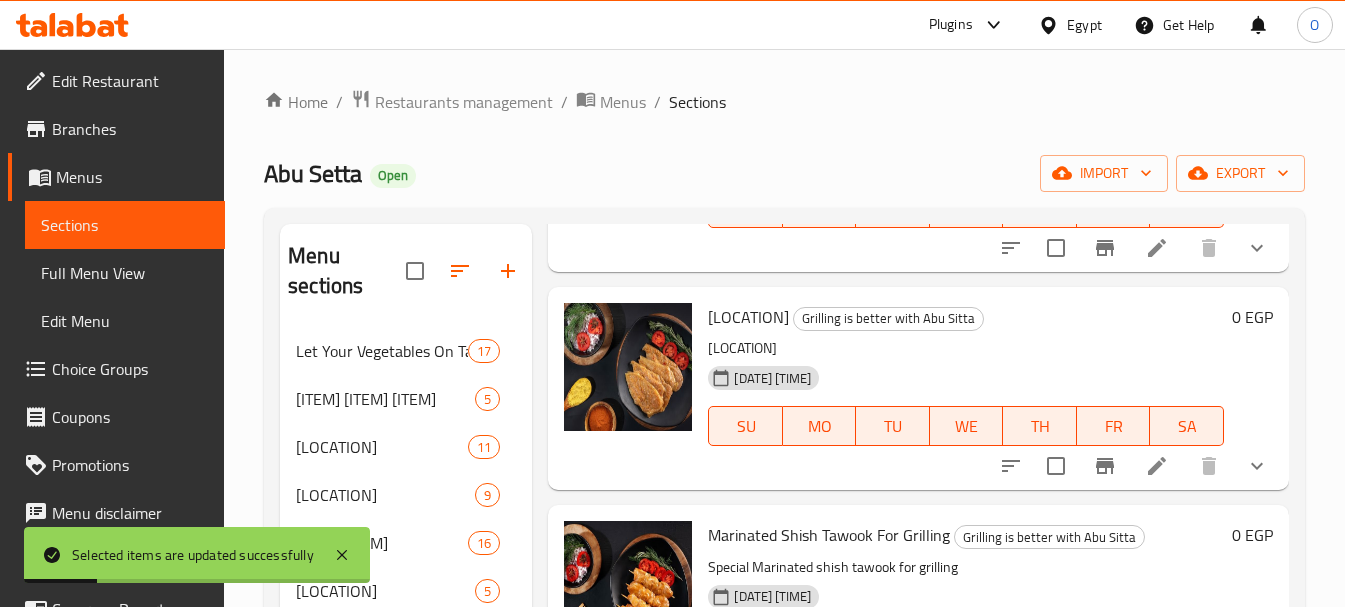 scroll, scrollTop: 600, scrollLeft: 0, axis: vertical 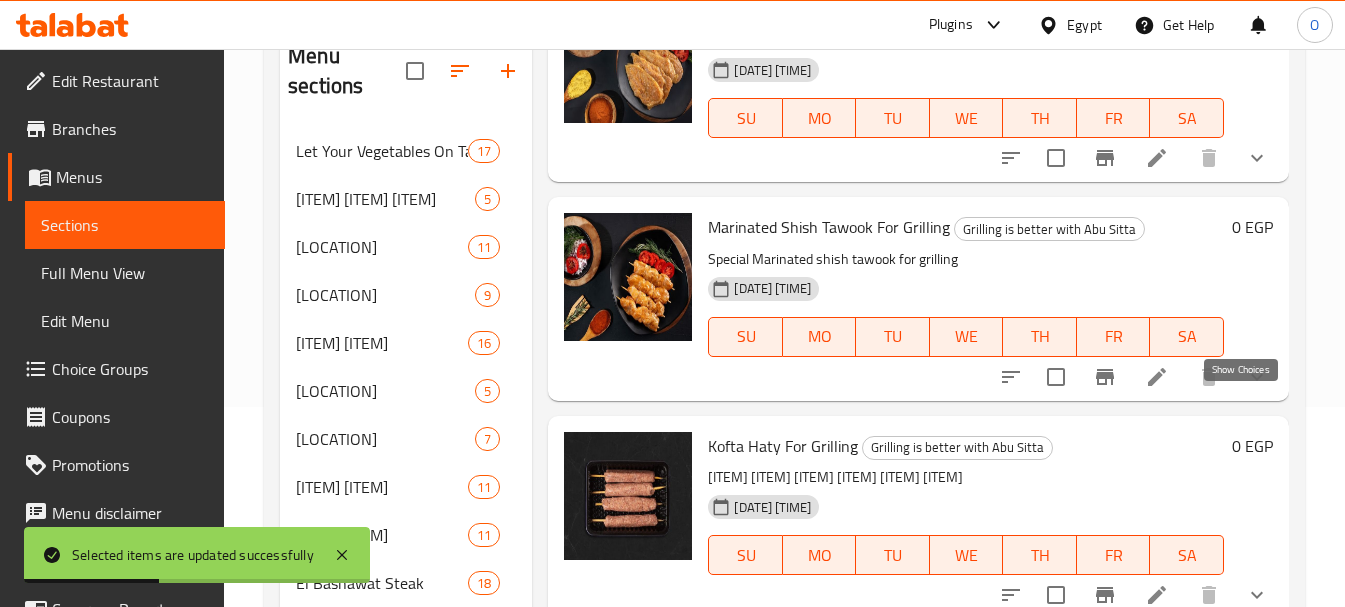 click 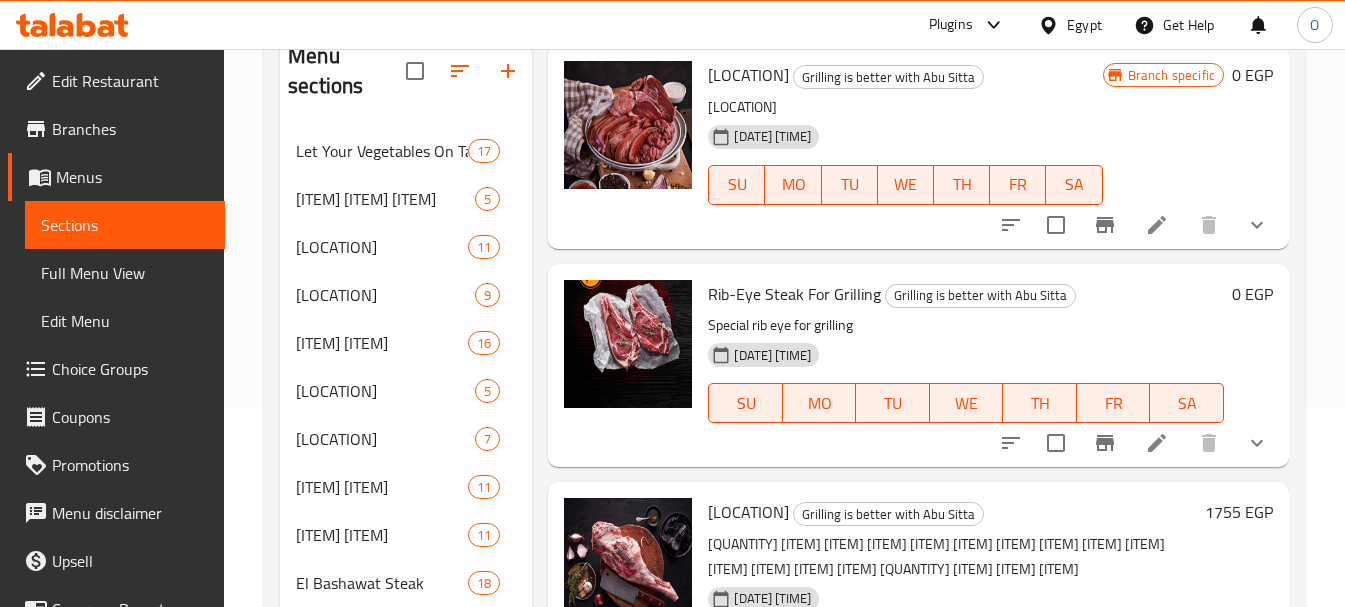 scroll, scrollTop: 1823, scrollLeft: 0, axis: vertical 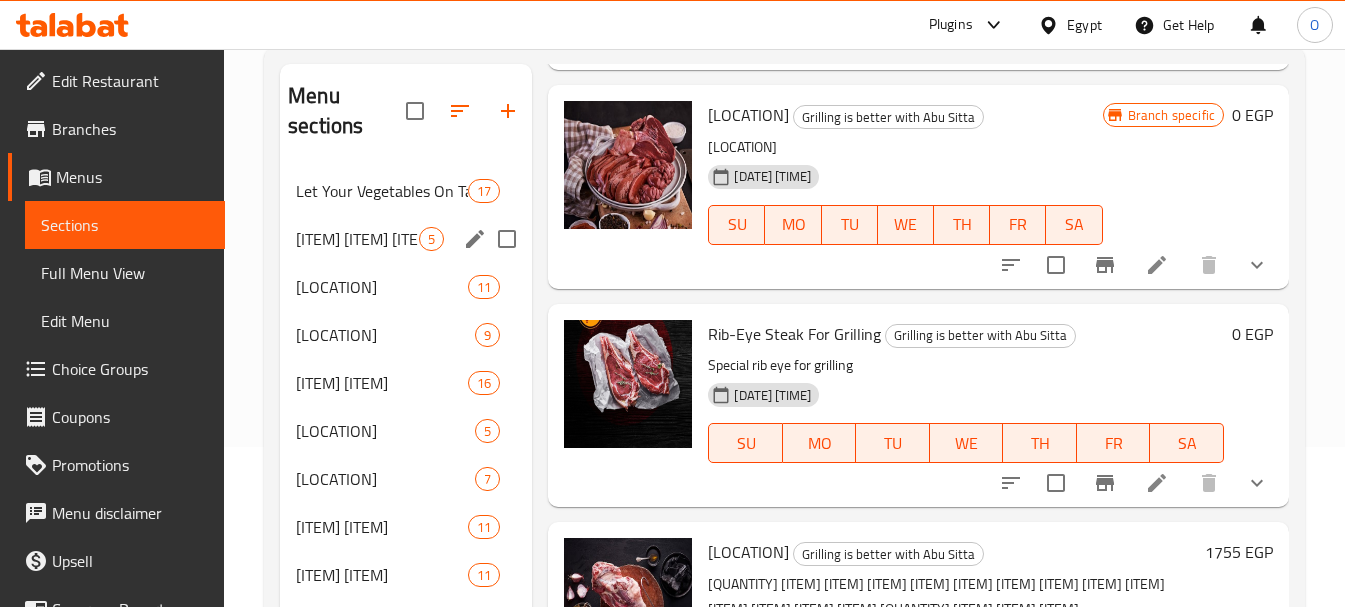 click on "[ITEM] with [ITEM] [NUMBER]" at bounding box center [406, 239] 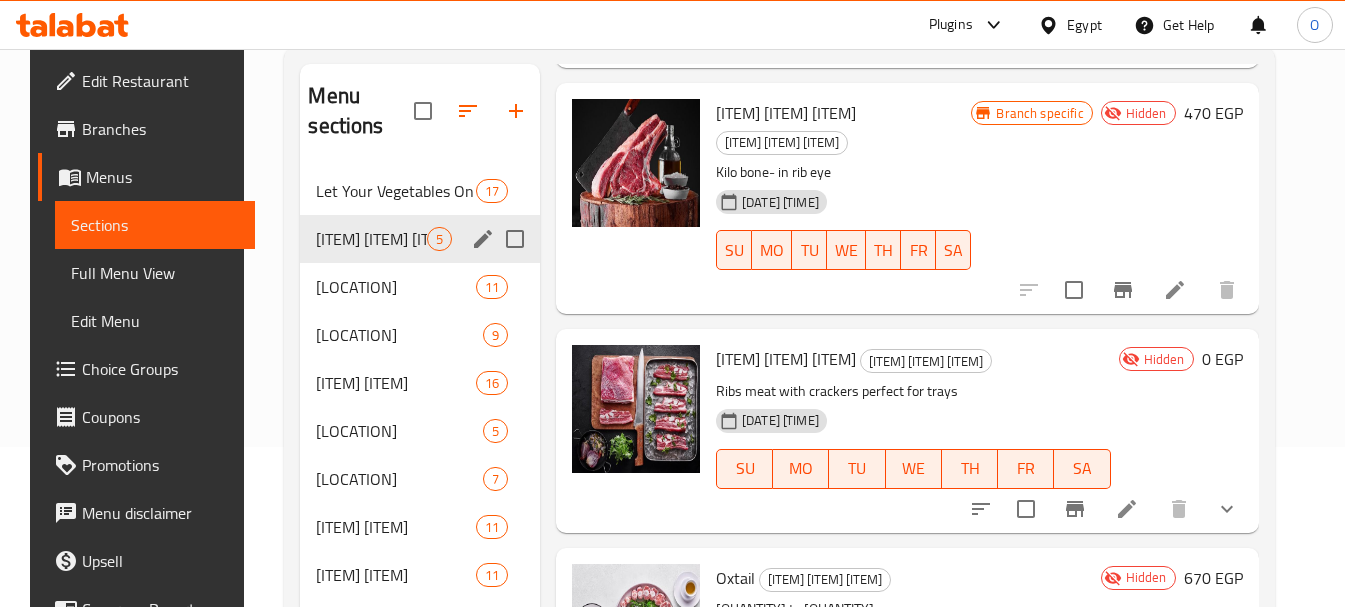 scroll, scrollTop: 485, scrollLeft: 0, axis: vertical 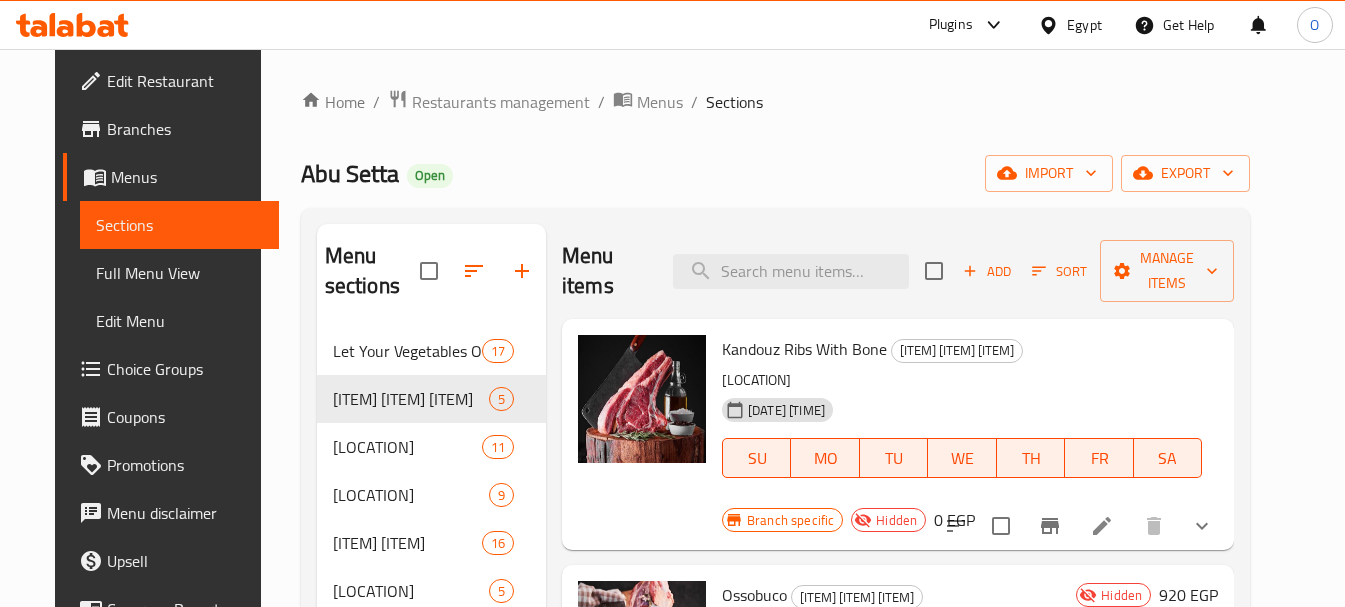 click at bounding box center (934, 271) 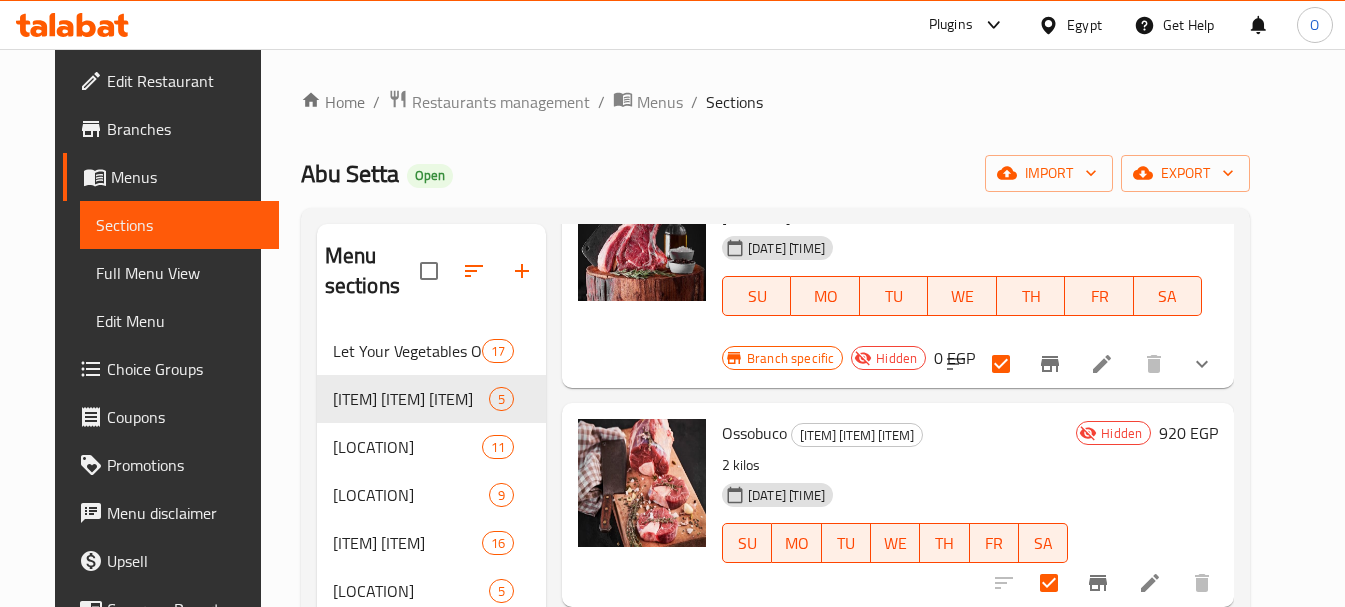 scroll, scrollTop: 485, scrollLeft: 0, axis: vertical 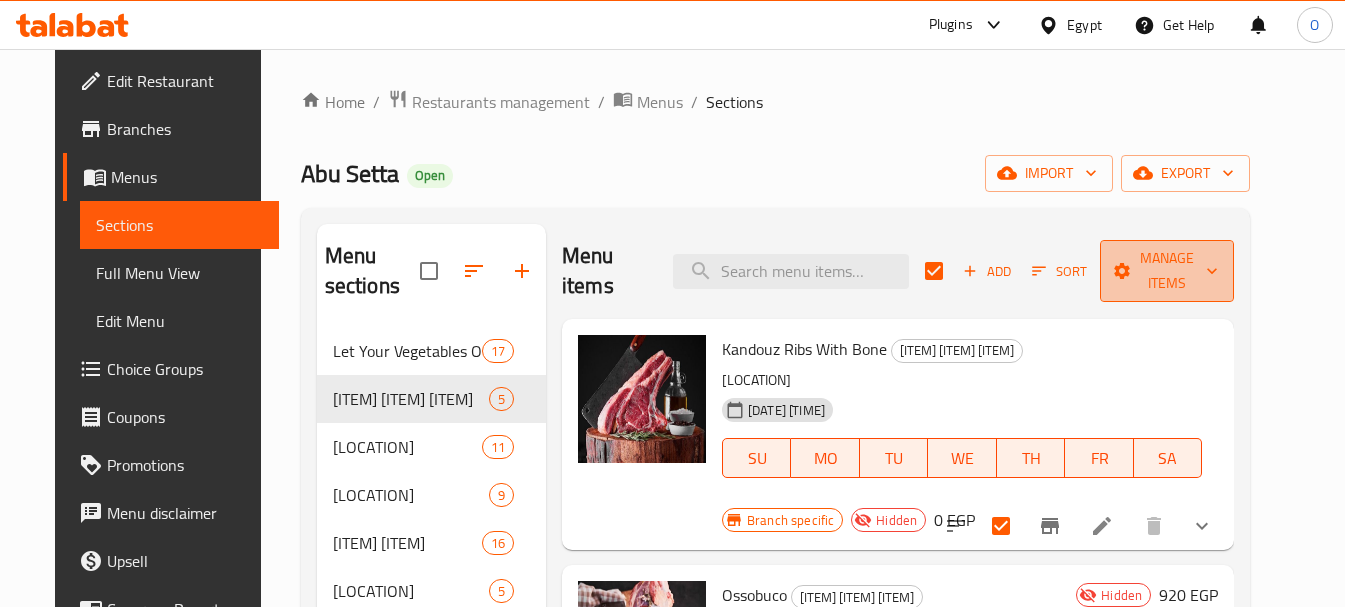 click on "Manage items" at bounding box center [1167, 271] 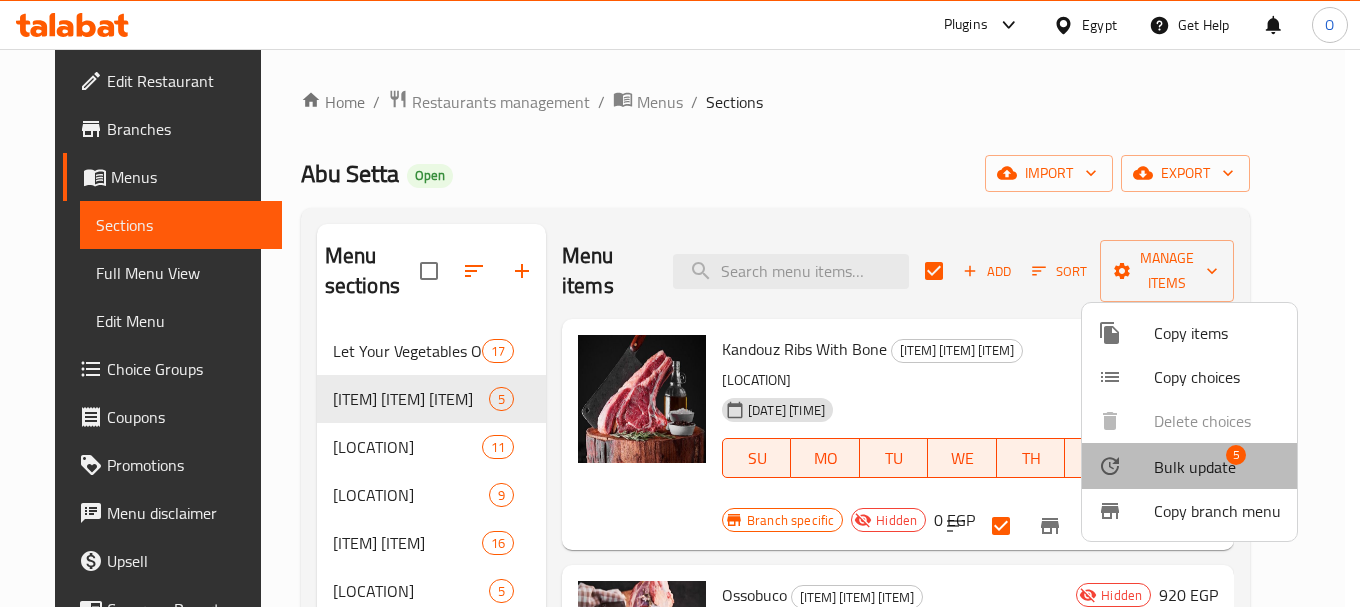 click on "Bulk update" at bounding box center (1195, 467) 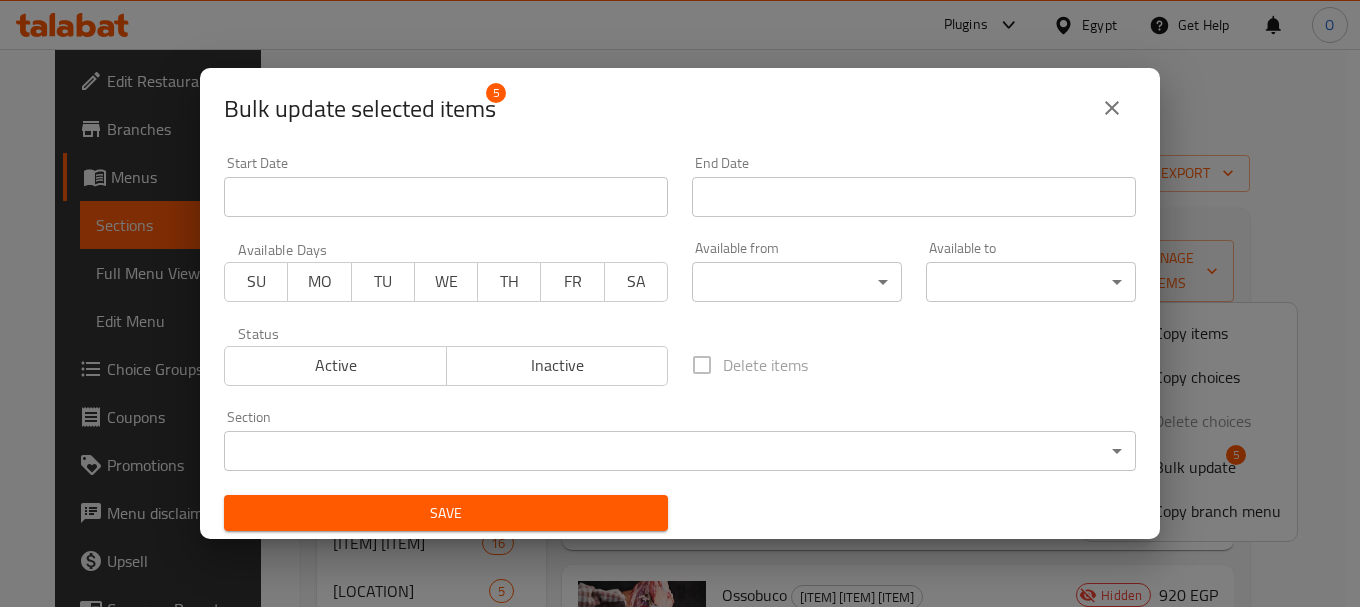 click on "Active" at bounding box center [336, 365] 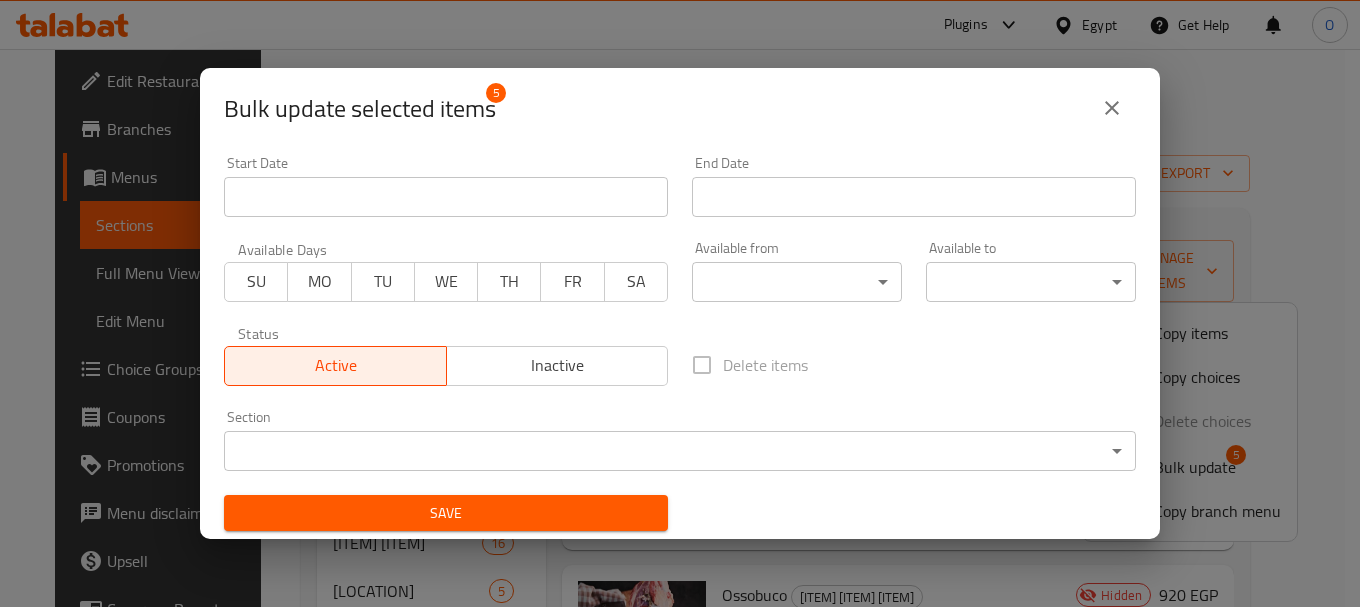 click on "Save" at bounding box center [446, 513] 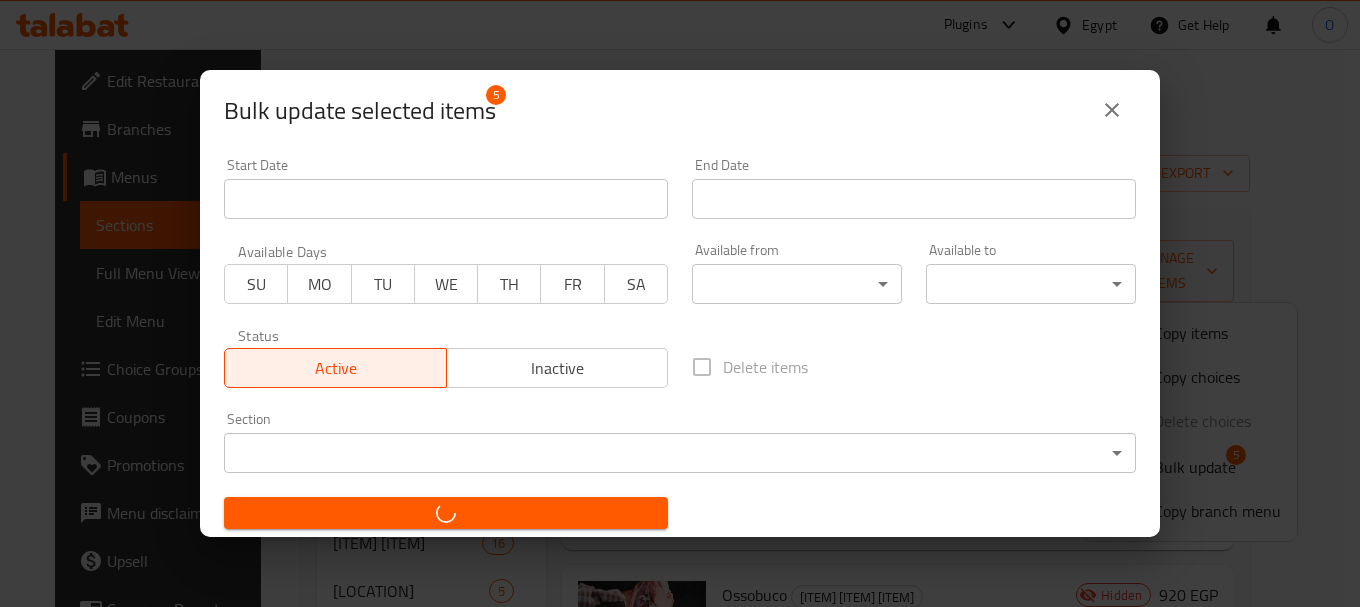 checkbox on "false" 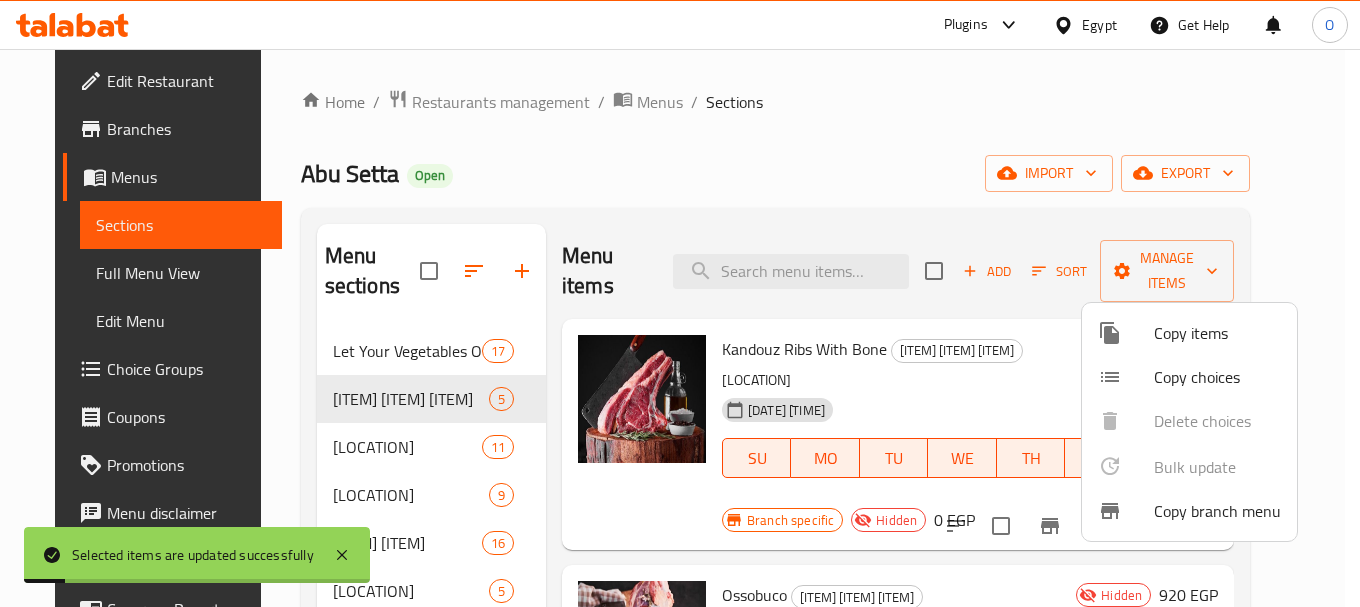 click at bounding box center [680, 303] 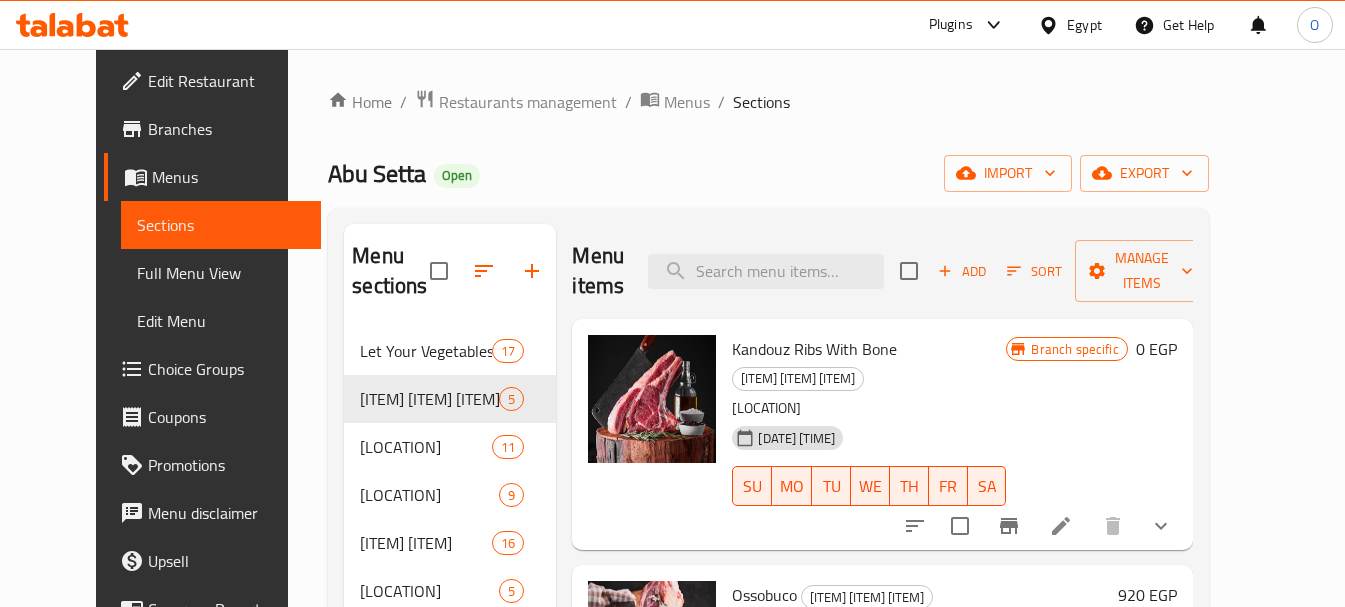 click on "Home / Restaurants management / Menus / Sections" at bounding box center (768, 102) 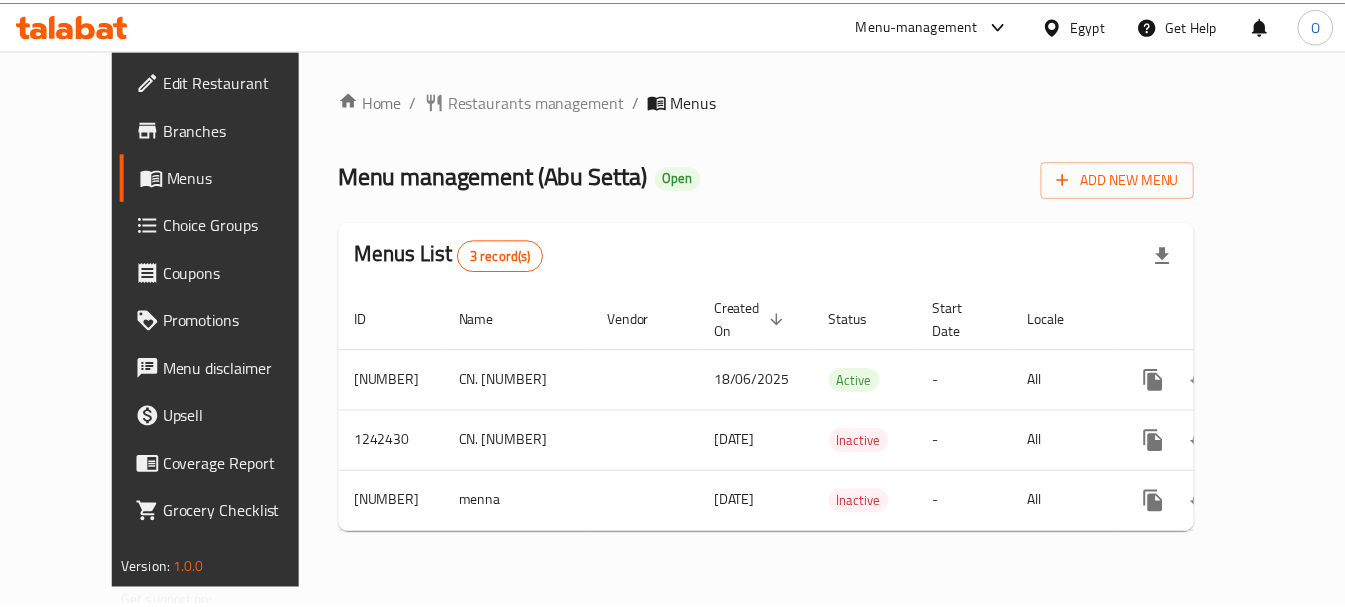 scroll, scrollTop: 0, scrollLeft: 0, axis: both 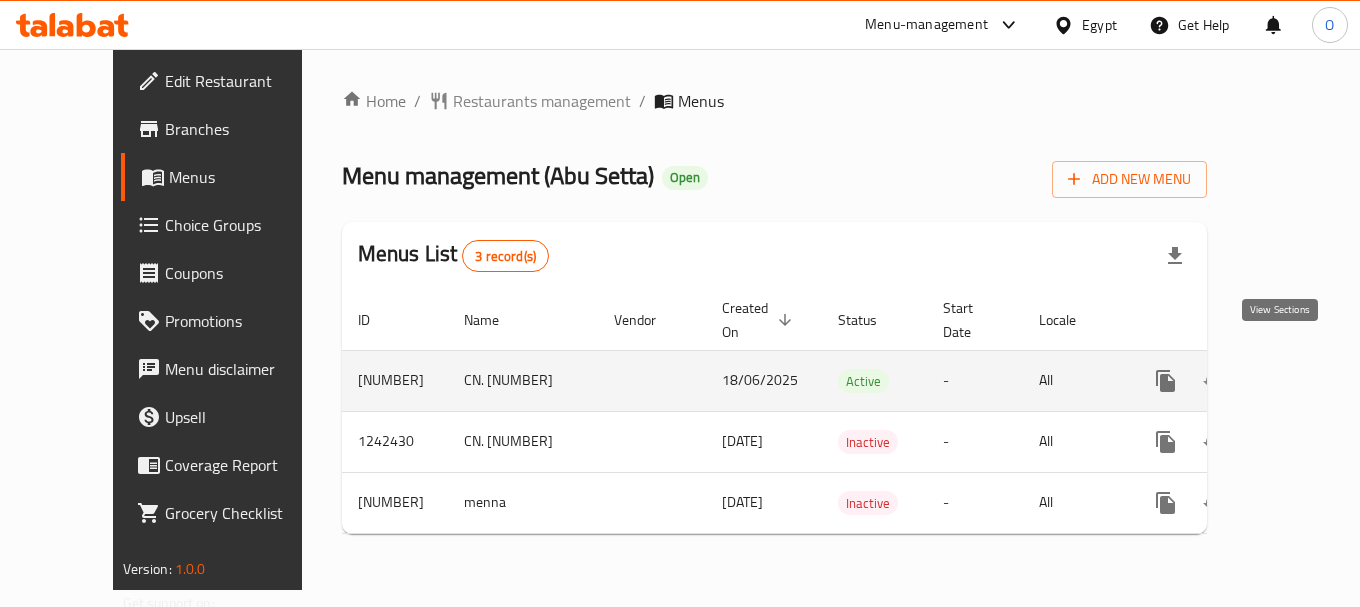 click at bounding box center (1310, 381) 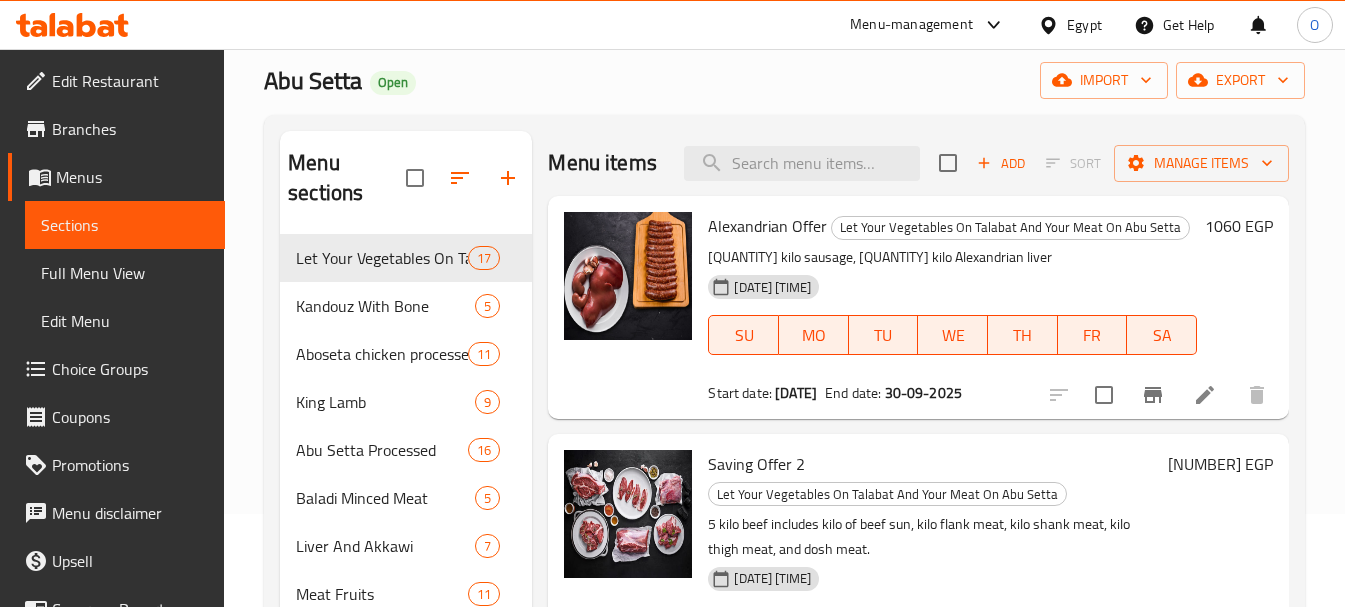 scroll, scrollTop: 200, scrollLeft: 0, axis: vertical 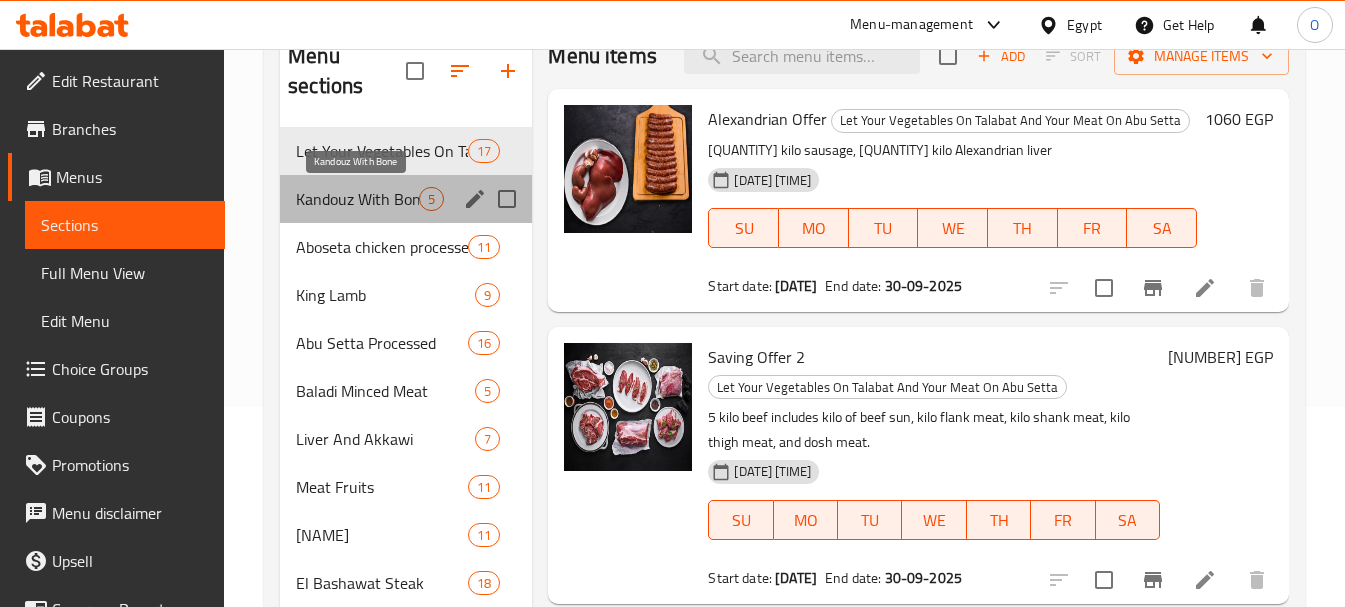 click on "Kandouz With Bone" at bounding box center [357, 199] 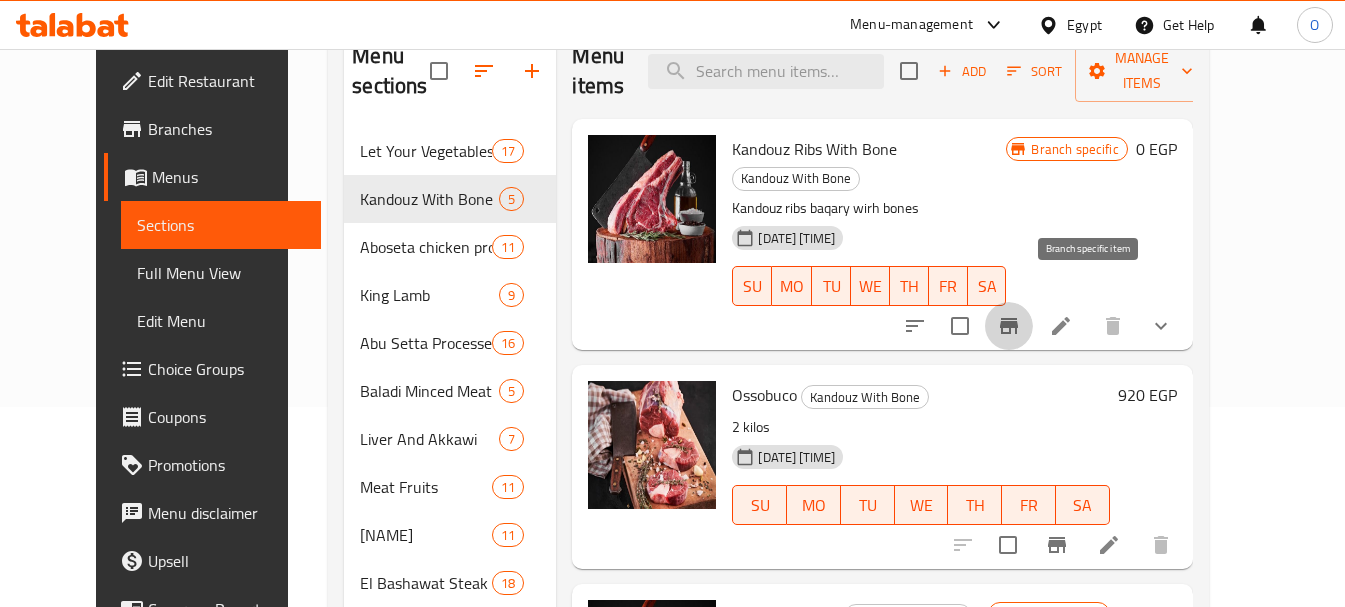 click at bounding box center [1009, 326] 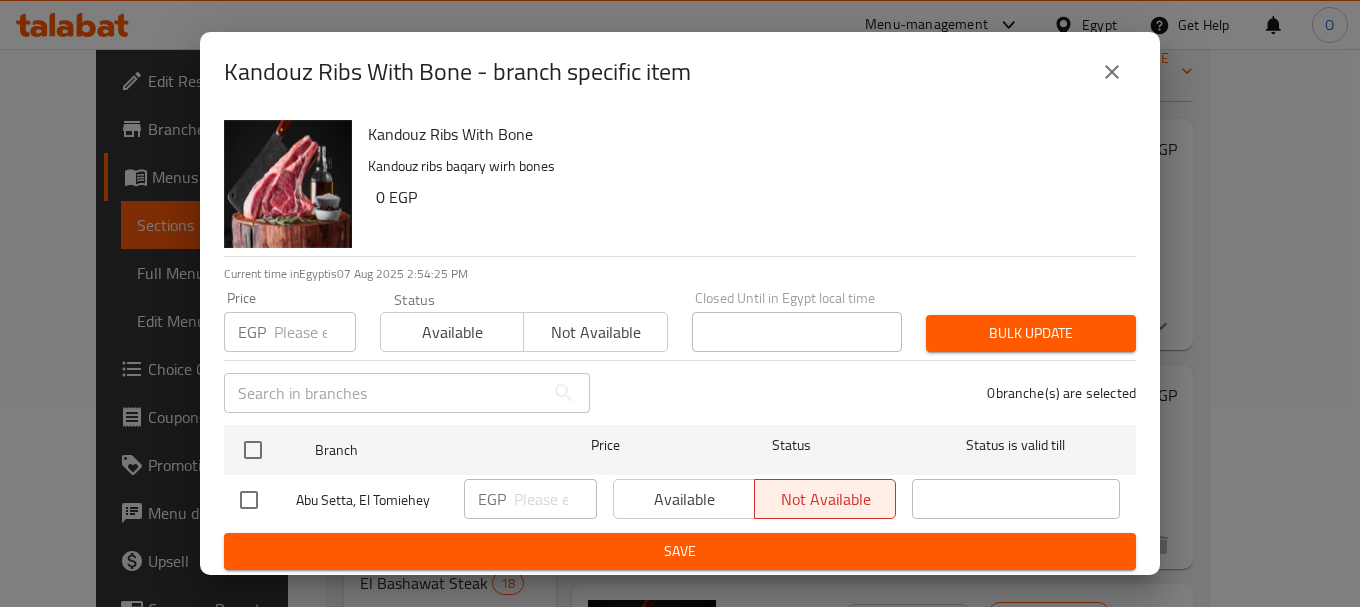 click 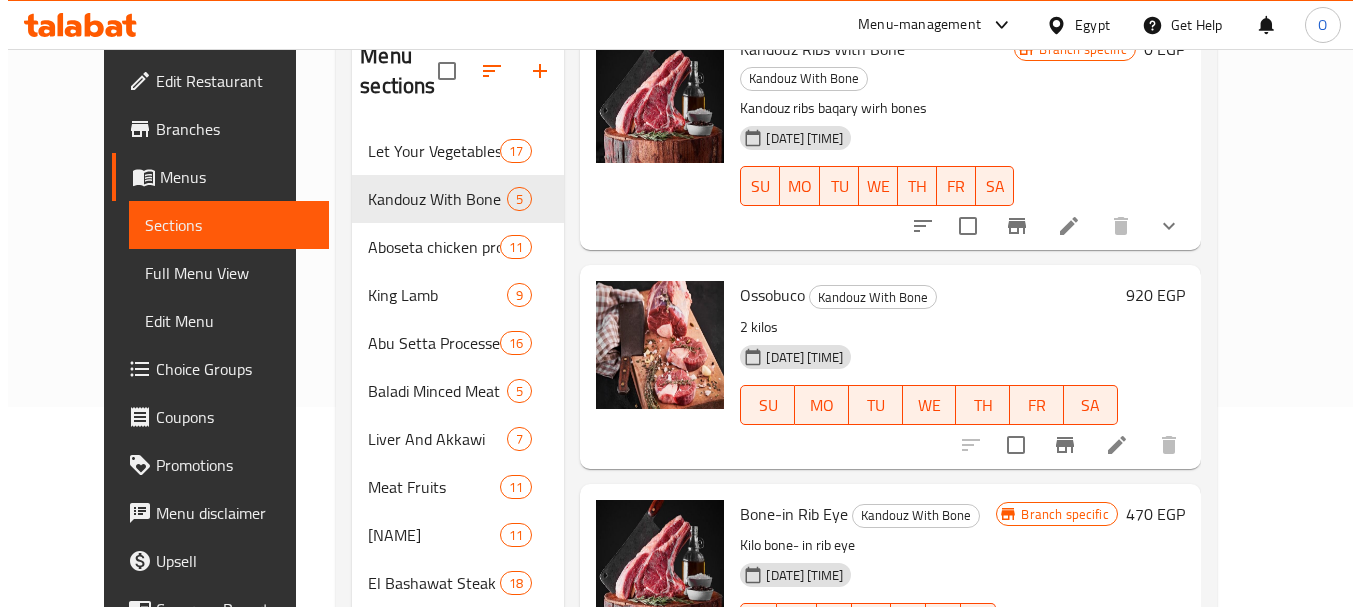 scroll, scrollTop: 200, scrollLeft: 0, axis: vertical 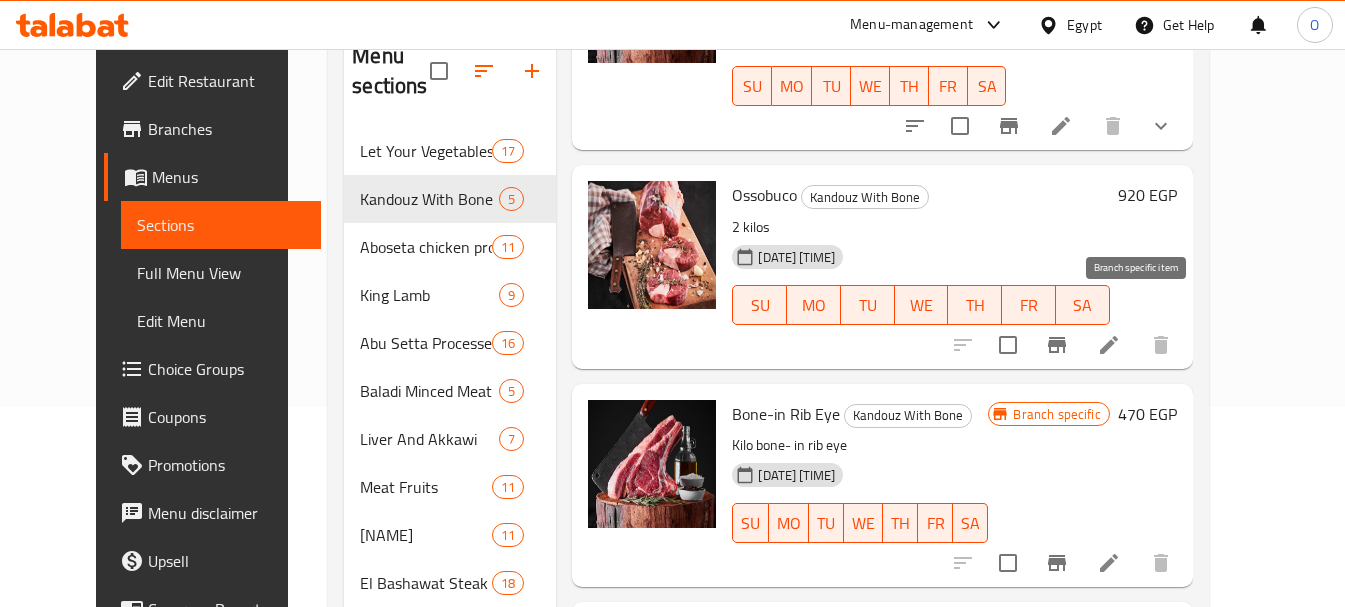 click 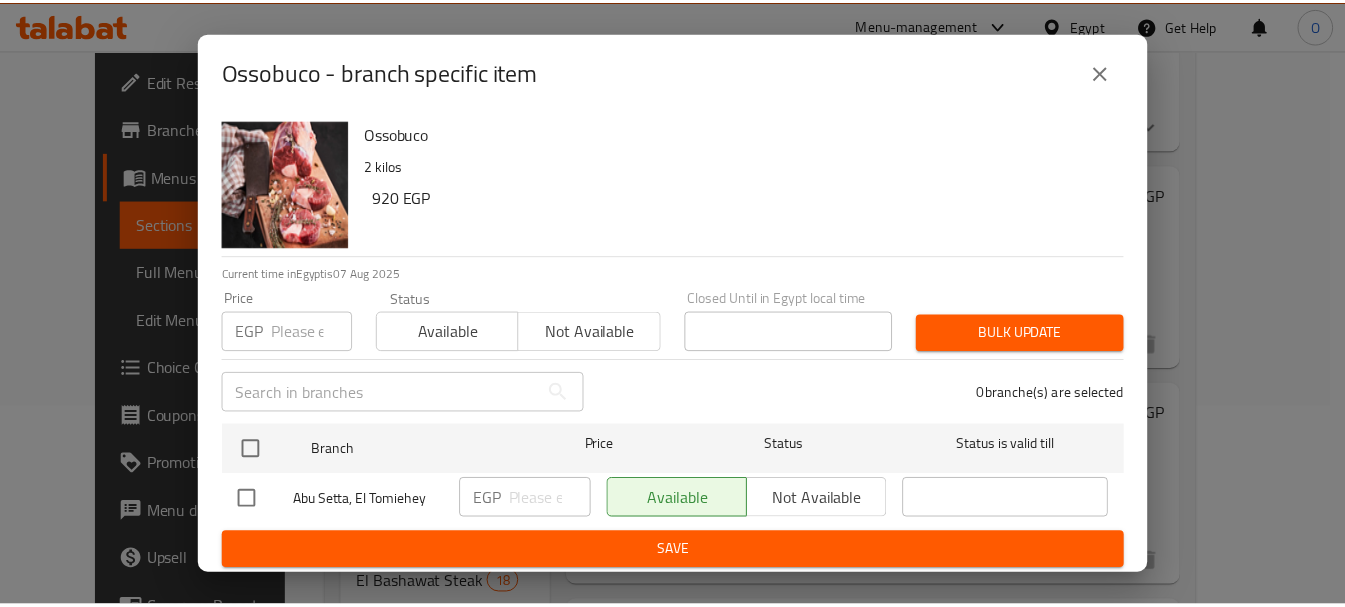 scroll, scrollTop: 3, scrollLeft: 0, axis: vertical 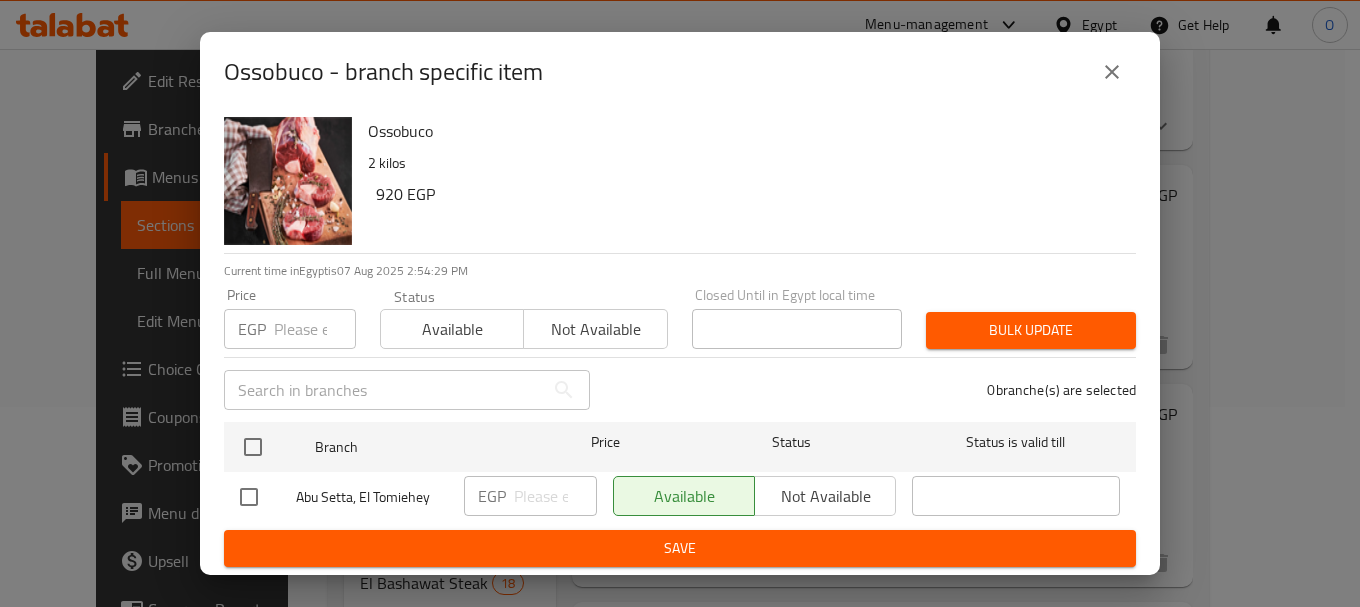 click 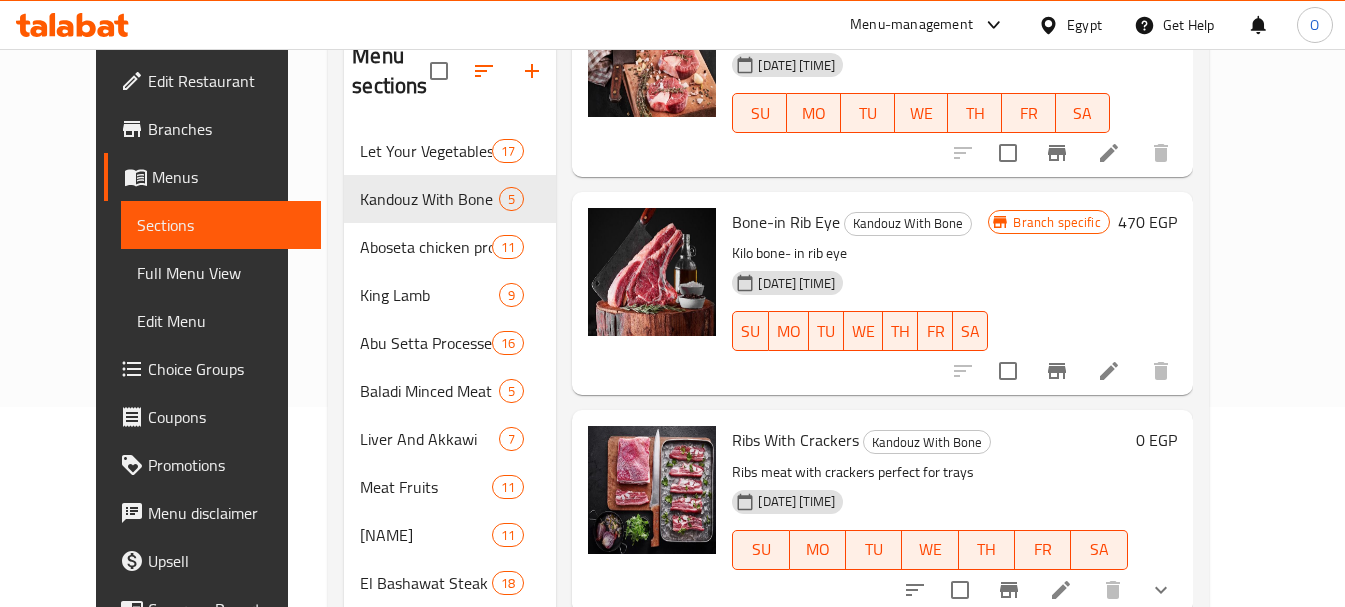 scroll, scrollTop: 400, scrollLeft: 0, axis: vertical 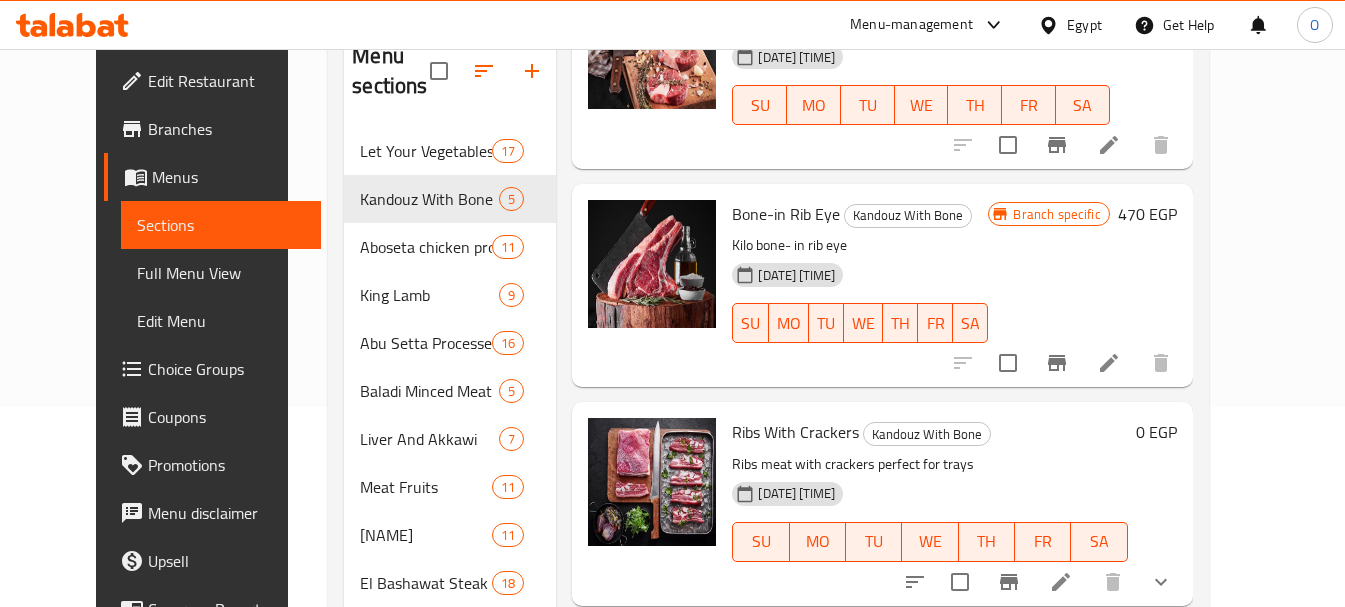 click 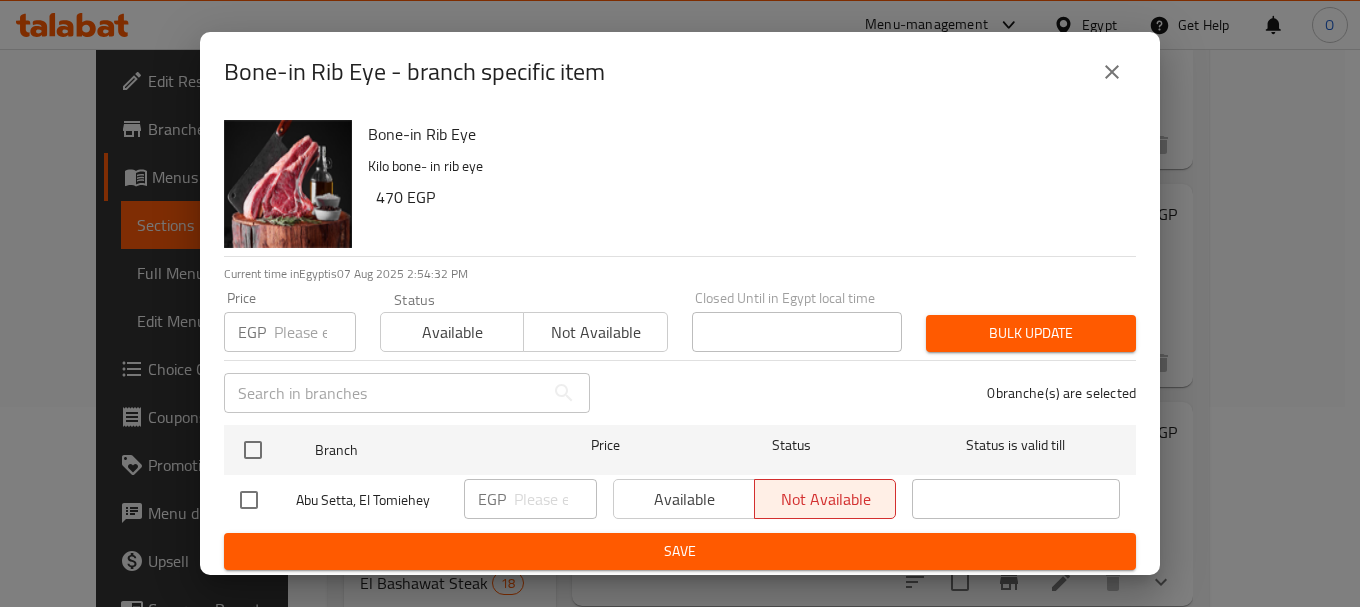 click at bounding box center (1112, 72) 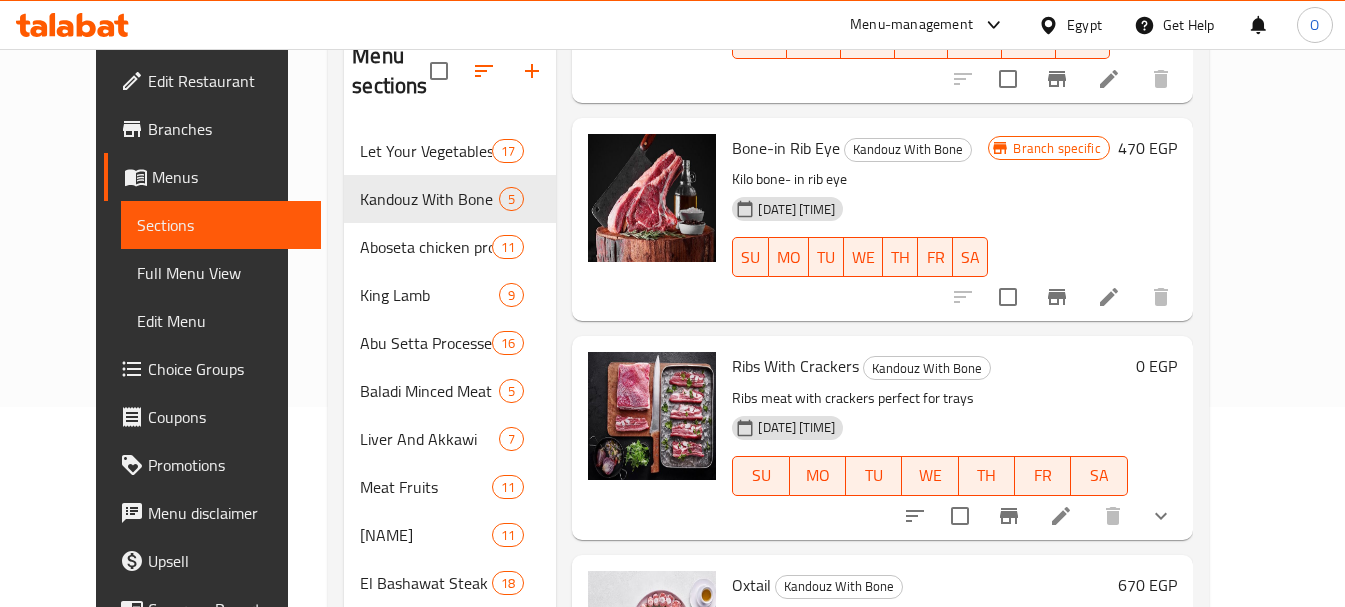 scroll, scrollTop: 485, scrollLeft: 0, axis: vertical 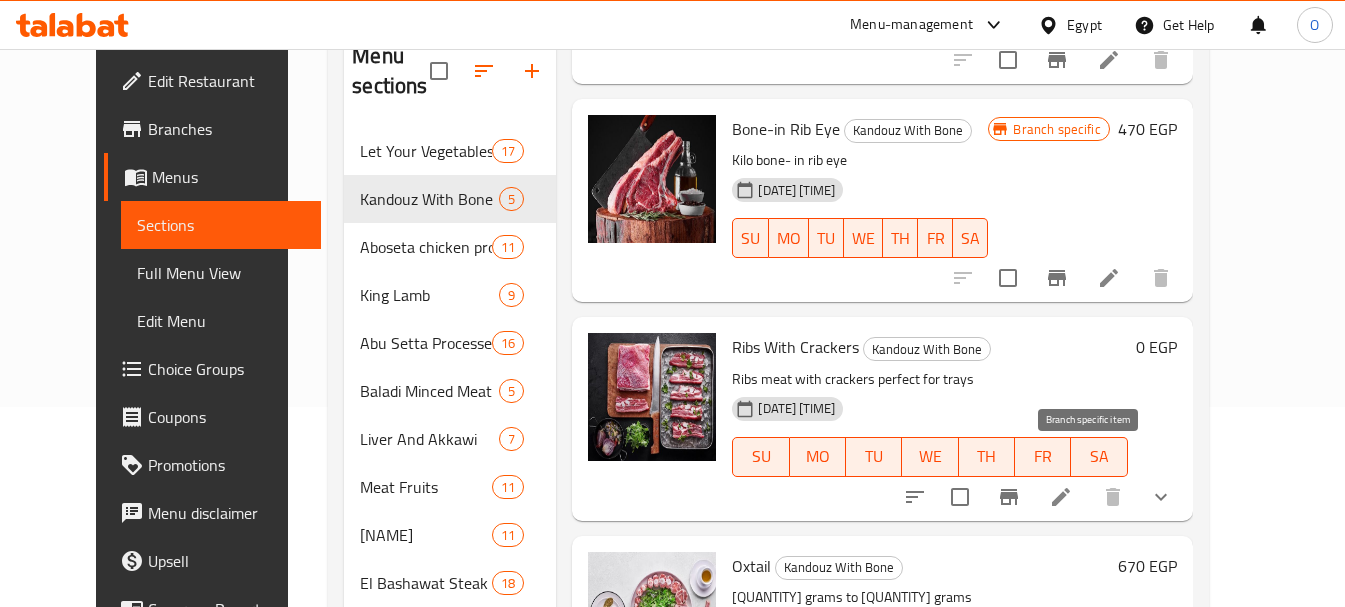 click 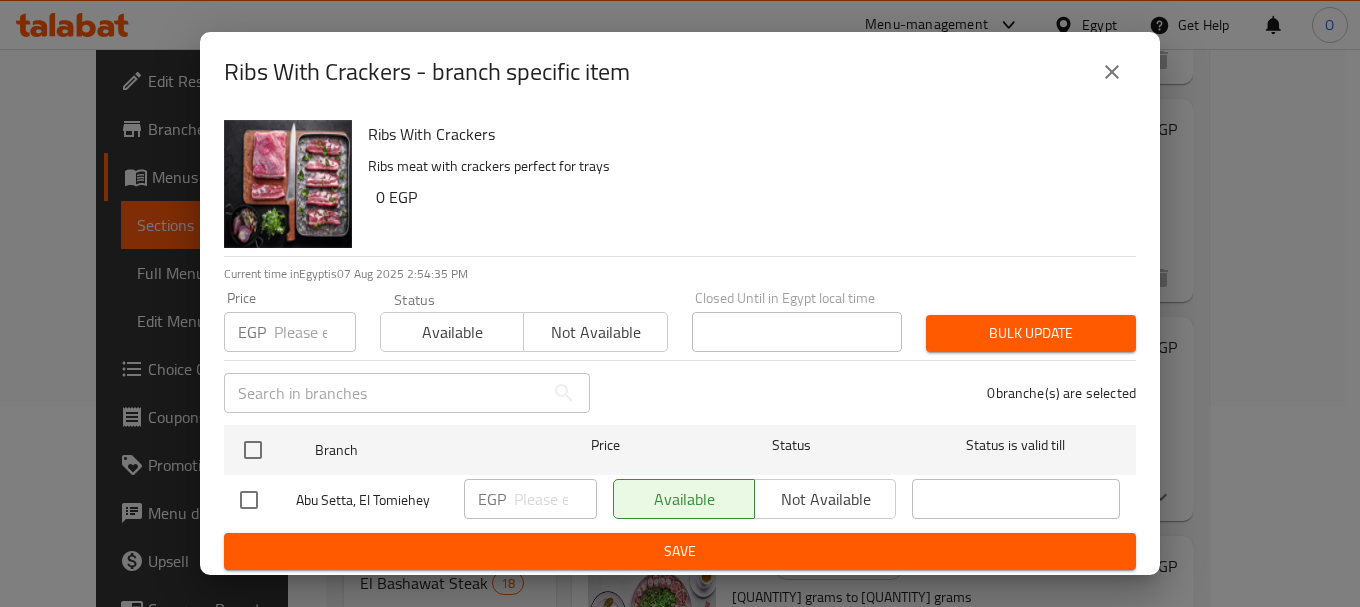 click 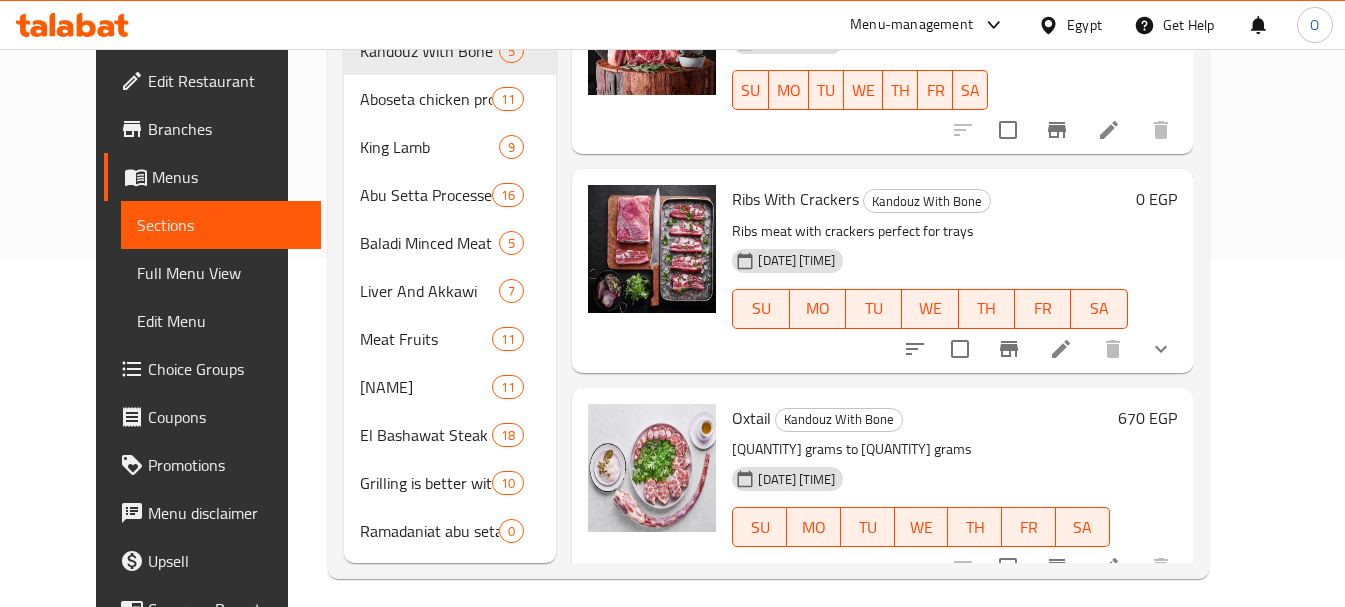 scroll, scrollTop: 360, scrollLeft: 0, axis: vertical 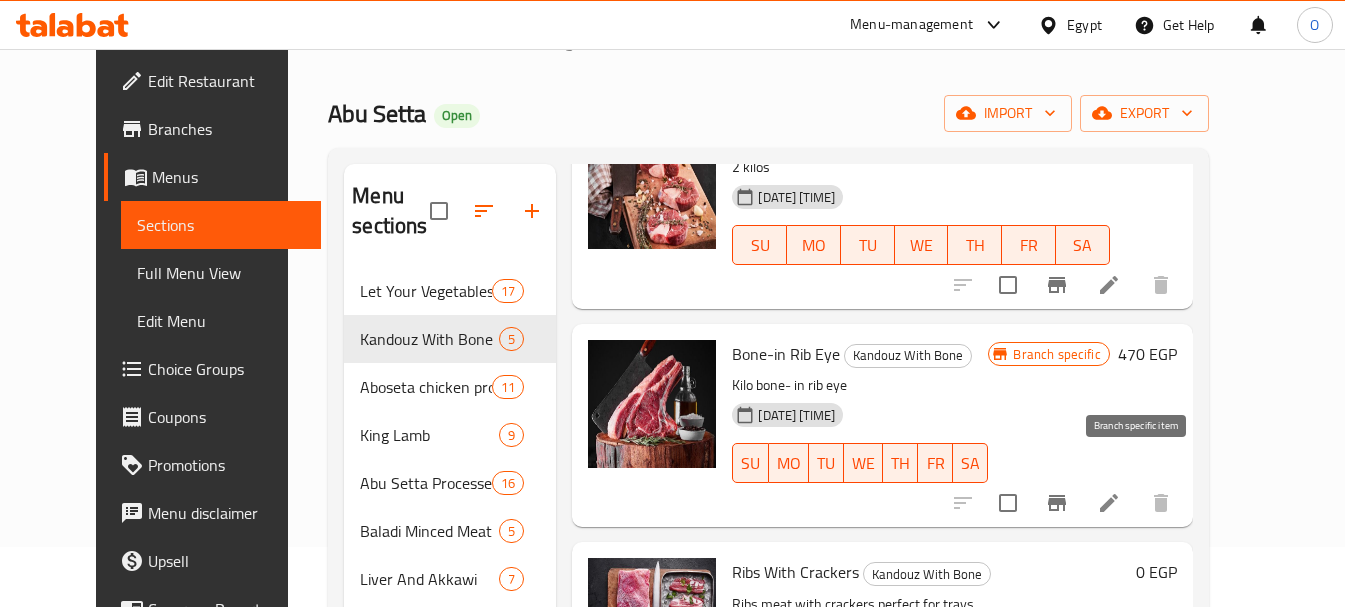 click 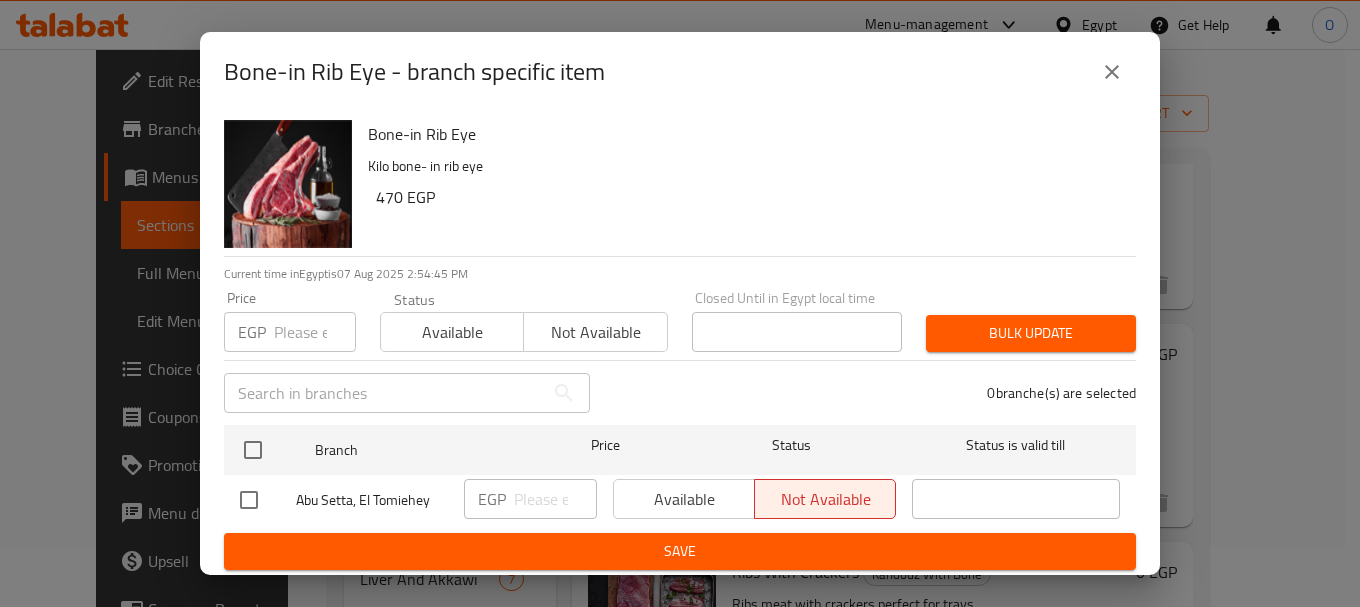 click 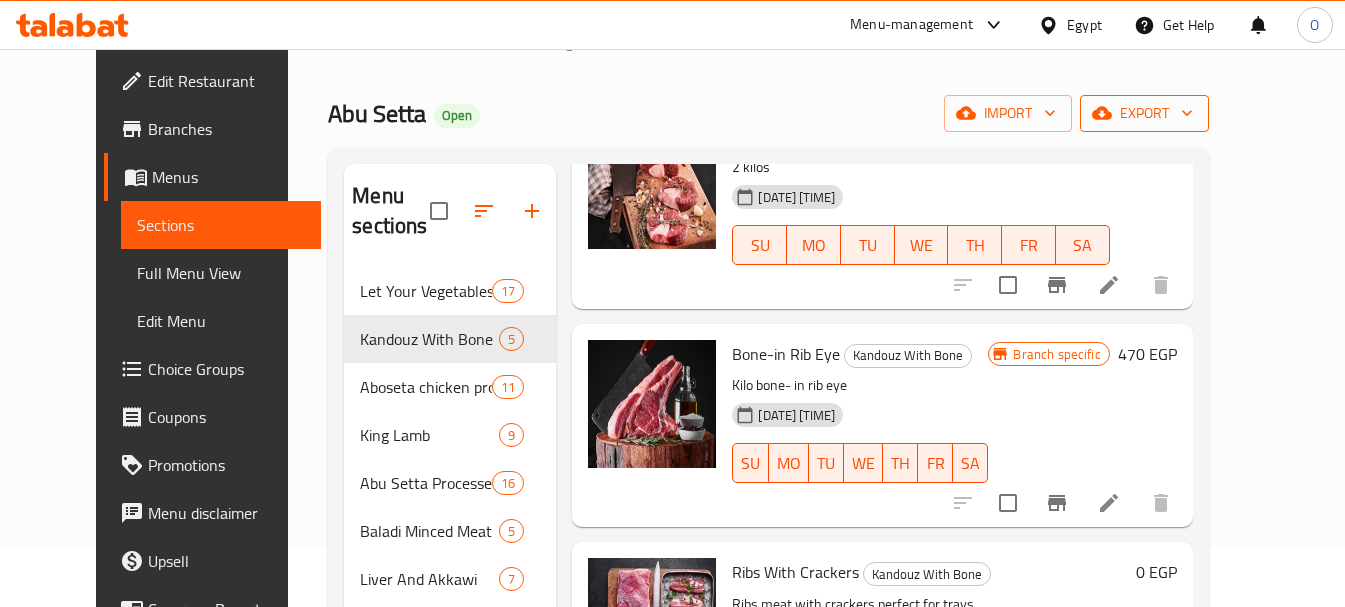 click on "export" at bounding box center [1144, 113] 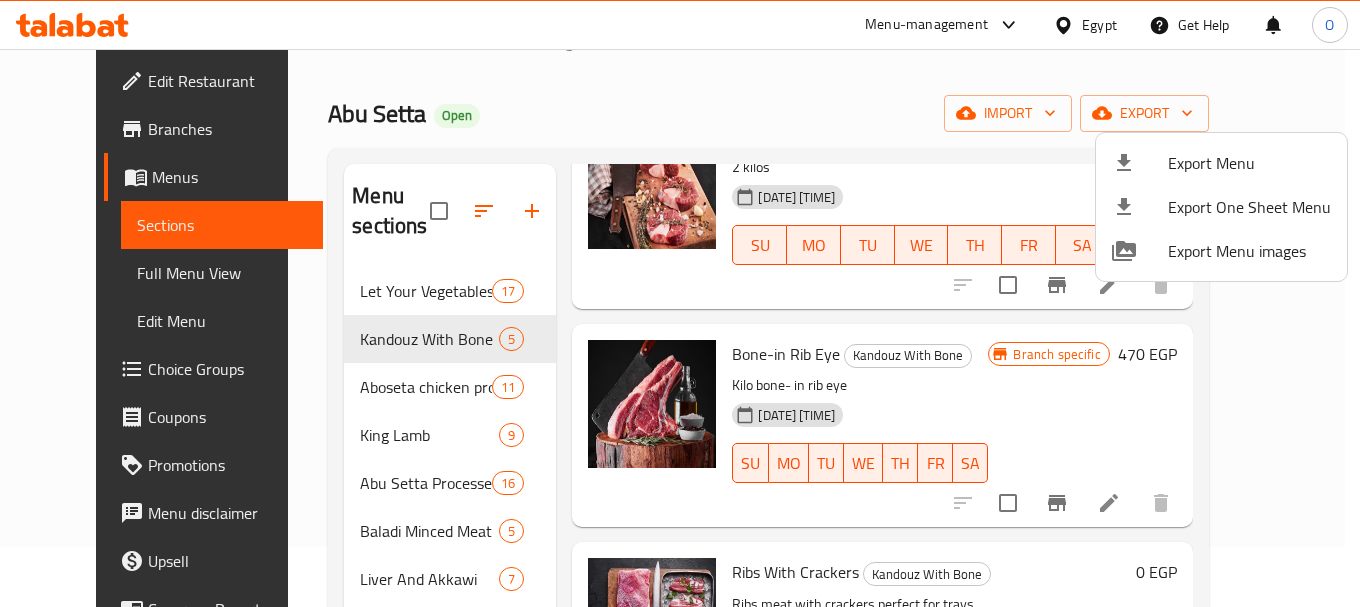 click on "Export Menu" at bounding box center (1249, 163) 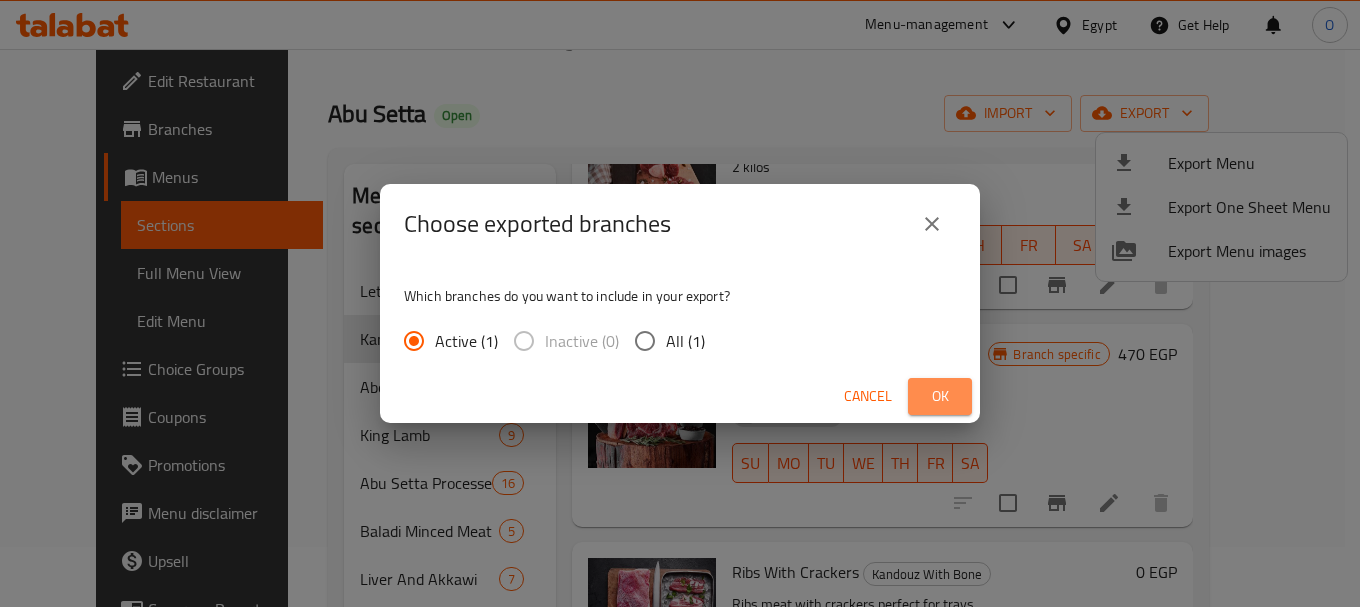 click on "Ok" at bounding box center (940, 396) 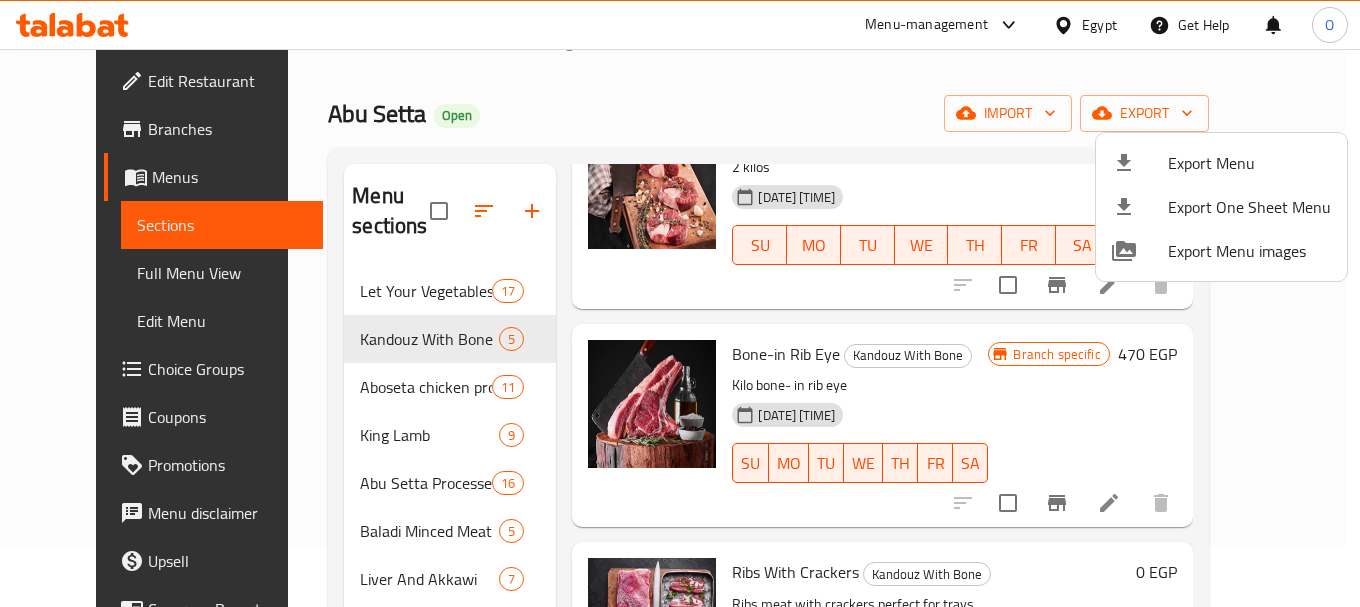 click at bounding box center [680, 303] 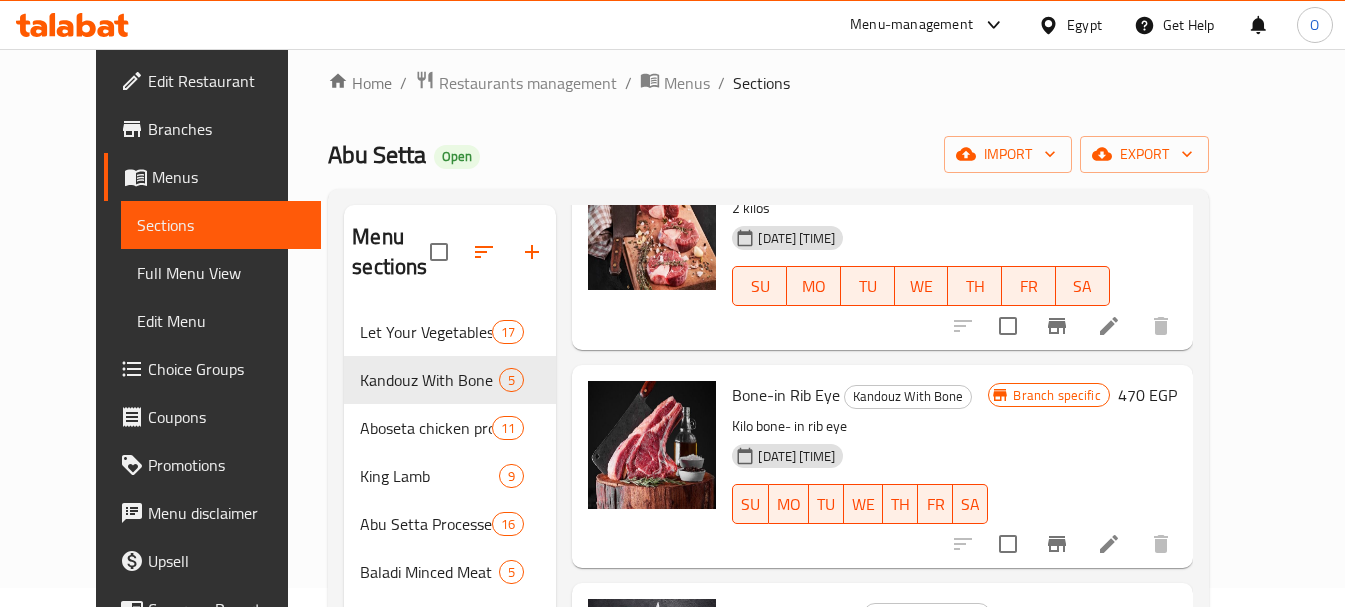 scroll, scrollTop: 0, scrollLeft: 0, axis: both 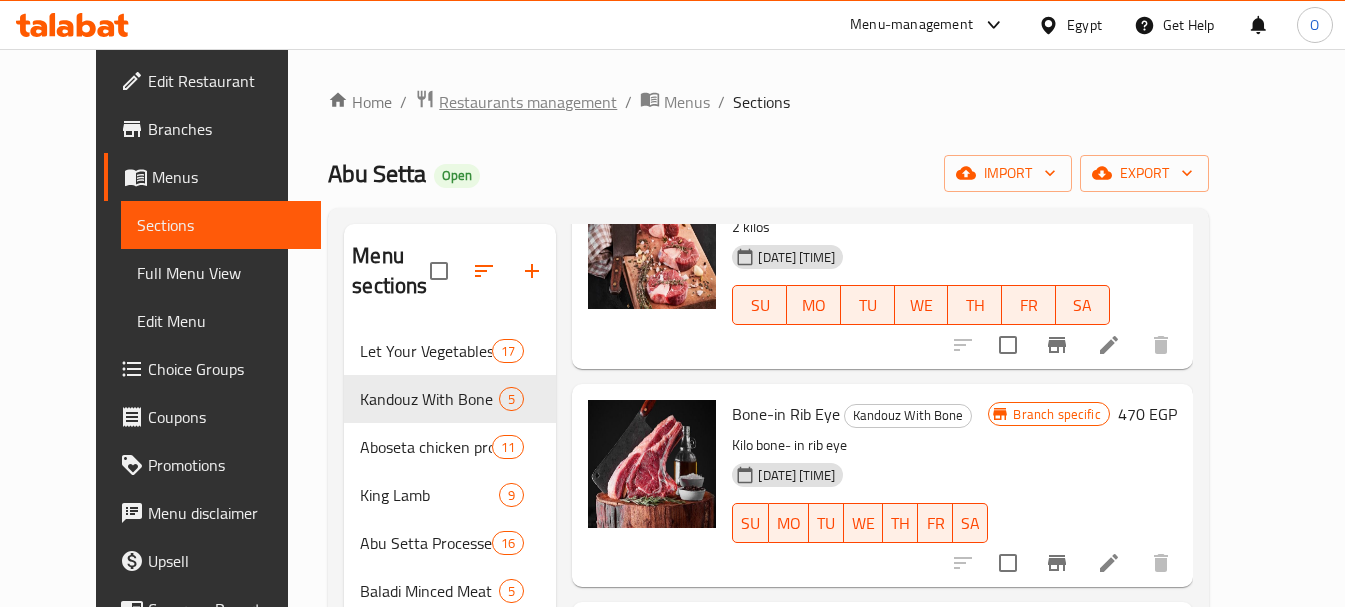 click on "Restaurants management" at bounding box center (528, 102) 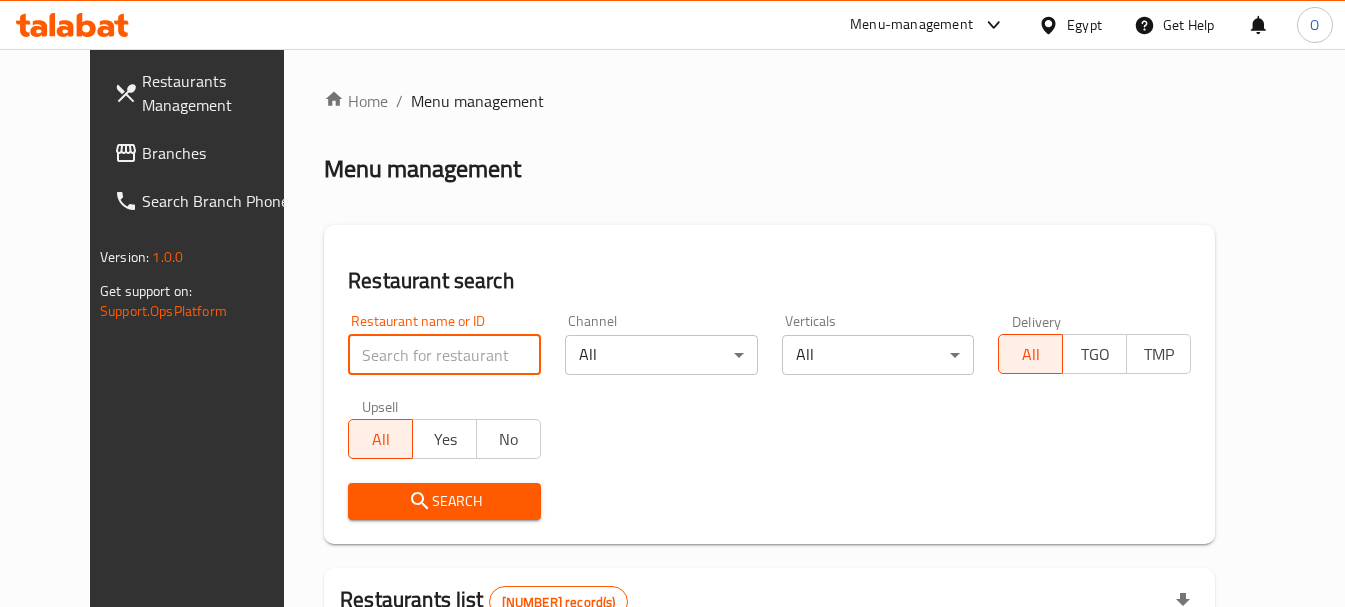 paste on "602597" 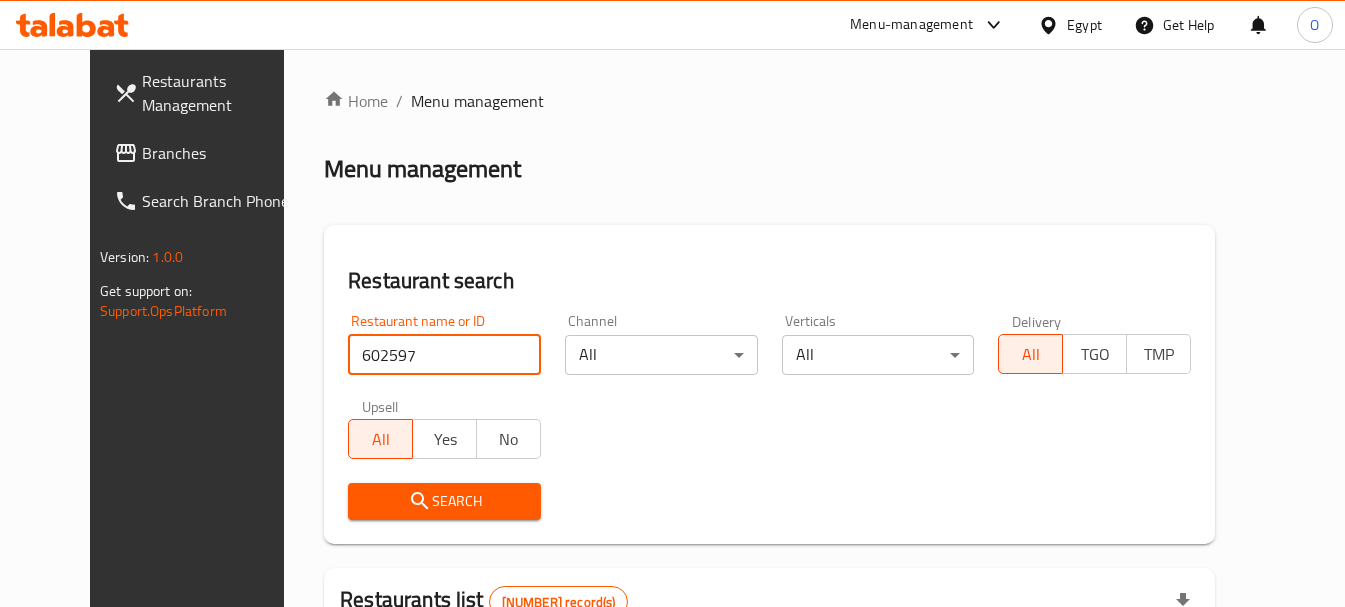type on "602597" 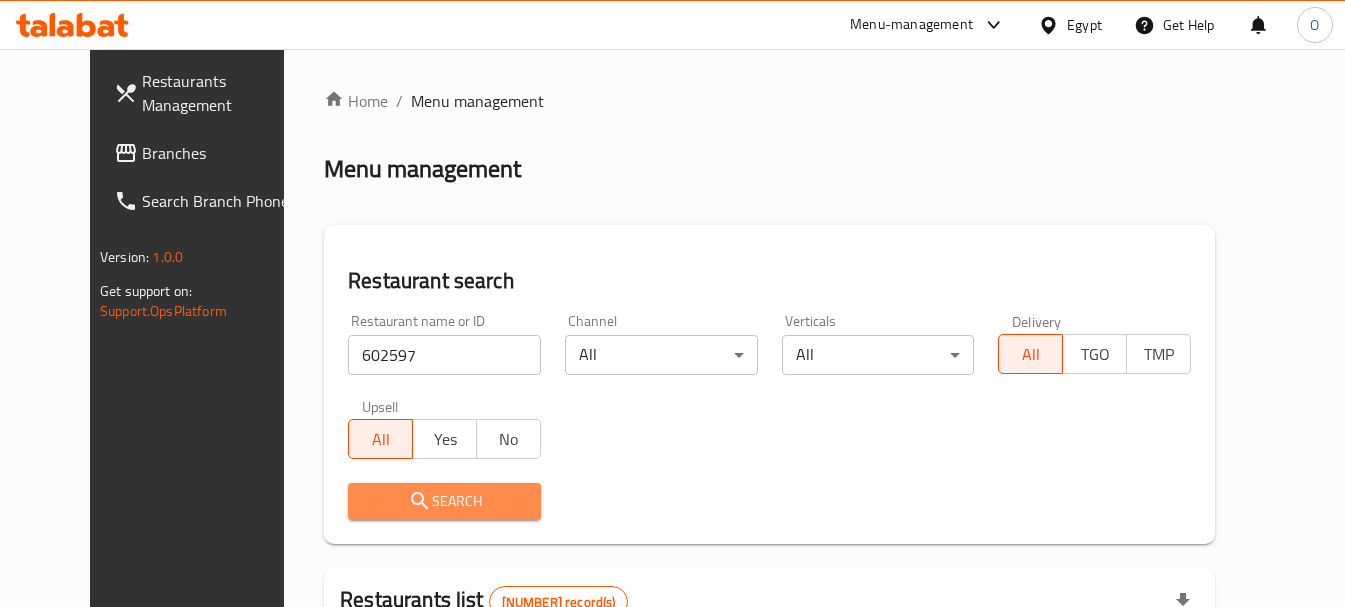 click 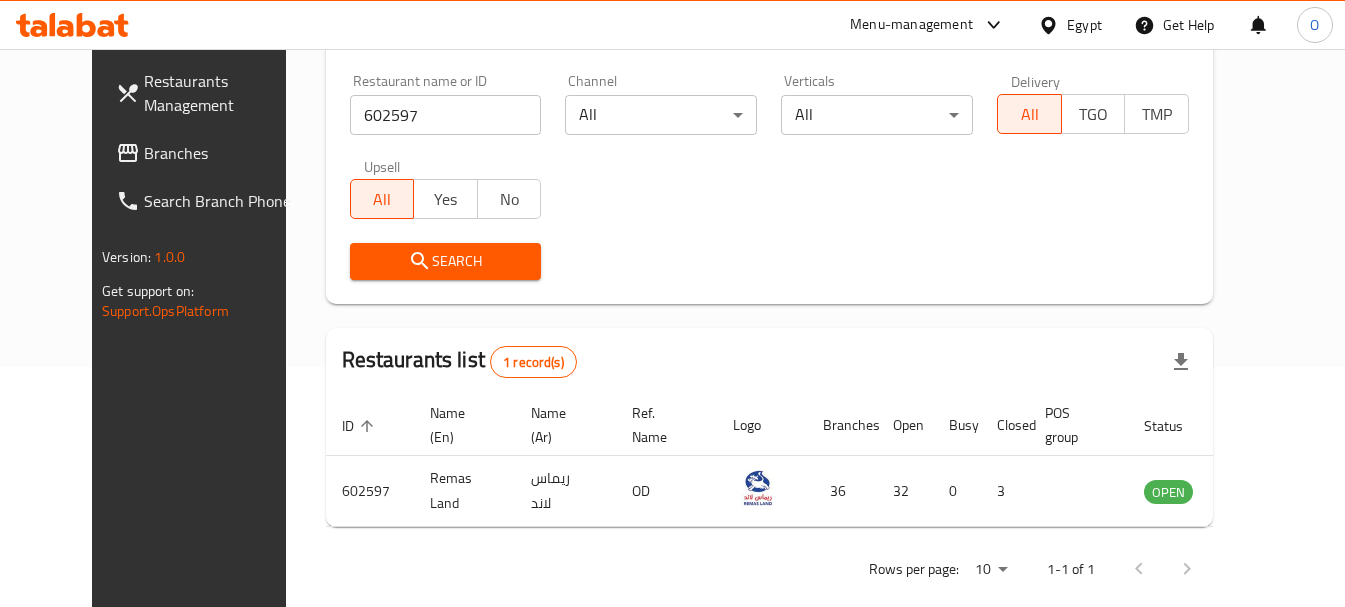 scroll, scrollTop: 268, scrollLeft: 0, axis: vertical 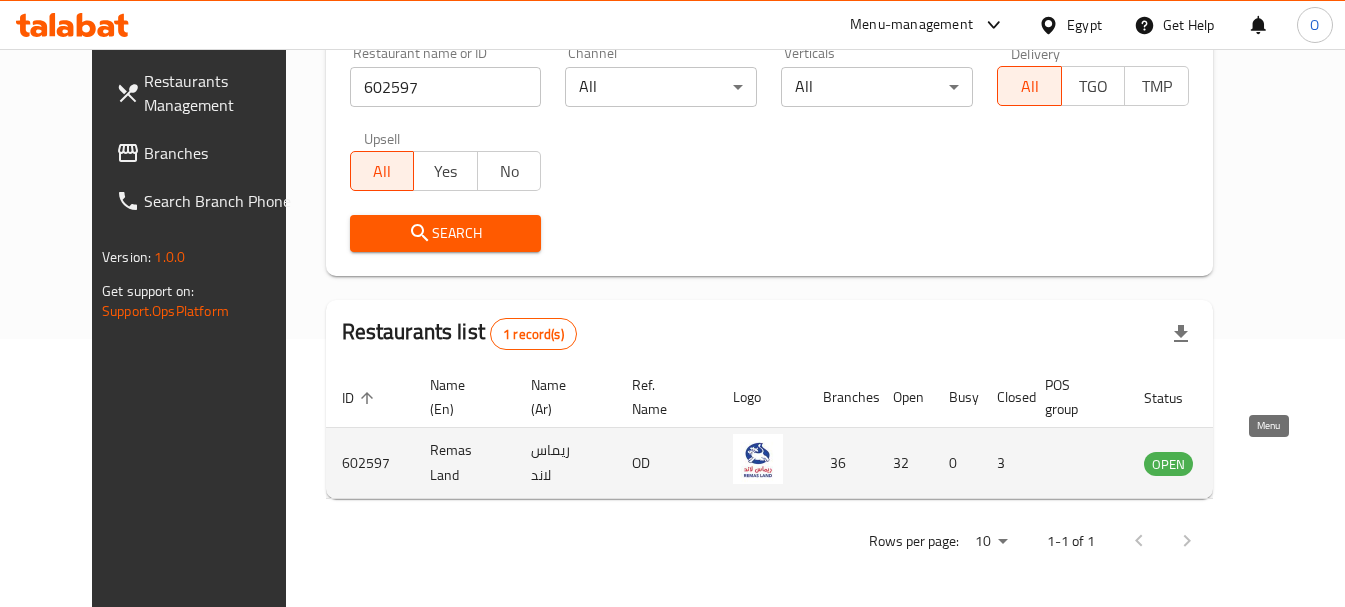 click 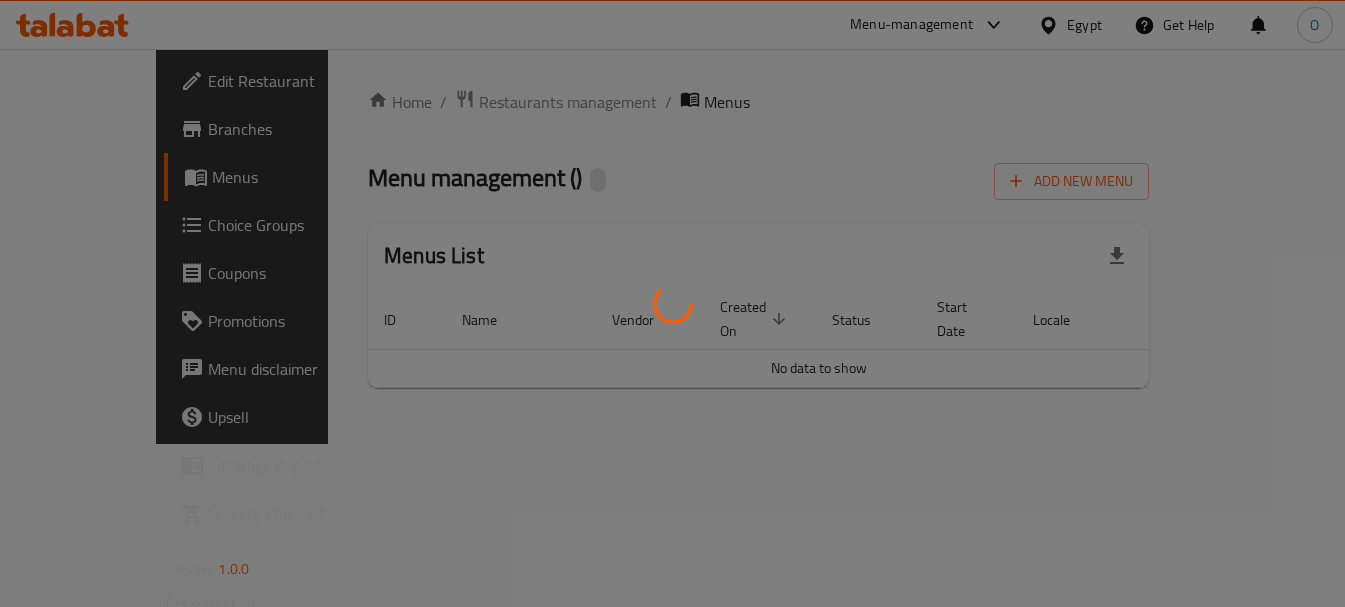 scroll, scrollTop: 0, scrollLeft: 0, axis: both 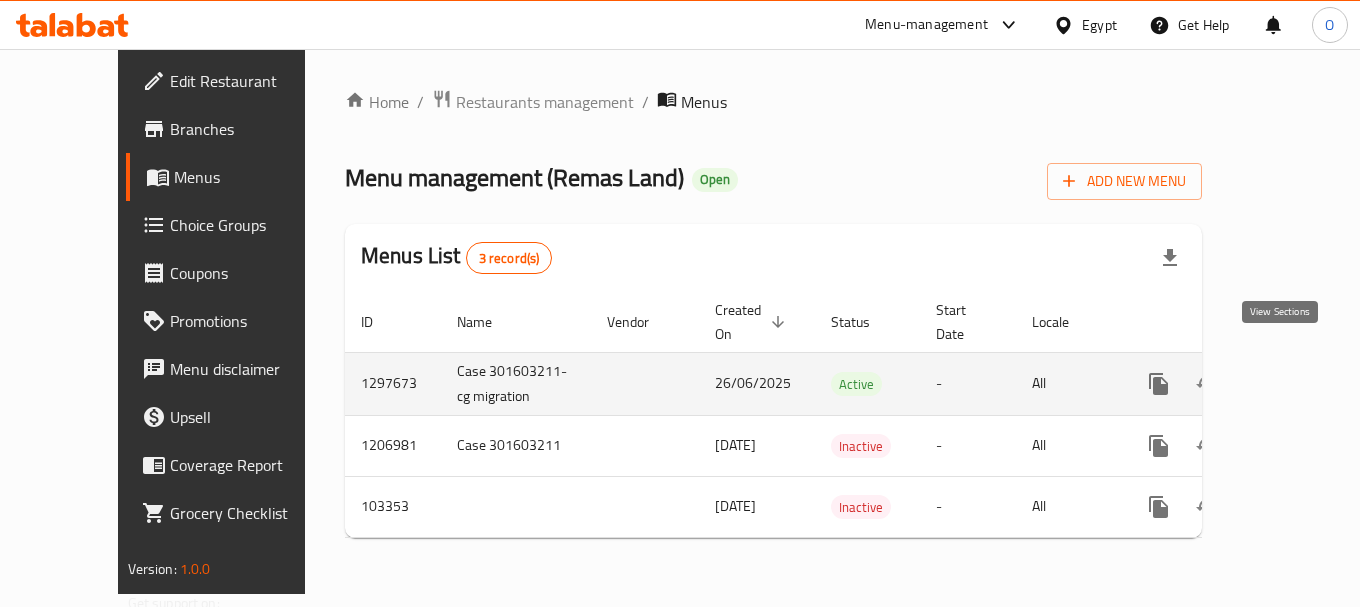 click at bounding box center (1303, 384) 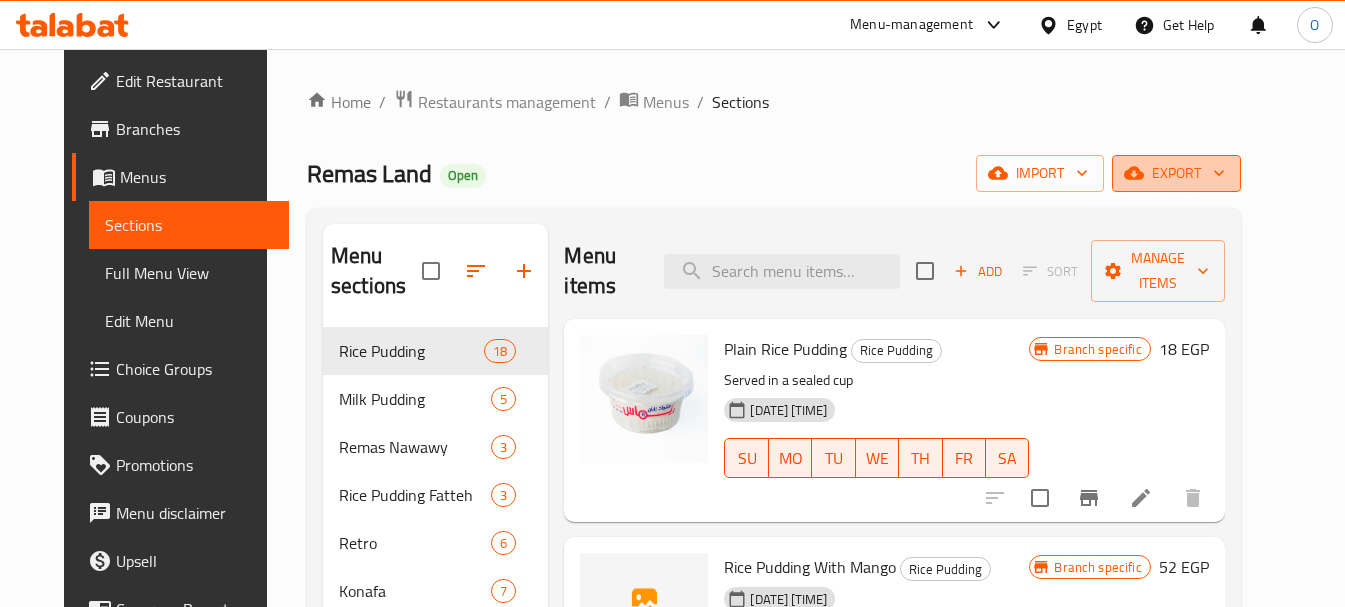 click on "export" at bounding box center [1176, 173] 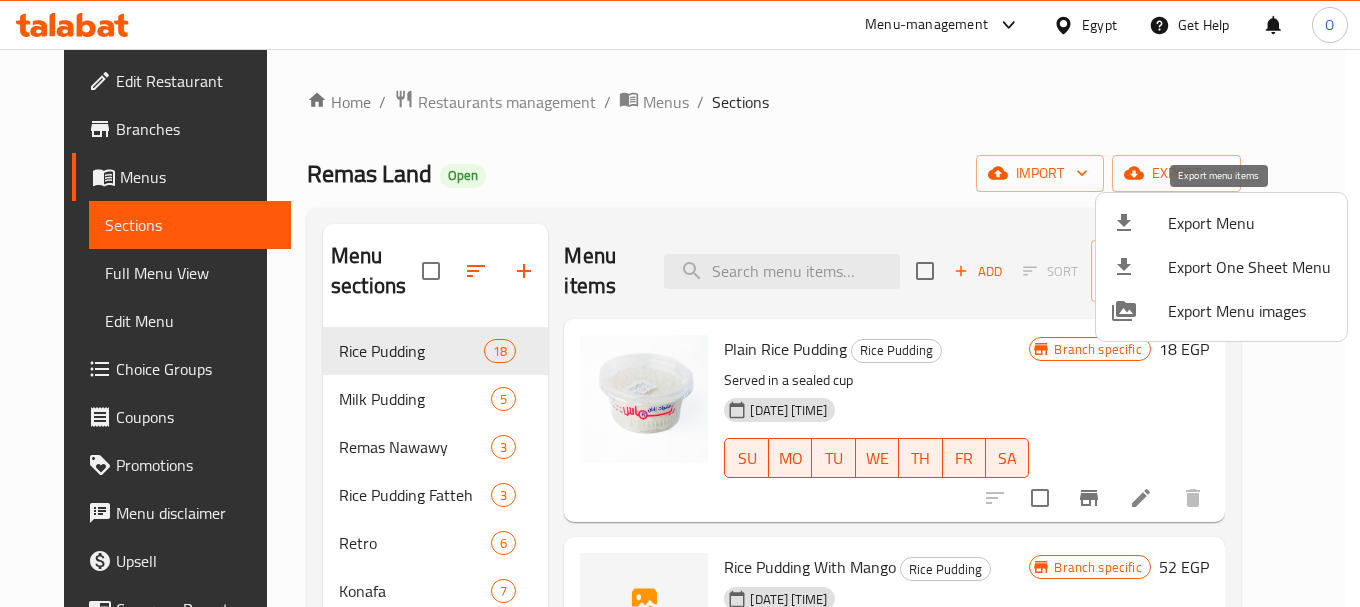 click on "Export Menu" at bounding box center [1249, 223] 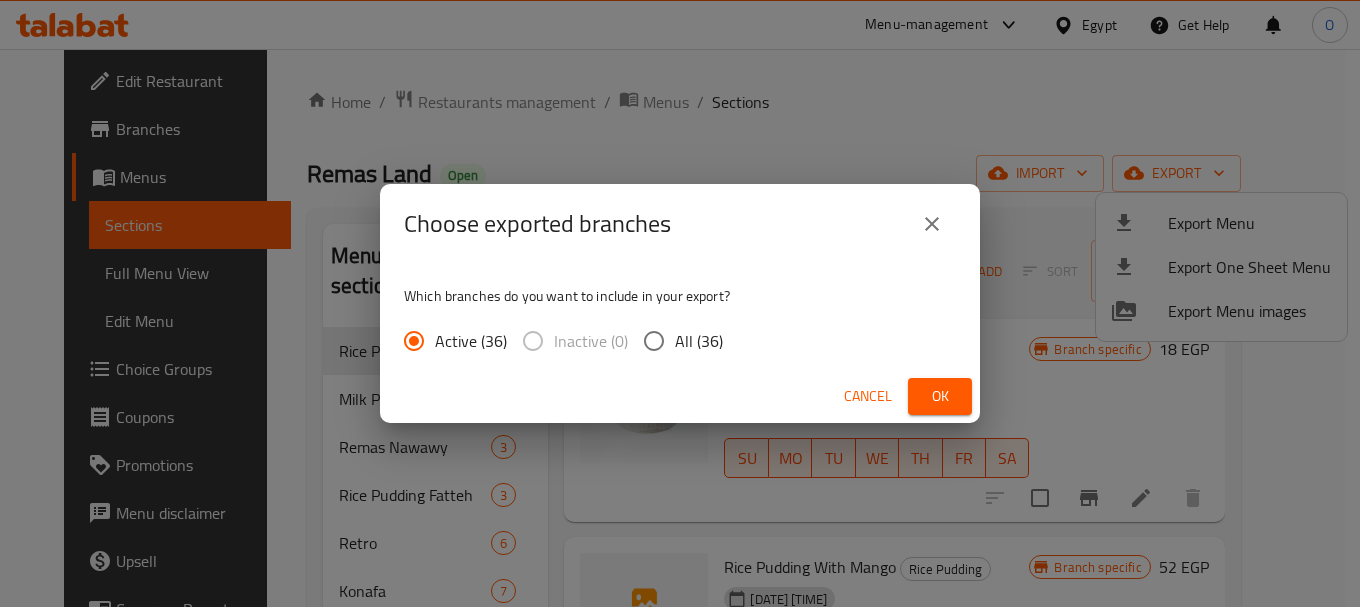 click on "Ok" at bounding box center [940, 396] 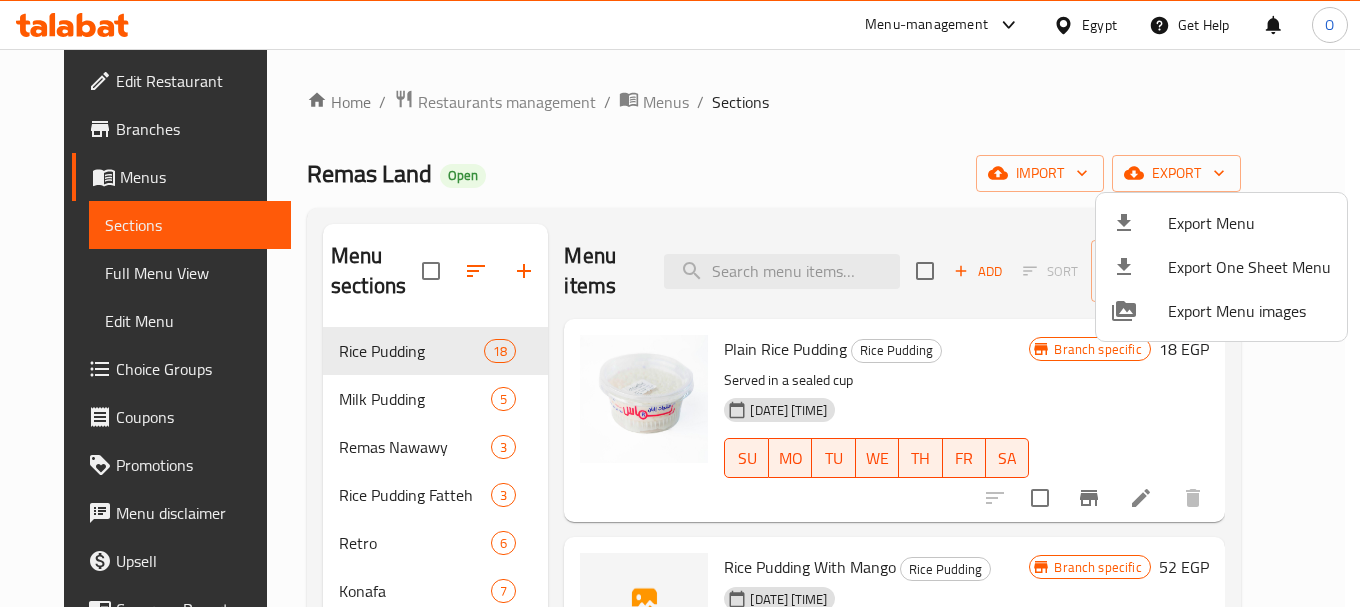 click at bounding box center (680, 303) 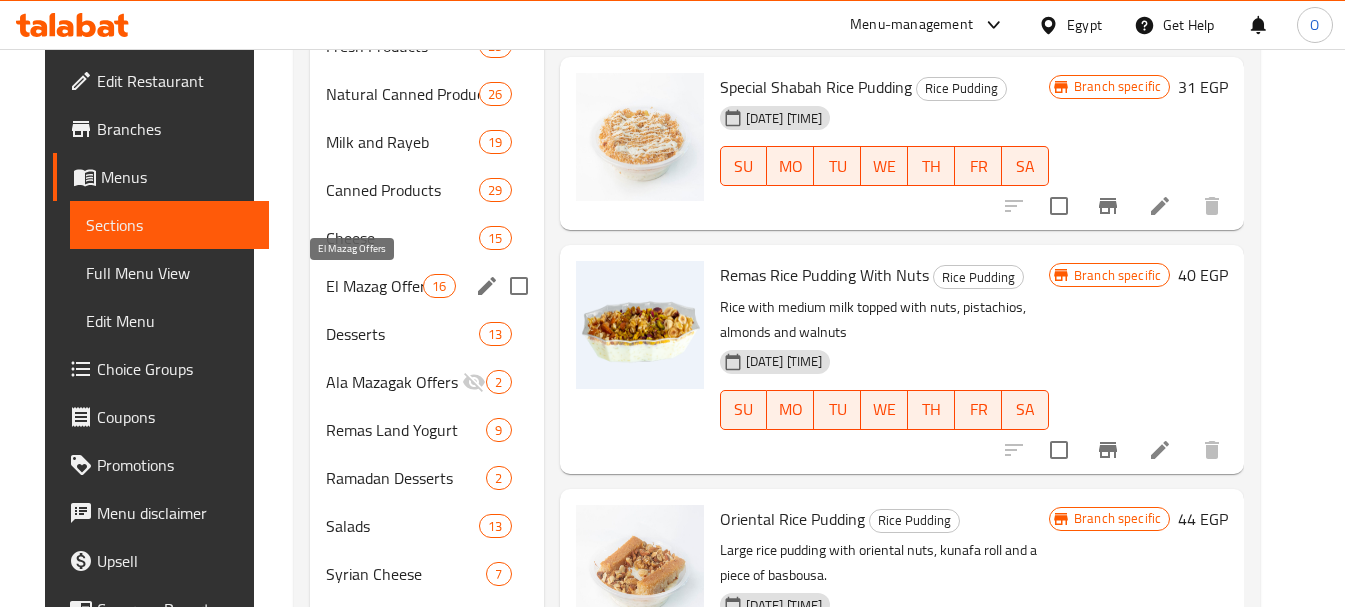 scroll, scrollTop: 1264, scrollLeft: 0, axis: vertical 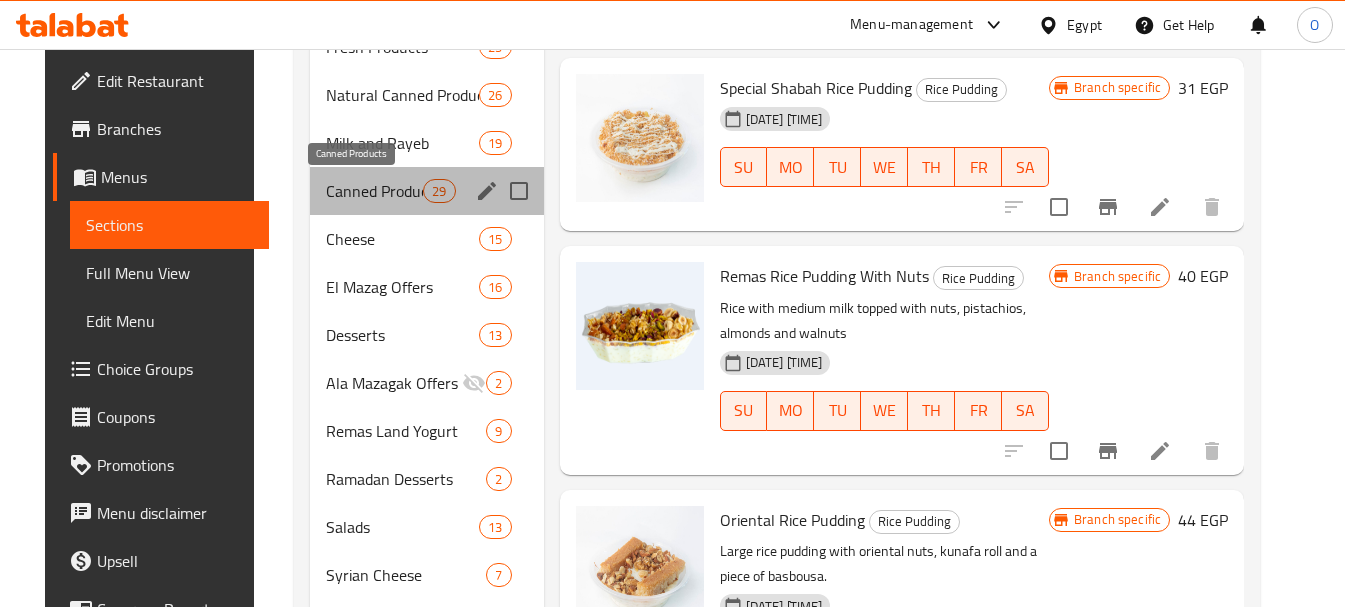 click on "Canned Products" at bounding box center (374, 191) 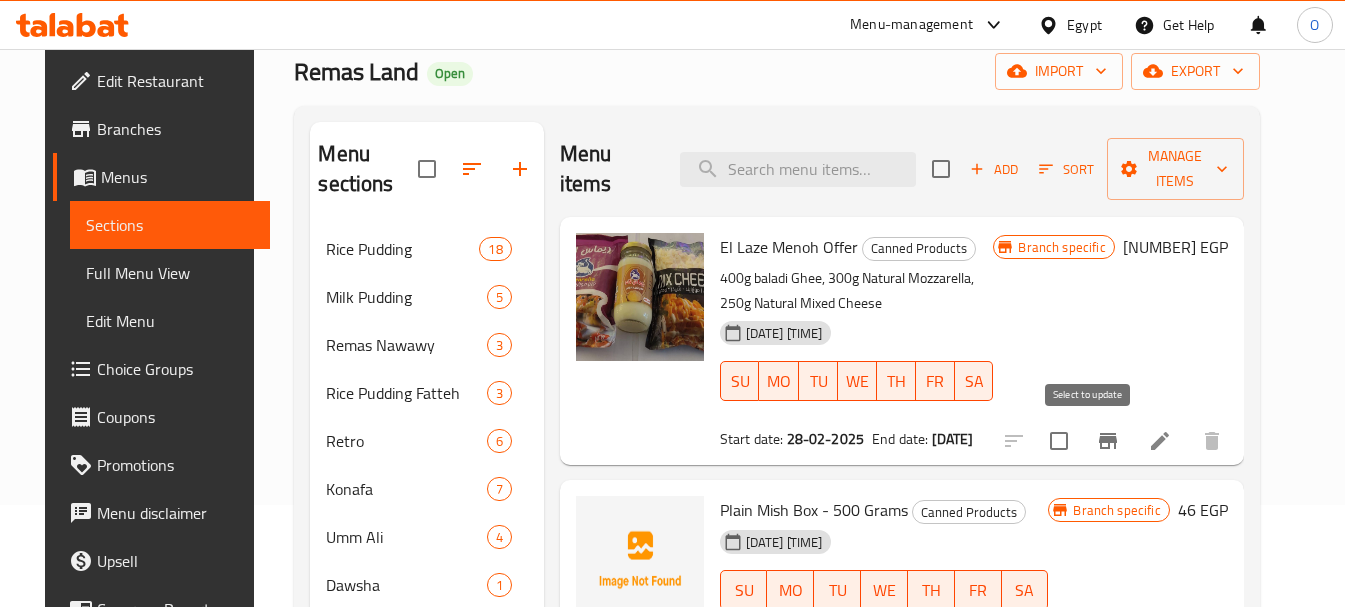 scroll, scrollTop: 64, scrollLeft: 0, axis: vertical 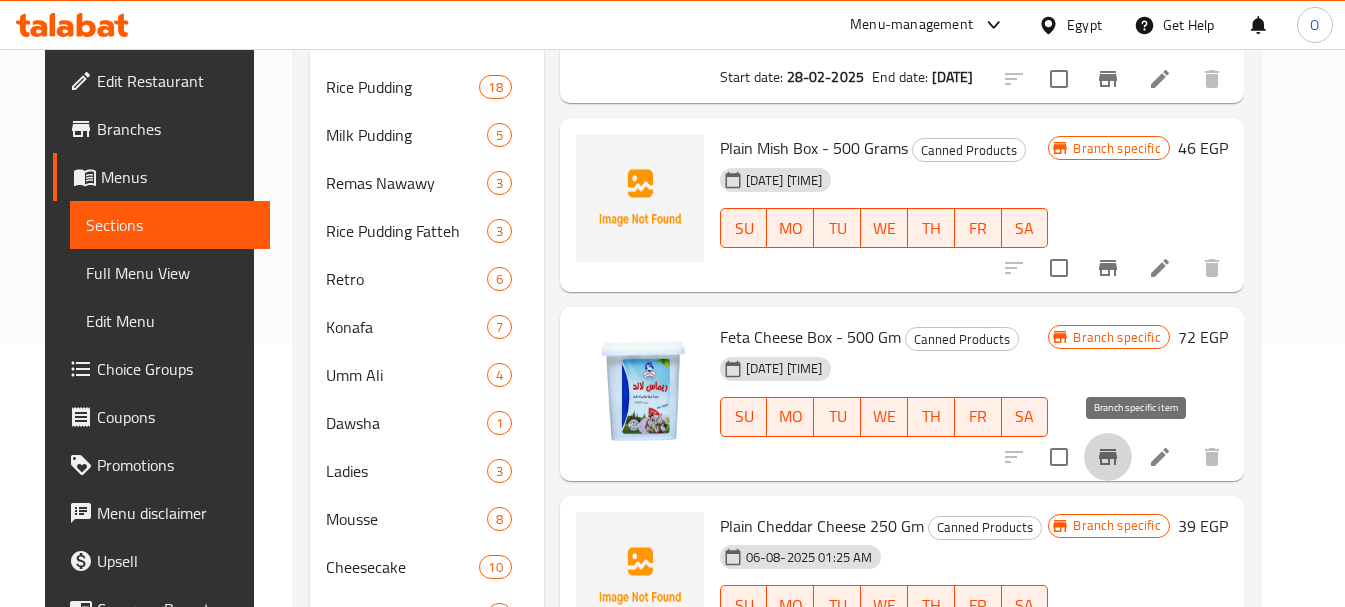 click 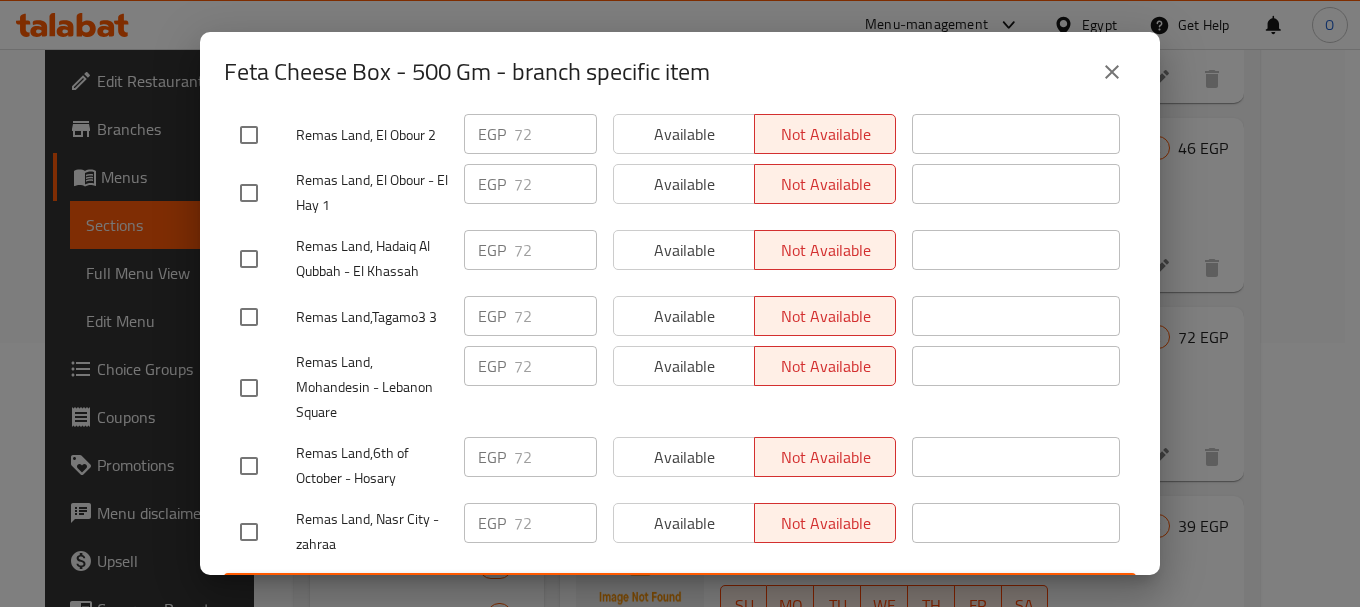 scroll, scrollTop: 2243, scrollLeft: 0, axis: vertical 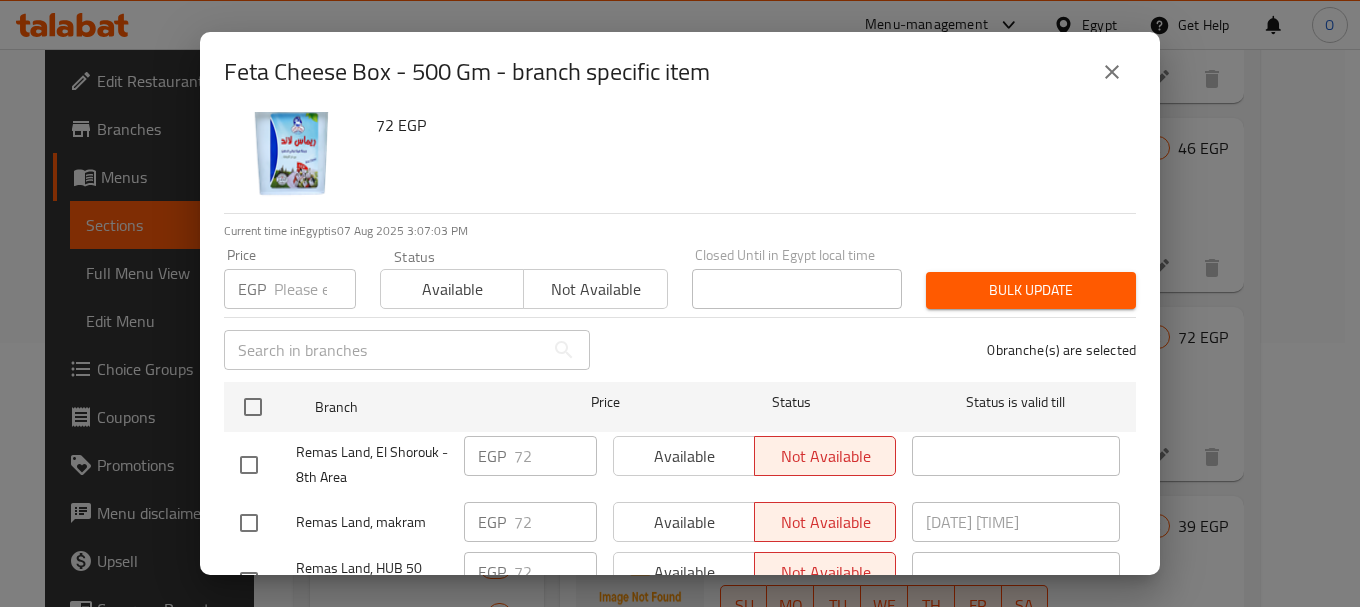click at bounding box center (1112, 72) 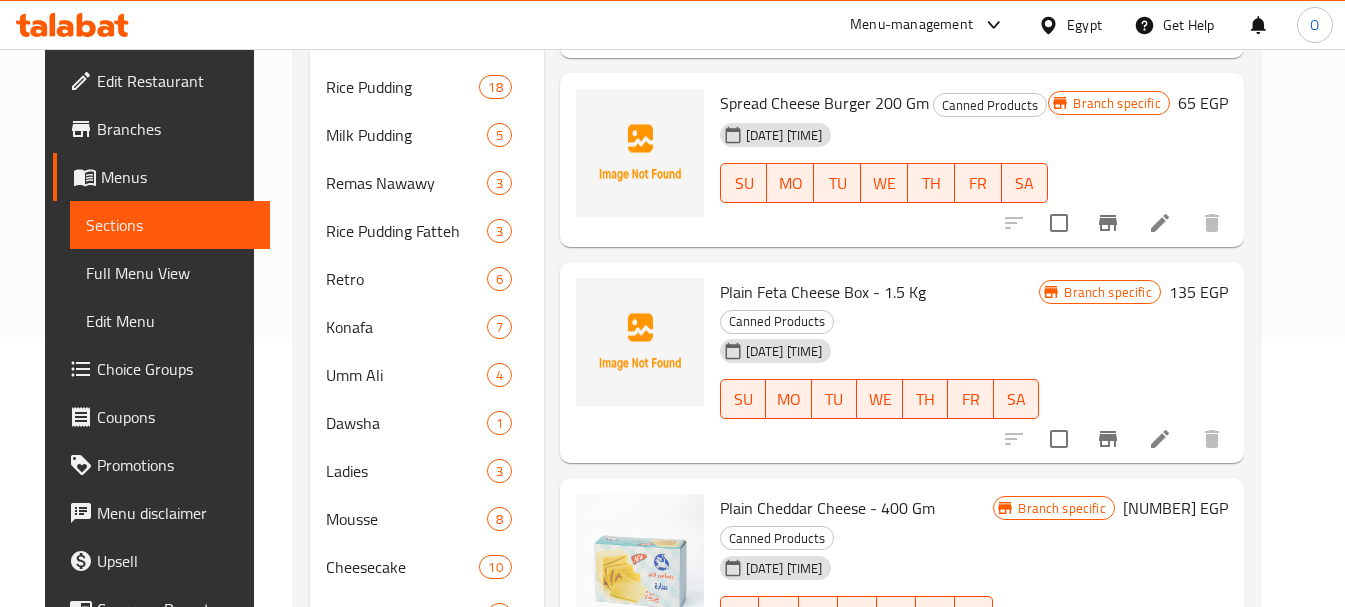 scroll, scrollTop: 2300, scrollLeft: 0, axis: vertical 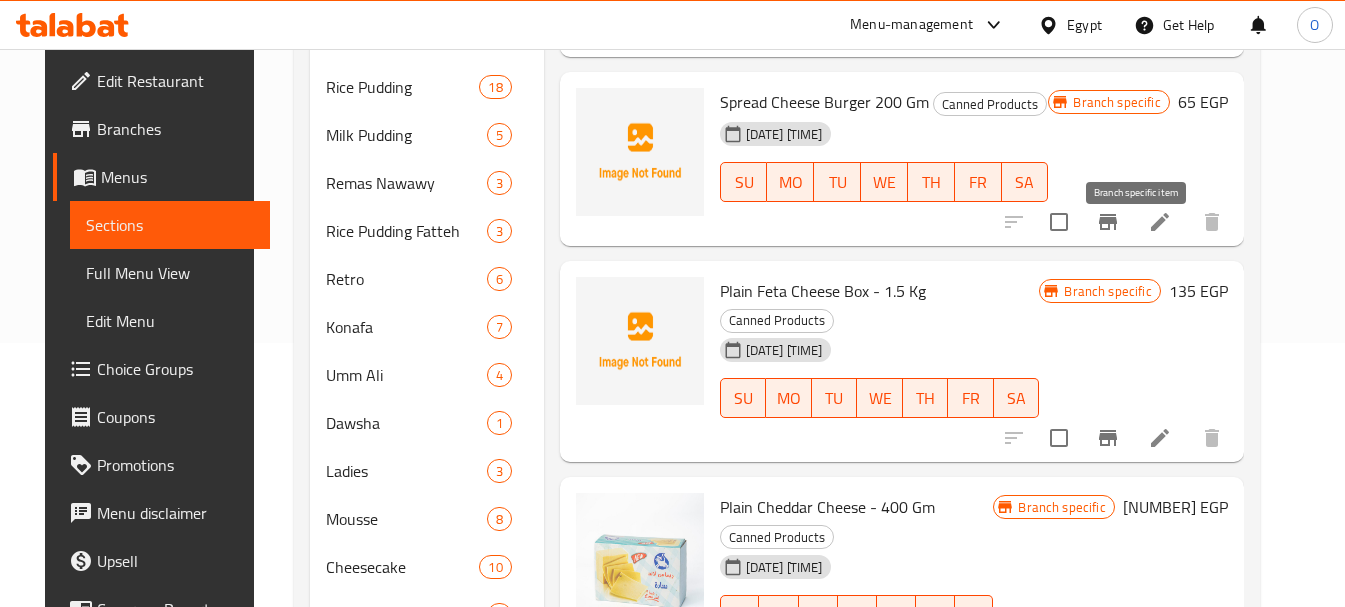 click 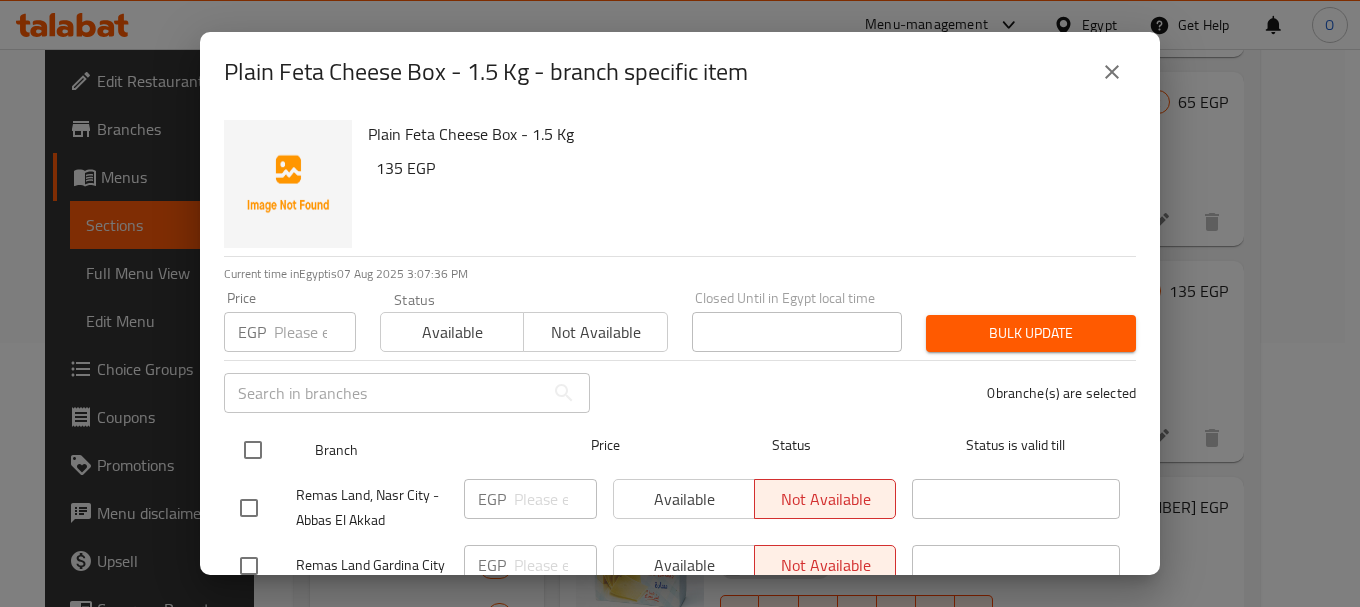 click at bounding box center (253, 450) 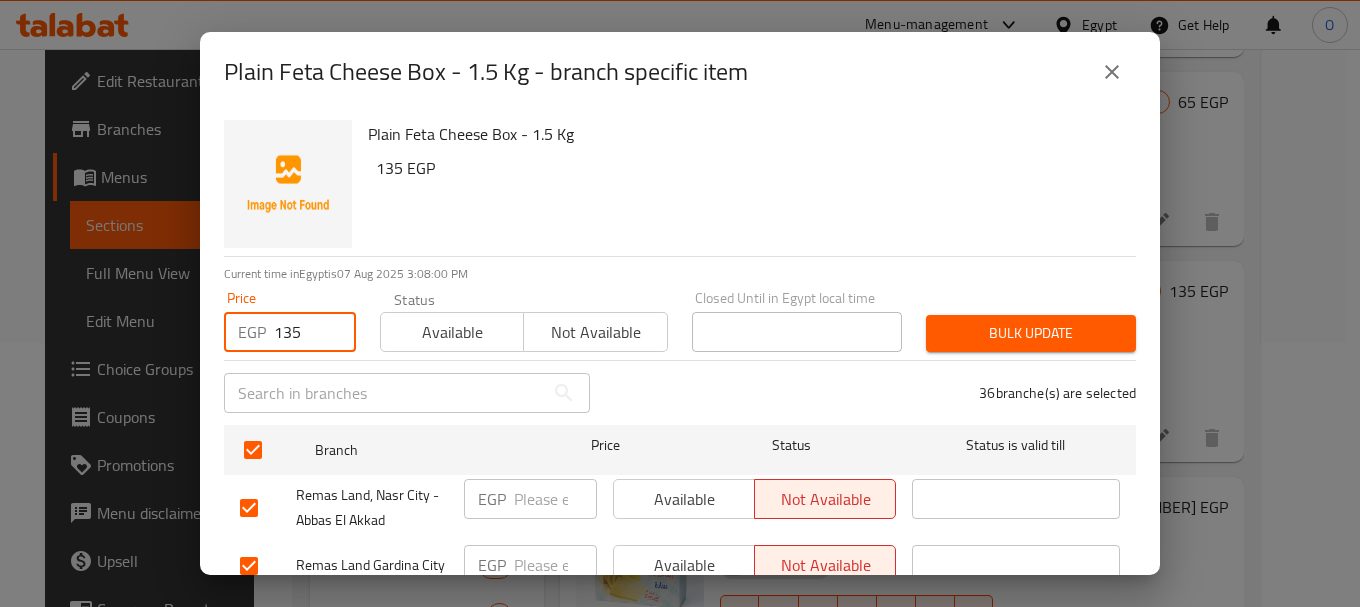 type on "135" 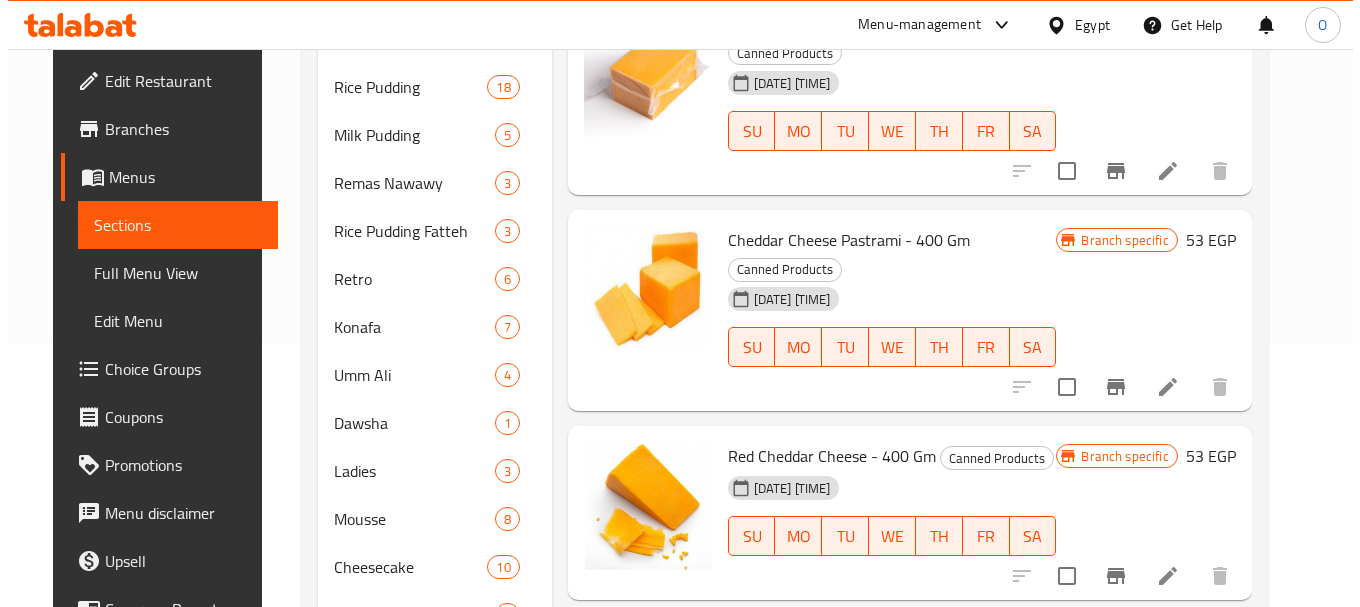 scroll, scrollTop: 3500, scrollLeft: 0, axis: vertical 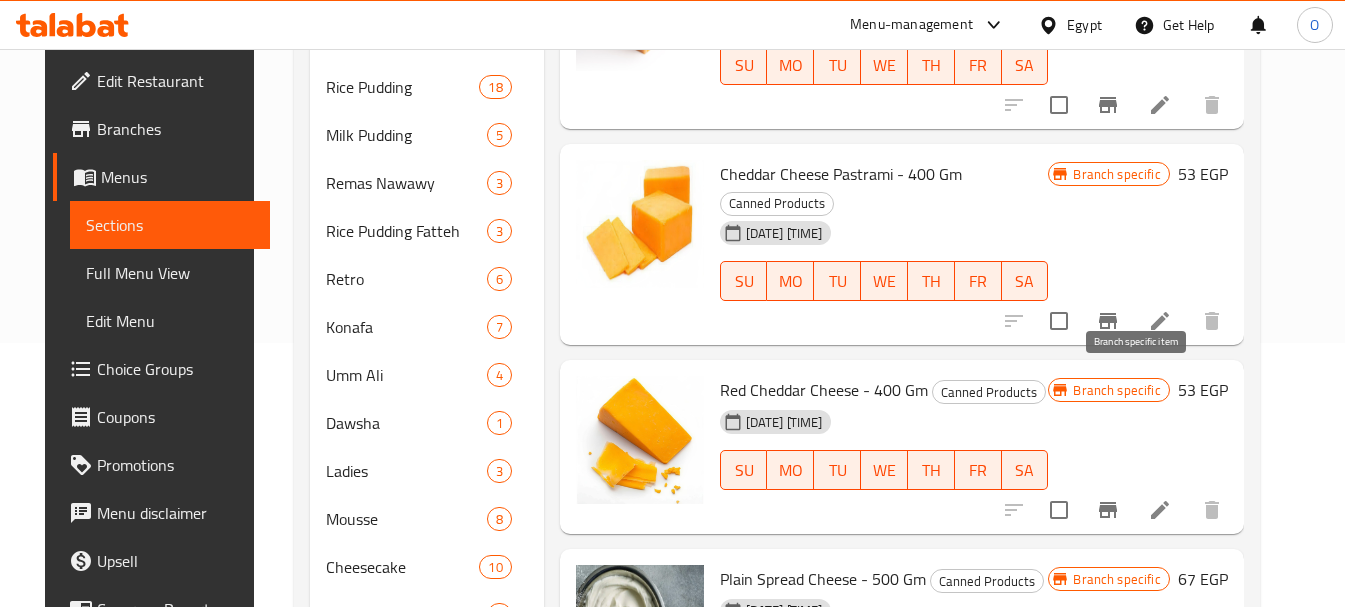 click 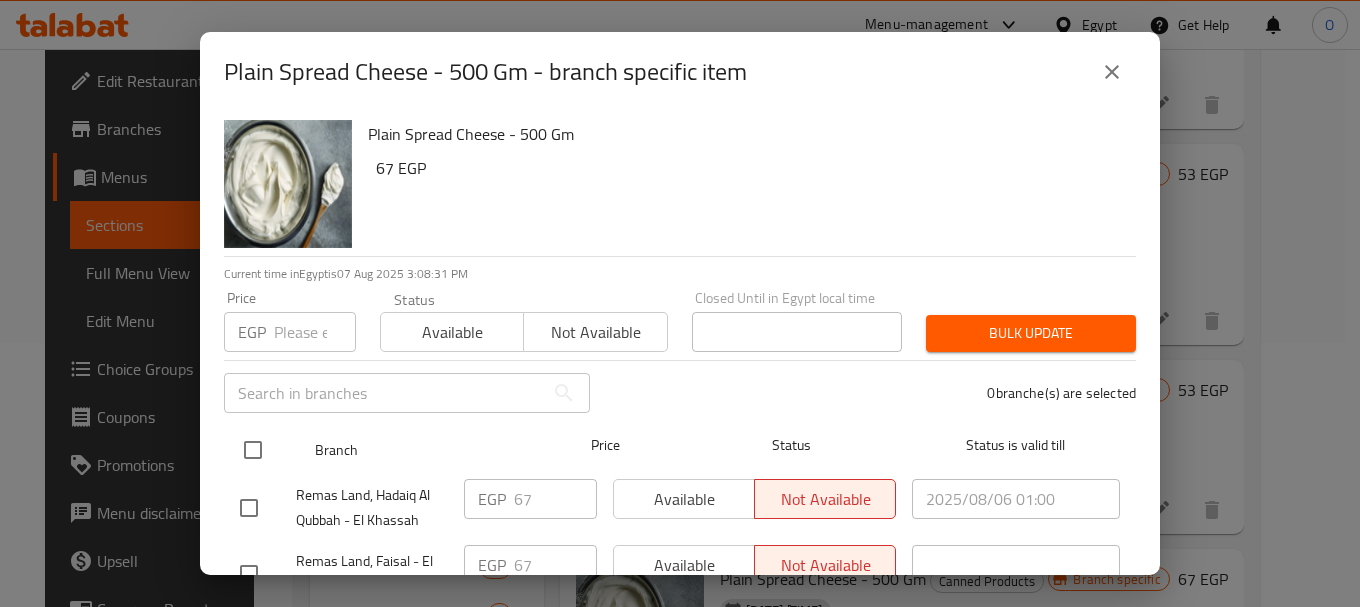 click at bounding box center (253, 450) 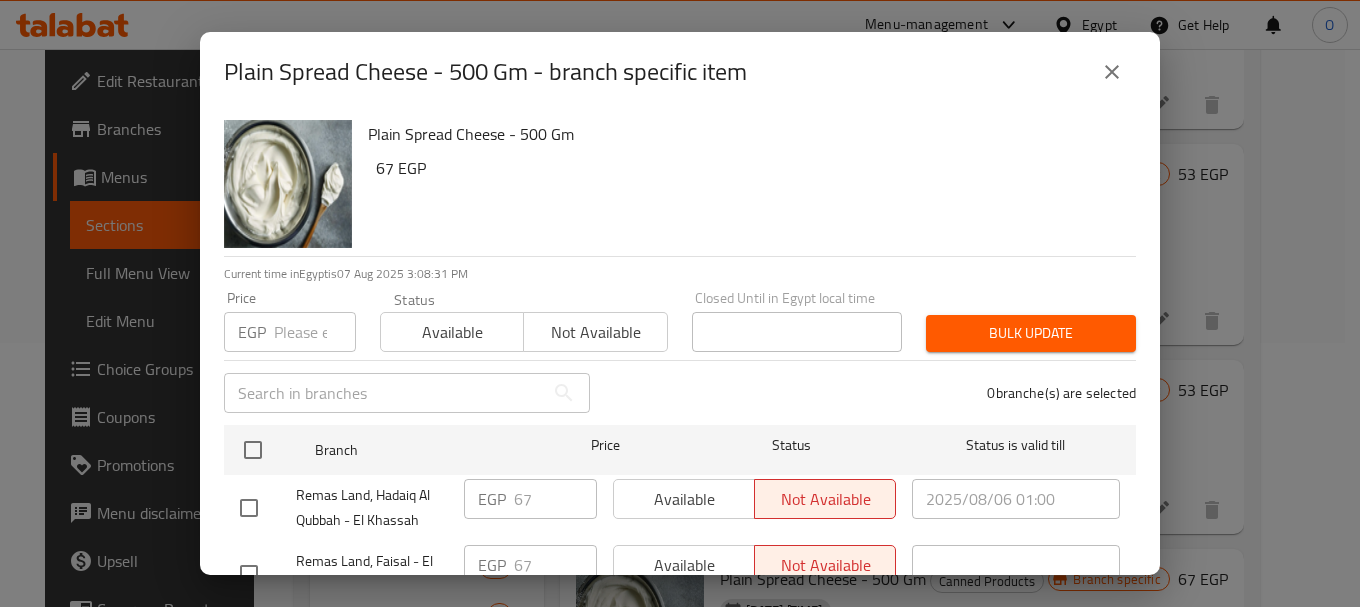 checkbox on "true" 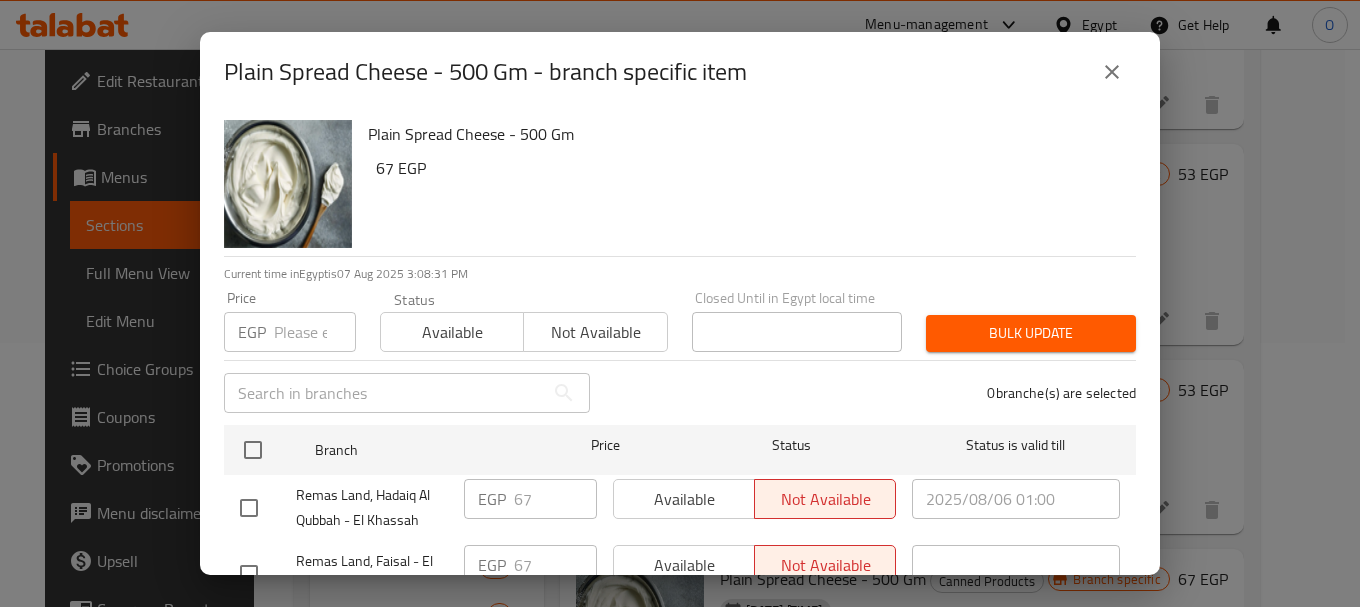 checkbox on "true" 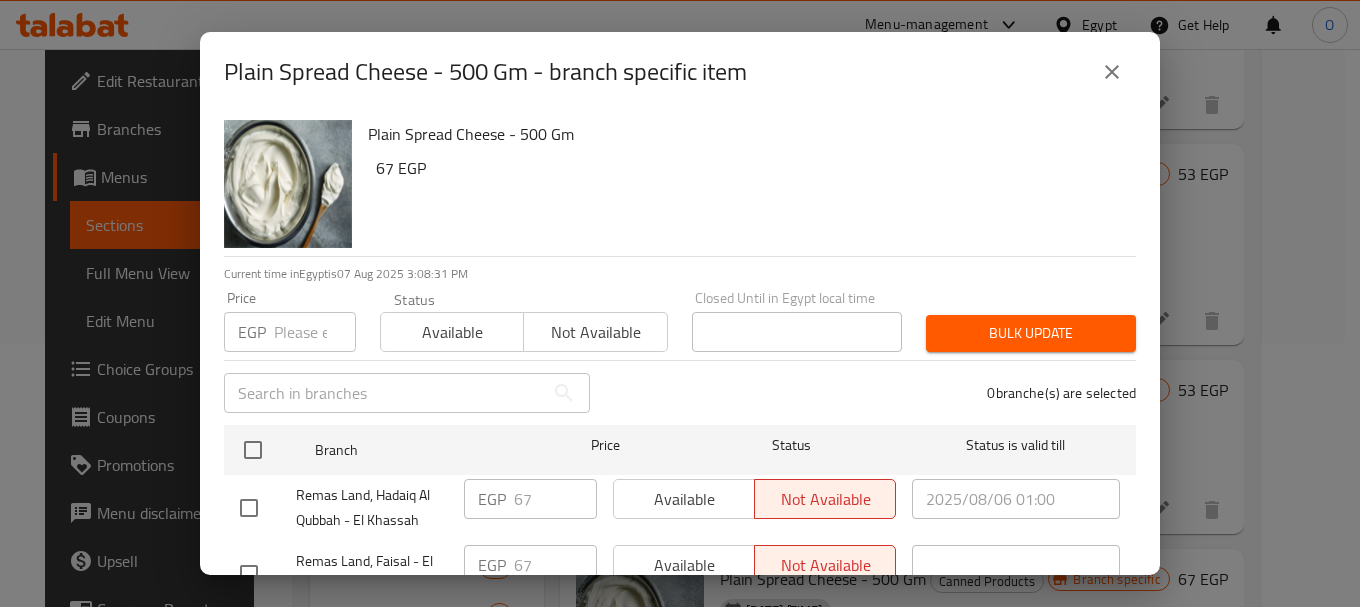 checkbox on "true" 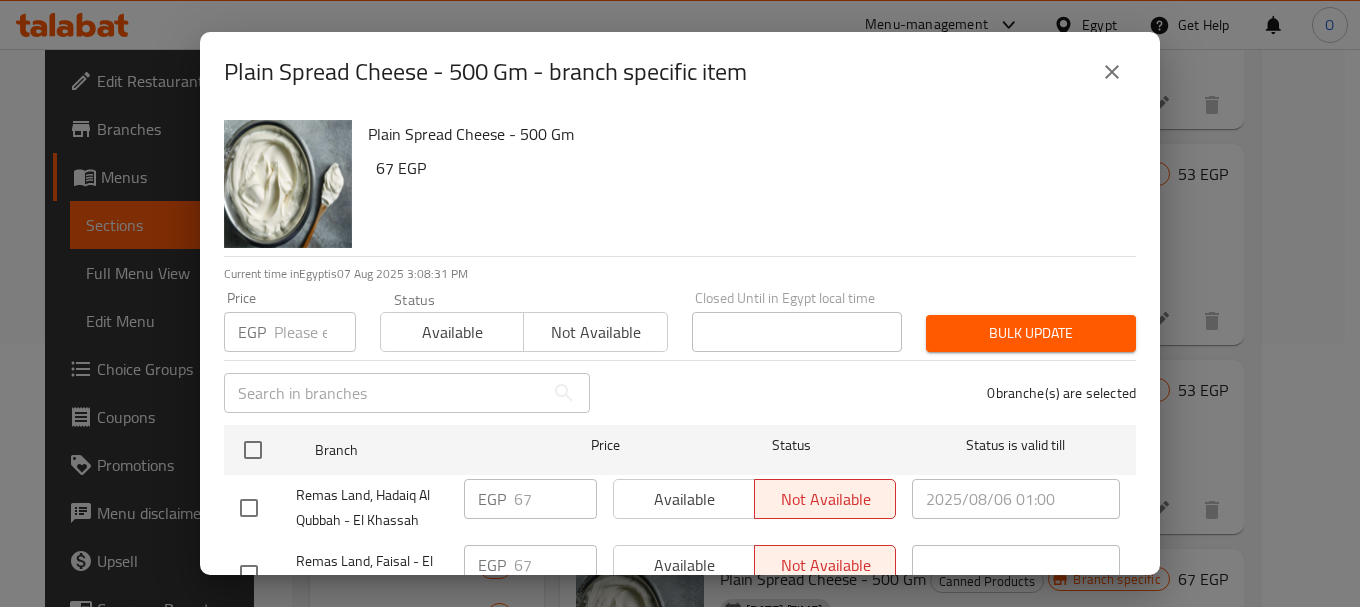 checkbox on "true" 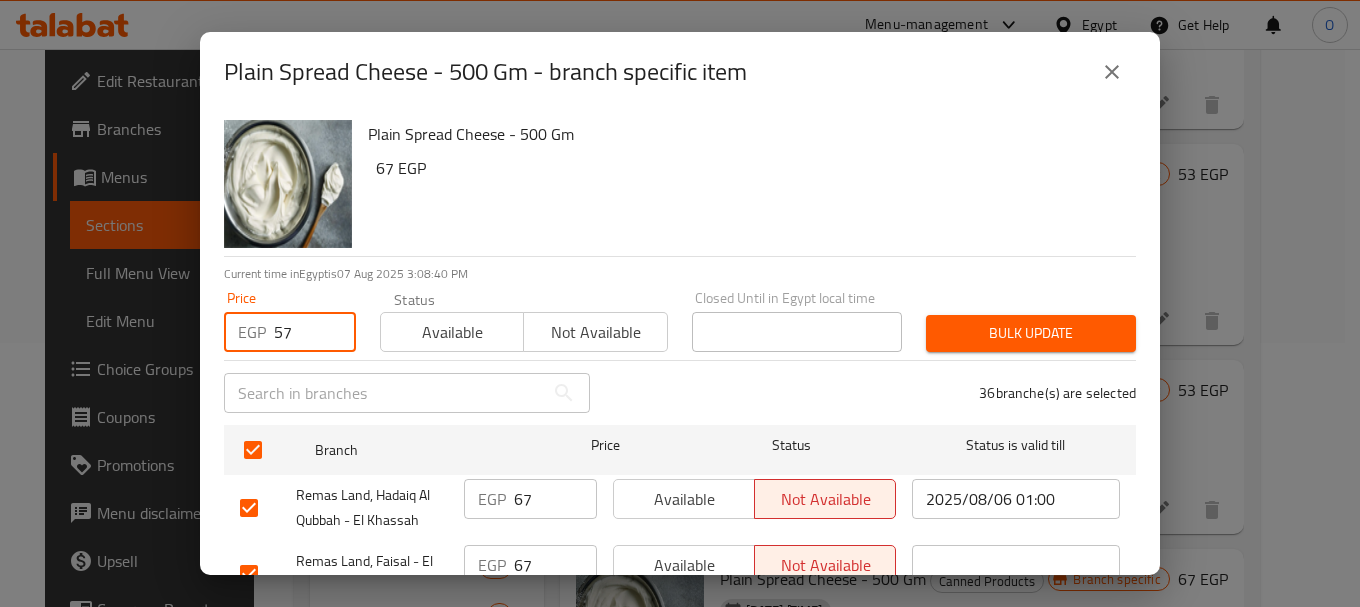 click on "57" at bounding box center [315, 332] 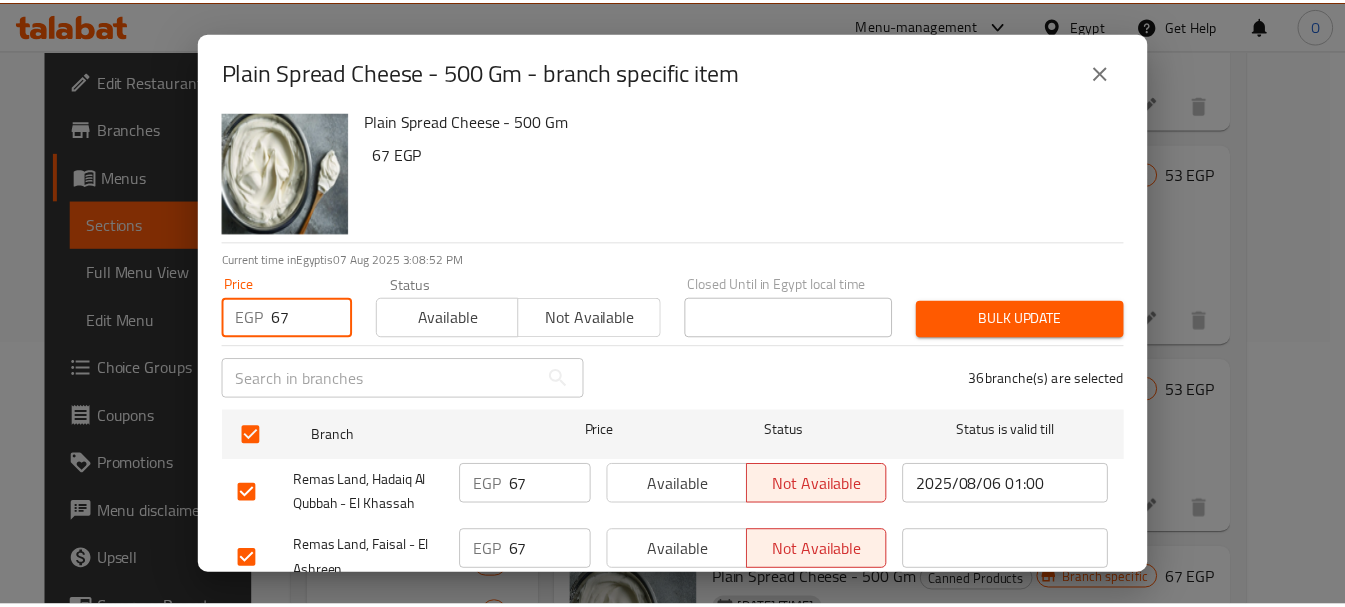 scroll, scrollTop: 0, scrollLeft: 0, axis: both 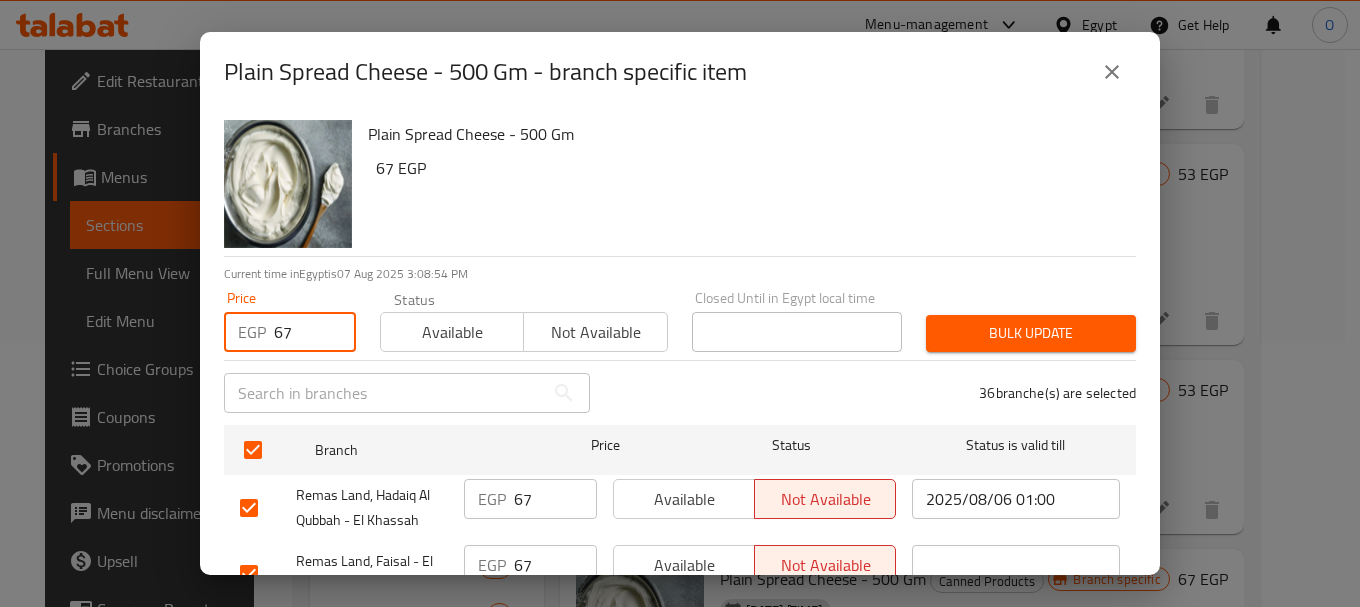 type on "67" 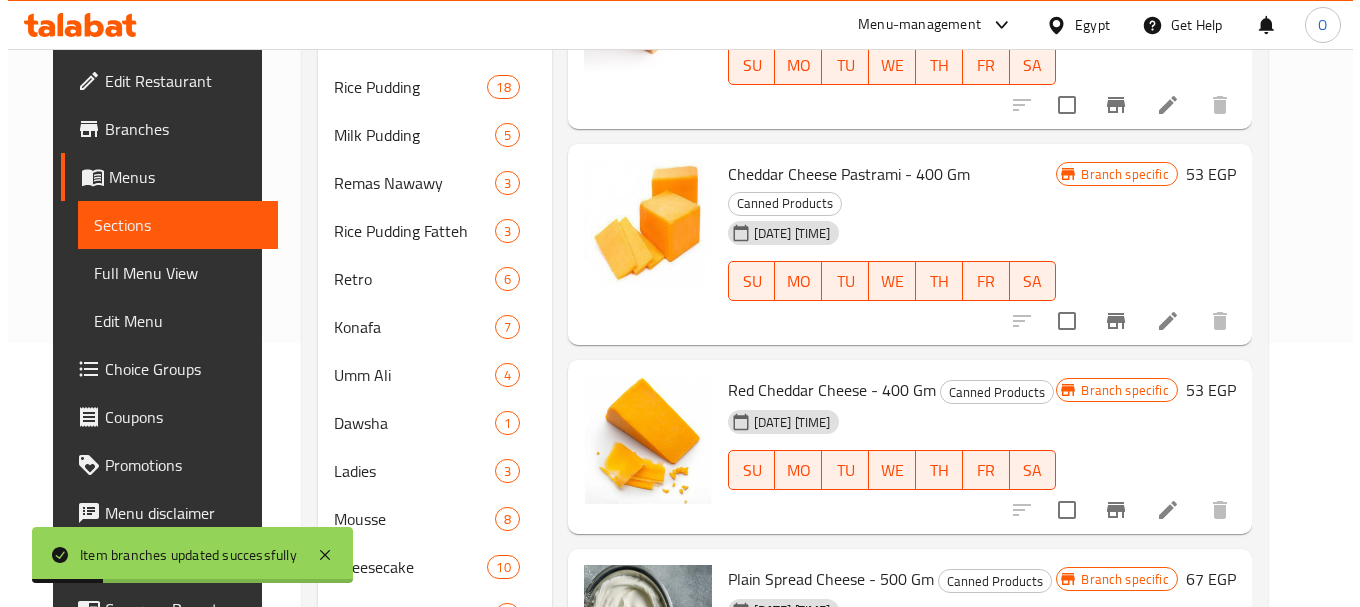 scroll, scrollTop: 3600, scrollLeft: 0, axis: vertical 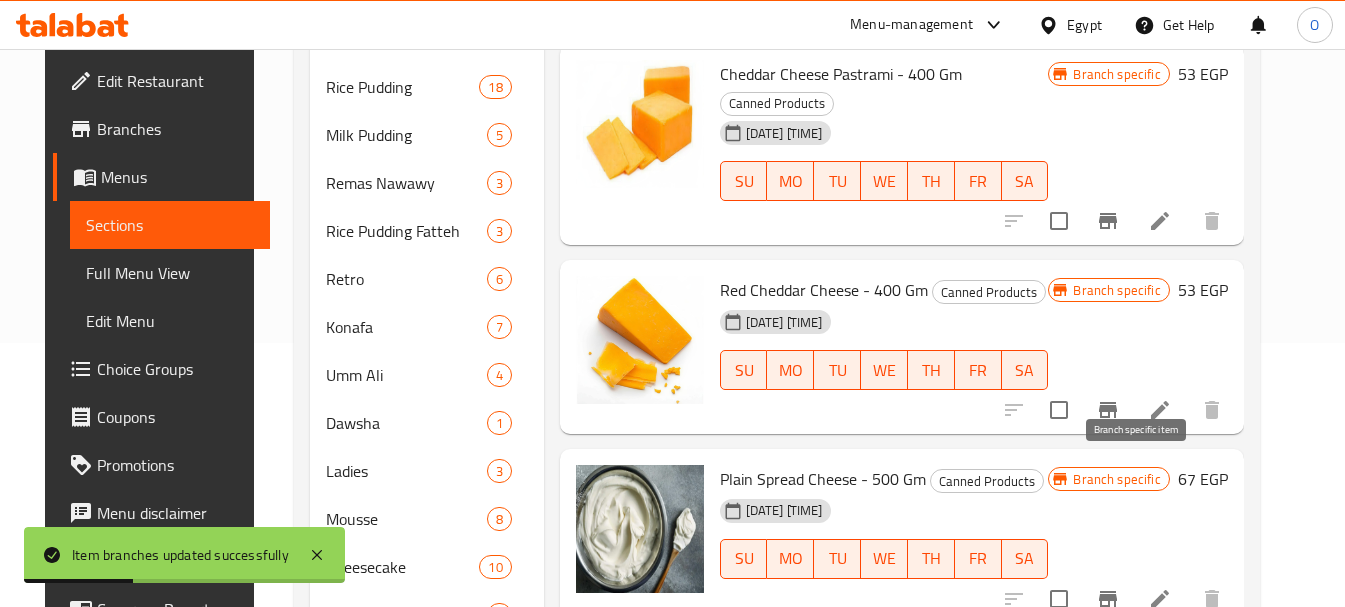 click 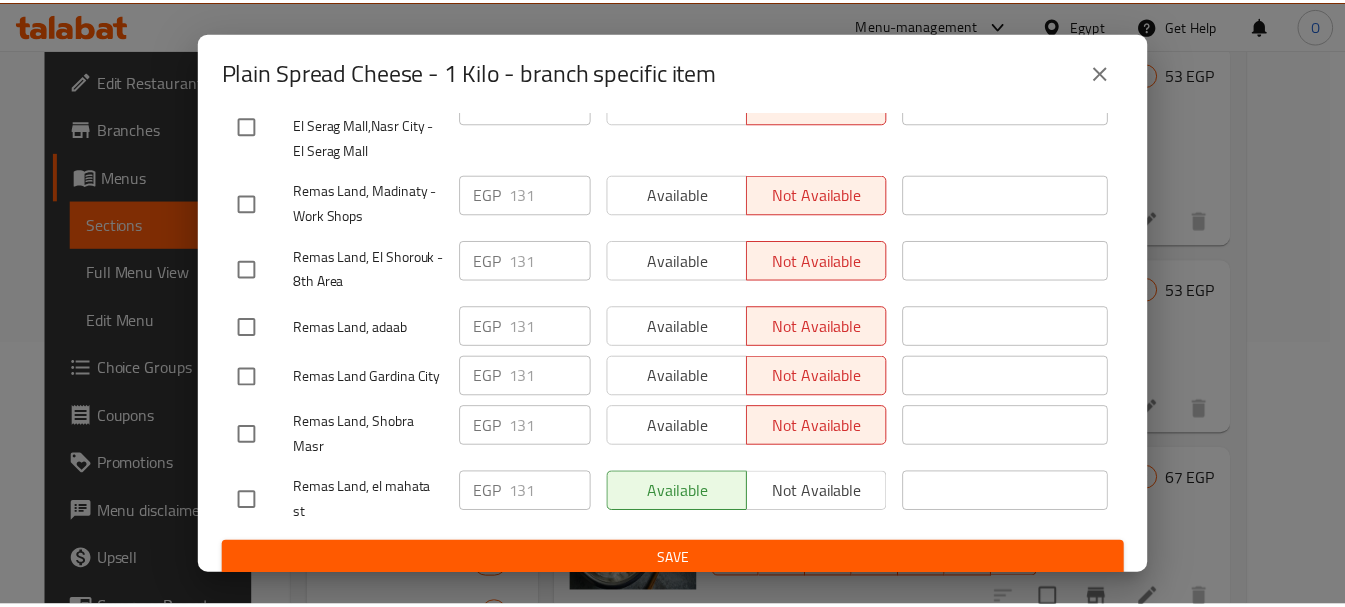 scroll, scrollTop: 2243, scrollLeft: 0, axis: vertical 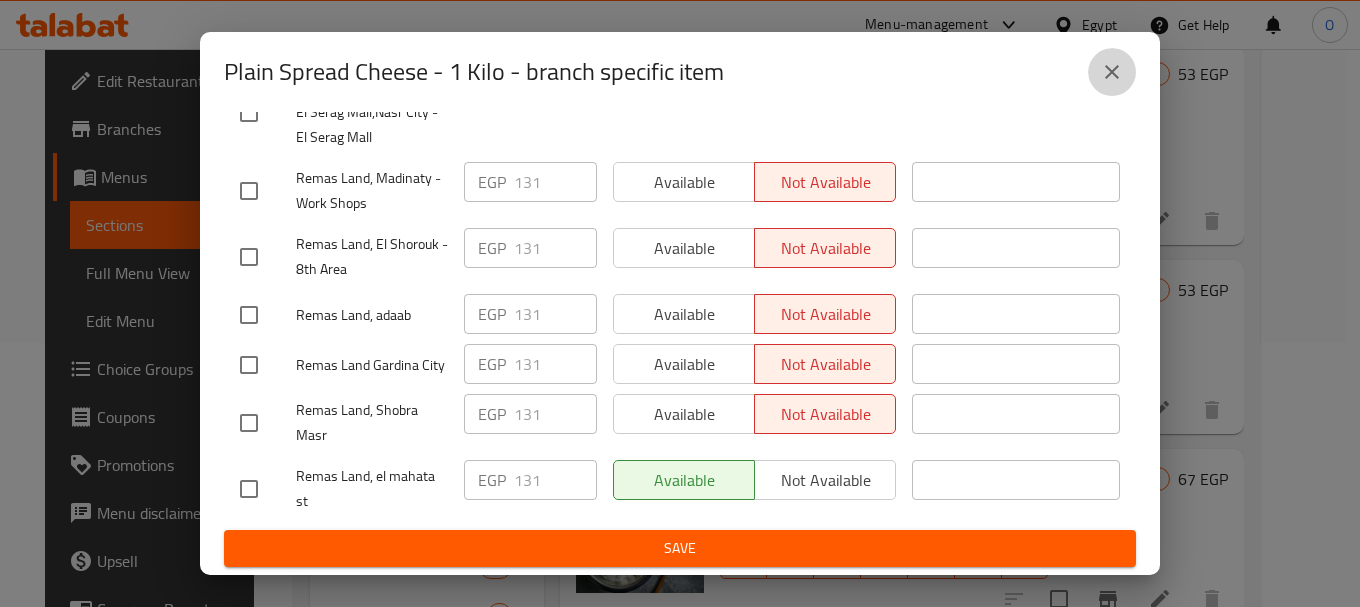 click at bounding box center [1112, 72] 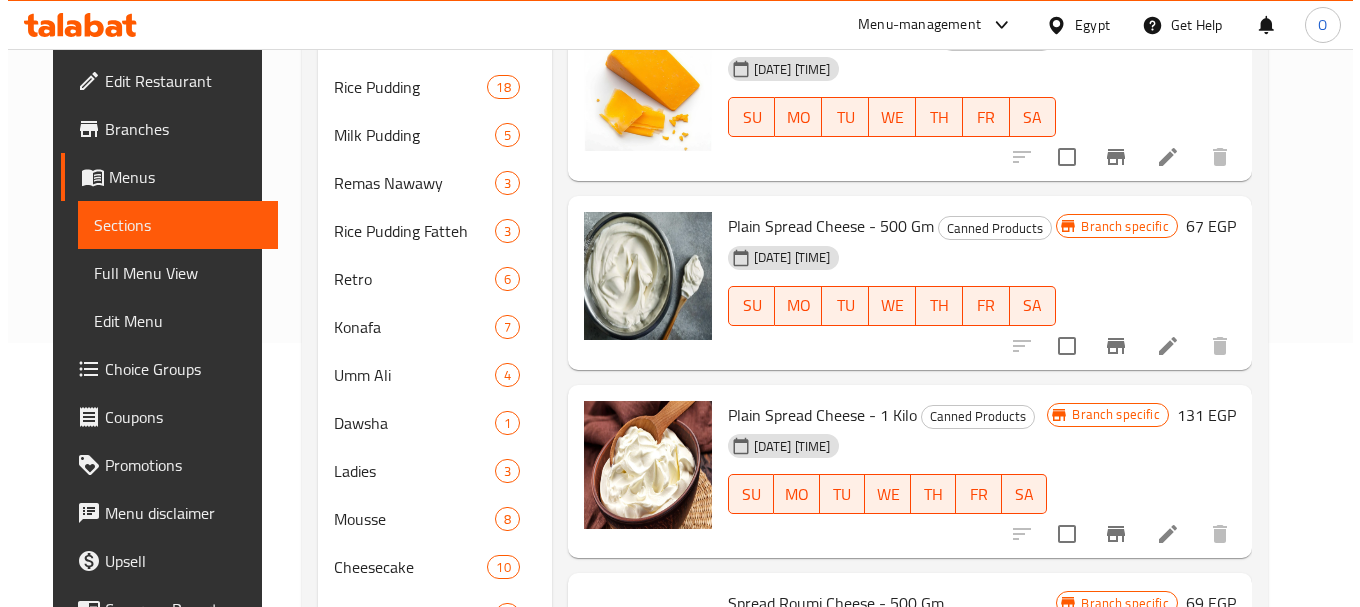 scroll, scrollTop: 3900, scrollLeft: 0, axis: vertical 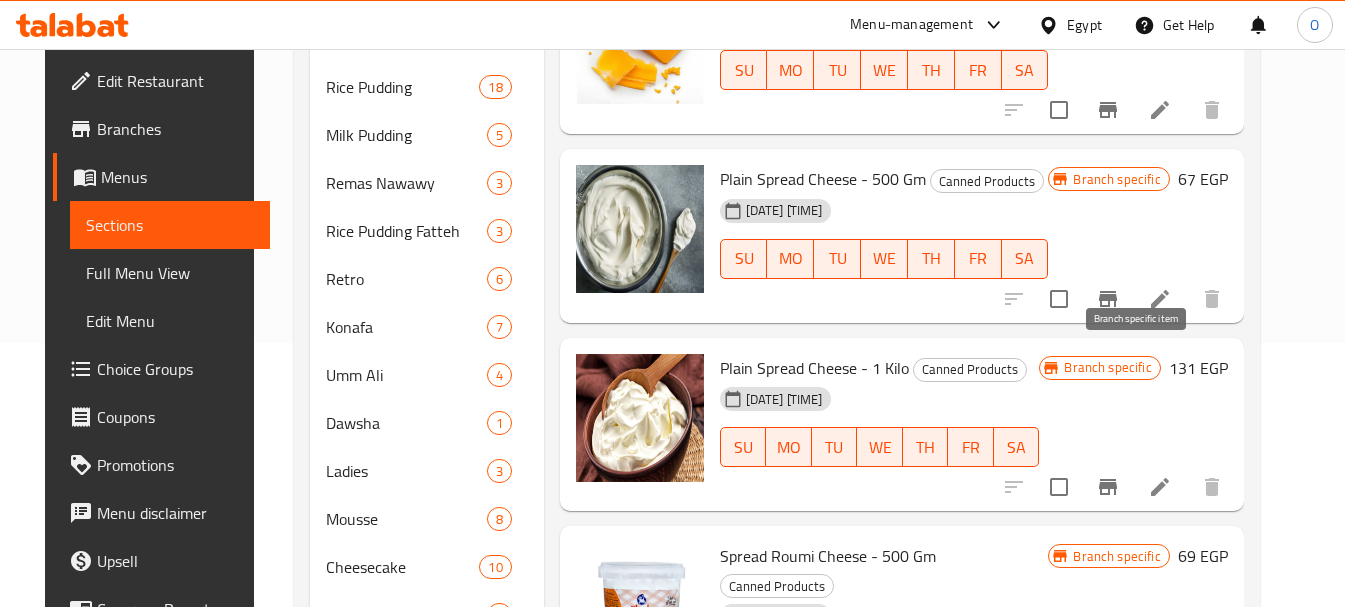 click 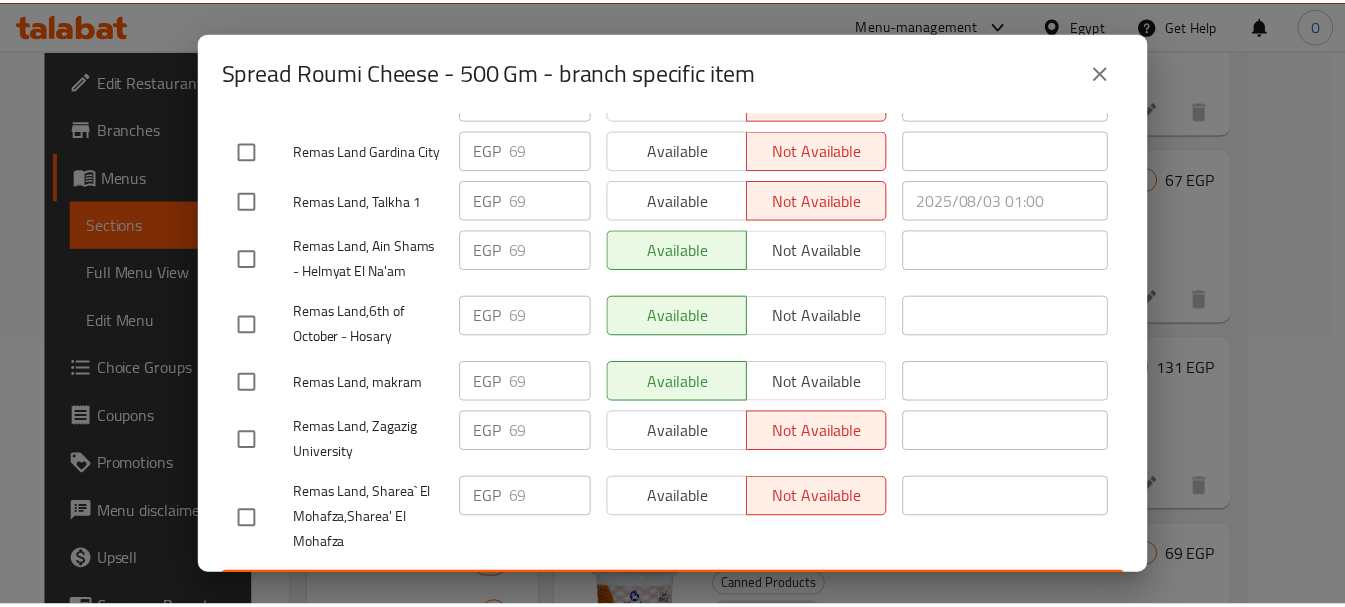 scroll, scrollTop: 2243, scrollLeft: 0, axis: vertical 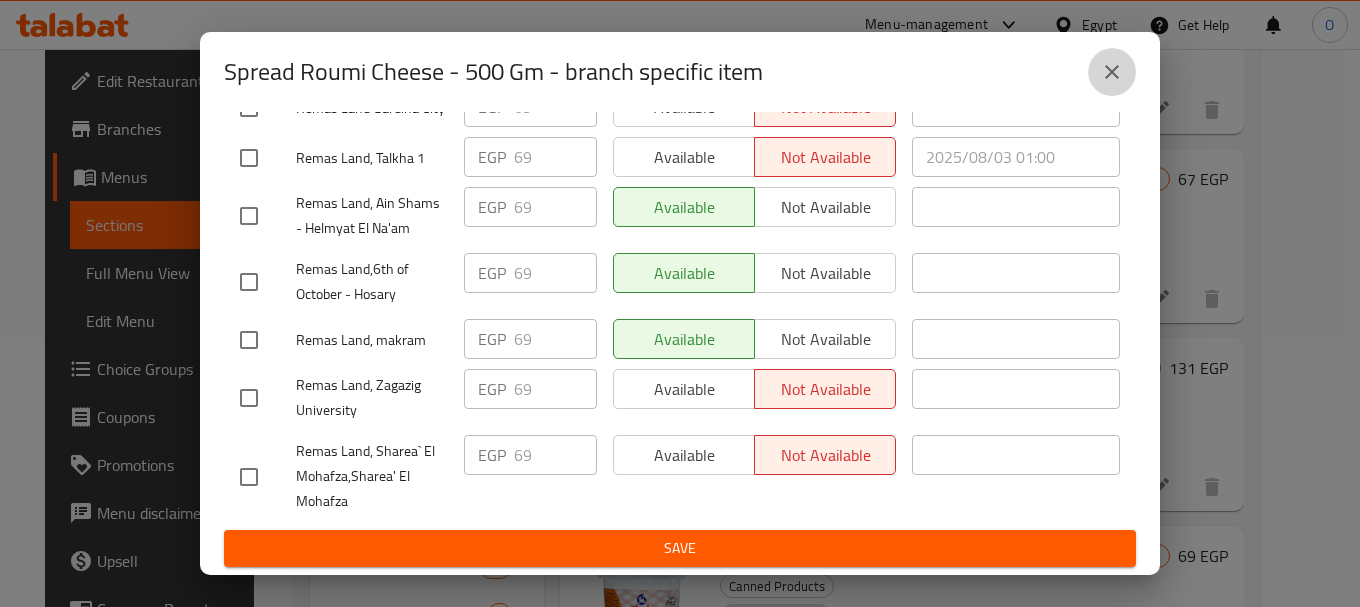 click at bounding box center [1112, 72] 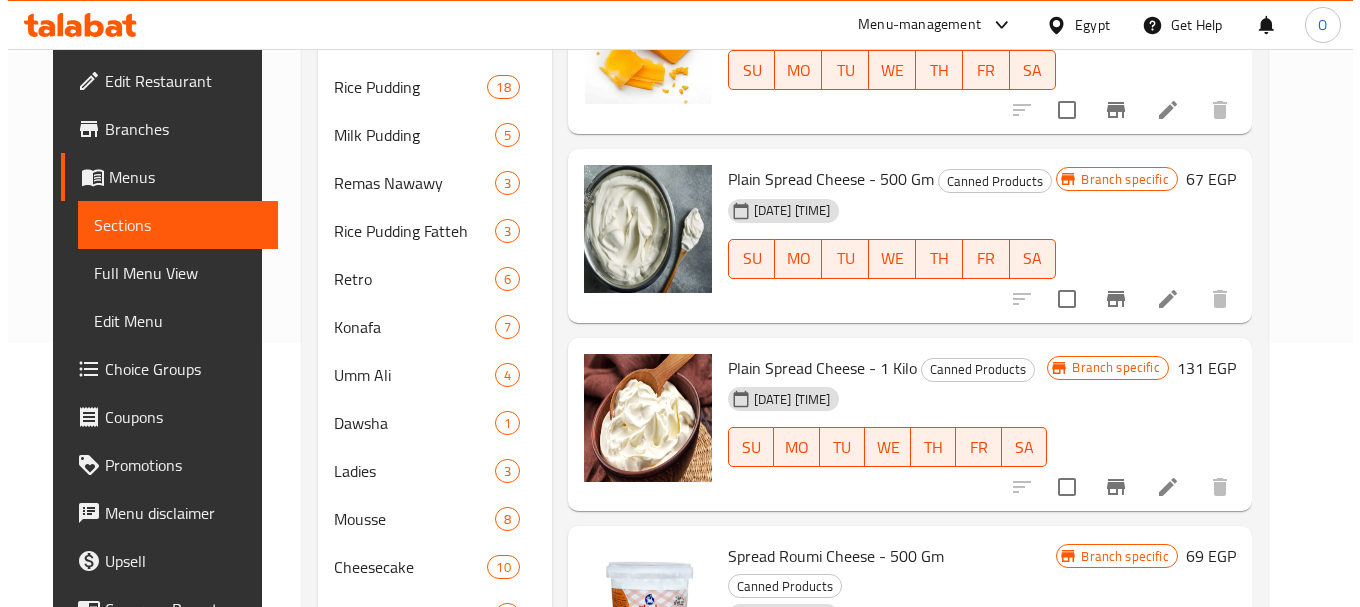 scroll, scrollTop: 3921, scrollLeft: 0, axis: vertical 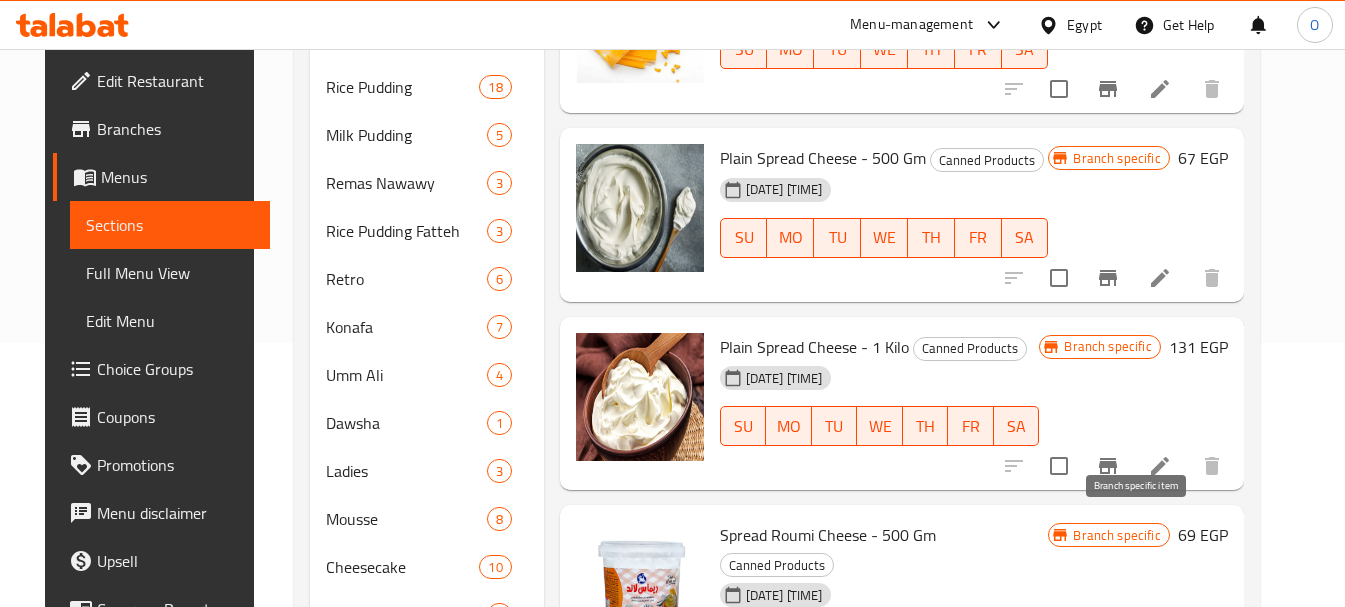 click 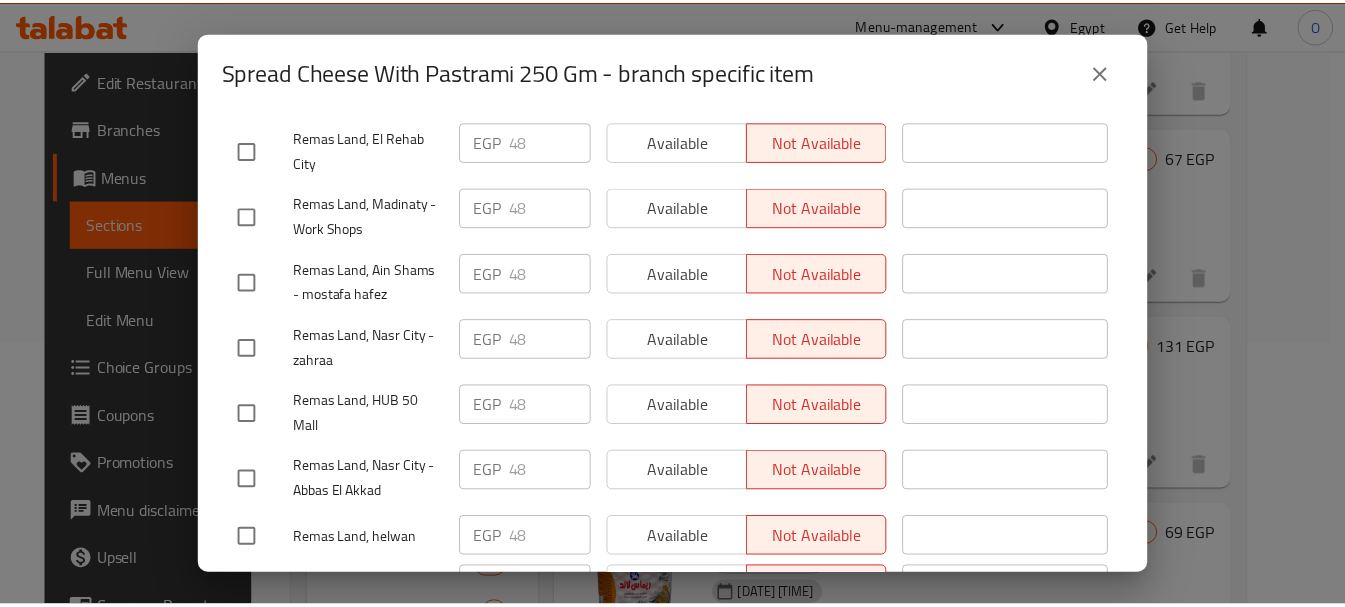 scroll, scrollTop: 2243, scrollLeft: 0, axis: vertical 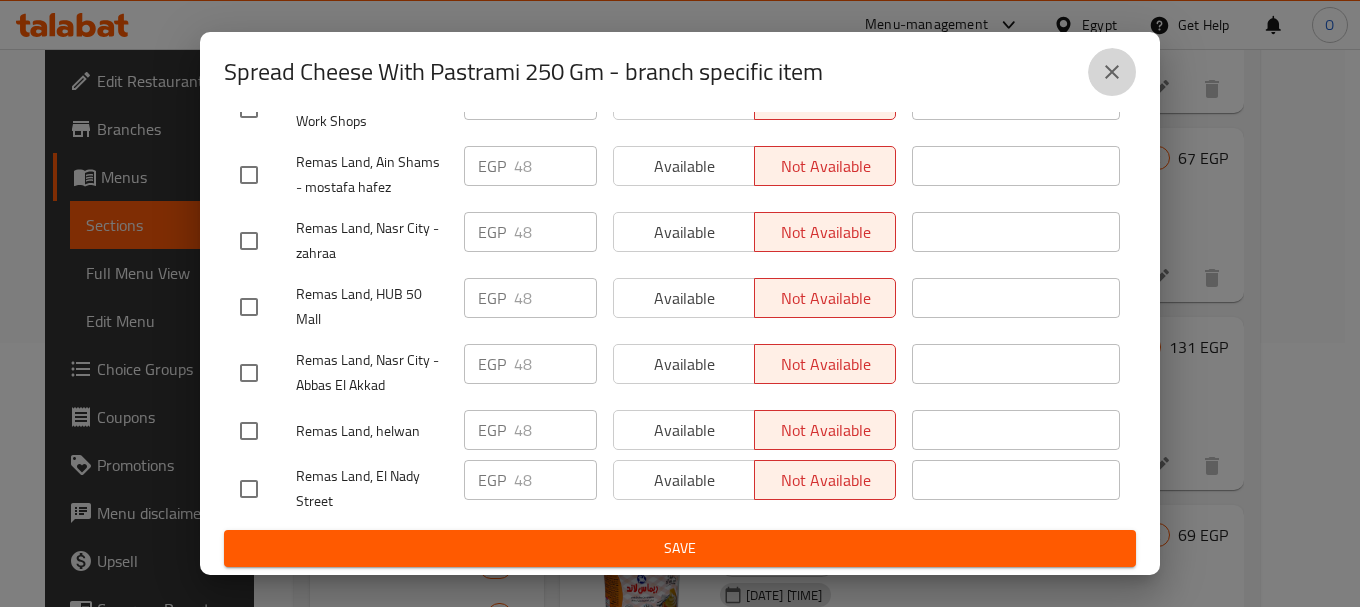 click at bounding box center [1112, 72] 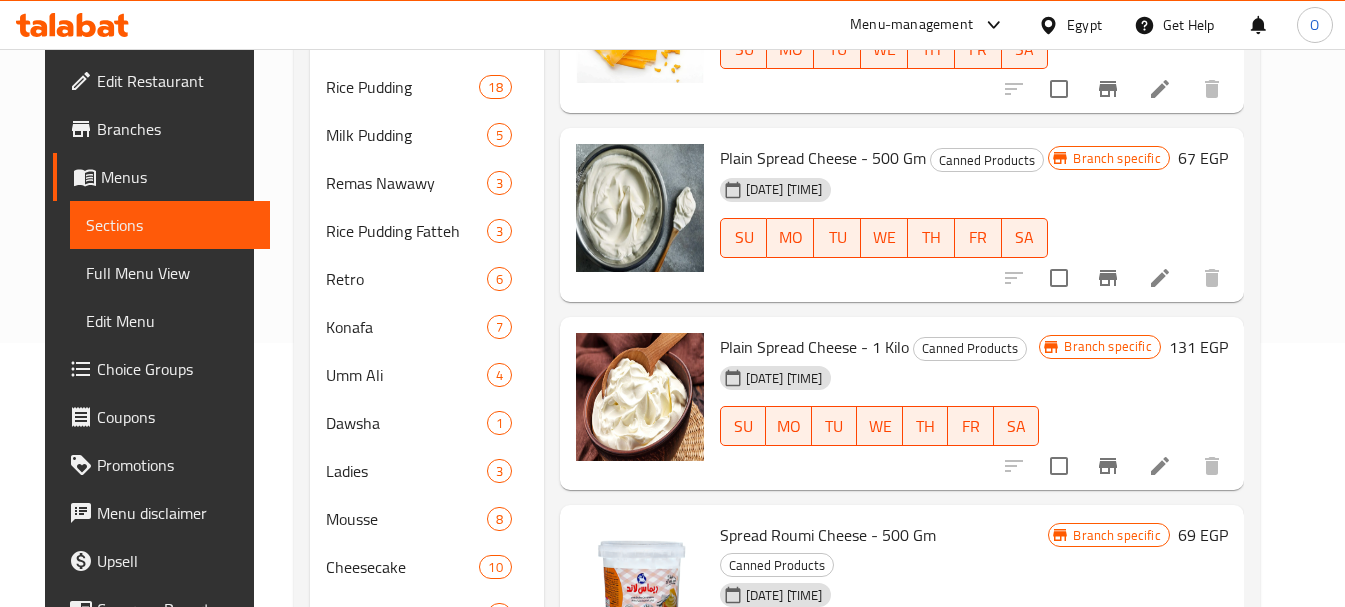 click on "Spread Cheese With Pastrami 250 Gm" at bounding box center (849, 752) 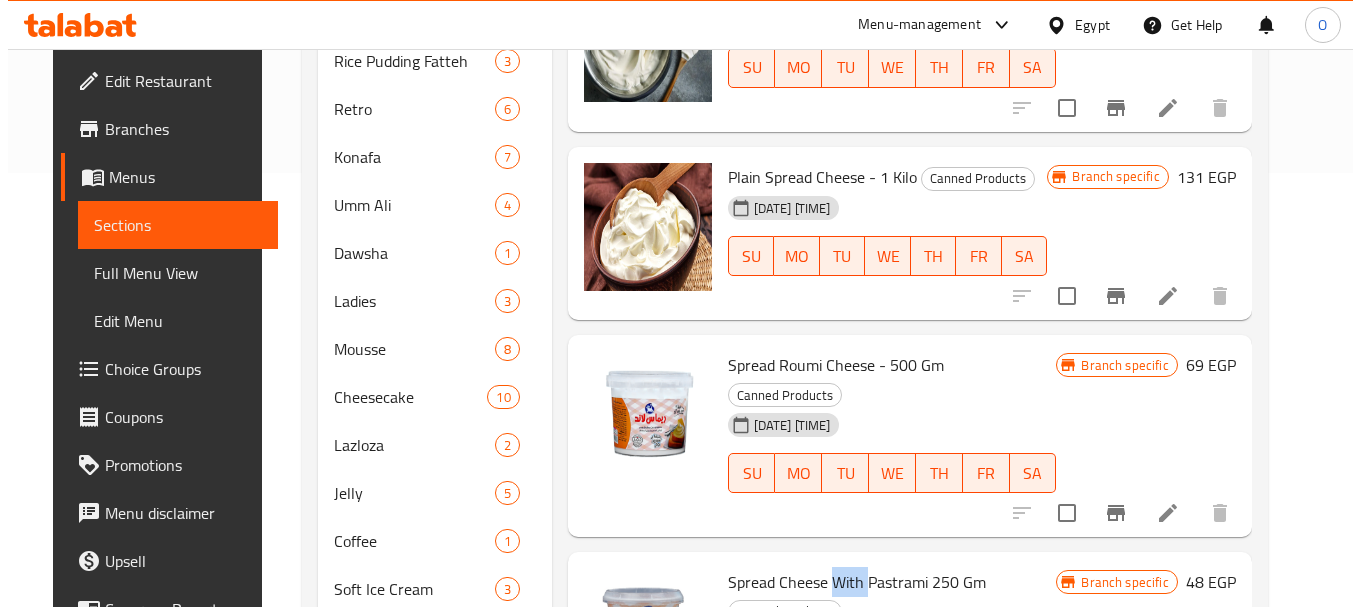 scroll, scrollTop: 464, scrollLeft: 0, axis: vertical 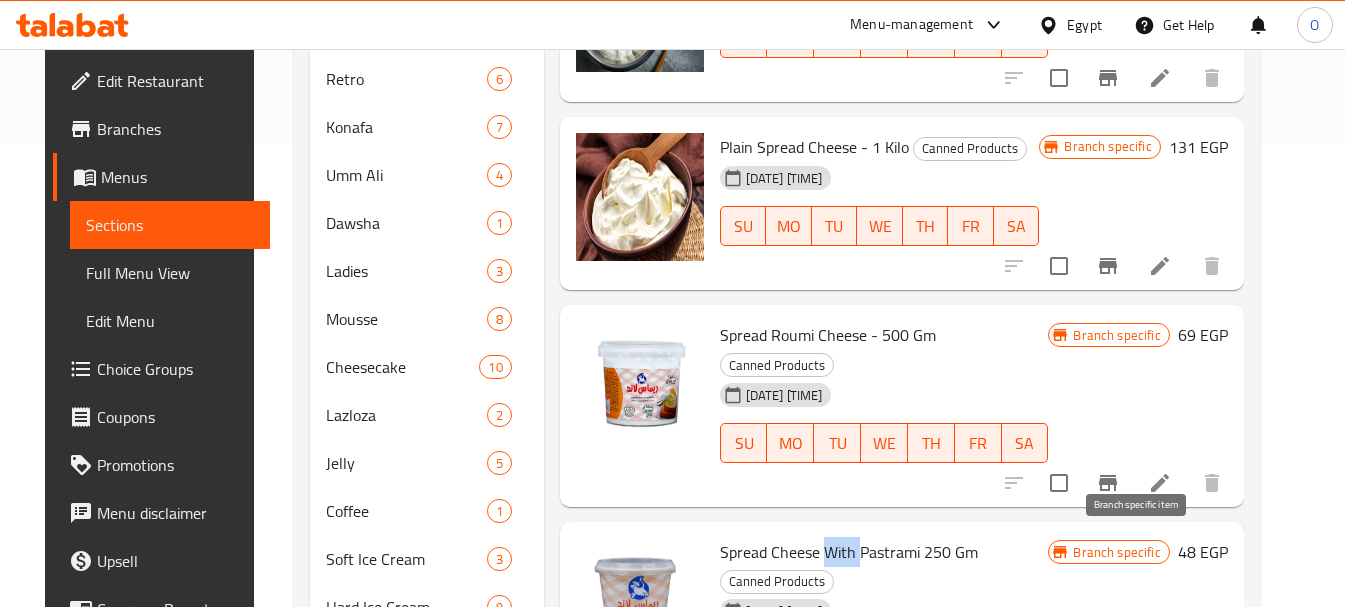 click 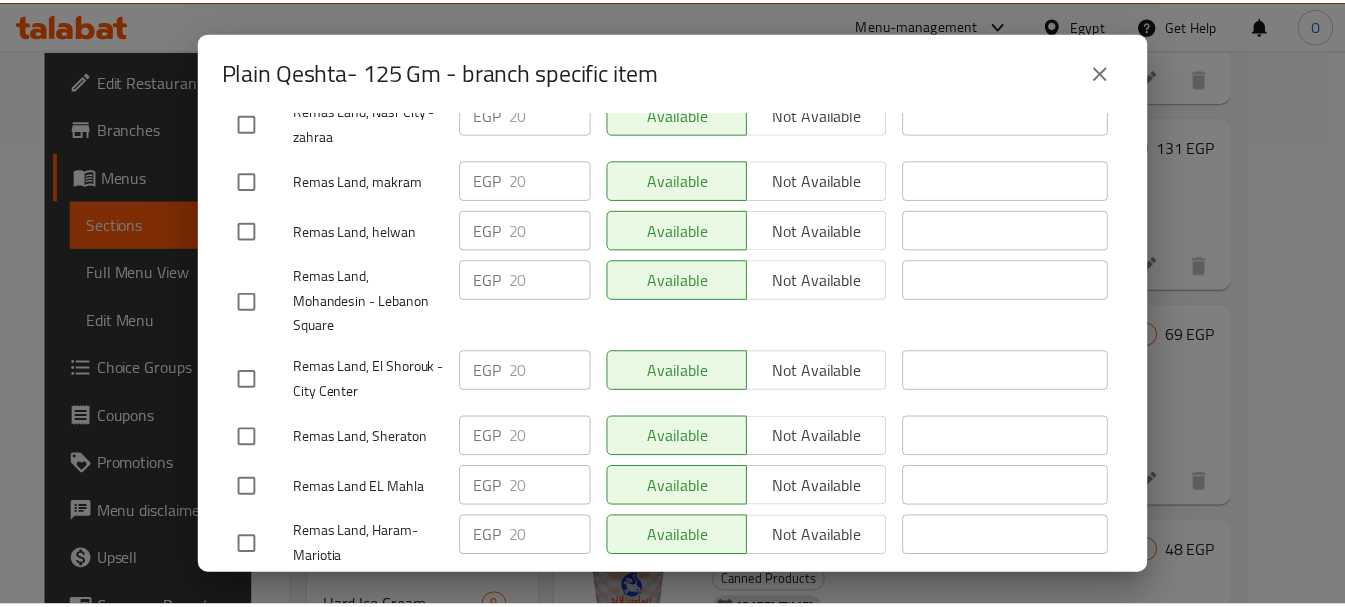 scroll, scrollTop: 2243, scrollLeft: 0, axis: vertical 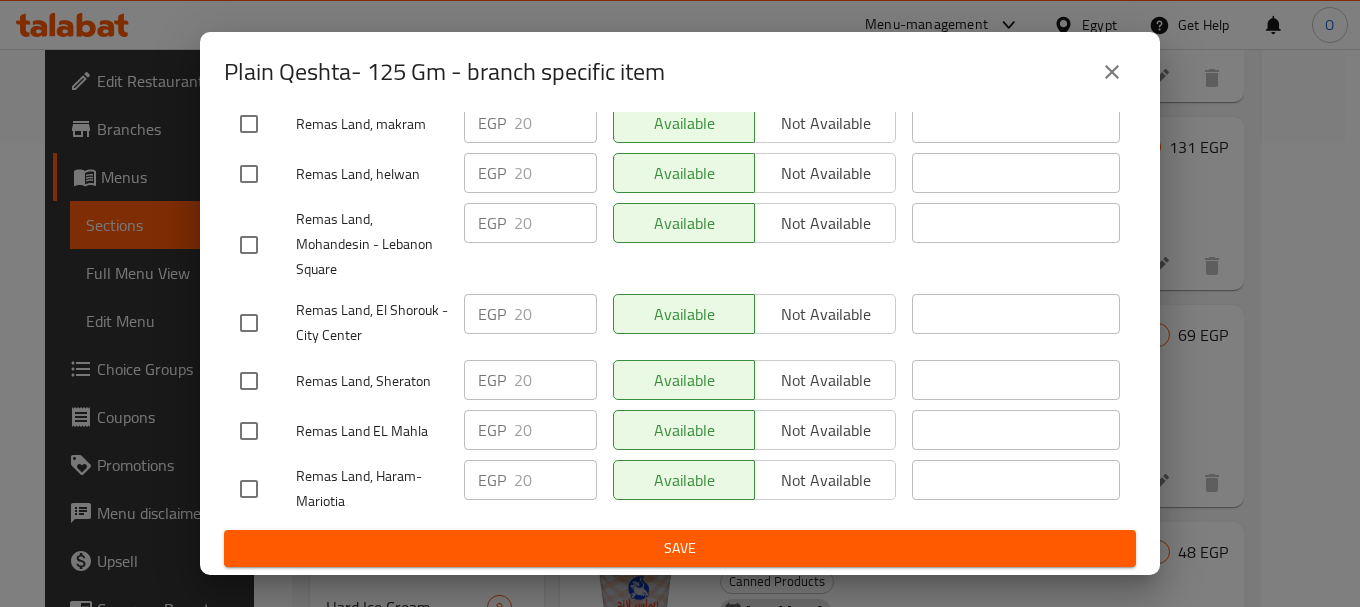 click 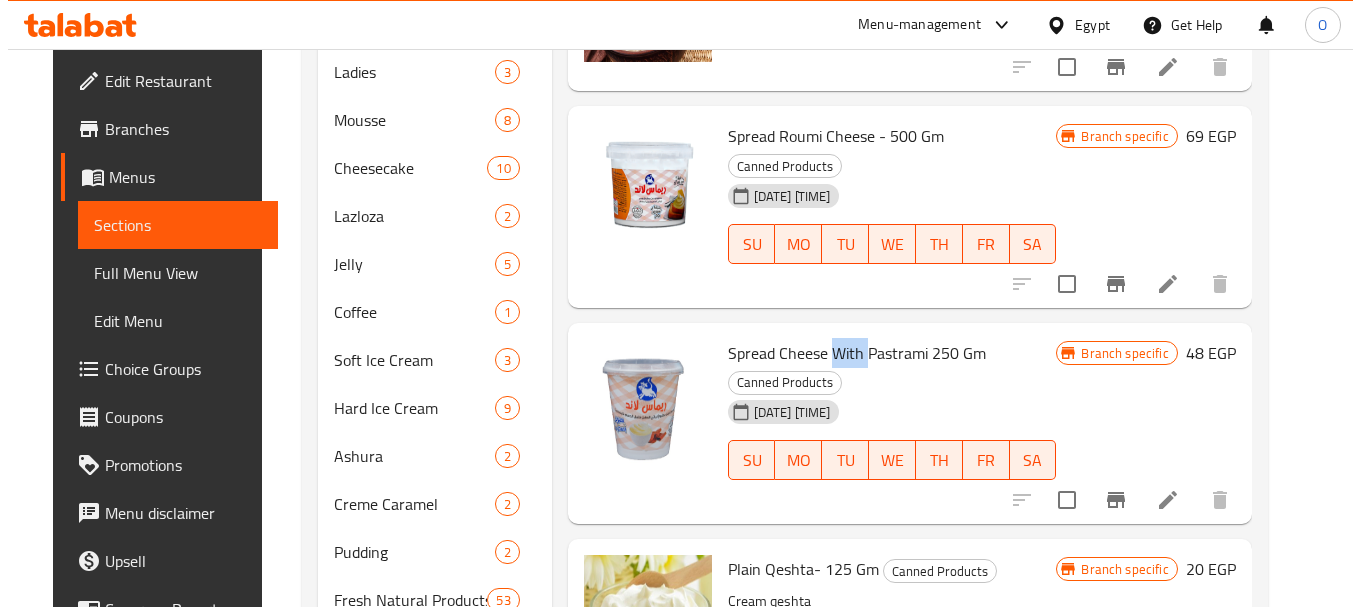 scroll, scrollTop: 664, scrollLeft: 0, axis: vertical 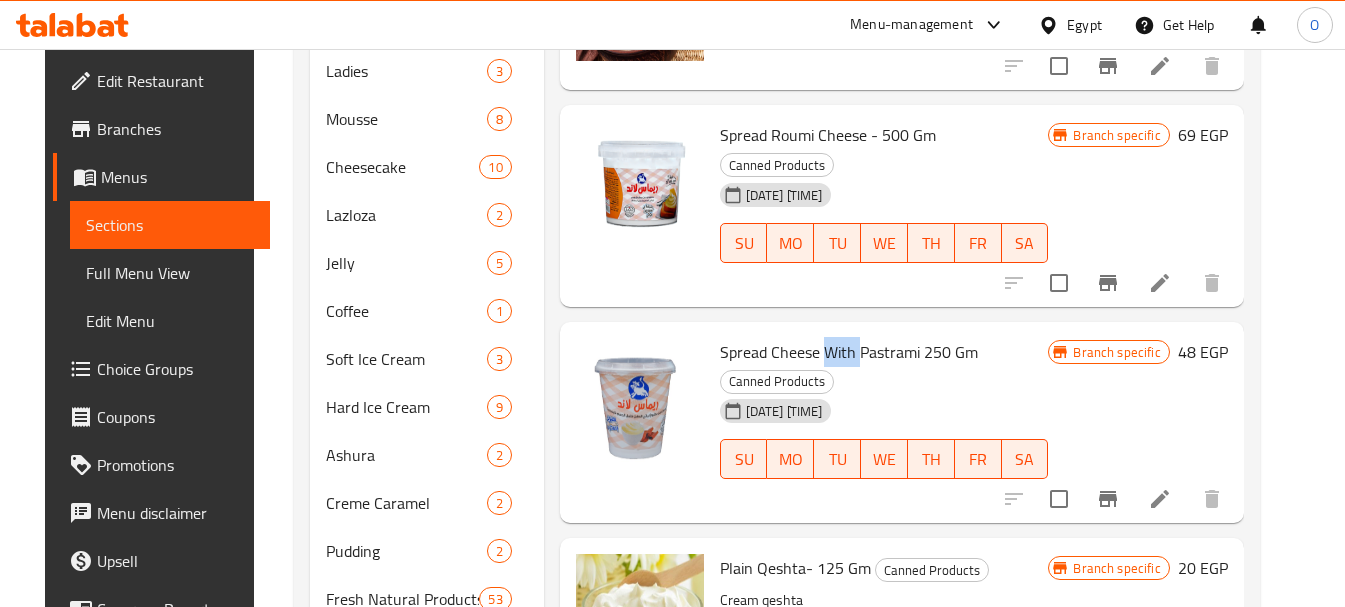 click 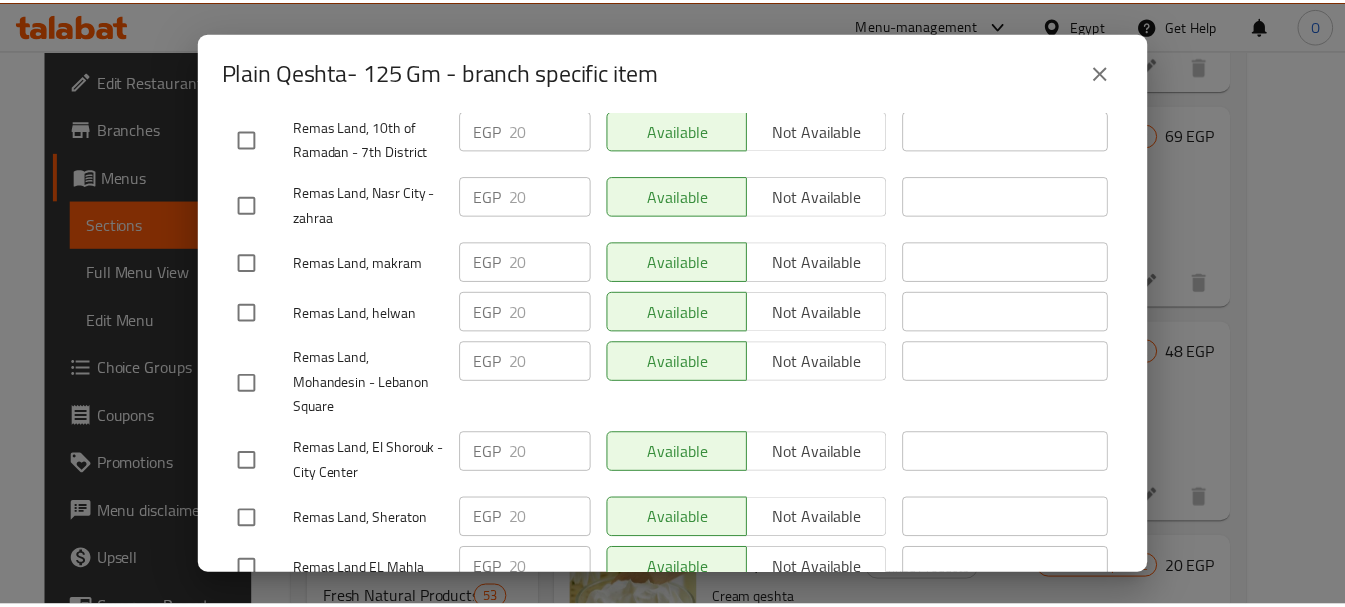 scroll, scrollTop: 2243, scrollLeft: 0, axis: vertical 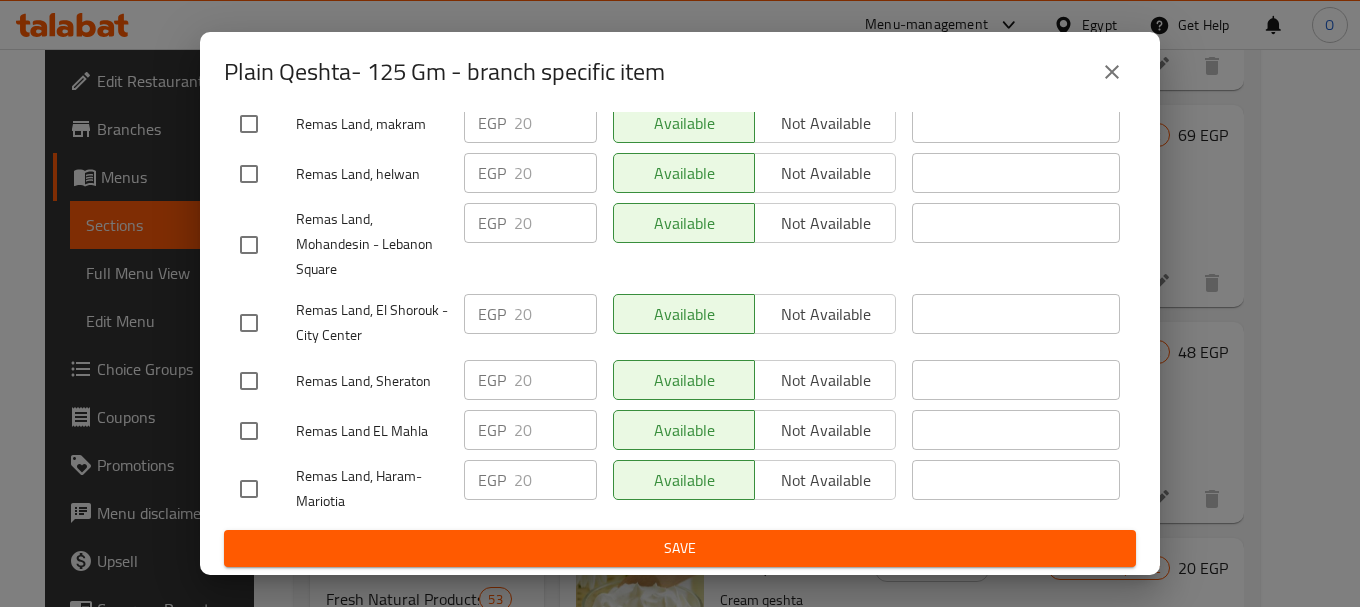 click 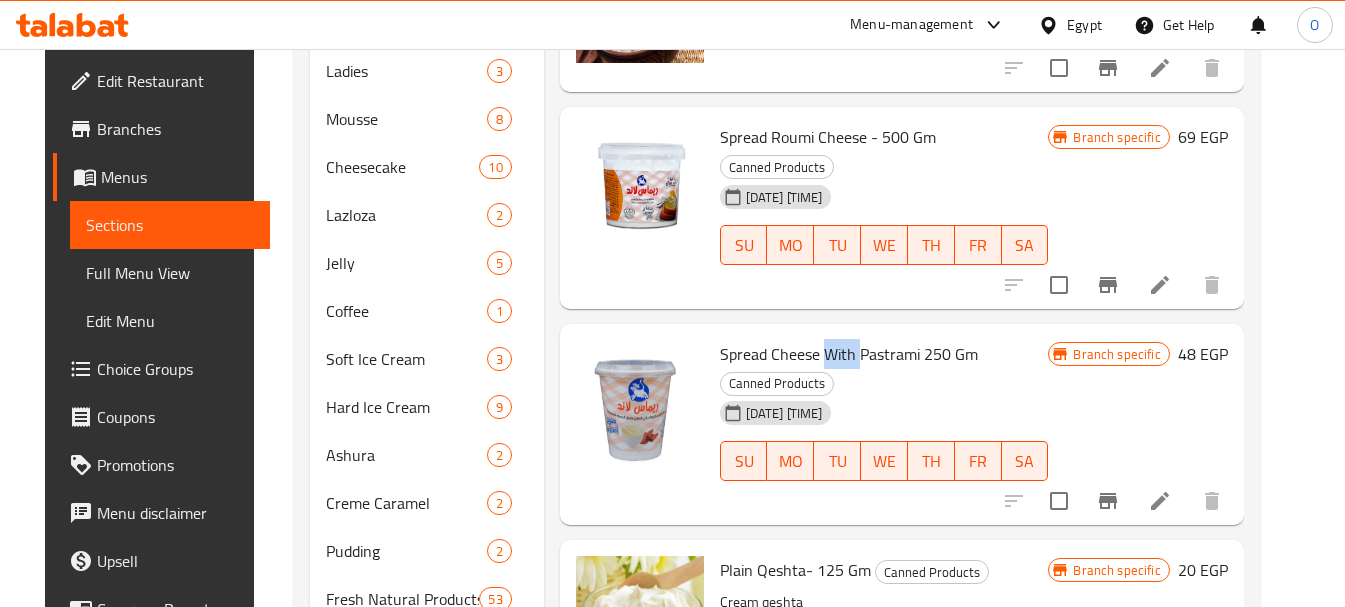 scroll, scrollTop: 3921, scrollLeft: 0, axis: vertical 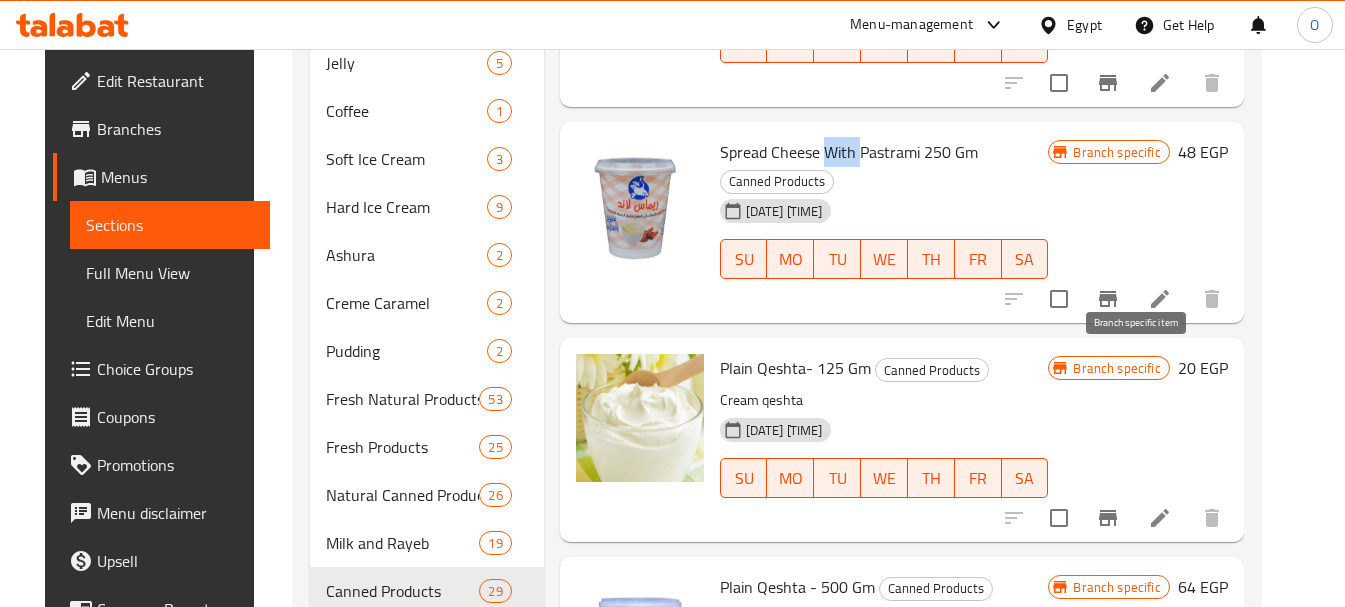 click at bounding box center [1108, 736] 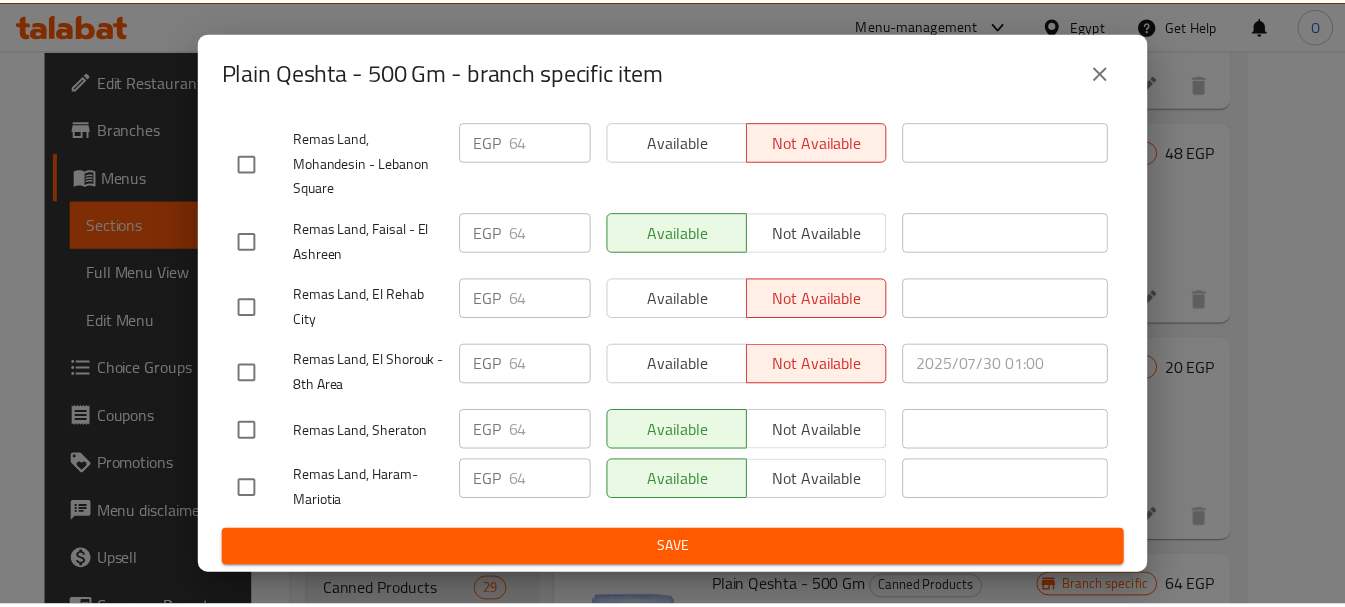 scroll, scrollTop: 2243, scrollLeft: 0, axis: vertical 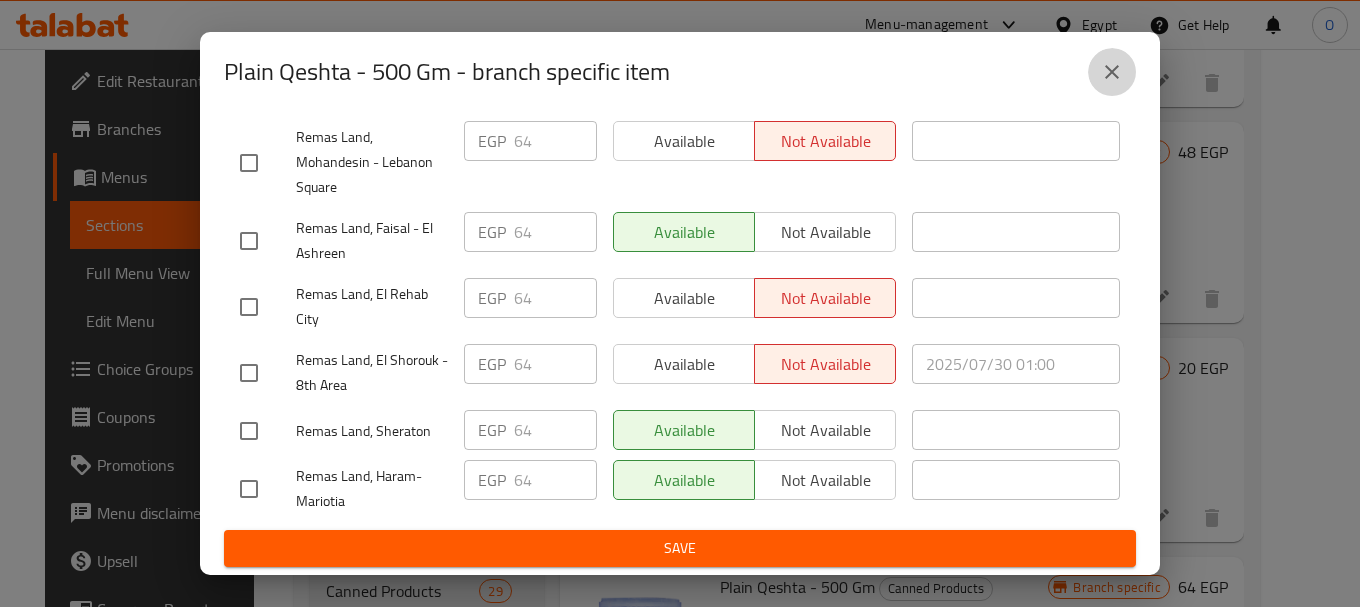 click at bounding box center (1112, 72) 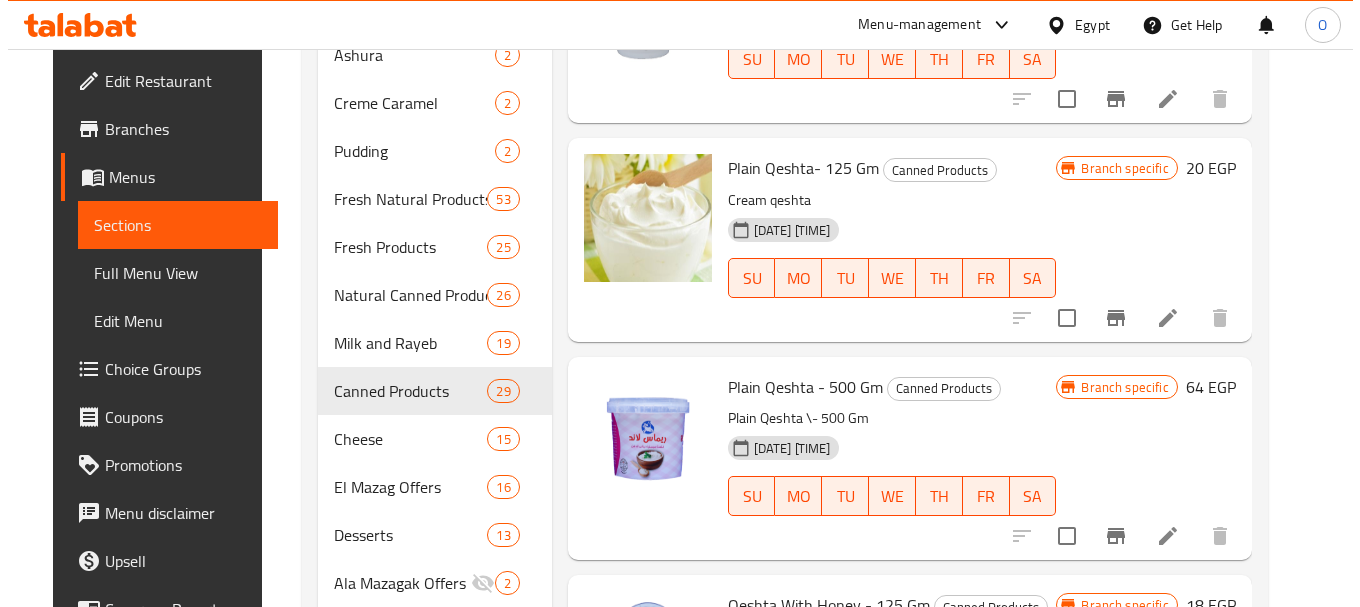 scroll, scrollTop: 1164, scrollLeft: 0, axis: vertical 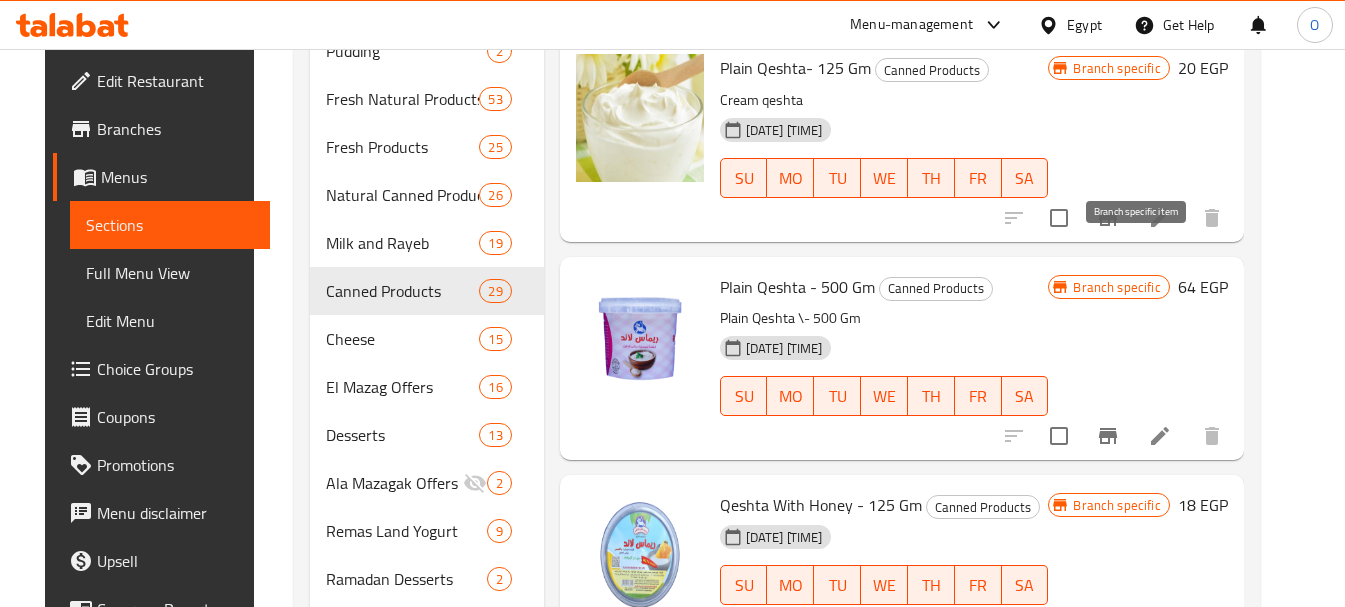 click 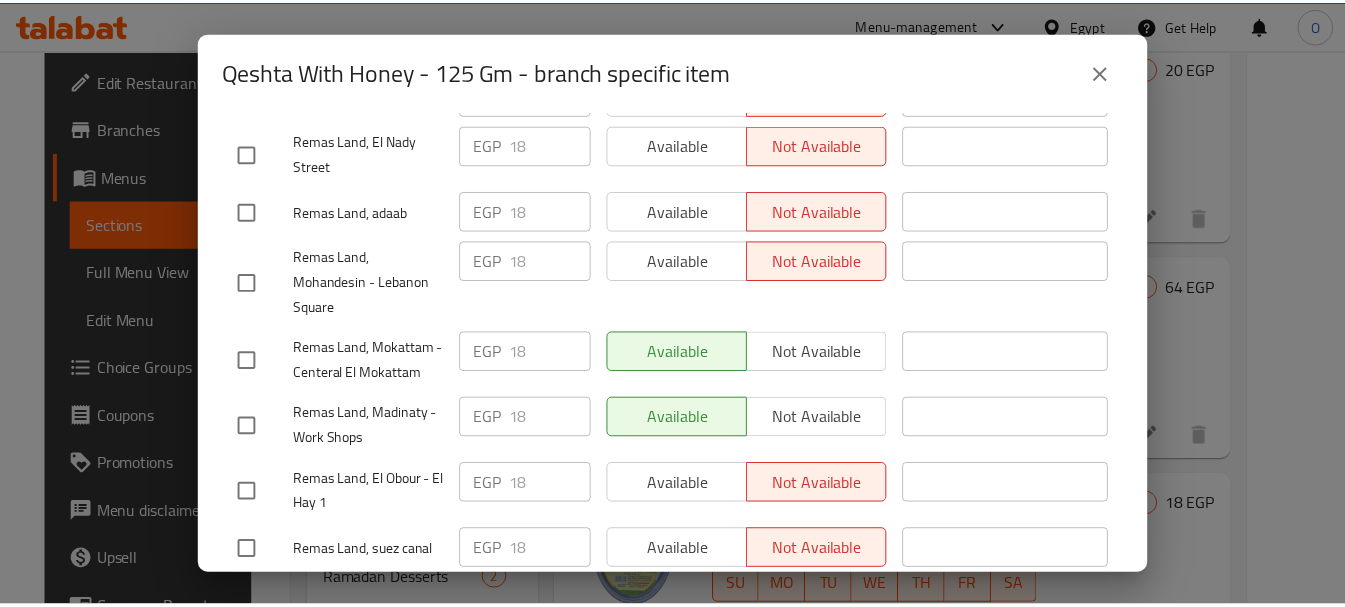 scroll, scrollTop: 2243, scrollLeft: 0, axis: vertical 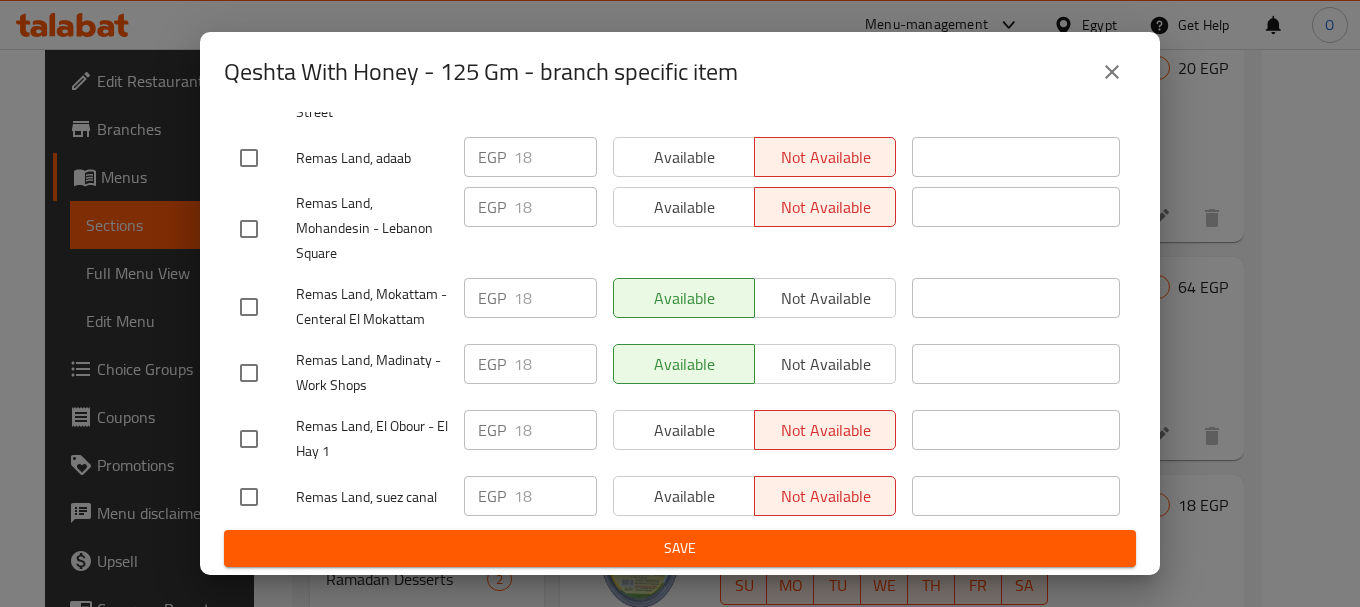 click 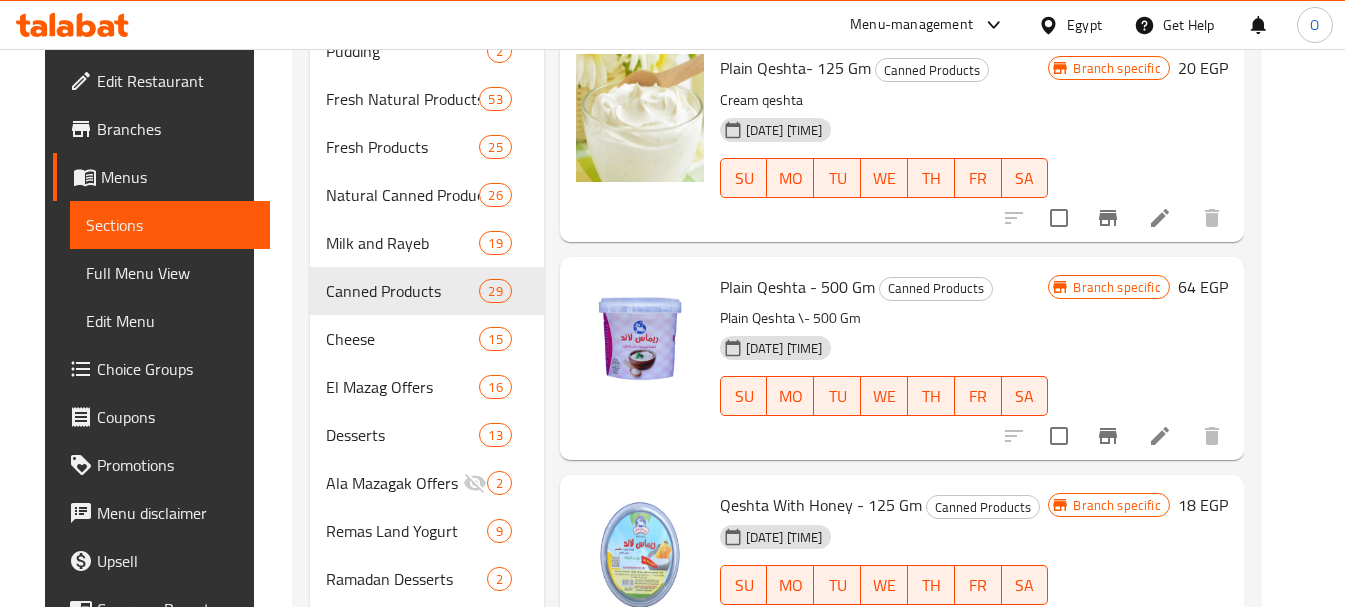 scroll, scrollTop: 1264, scrollLeft: 0, axis: vertical 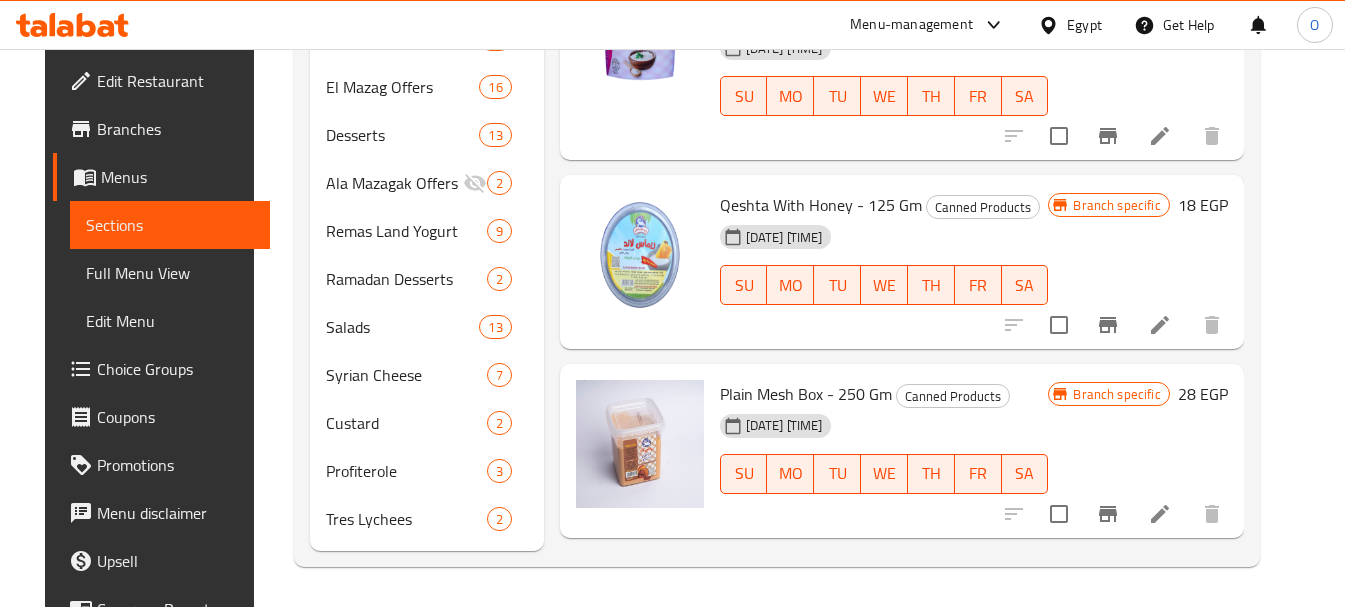 click on "Mesh Roumi 250 Gm" at bounding box center [791, 583] 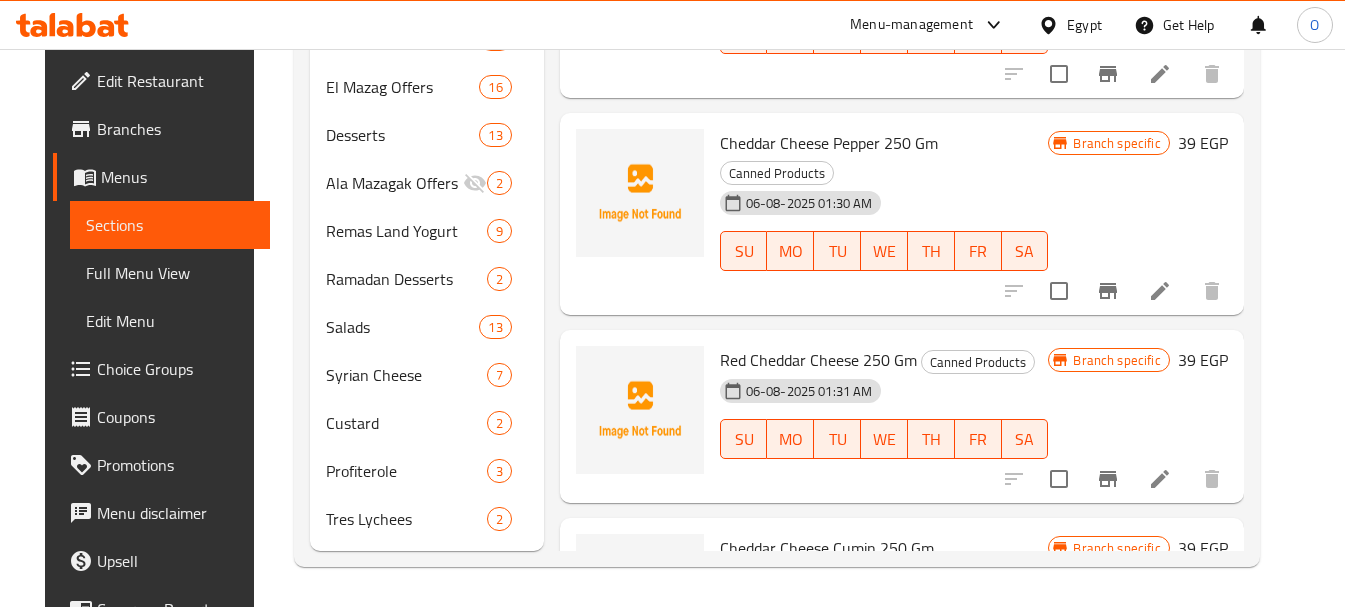 scroll, scrollTop: 0, scrollLeft: 0, axis: both 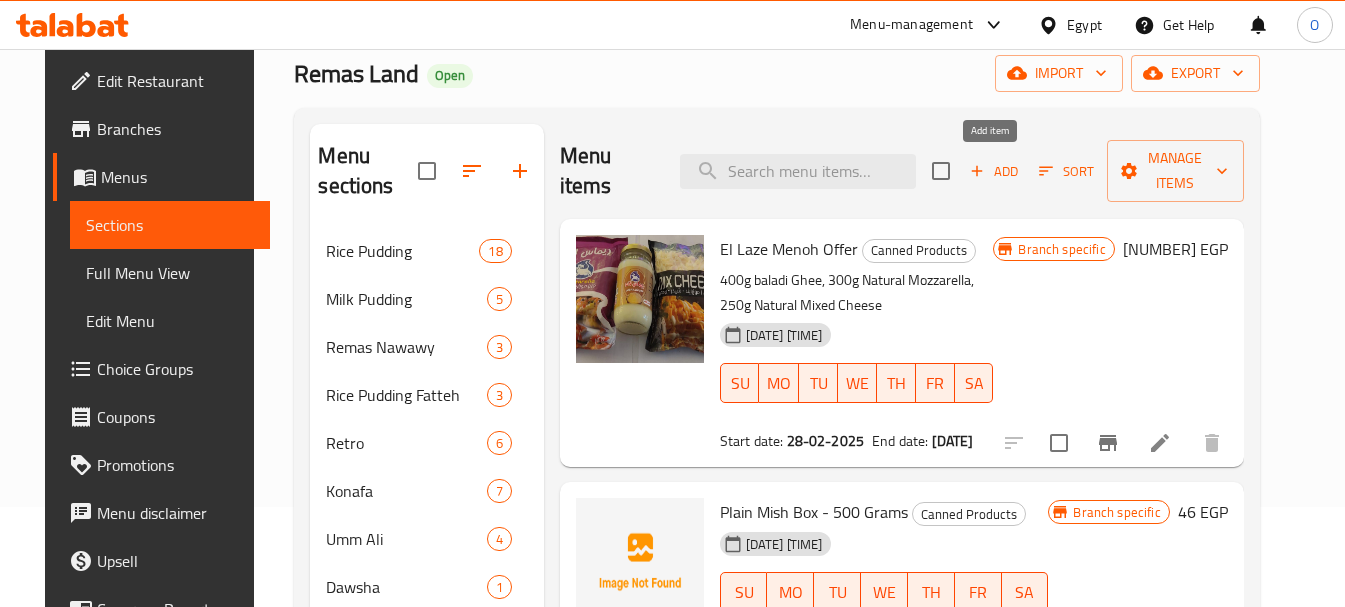 click on "Add" at bounding box center [994, 171] 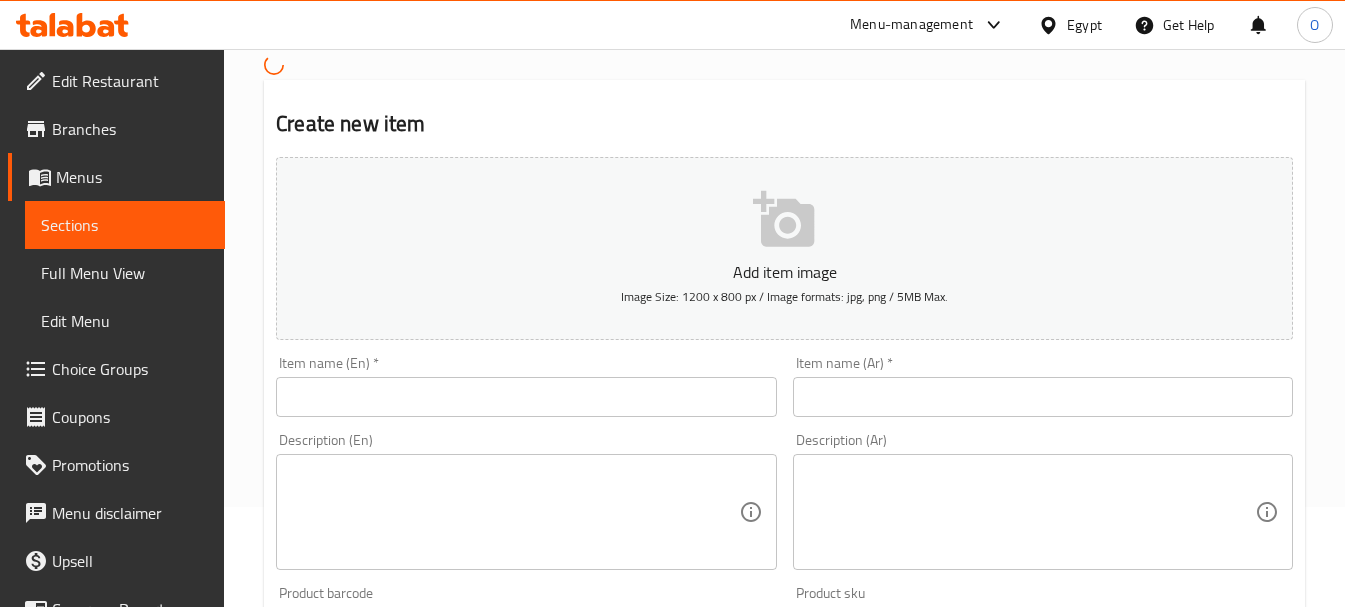 scroll, scrollTop: 0, scrollLeft: 0, axis: both 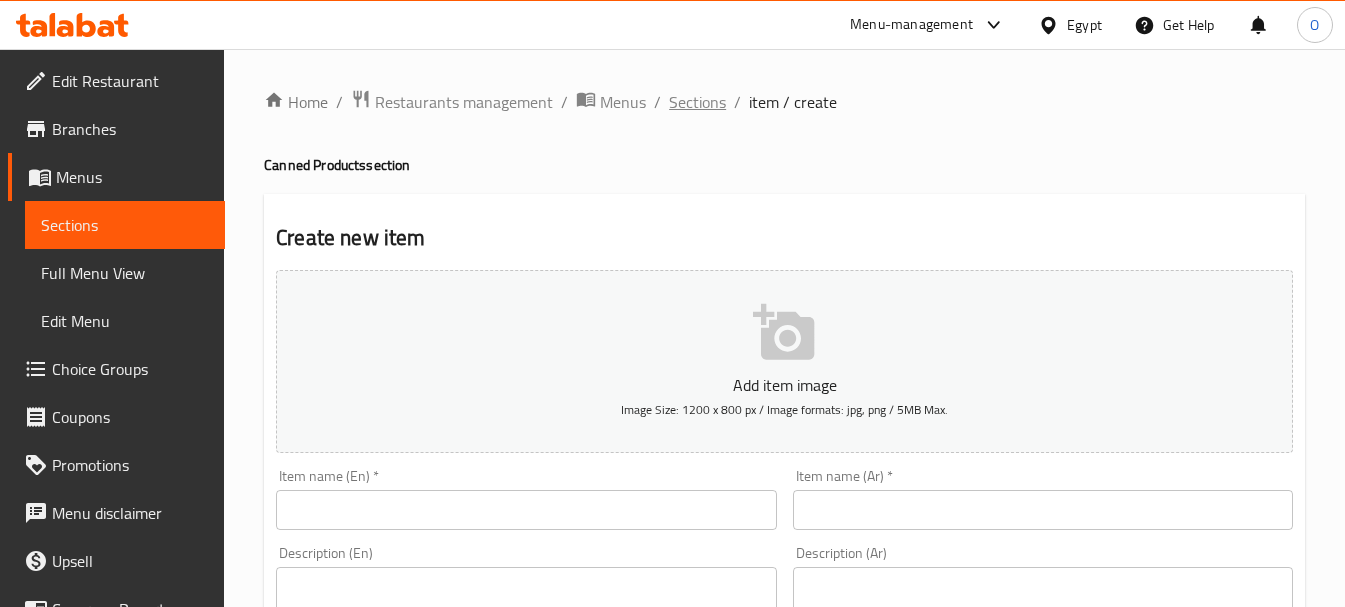 click on "Sections" at bounding box center (697, 102) 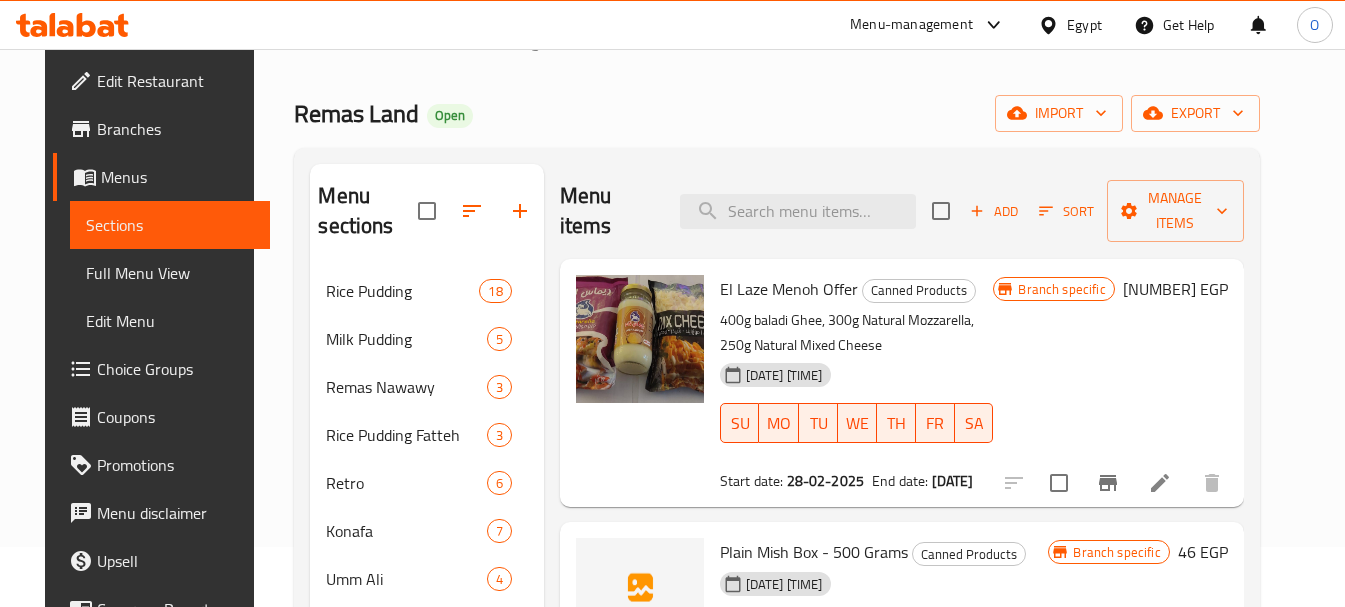 scroll, scrollTop: 200, scrollLeft: 0, axis: vertical 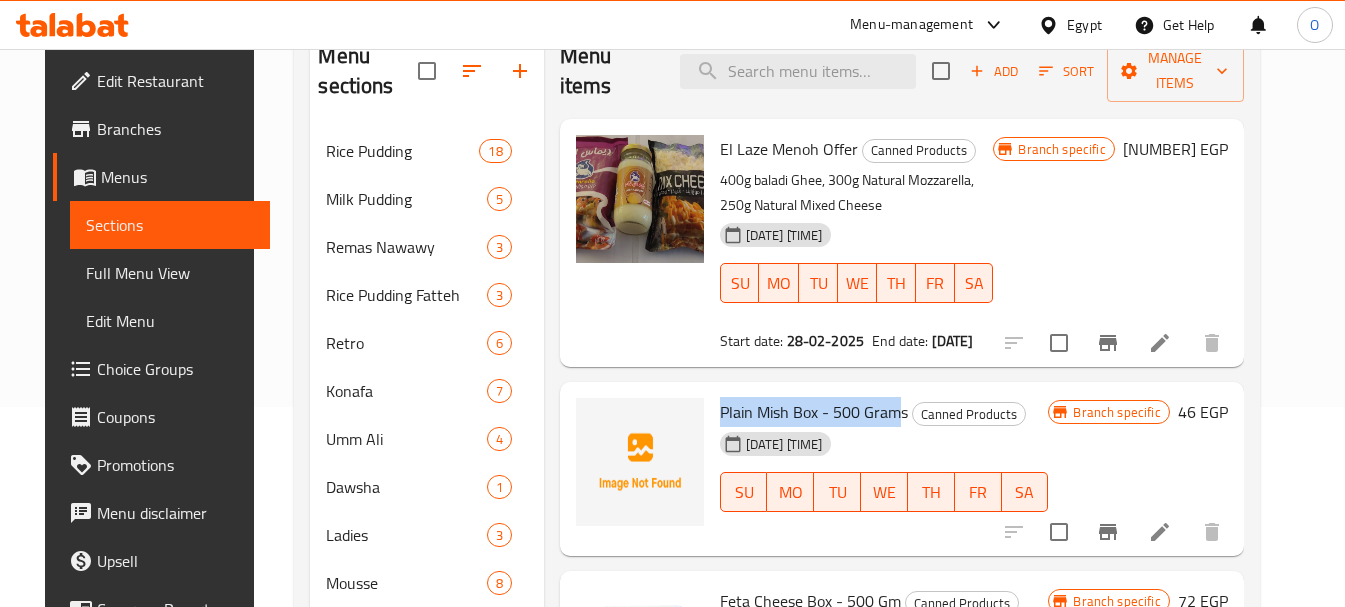 drag, startPoint x: 711, startPoint y: 418, endPoint x: 883, endPoint y: 405, distance: 172.49059 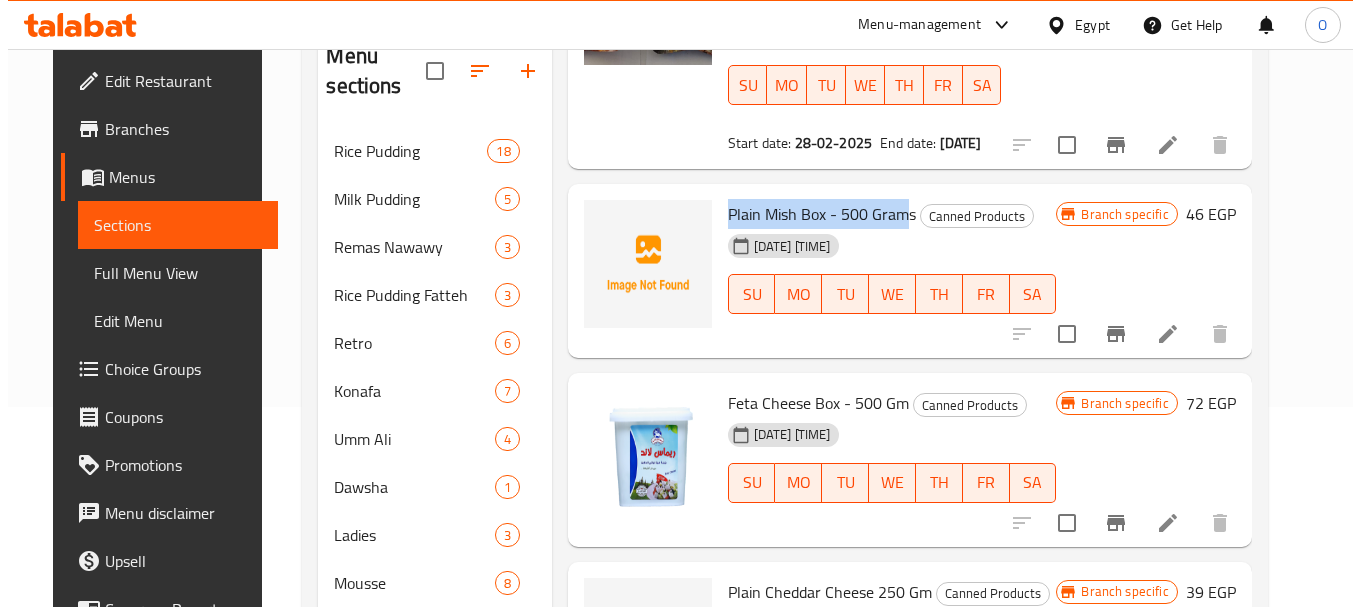 scroll, scrollTop: 200, scrollLeft: 0, axis: vertical 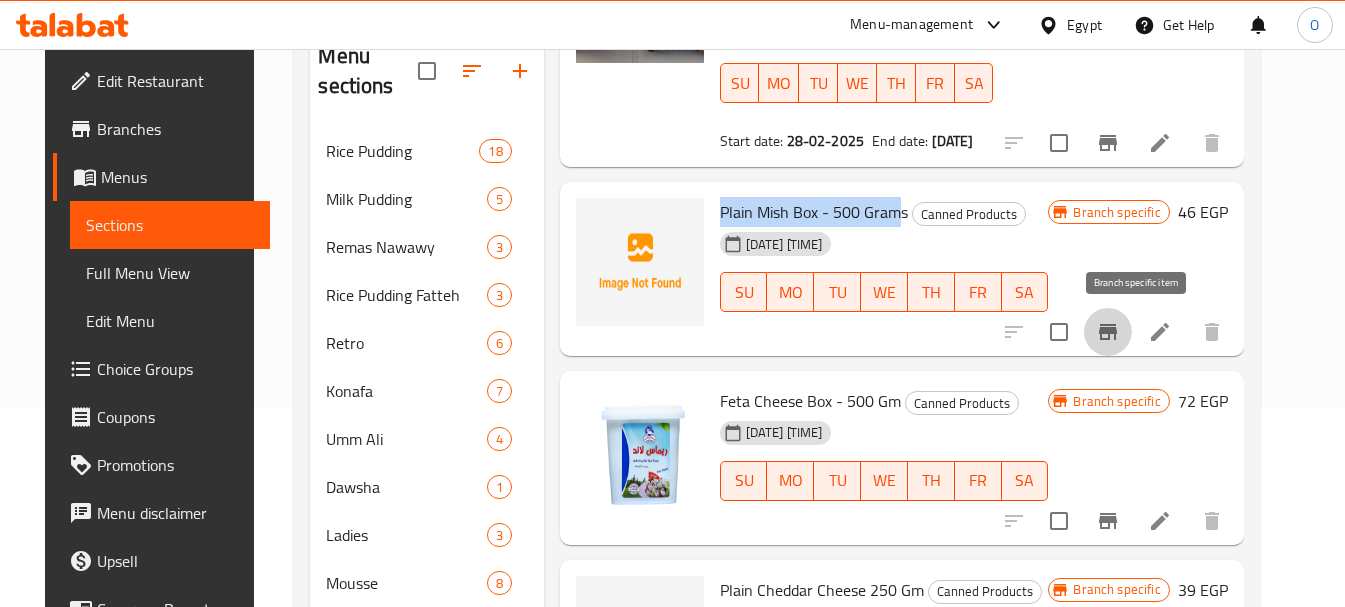 click at bounding box center (1108, 332) 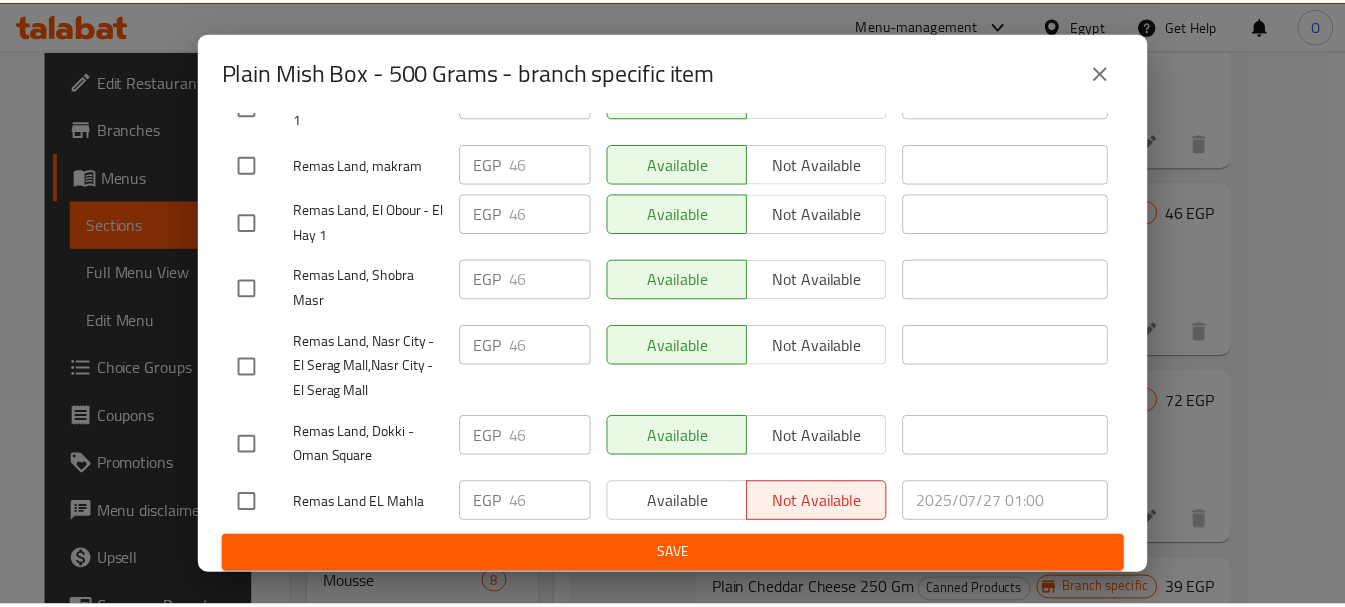 scroll, scrollTop: 2243, scrollLeft: 0, axis: vertical 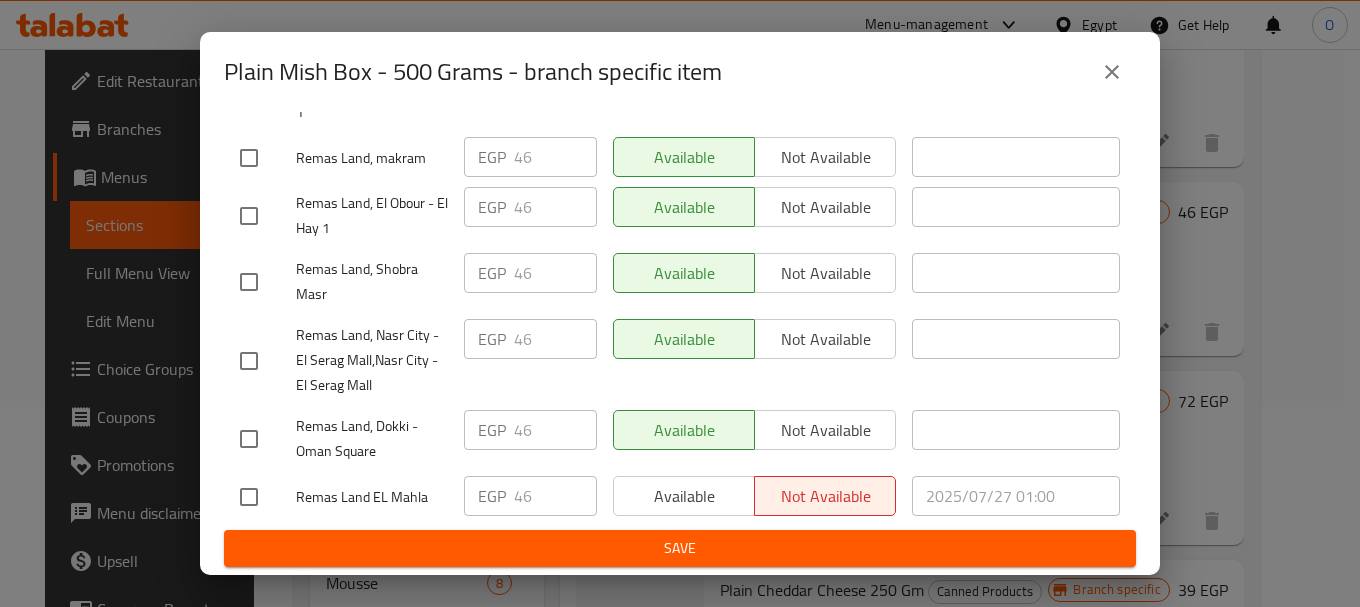 click 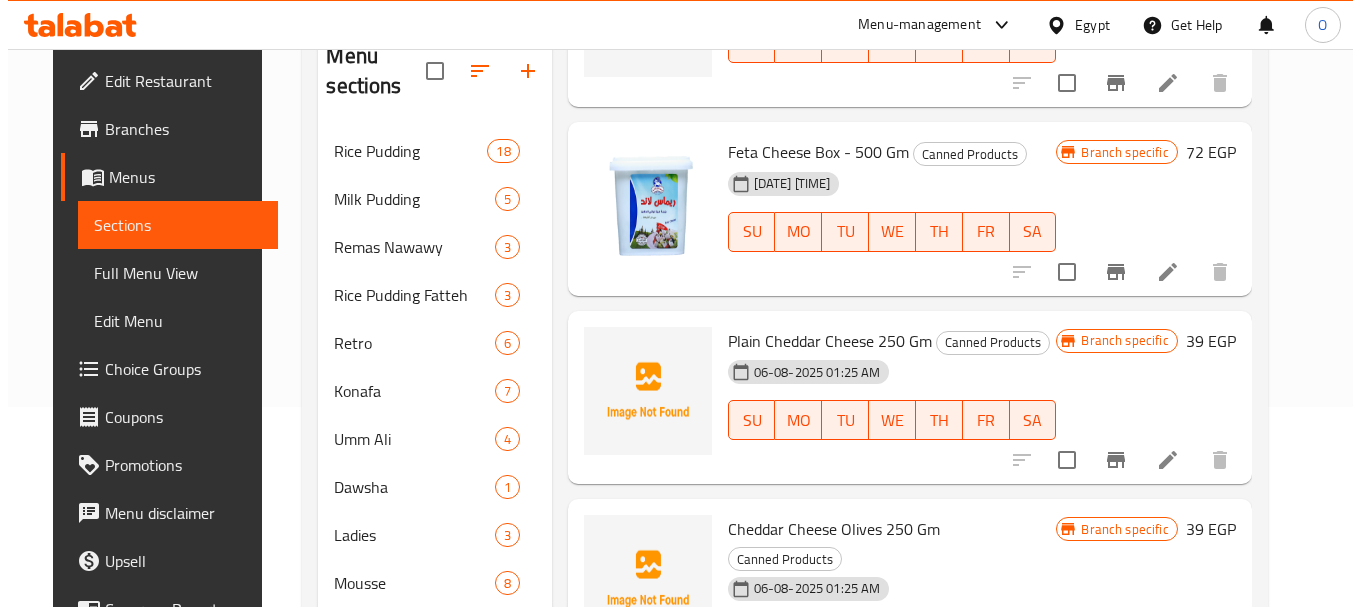 scroll, scrollTop: 600, scrollLeft: 0, axis: vertical 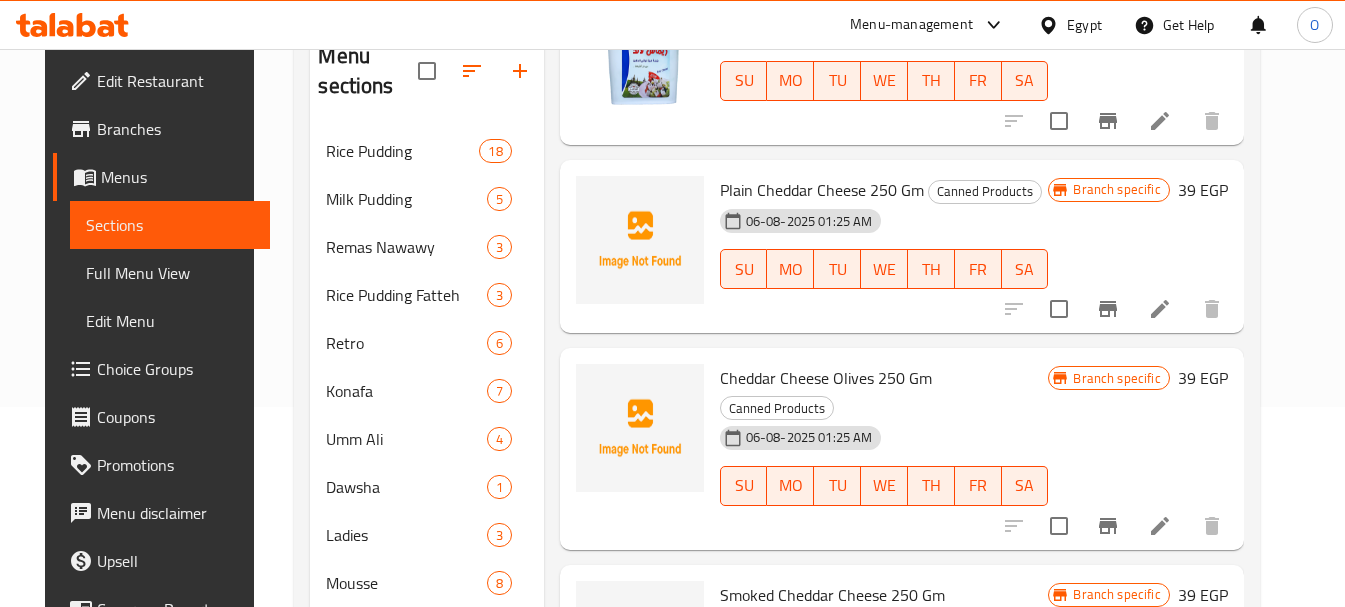 click on "Cheddar Cheese Olives 250 Gm" at bounding box center (826, 378) 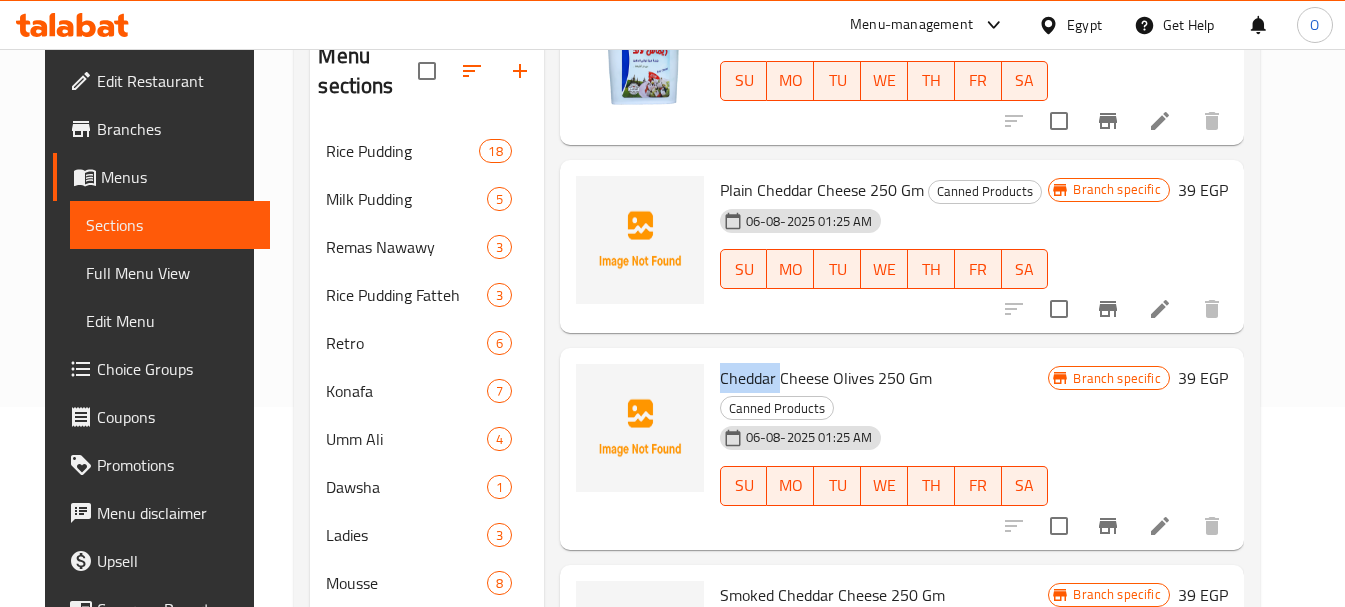 click on "Cheddar Cheese Olives 250 Gm" at bounding box center [826, 378] 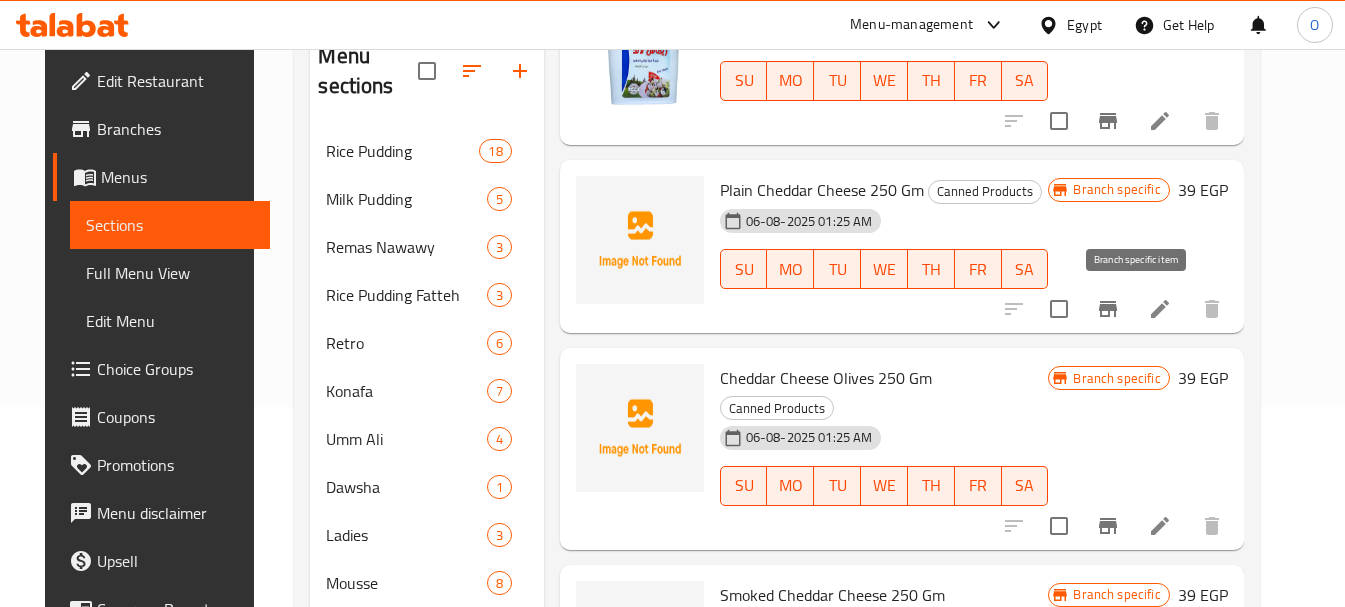 click at bounding box center [1108, 309] 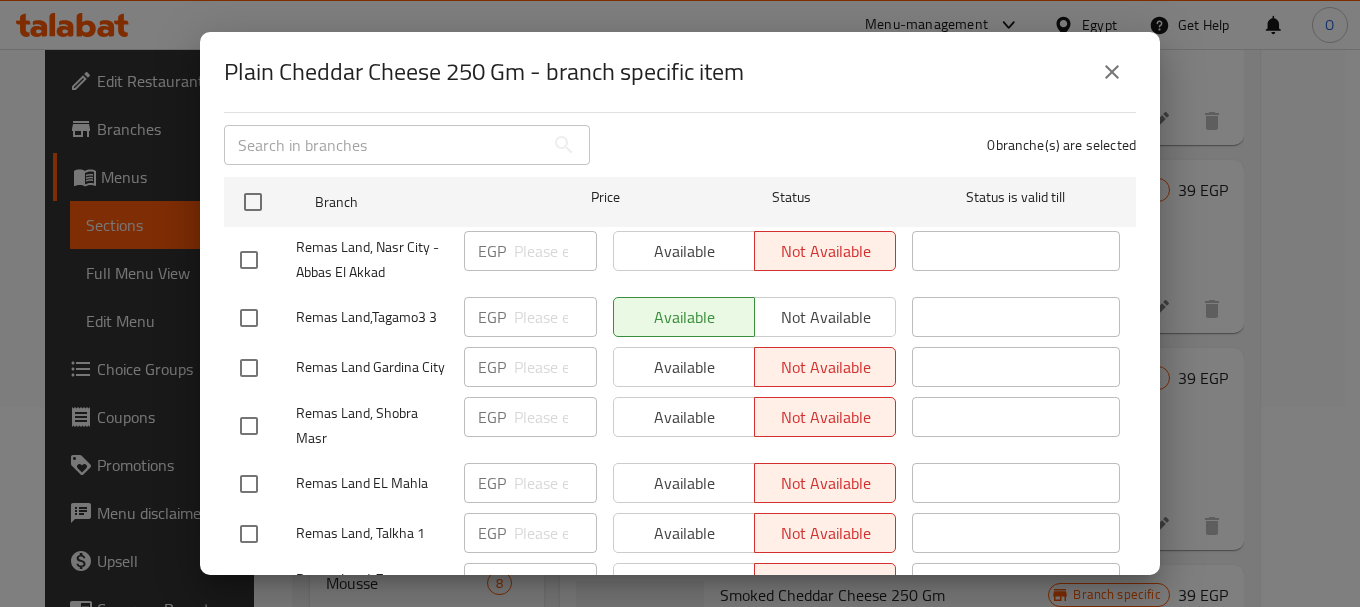 scroll, scrollTop: 100, scrollLeft: 0, axis: vertical 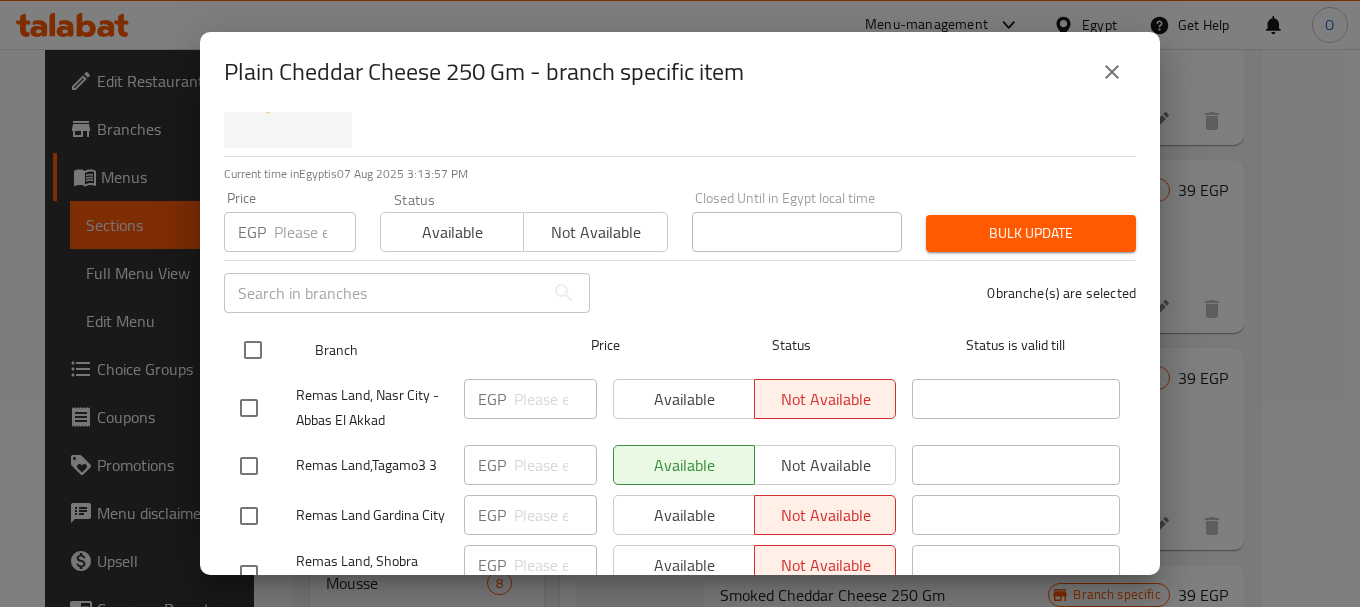 click at bounding box center [253, 350] 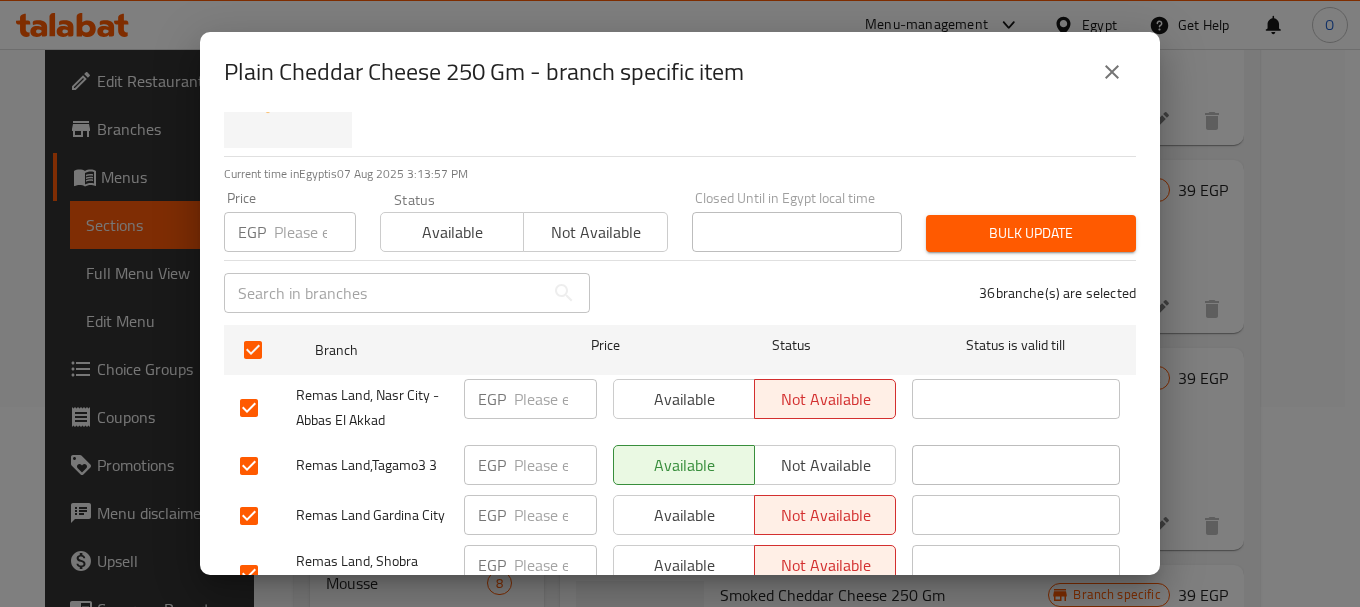 click at bounding box center (315, 232) 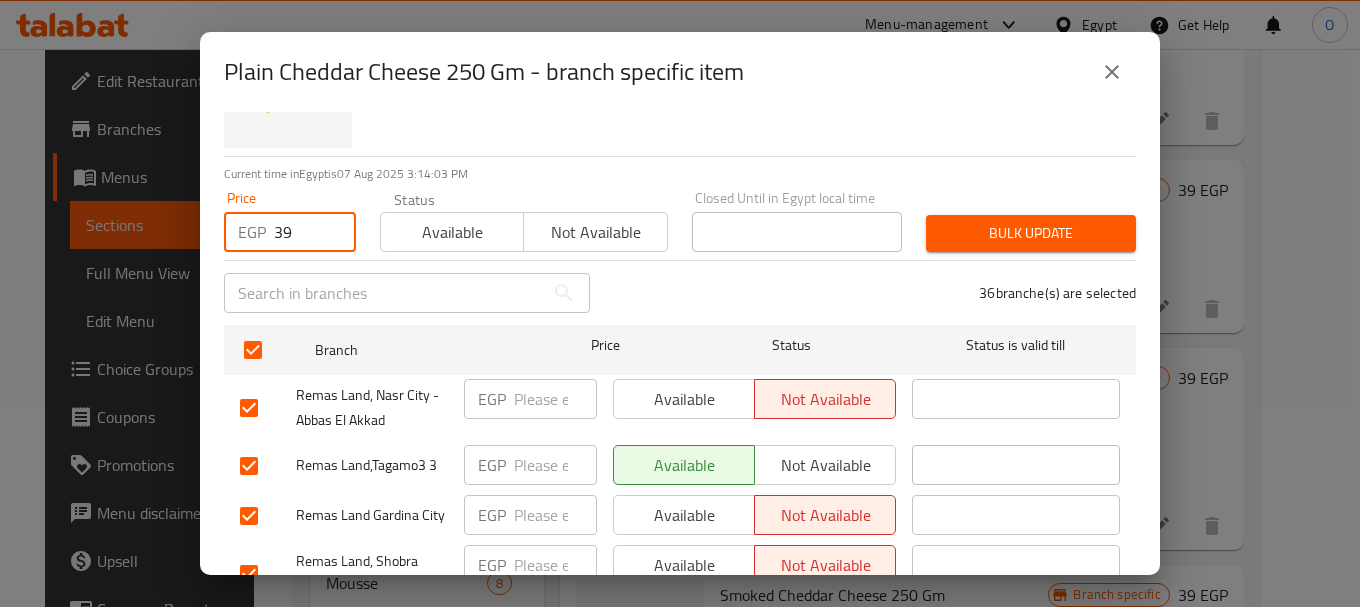 type on "39" 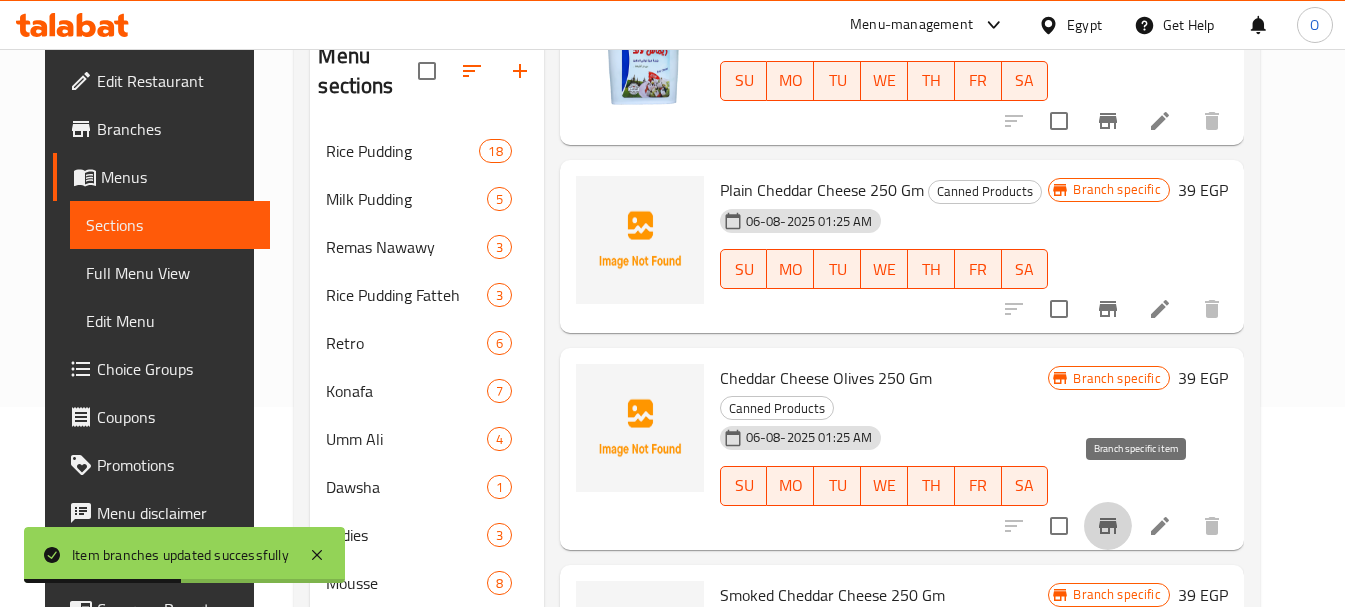 click 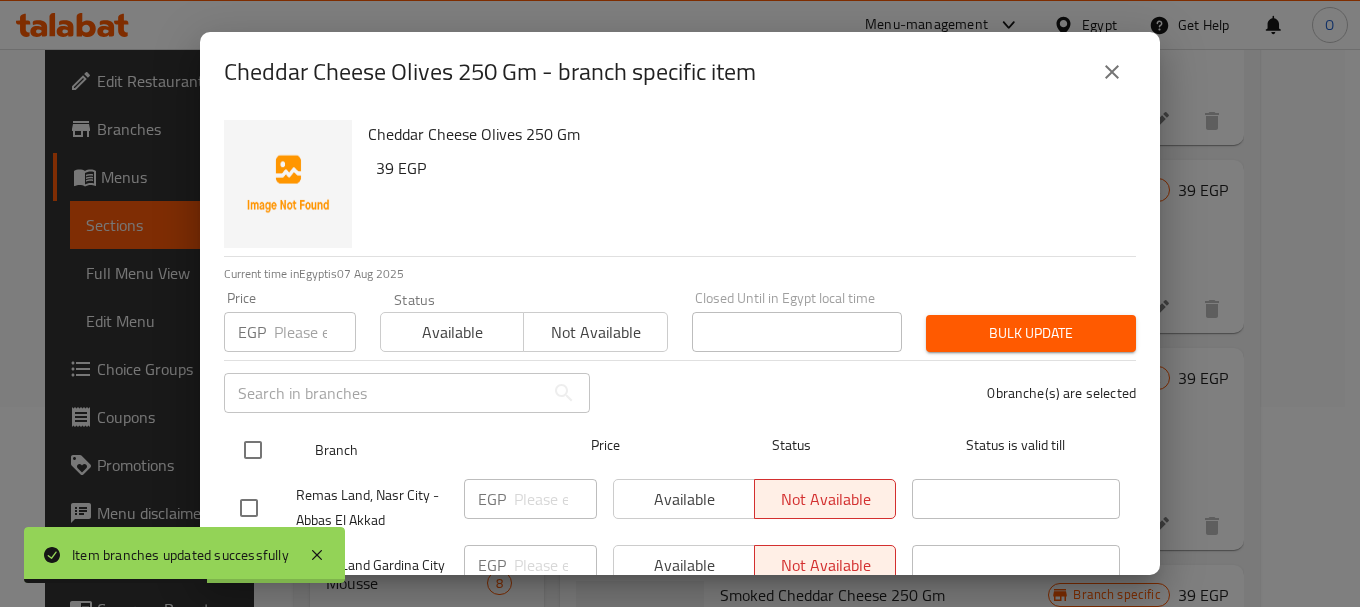 click at bounding box center [253, 450] 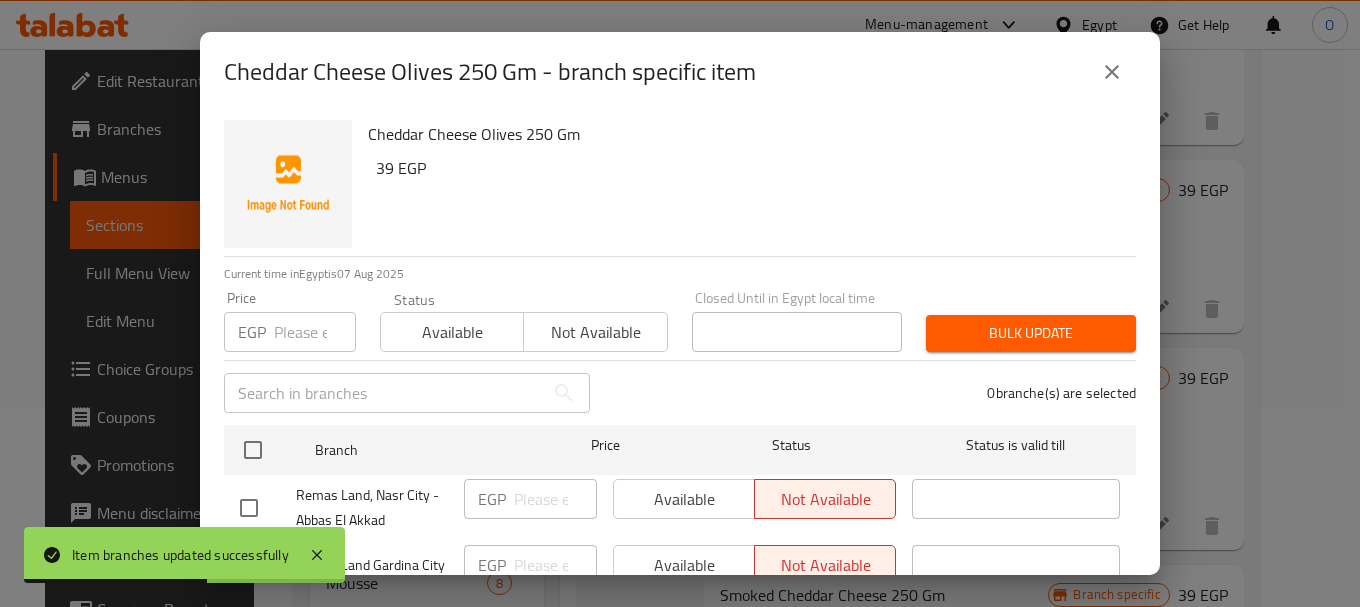 checkbox on "true" 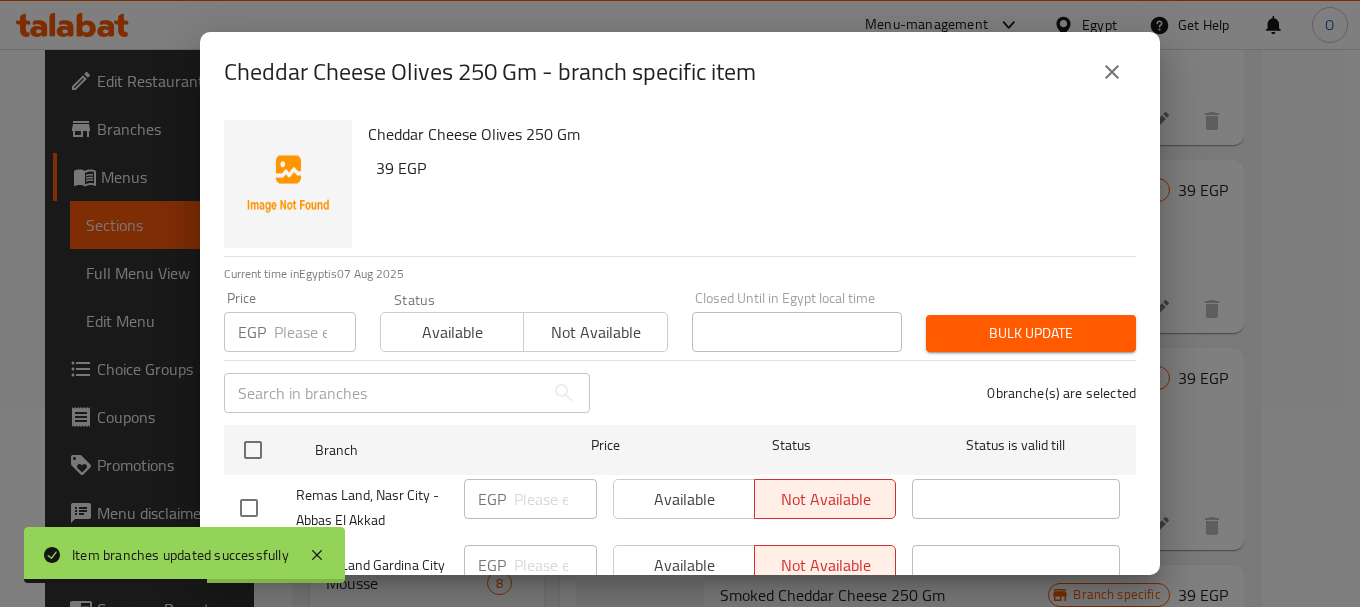 checkbox on "true" 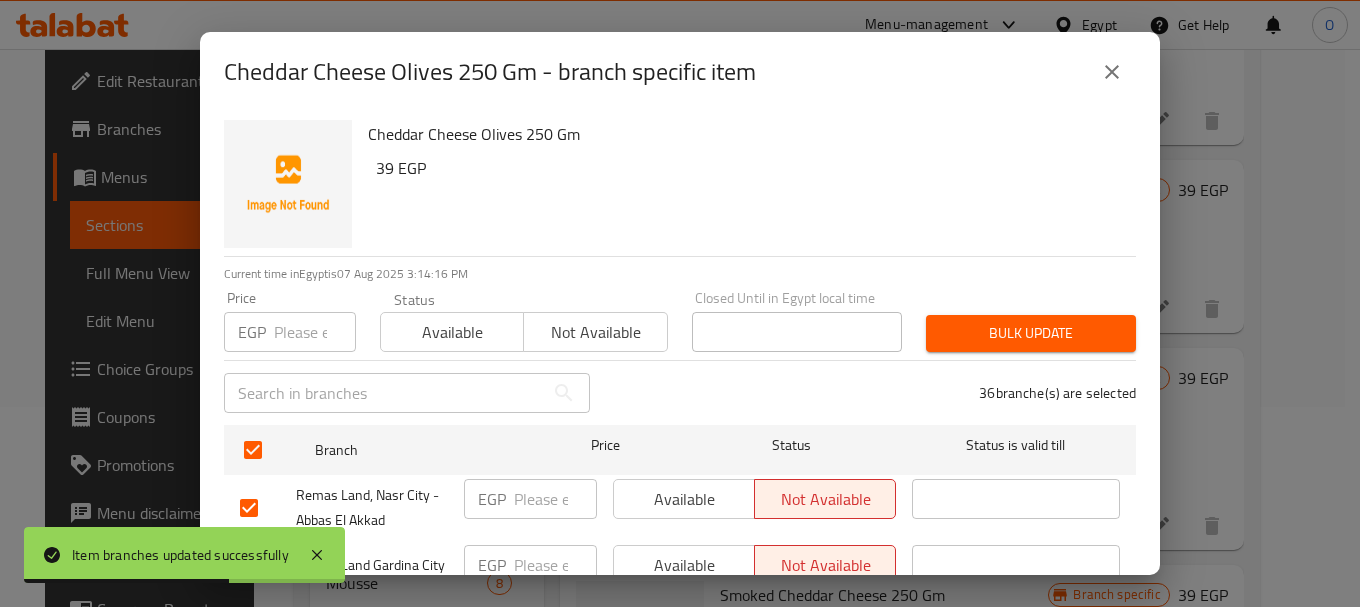 drag, startPoint x: 298, startPoint y: 334, endPoint x: 244, endPoint y: 363, distance: 61.294373 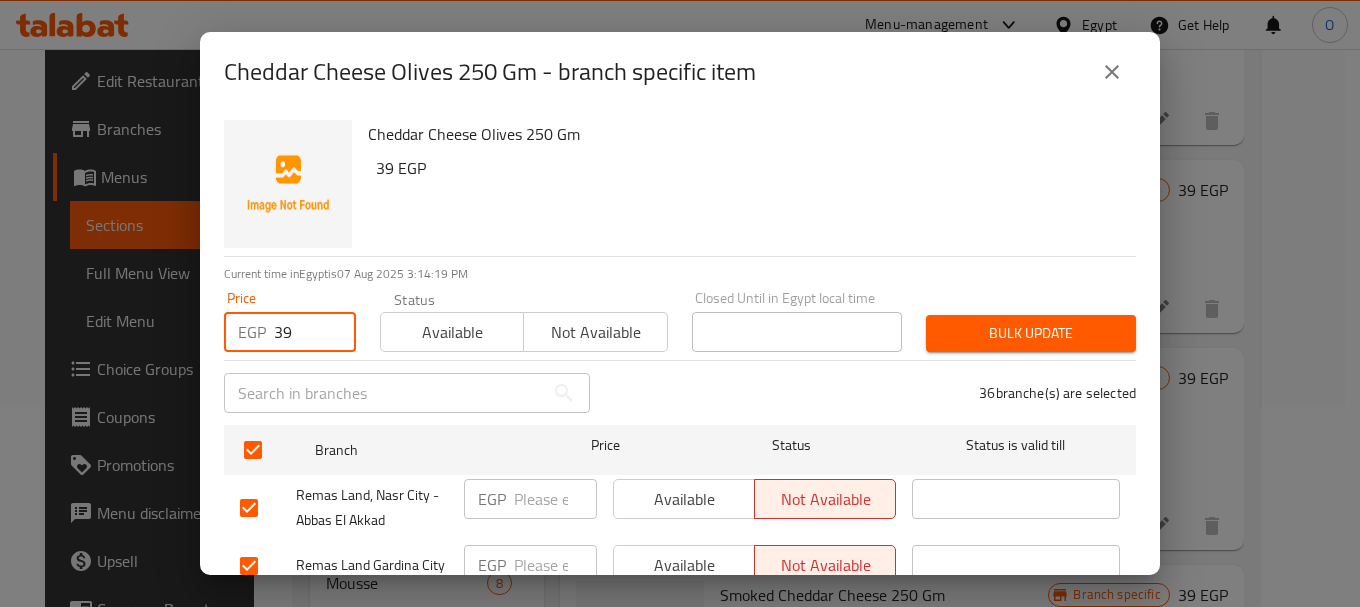 type on "39" 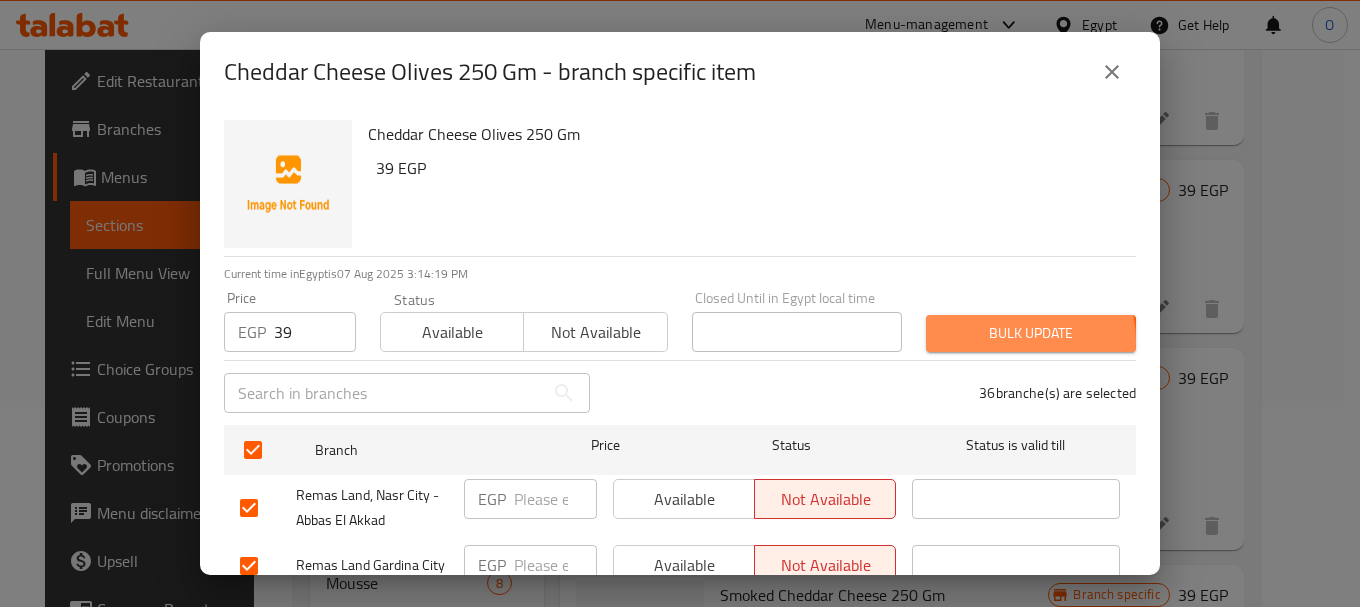 click on "Bulk update" at bounding box center [1031, 333] 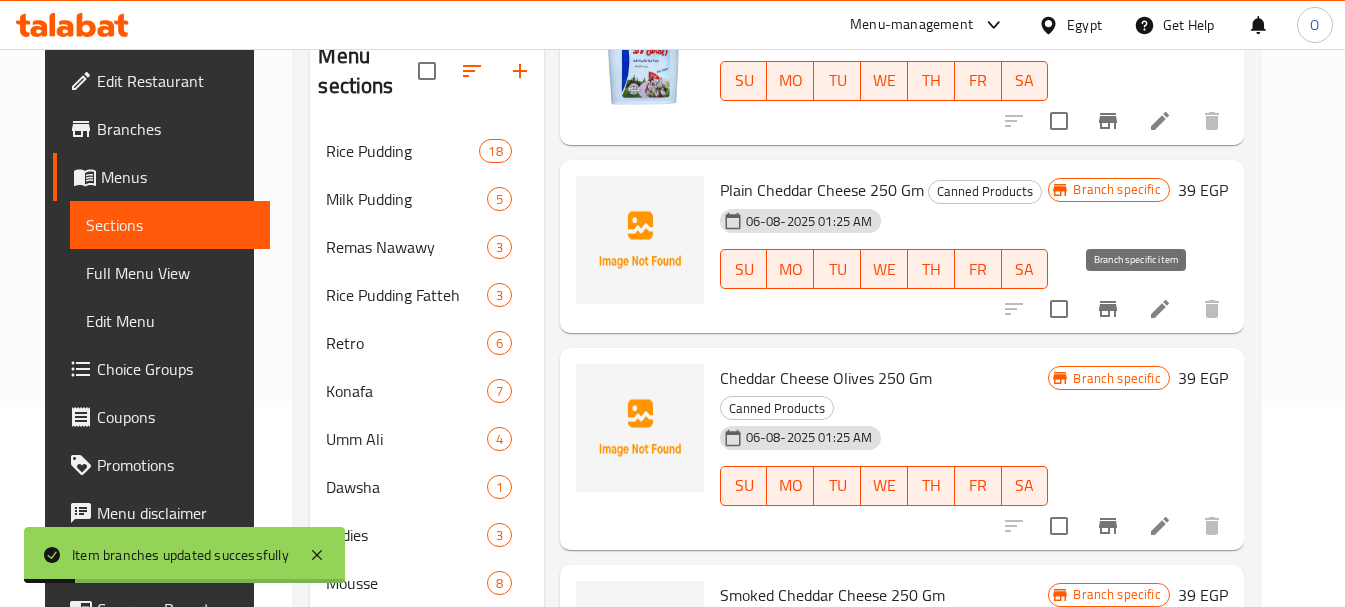 click at bounding box center [1108, 309] 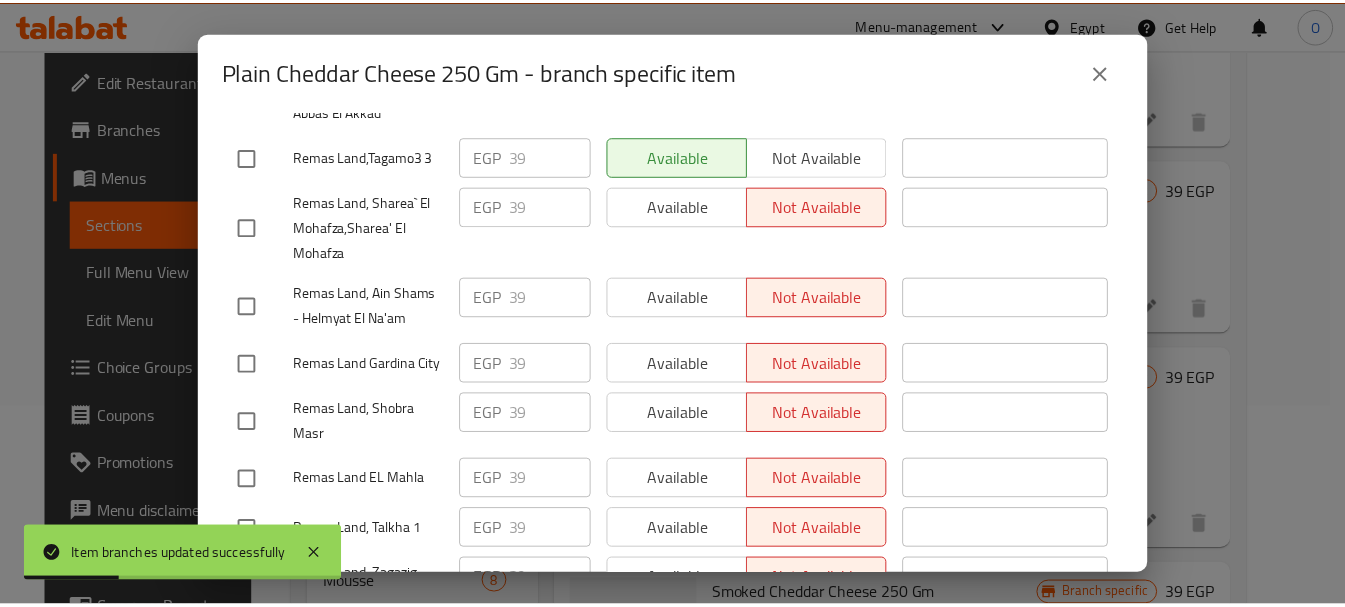 scroll, scrollTop: 0, scrollLeft: 0, axis: both 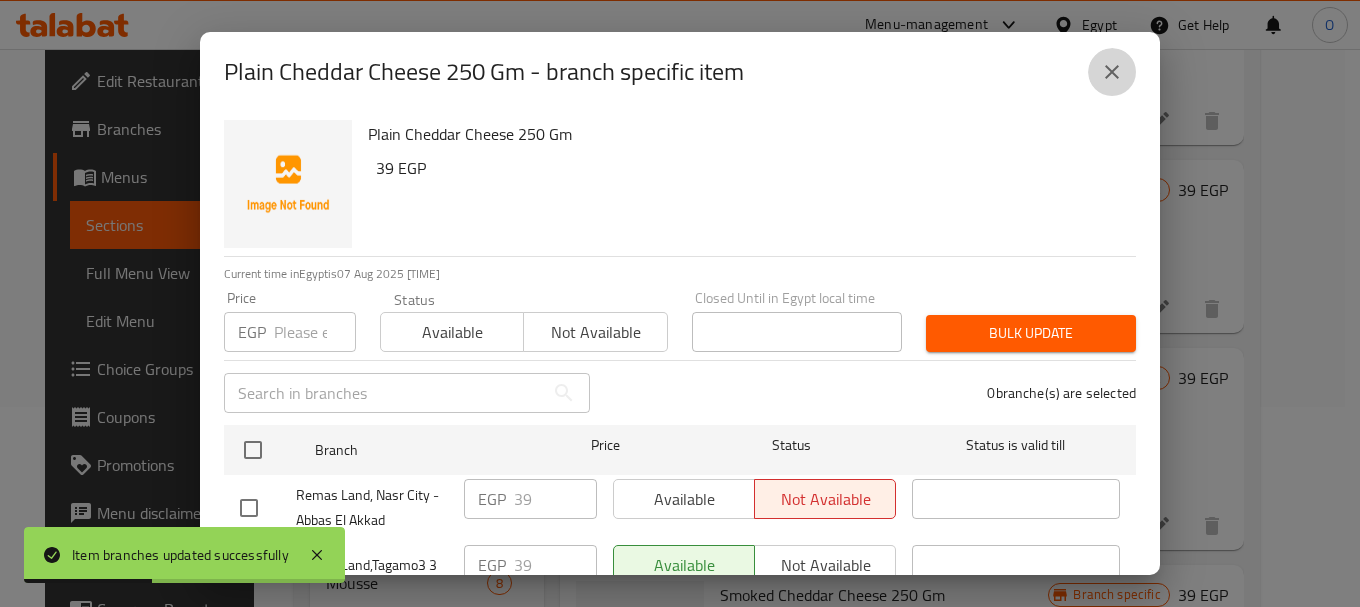 click at bounding box center [1112, 72] 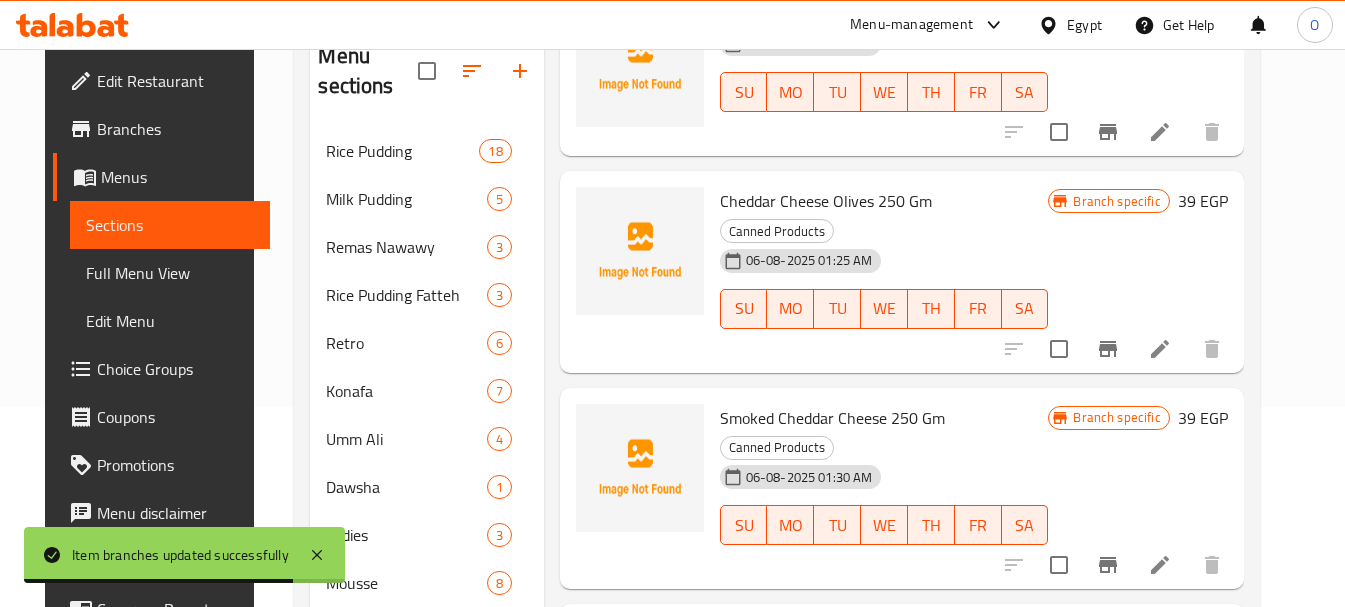 scroll, scrollTop: 800, scrollLeft: 0, axis: vertical 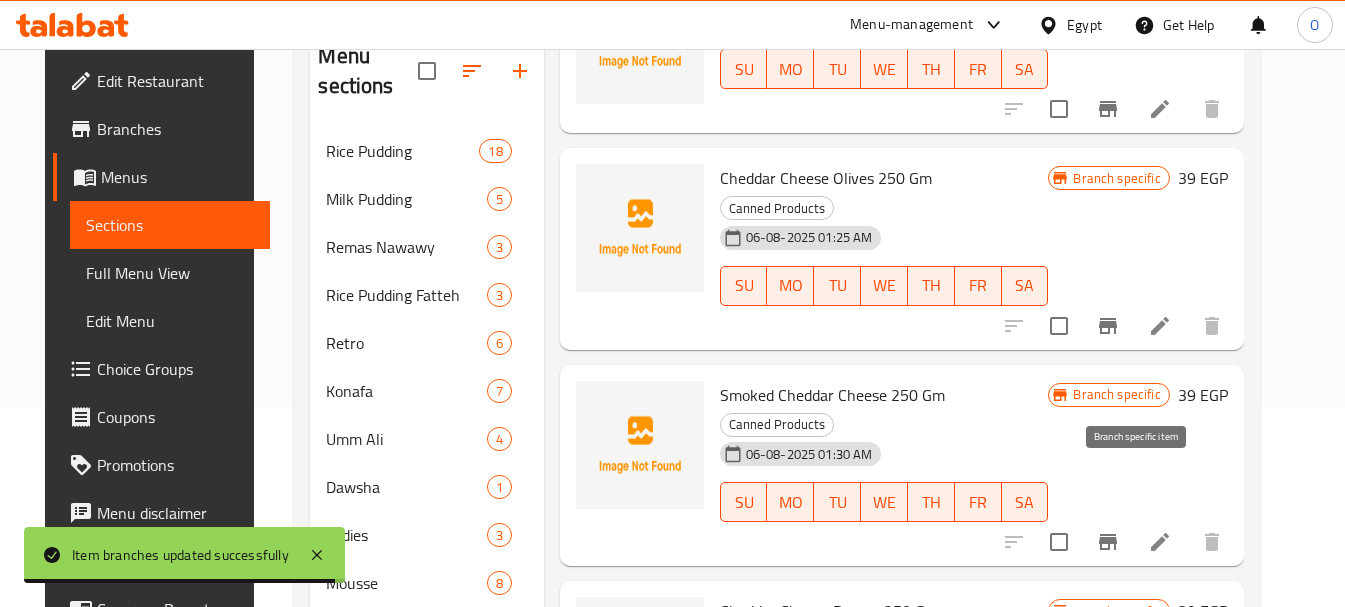 click 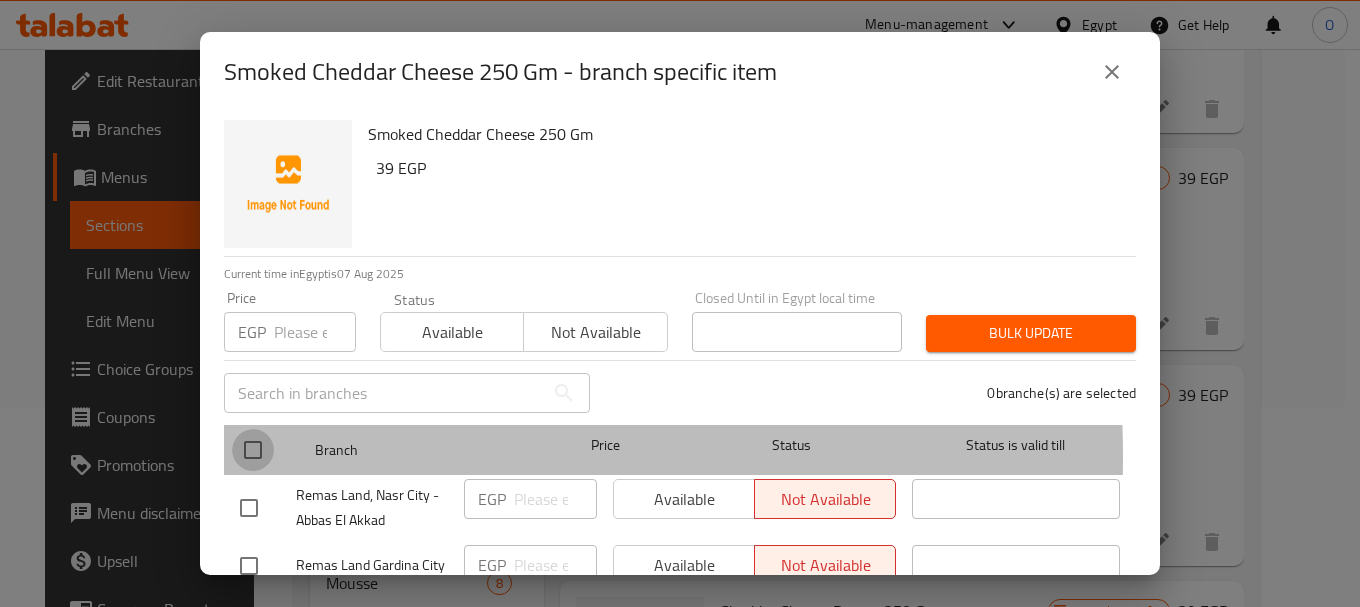 click at bounding box center (253, 450) 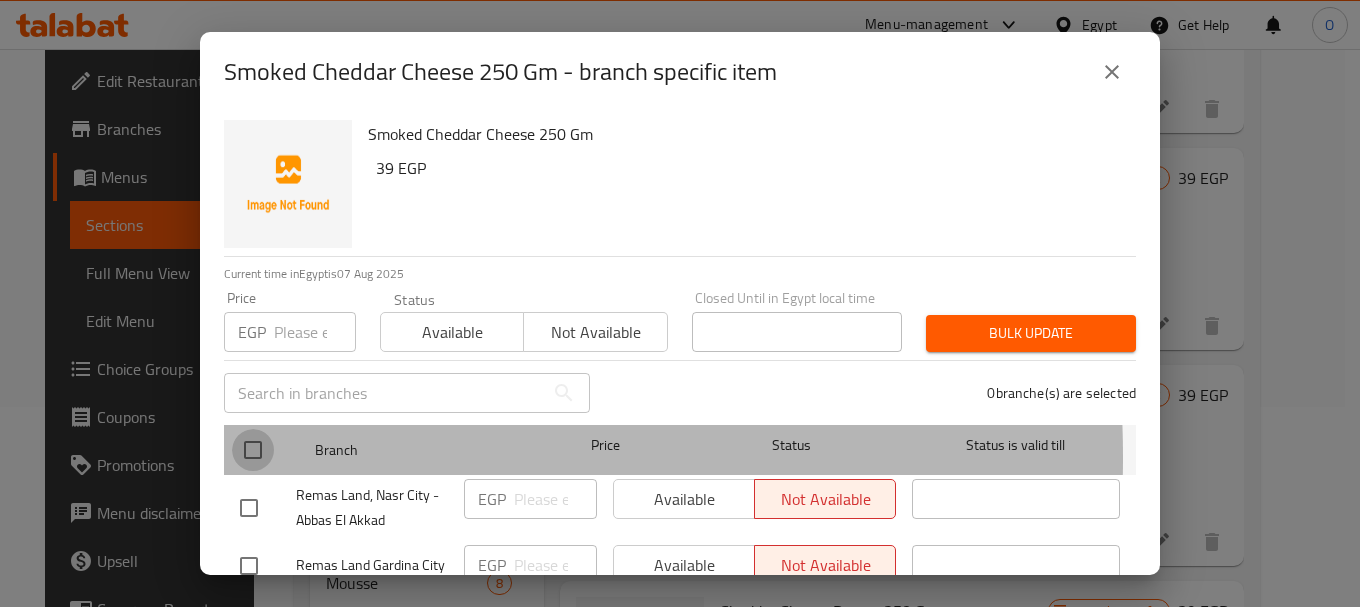 checkbox on "true" 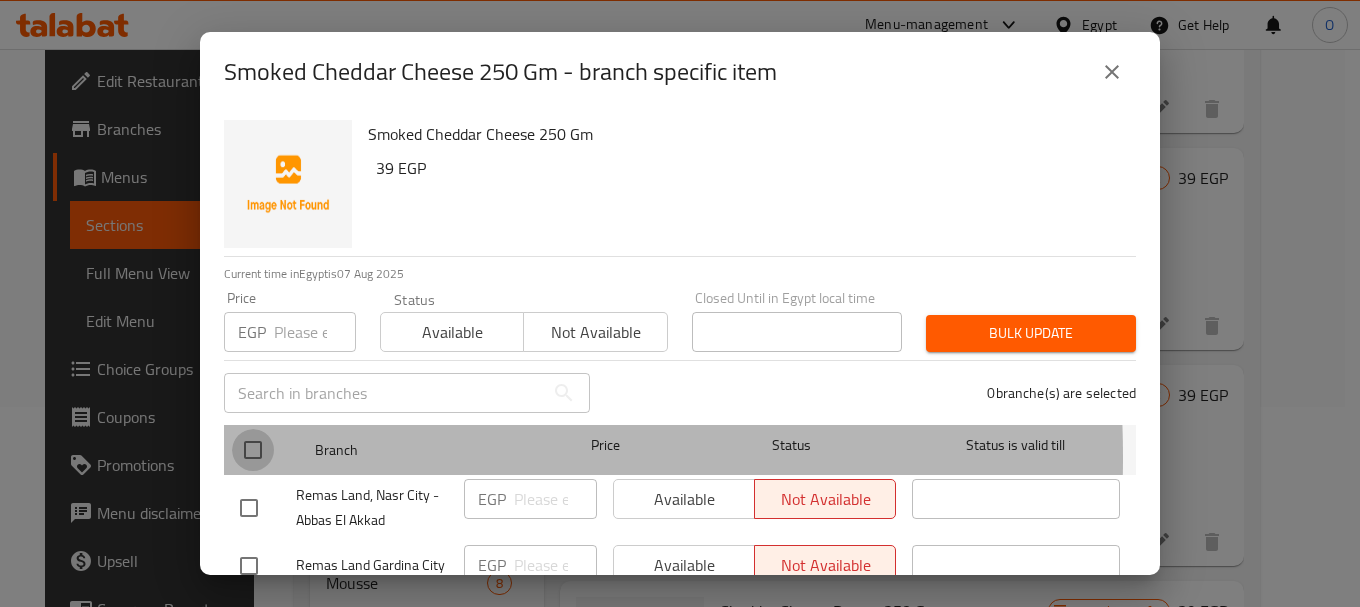 checkbox on "true" 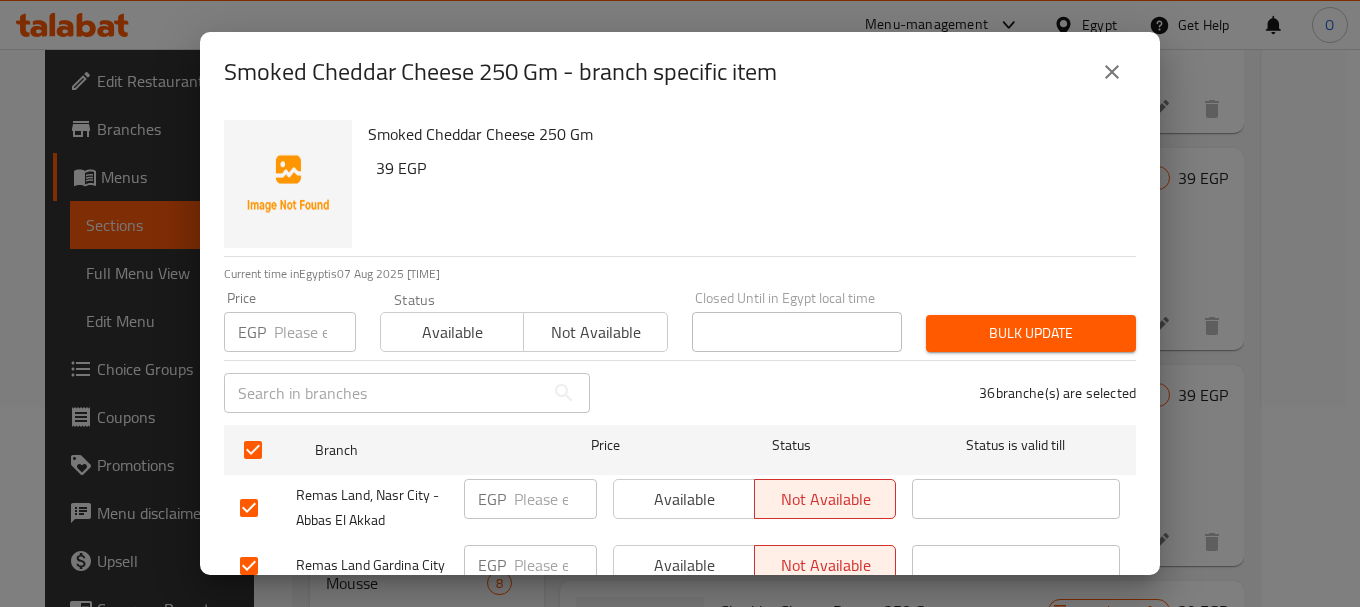 click at bounding box center [315, 332] 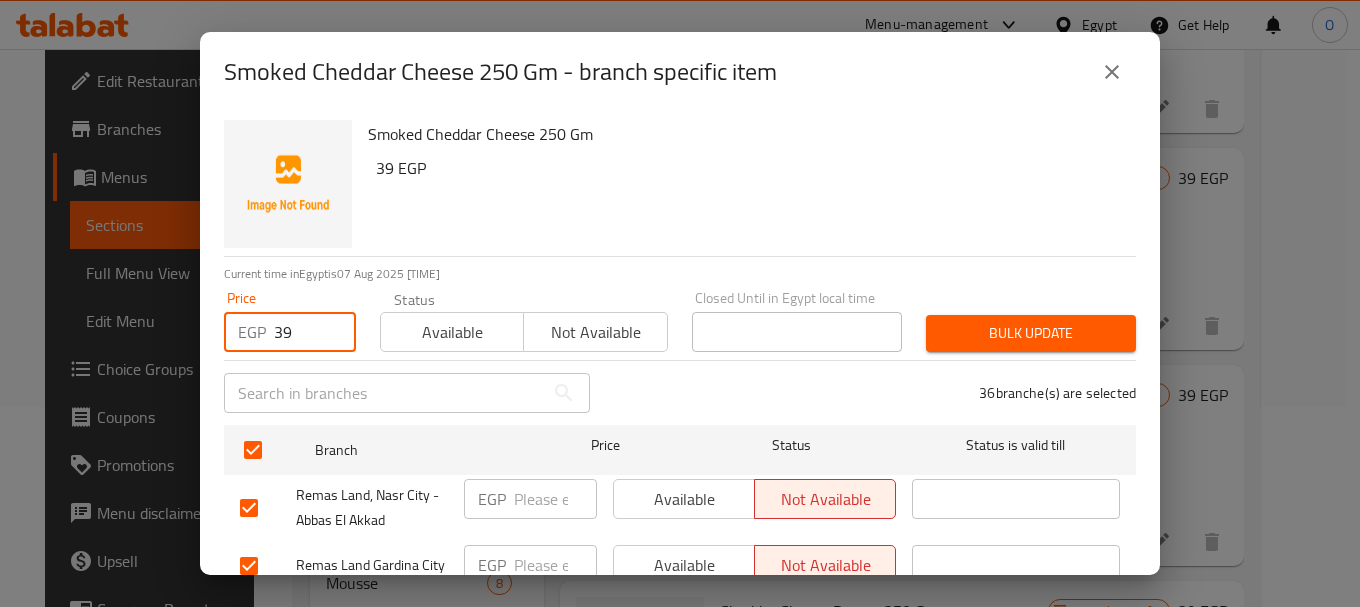 type on "39" 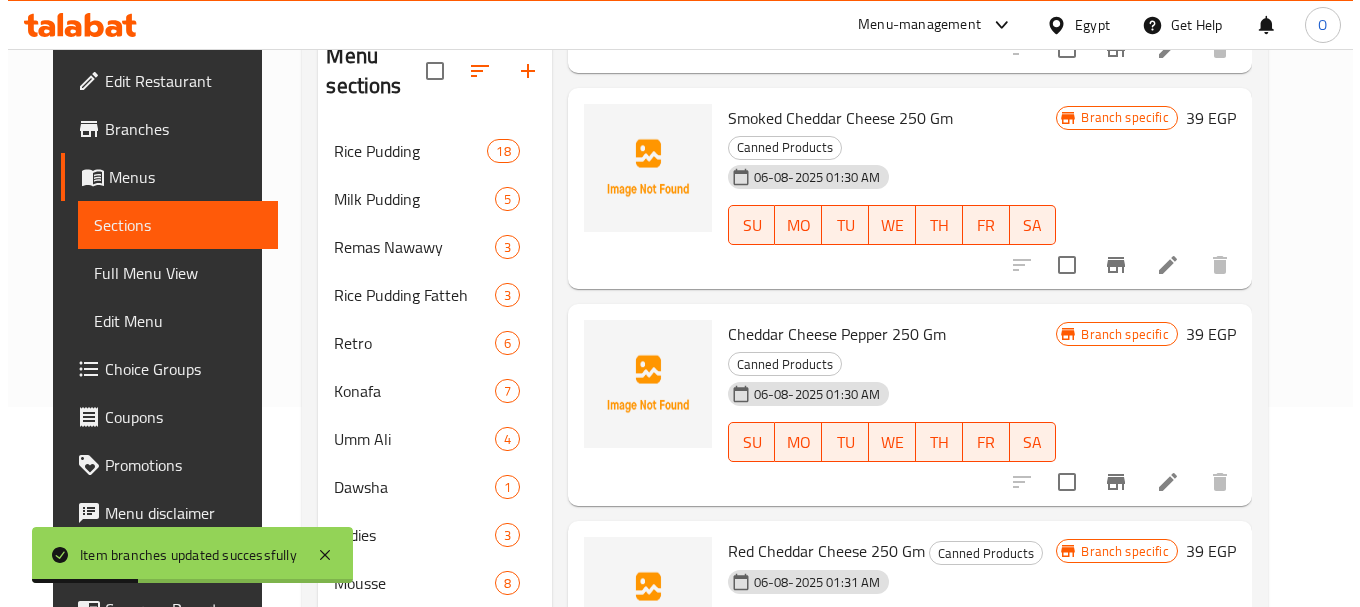 scroll, scrollTop: 1100, scrollLeft: 0, axis: vertical 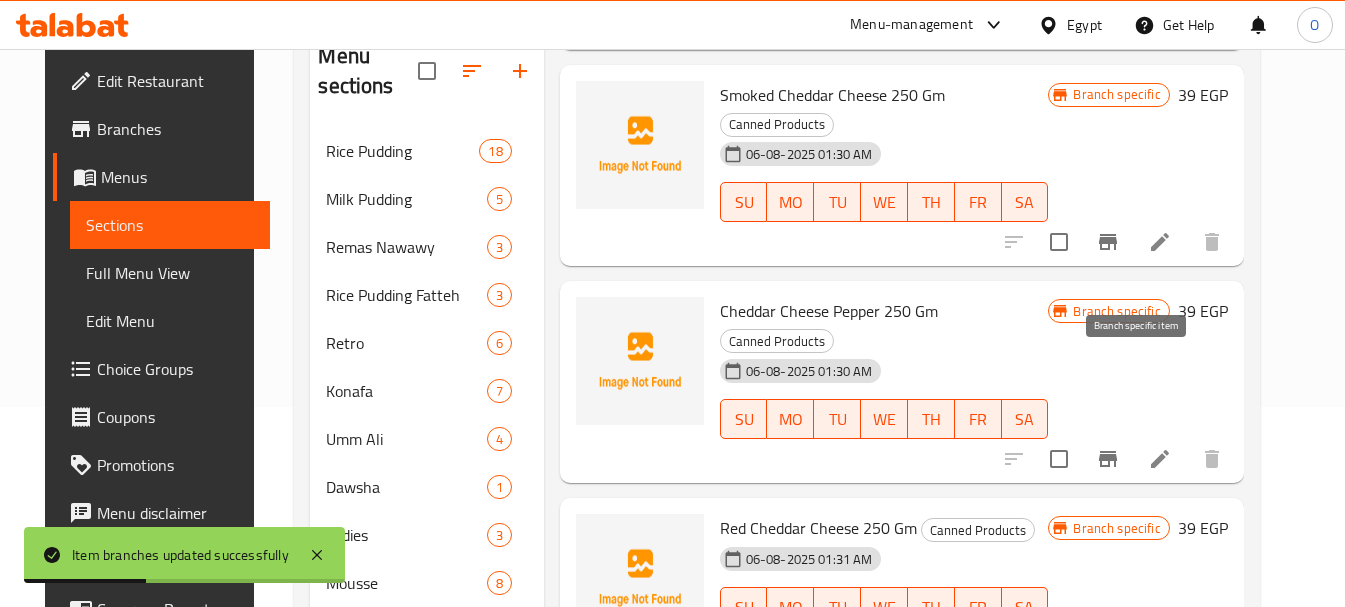 click 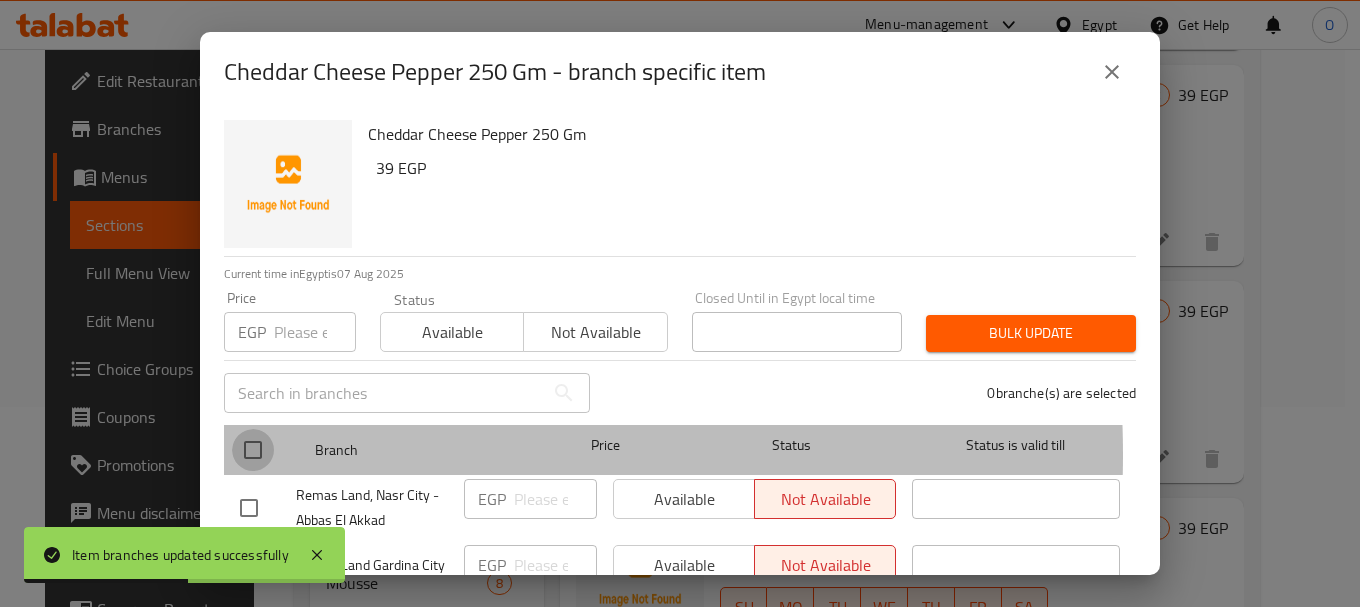 click at bounding box center [253, 450] 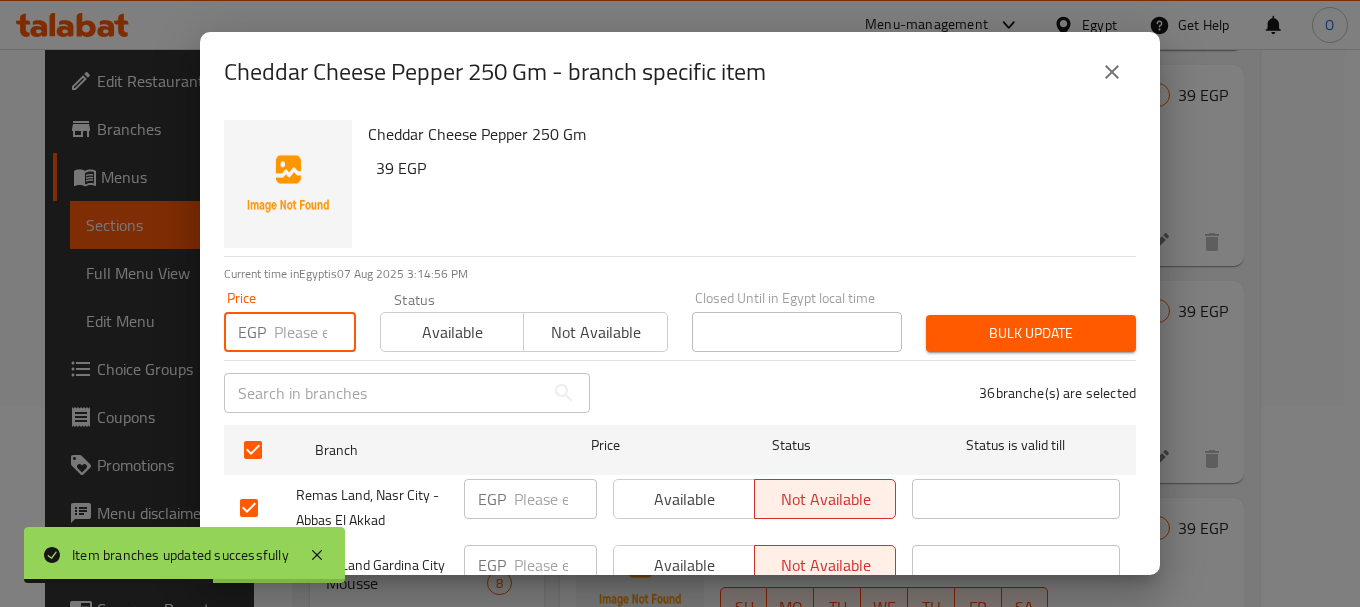 click at bounding box center (315, 332) 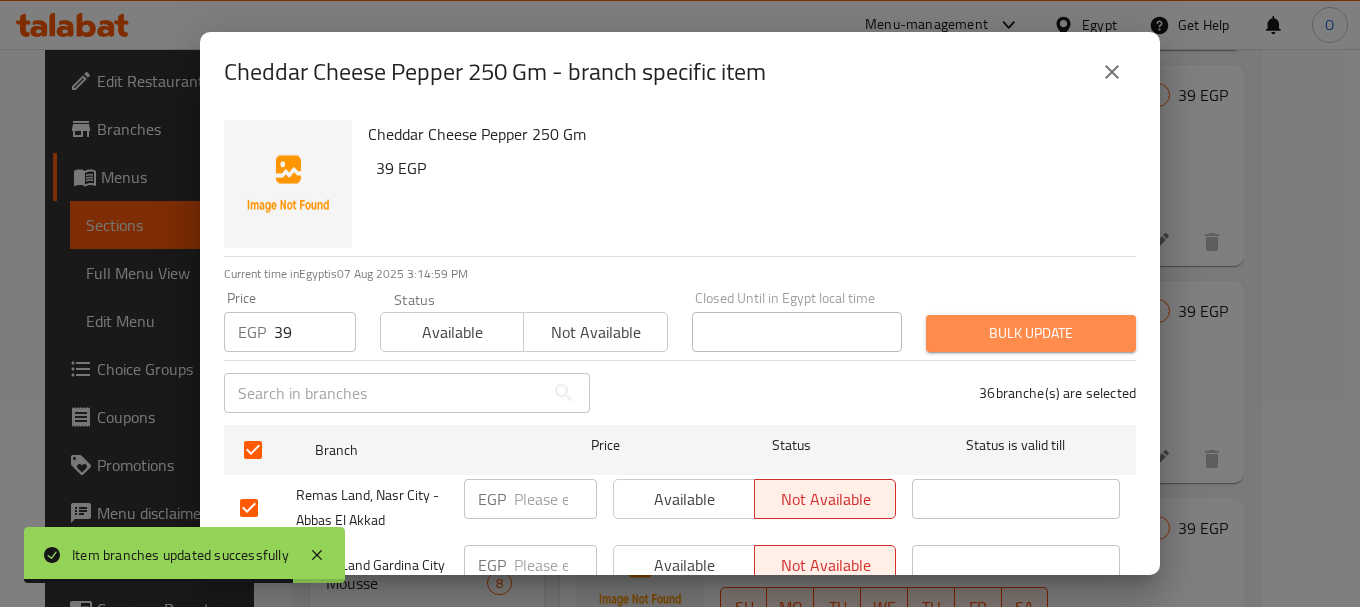 click on "Bulk update" at bounding box center (1031, 333) 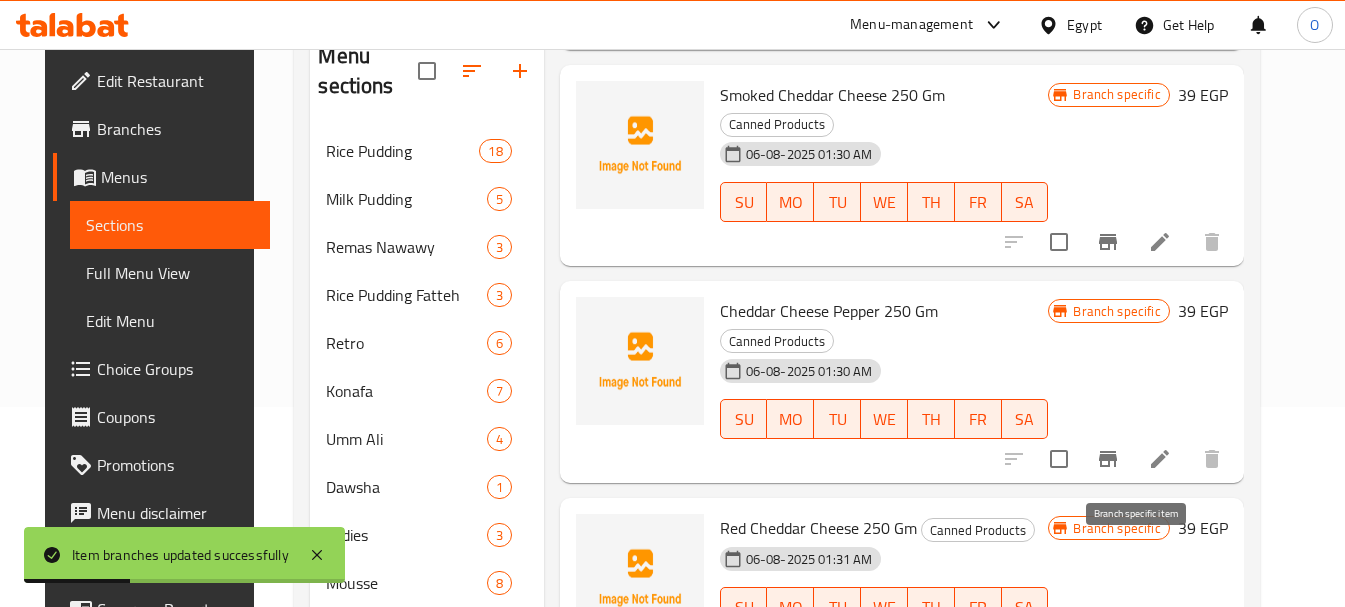 click 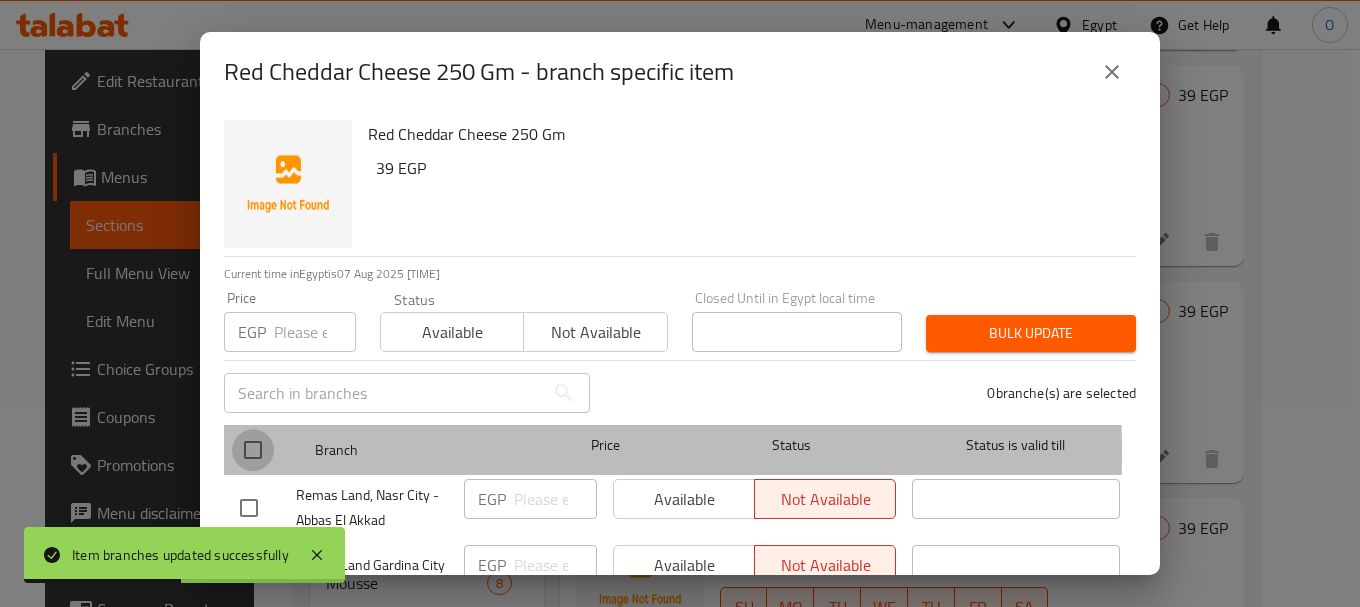 click at bounding box center [253, 450] 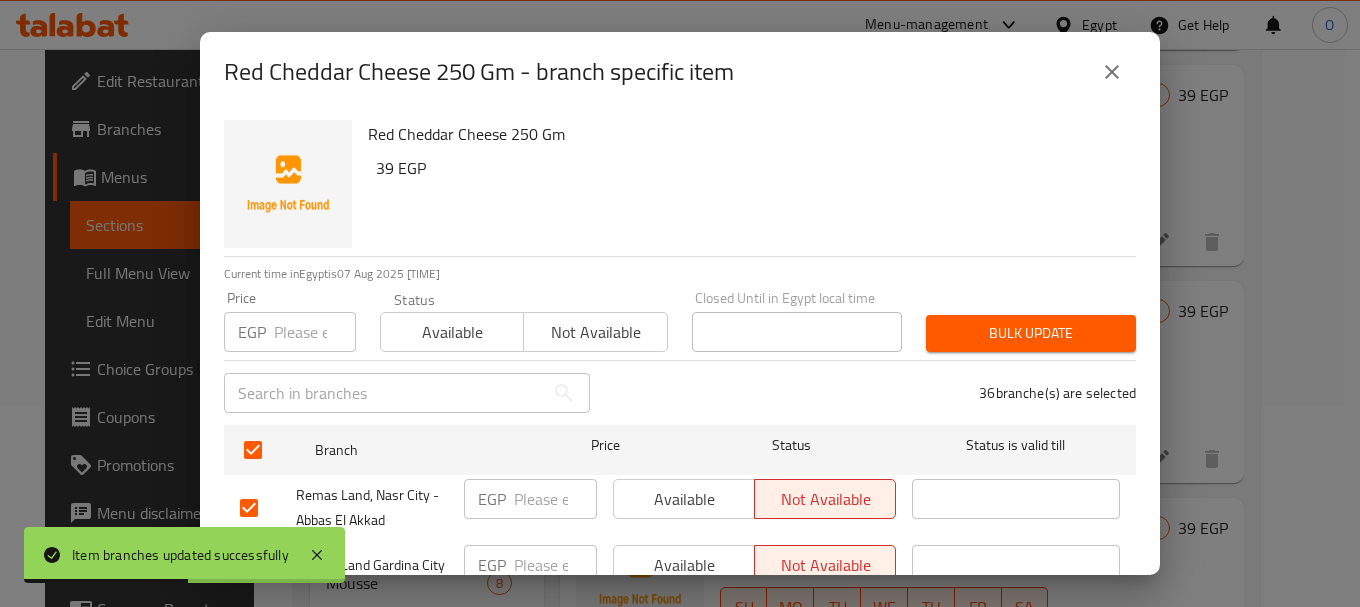 click at bounding box center [315, 332] 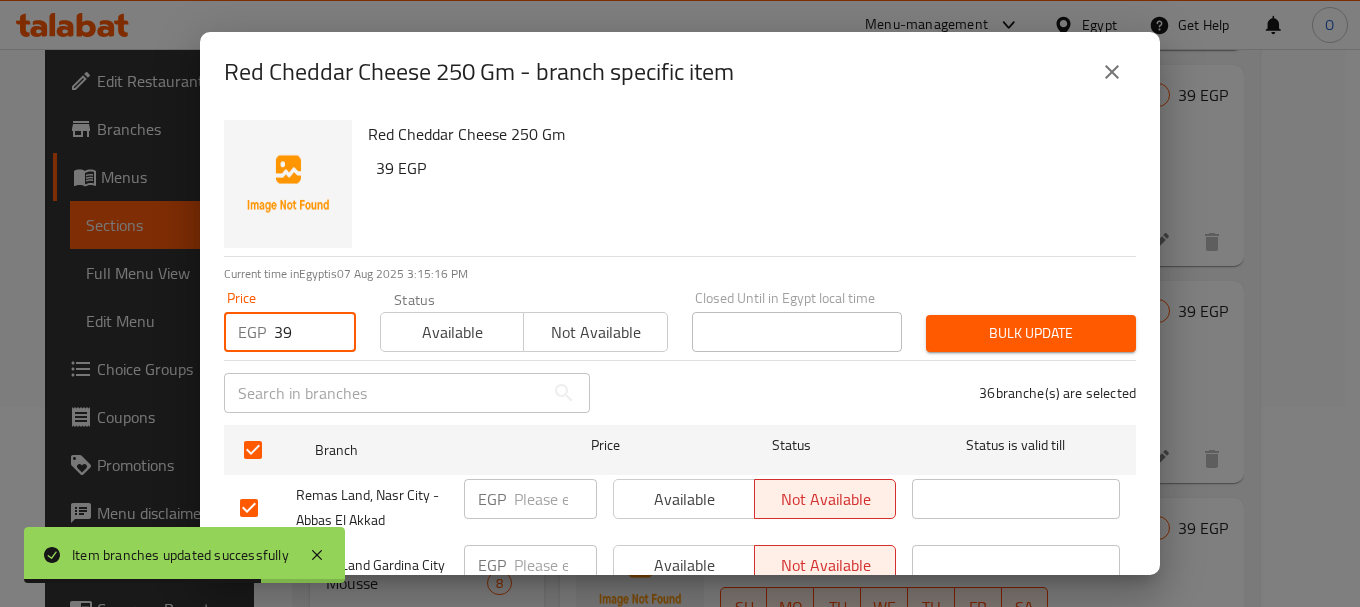 click on "Red  Cheddar Cheese 250 Gm 39   EGP" at bounding box center [744, 184] 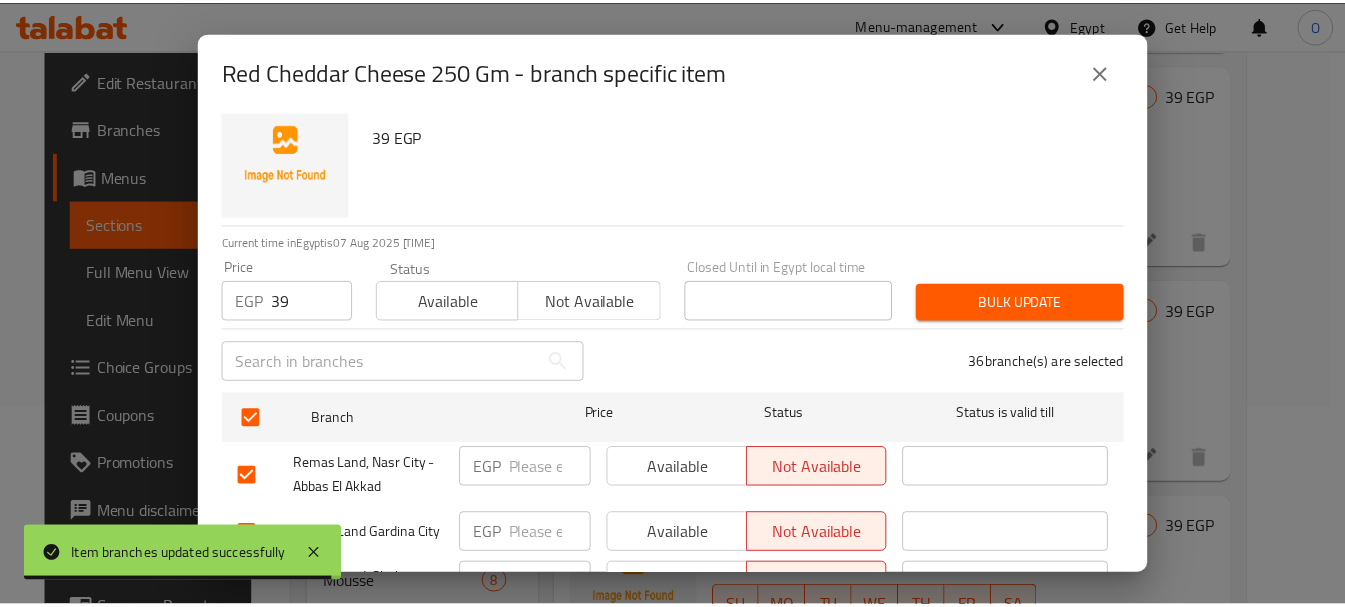 scroll, scrollTop: 0, scrollLeft: 0, axis: both 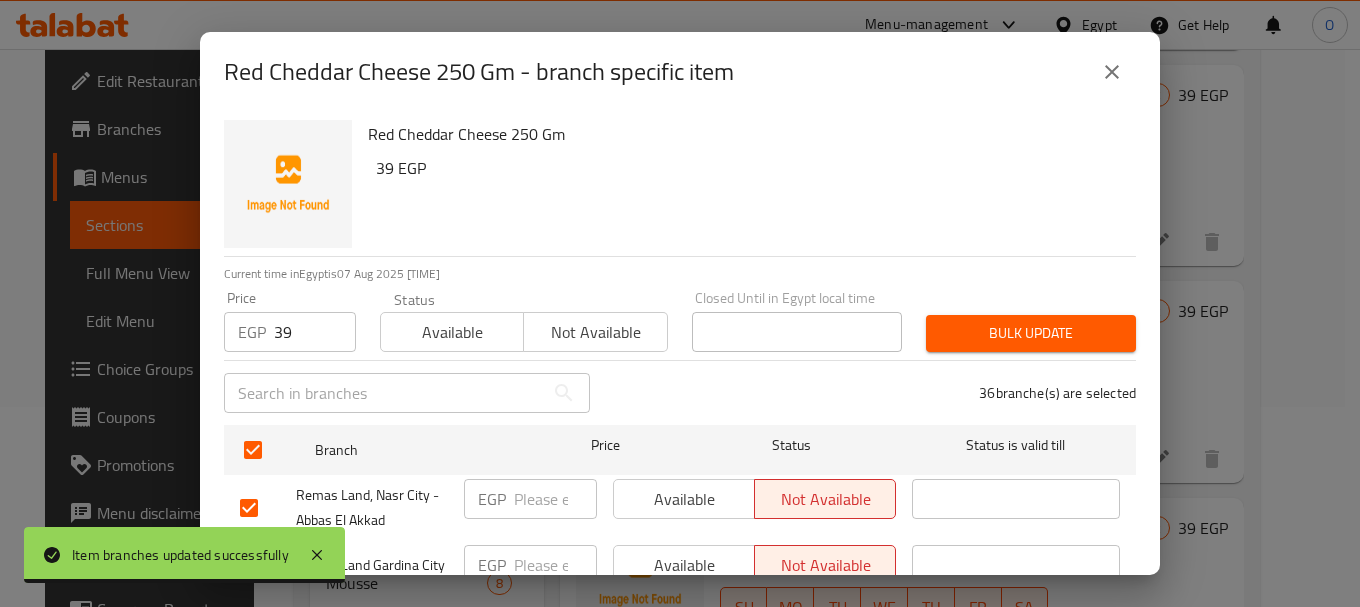 click on "Bulk update" at bounding box center (1031, 333) 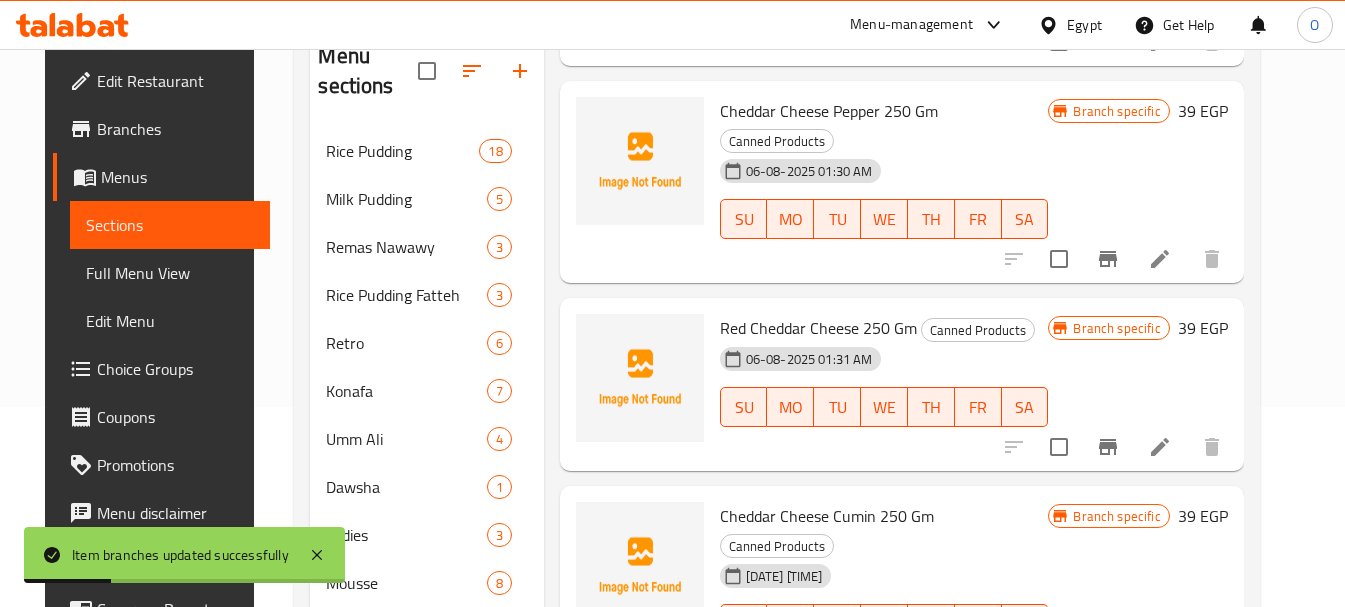 scroll, scrollTop: 1400, scrollLeft: 0, axis: vertical 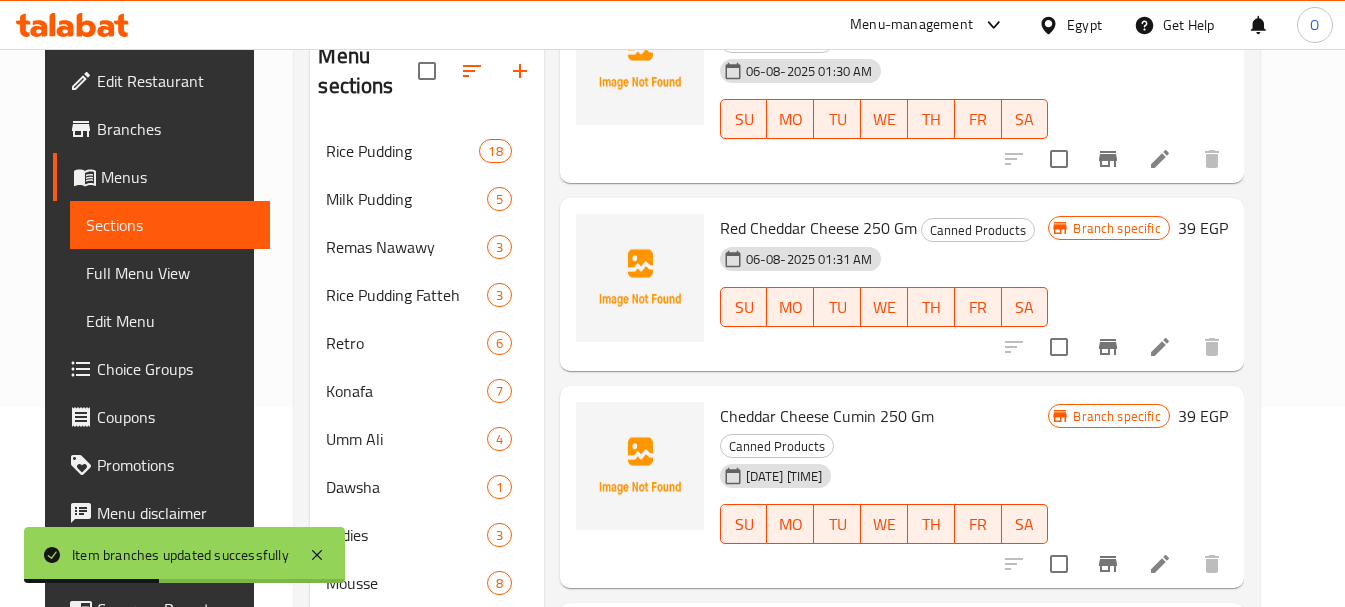 click 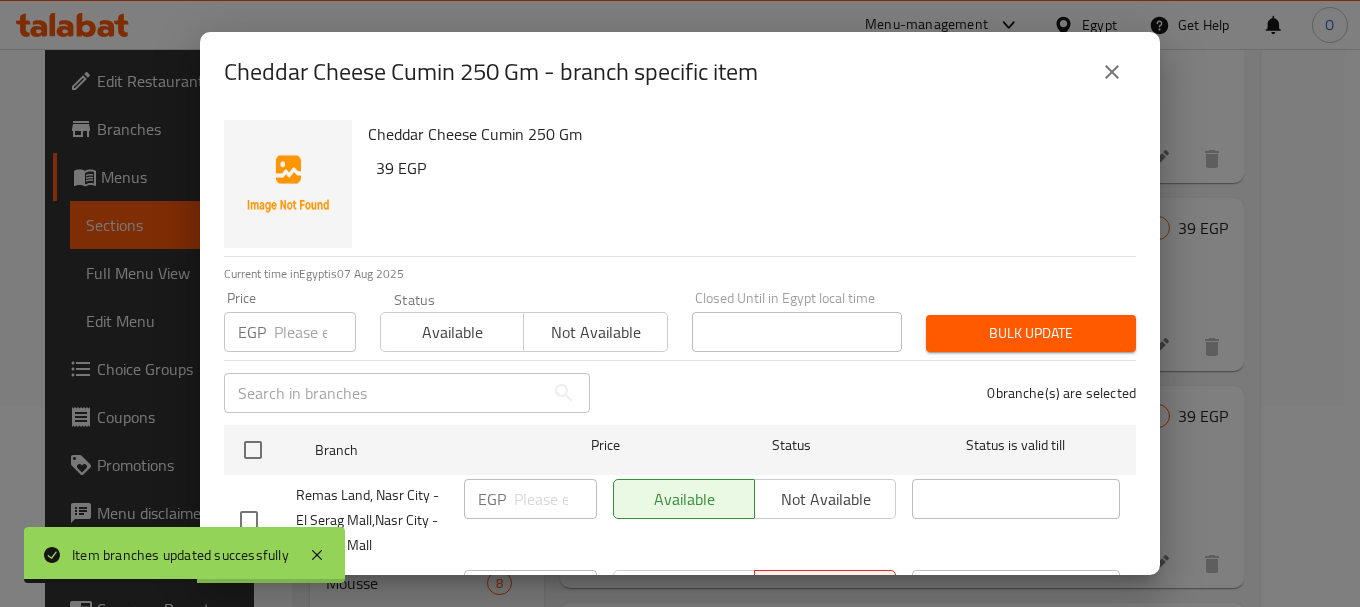click at bounding box center [253, 450] 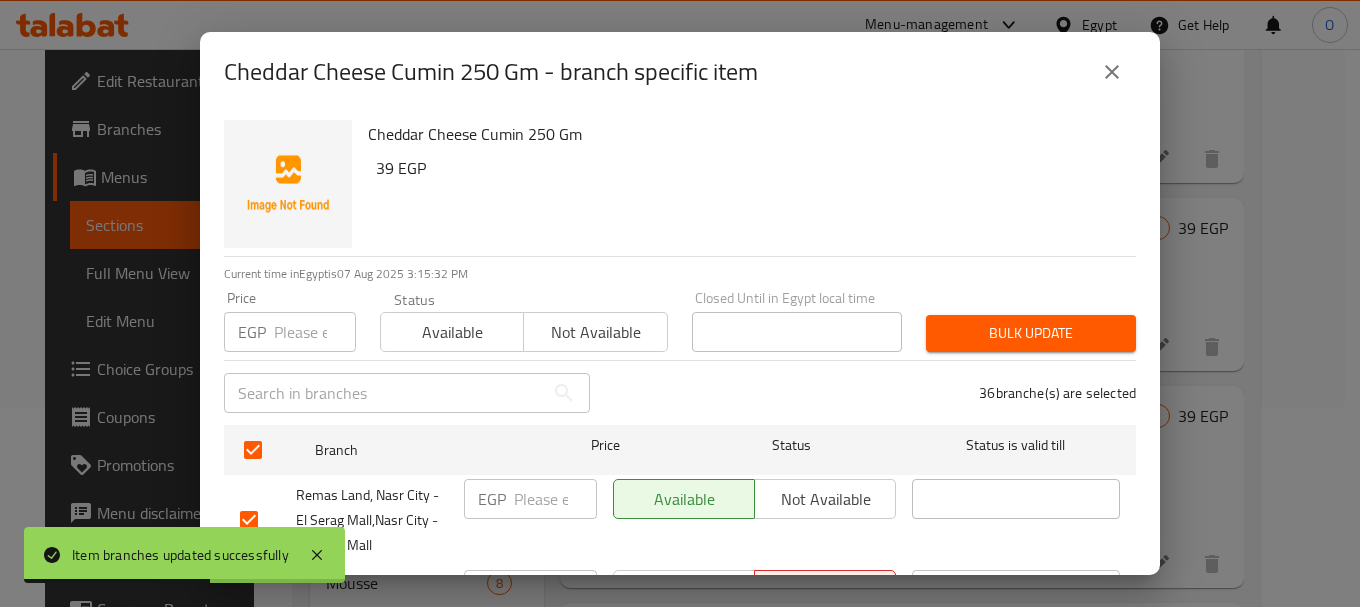 click at bounding box center [315, 332] 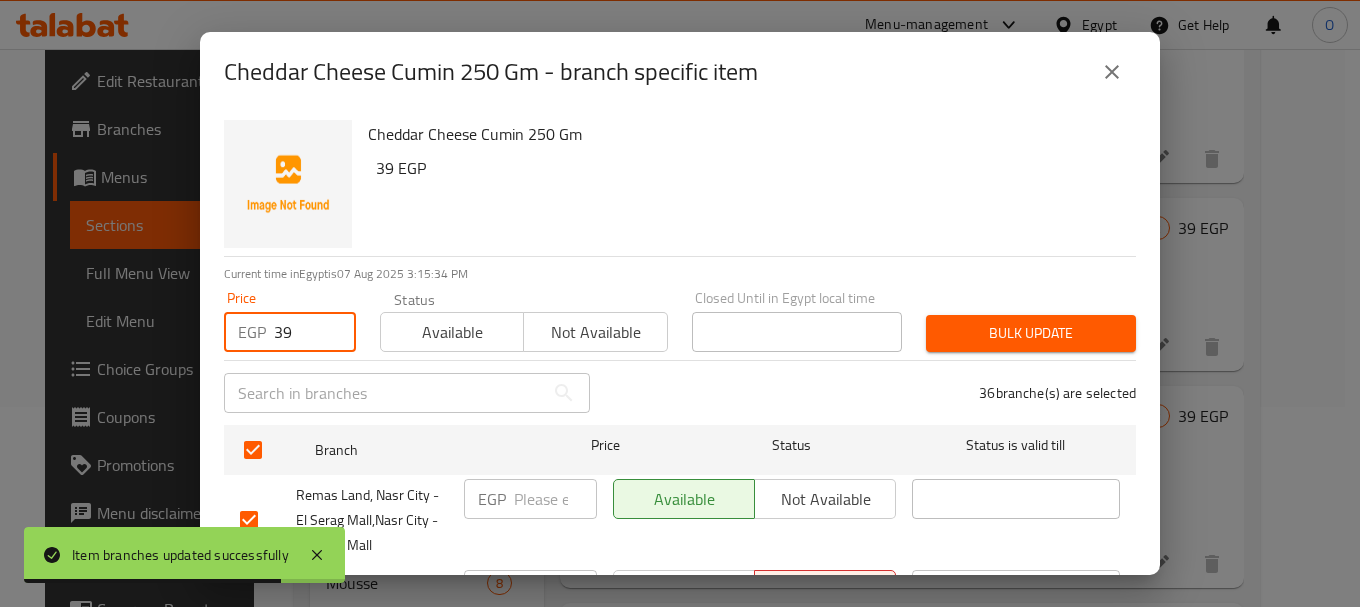 click on "Bulk update" at bounding box center (1031, 333) 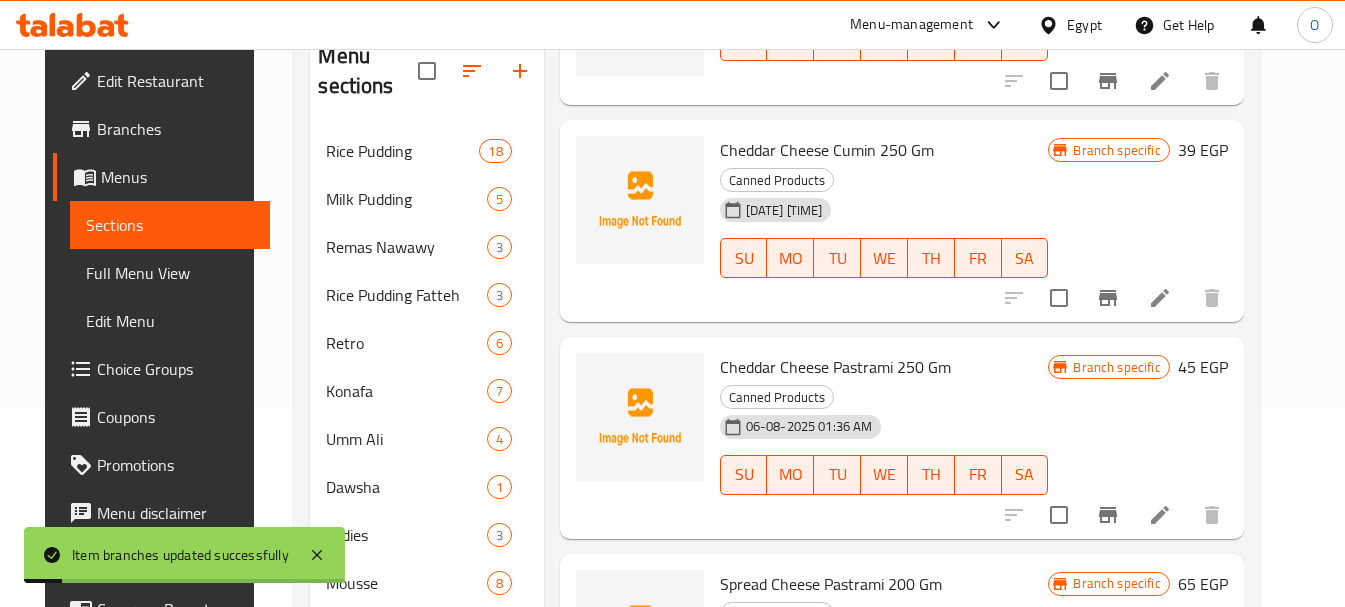 scroll, scrollTop: 1800, scrollLeft: 0, axis: vertical 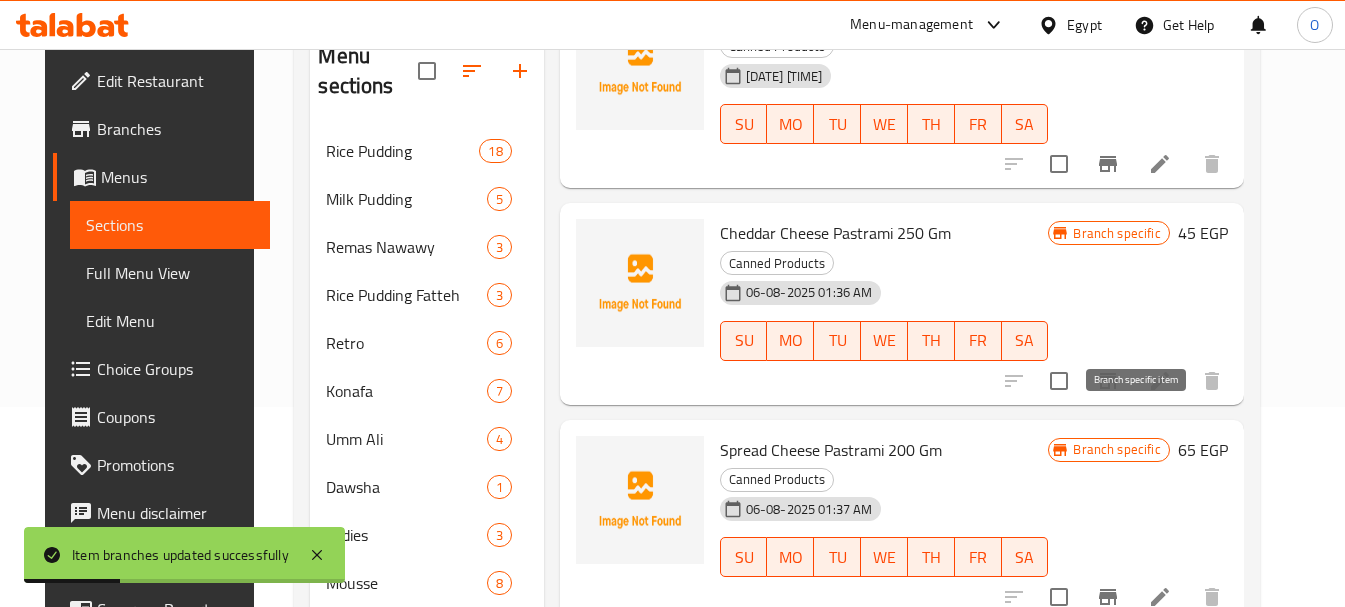 click 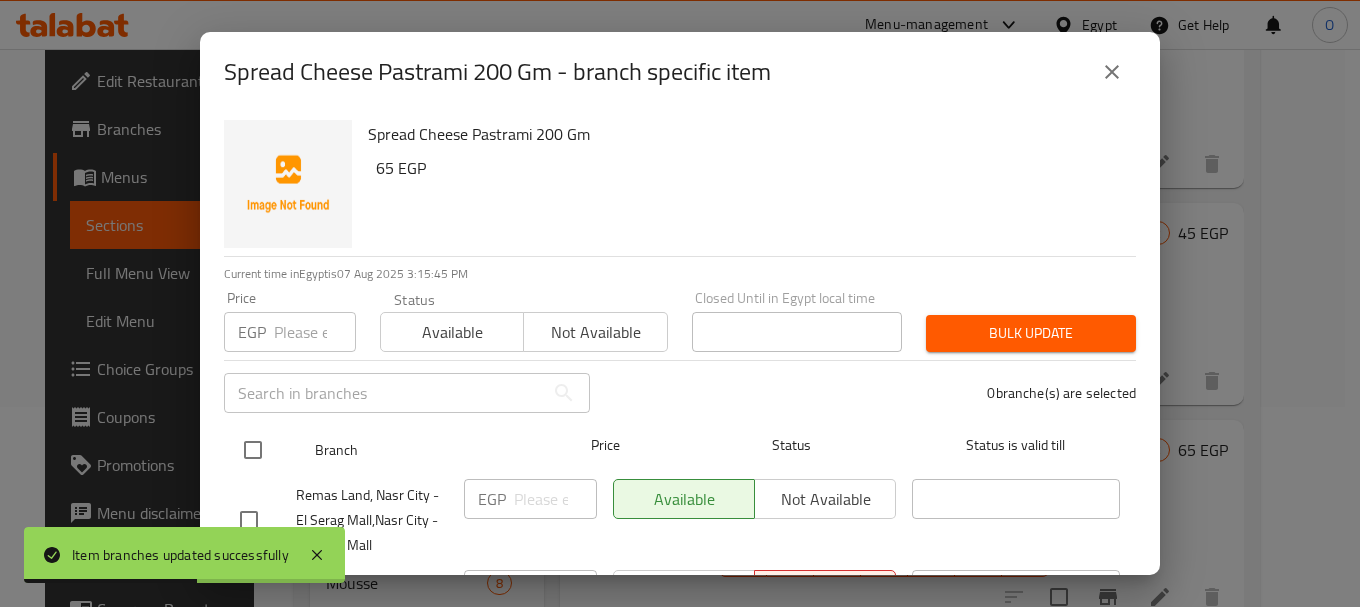 click at bounding box center (253, 450) 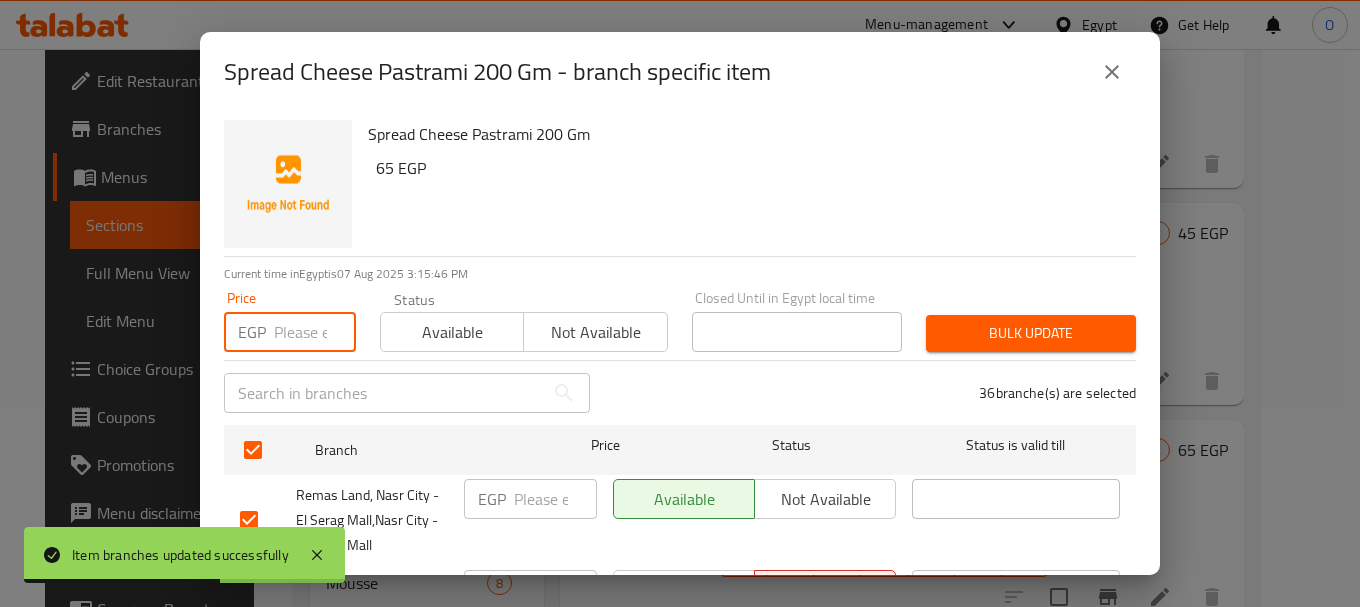 click at bounding box center (315, 332) 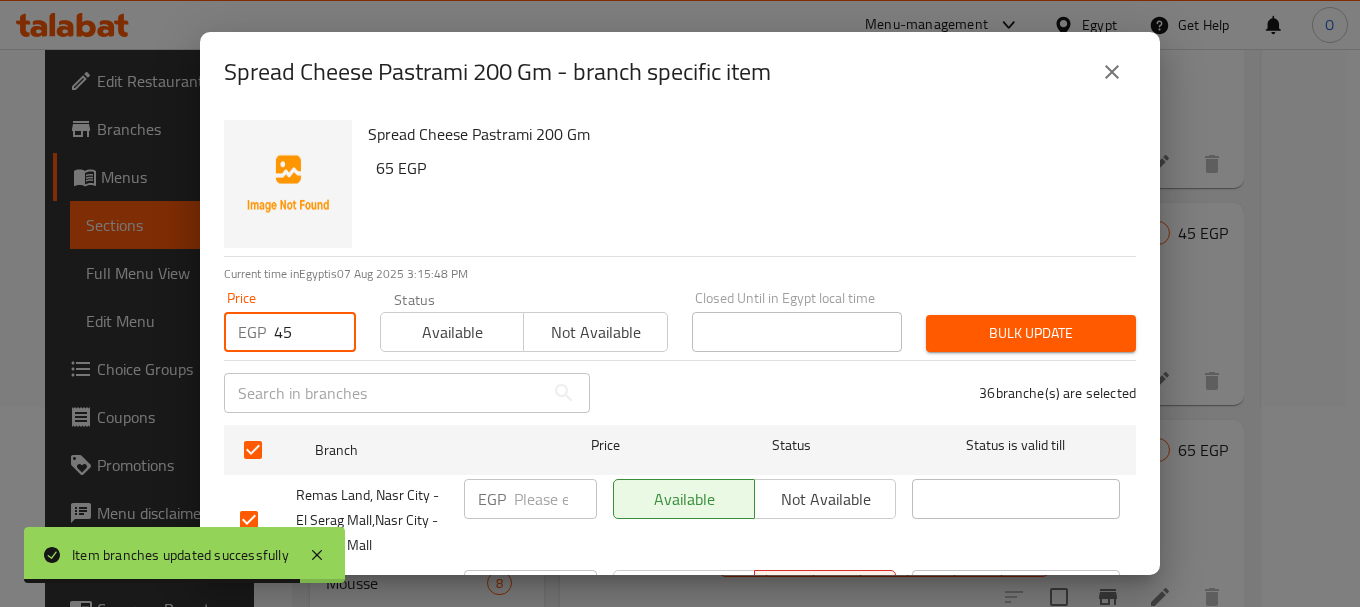 click on "Bulk update" at bounding box center (1031, 333) 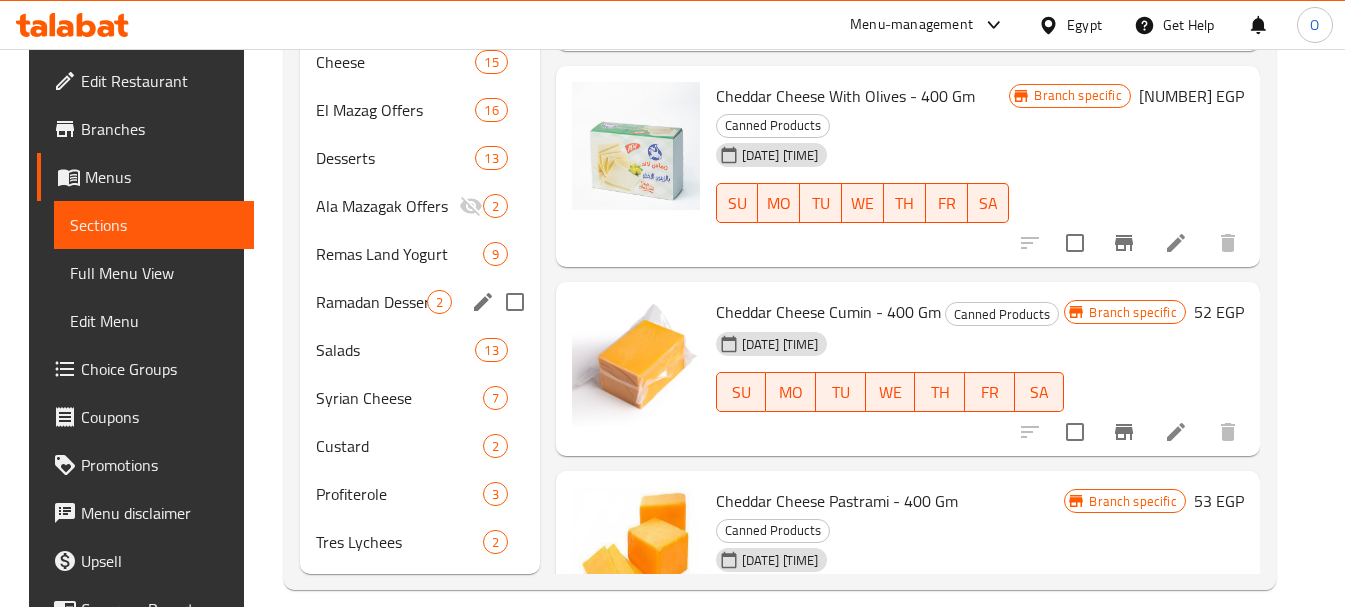 scroll, scrollTop: 1464, scrollLeft: 0, axis: vertical 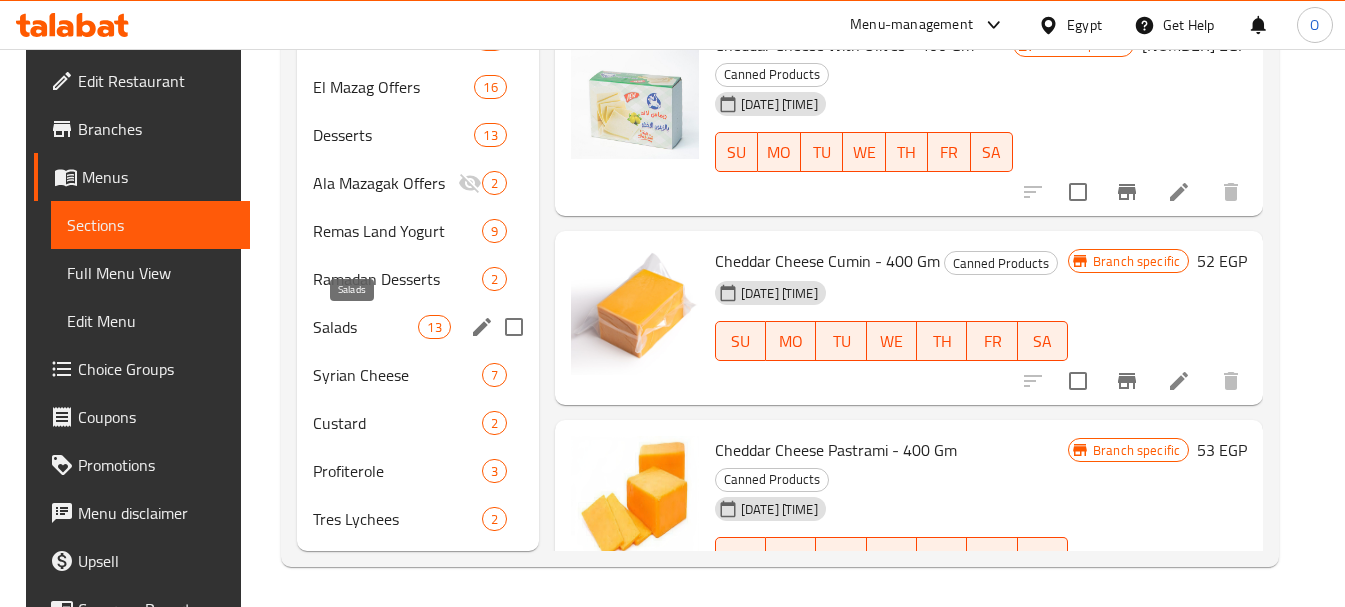 click on "Salads" at bounding box center (365, 327) 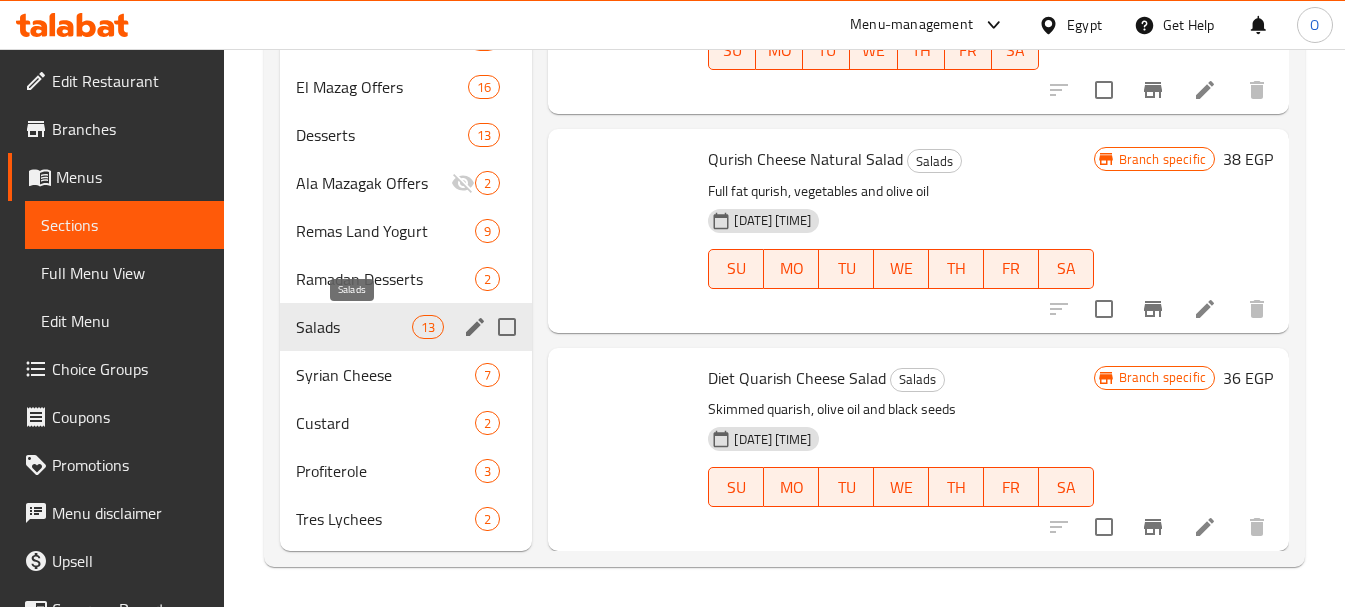 scroll, scrollTop: 1149, scrollLeft: 0, axis: vertical 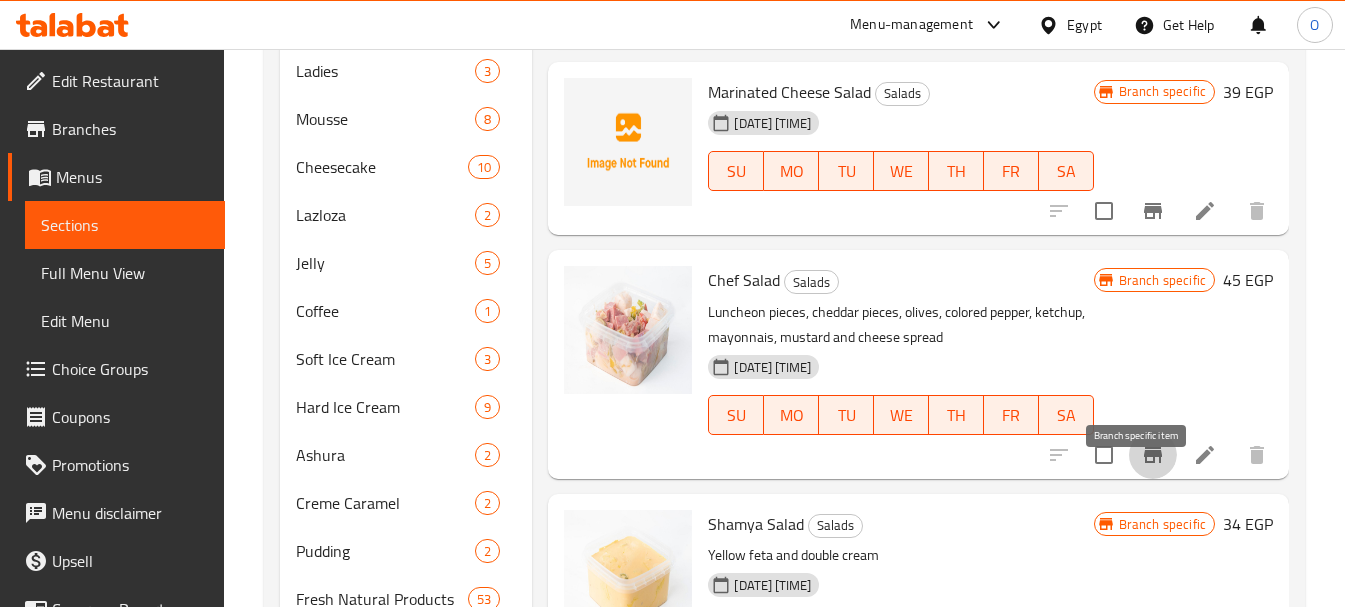 click at bounding box center (1153, 455) 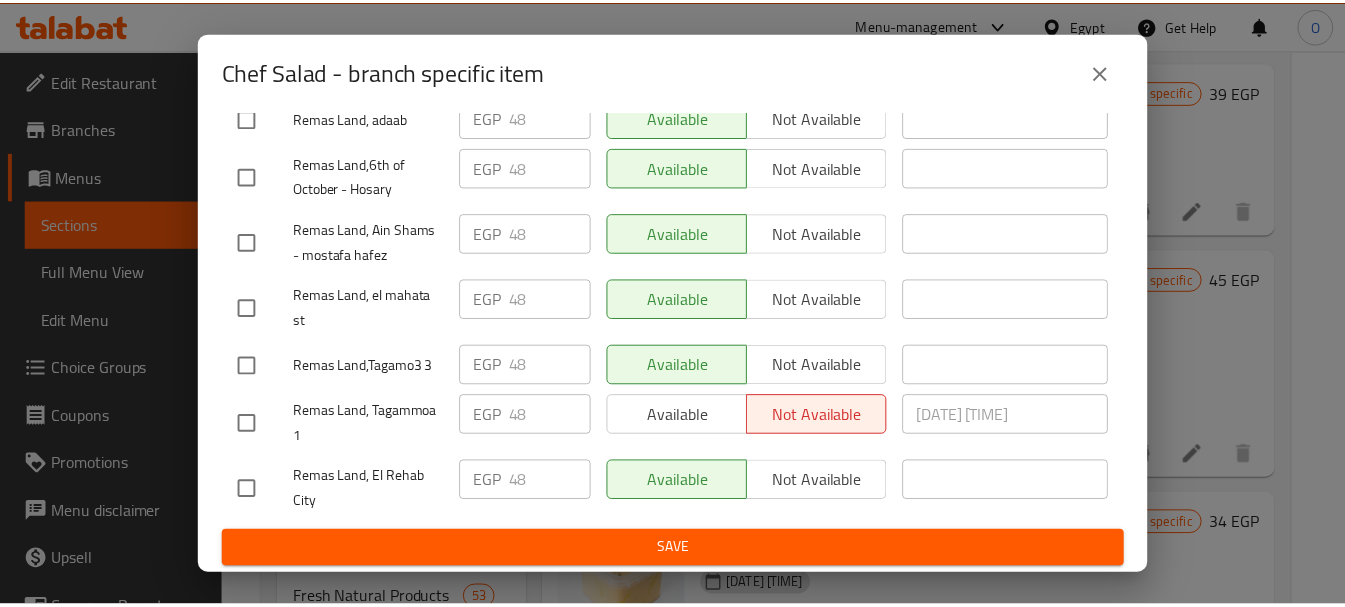 scroll, scrollTop: 2243, scrollLeft: 0, axis: vertical 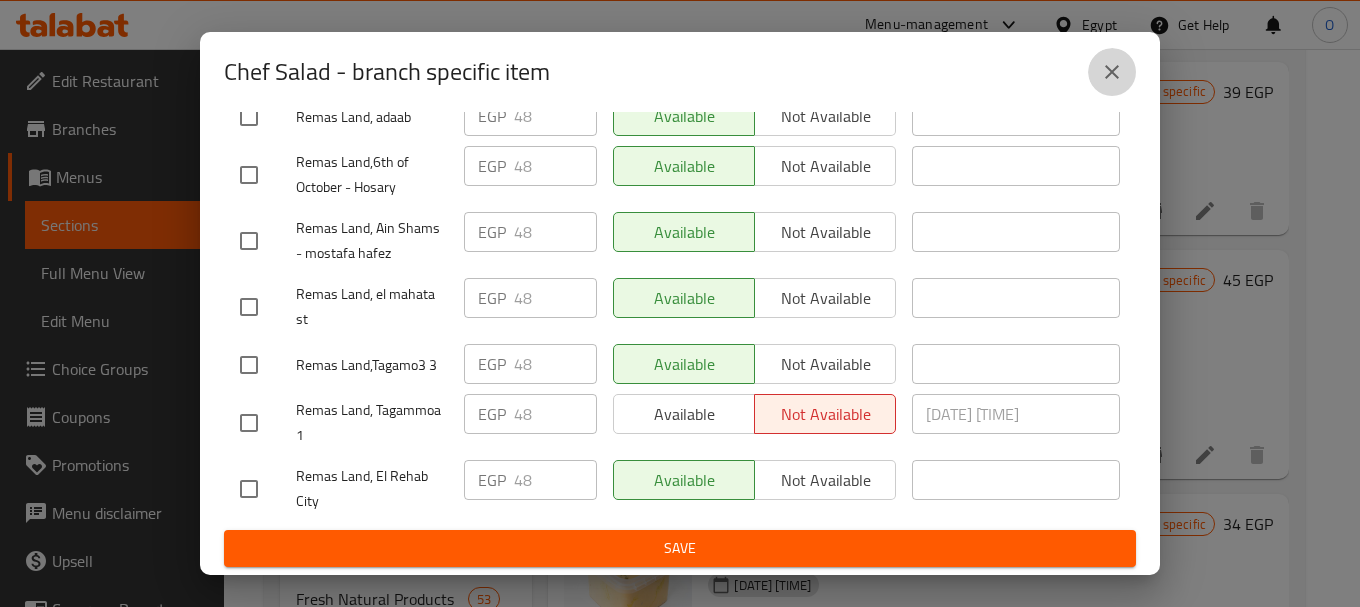 click 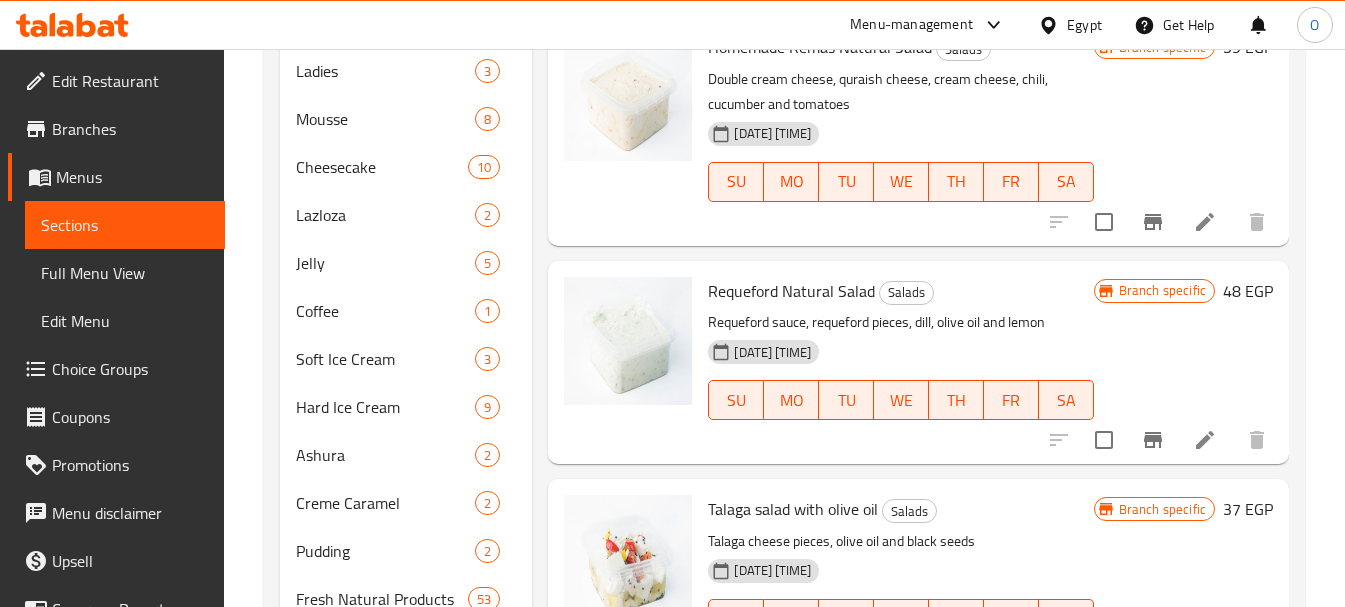 scroll, scrollTop: 1149, scrollLeft: 0, axis: vertical 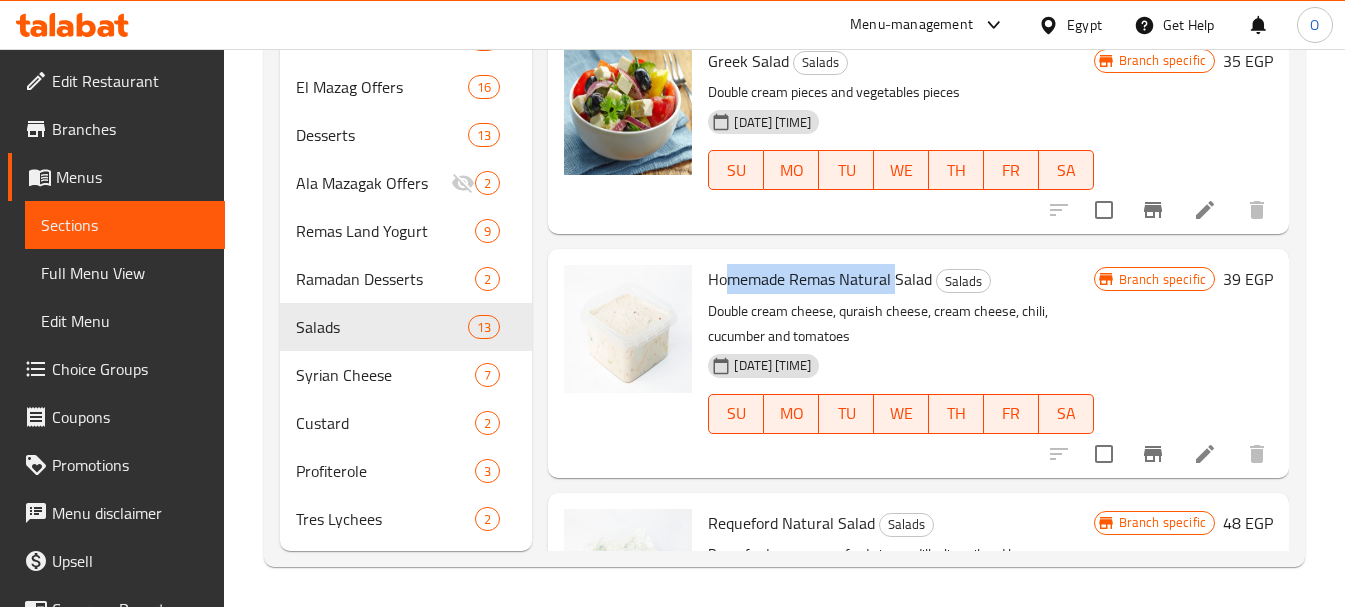 drag, startPoint x: 732, startPoint y: 306, endPoint x: 895, endPoint y: 303, distance: 163.0276 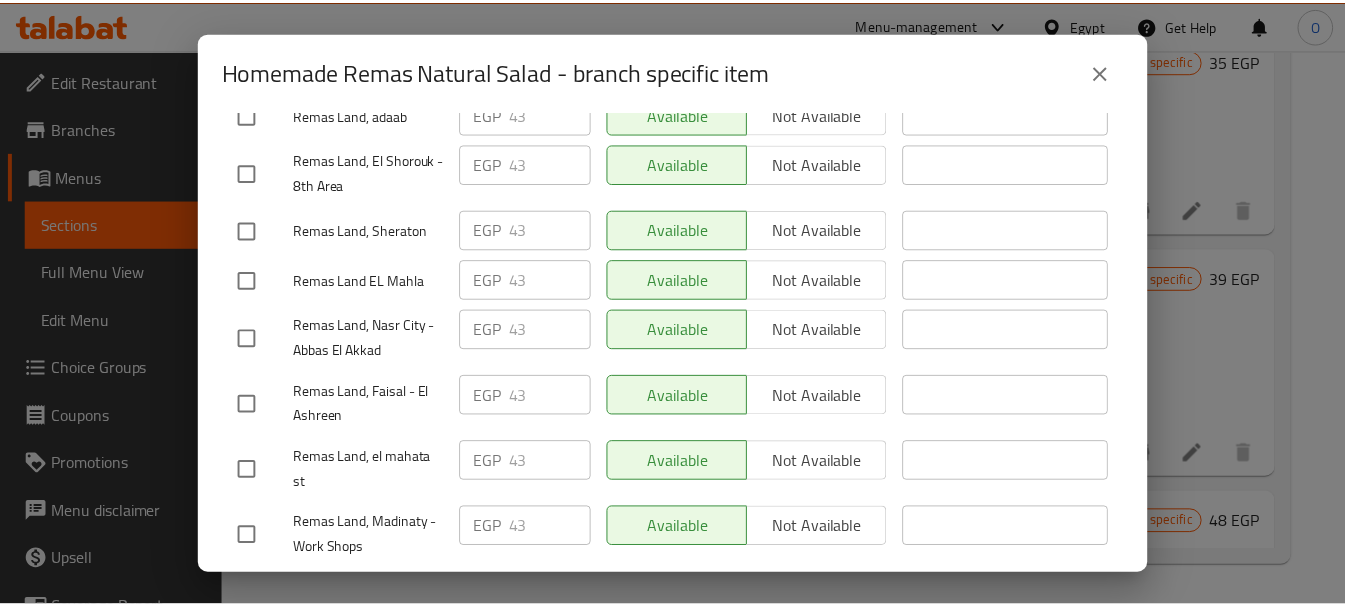 scroll, scrollTop: 2243, scrollLeft: 0, axis: vertical 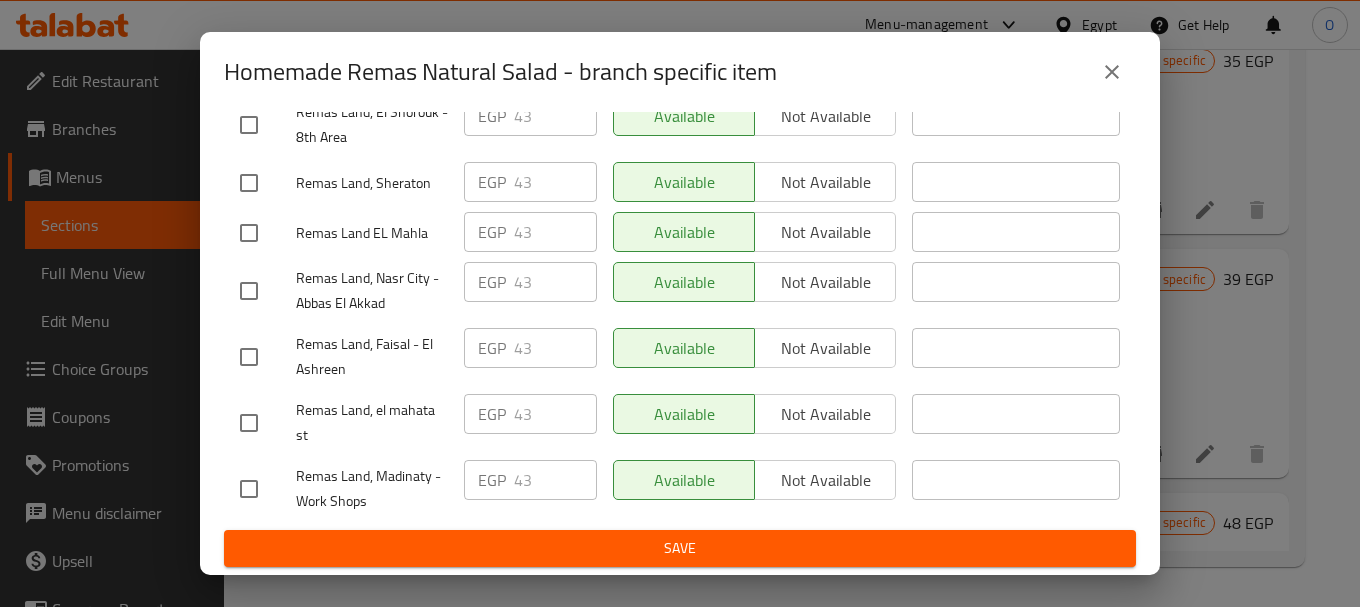click at bounding box center (1112, 72) 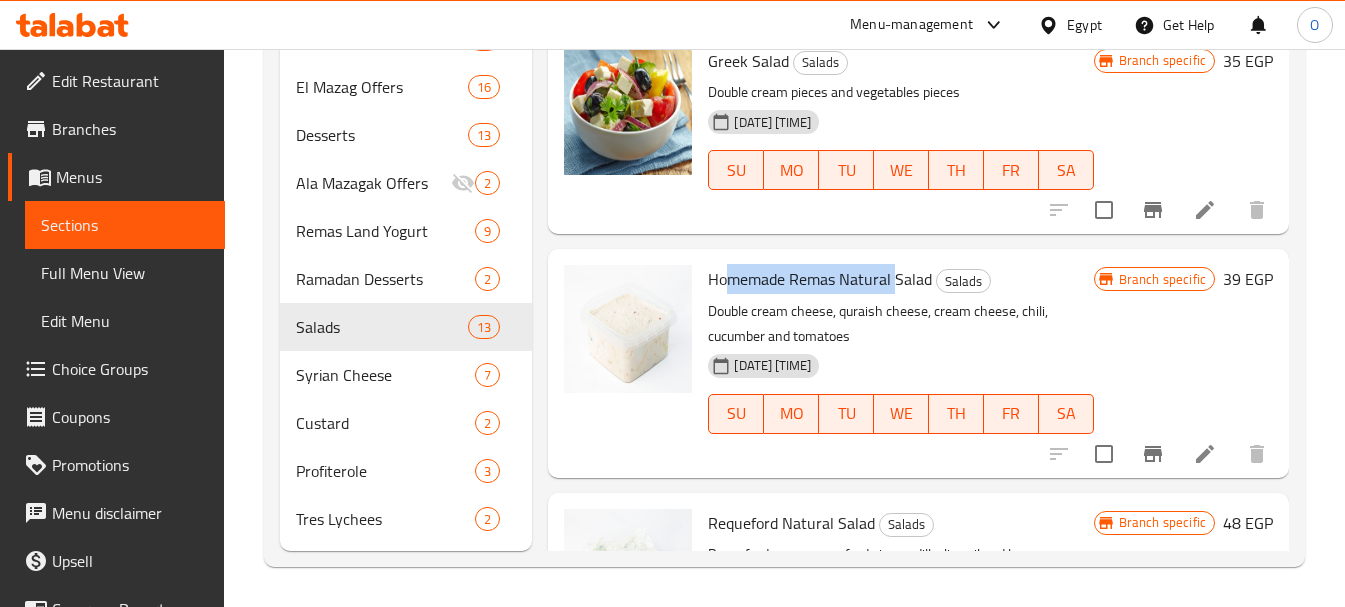 scroll, scrollTop: 0, scrollLeft: 0, axis: both 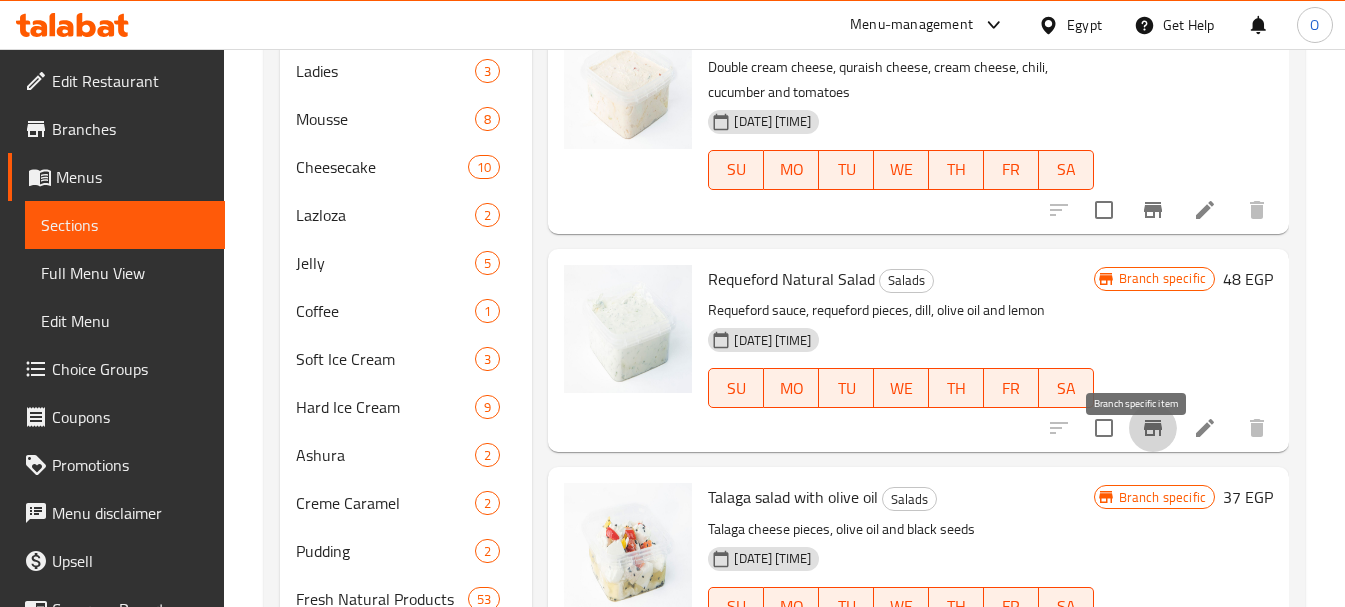 click 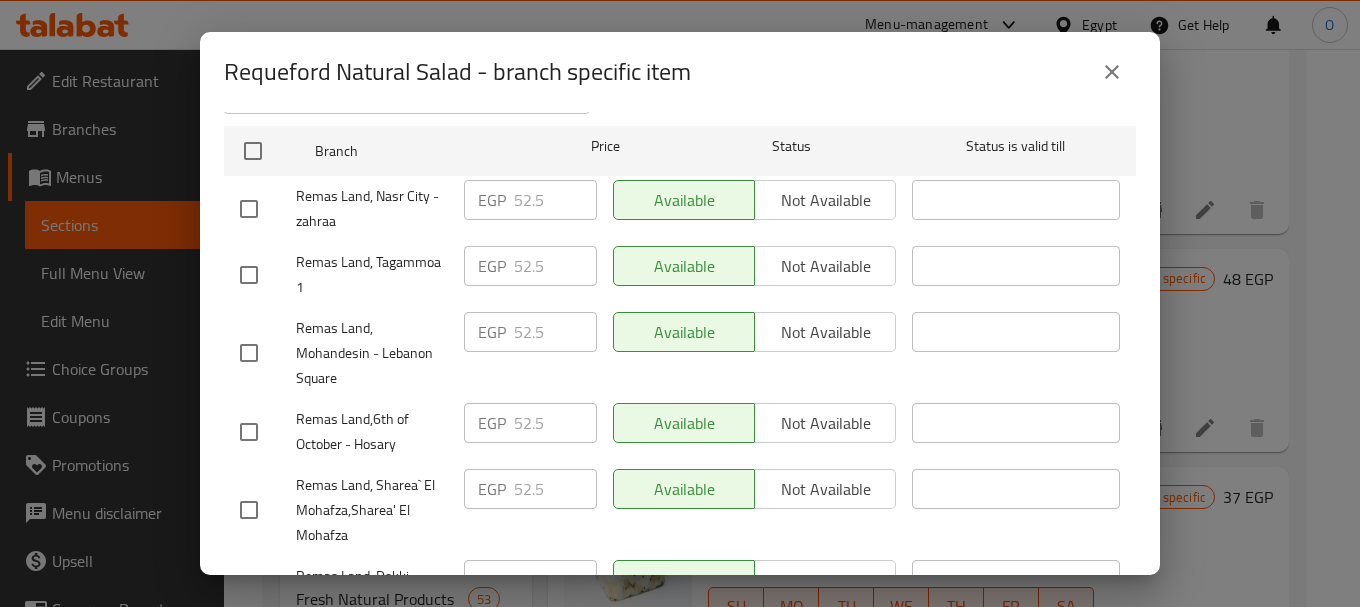 scroll, scrollTop: 300, scrollLeft: 0, axis: vertical 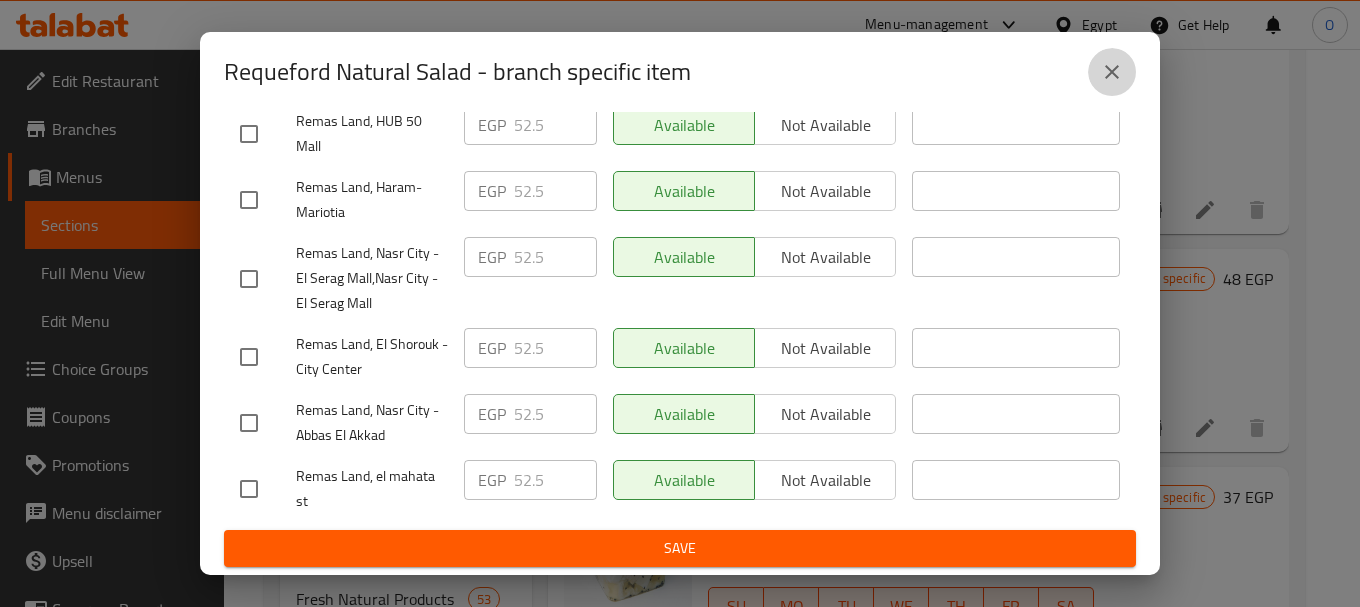 click 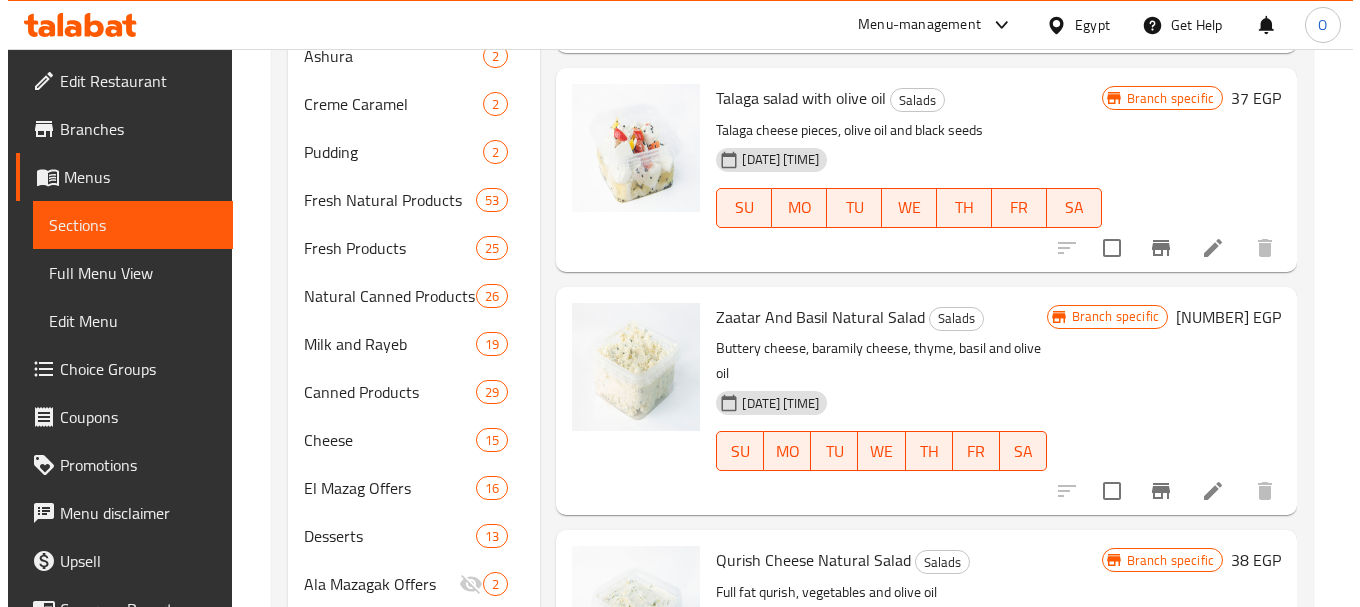 scroll, scrollTop: 1064, scrollLeft: 0, axis: vertical 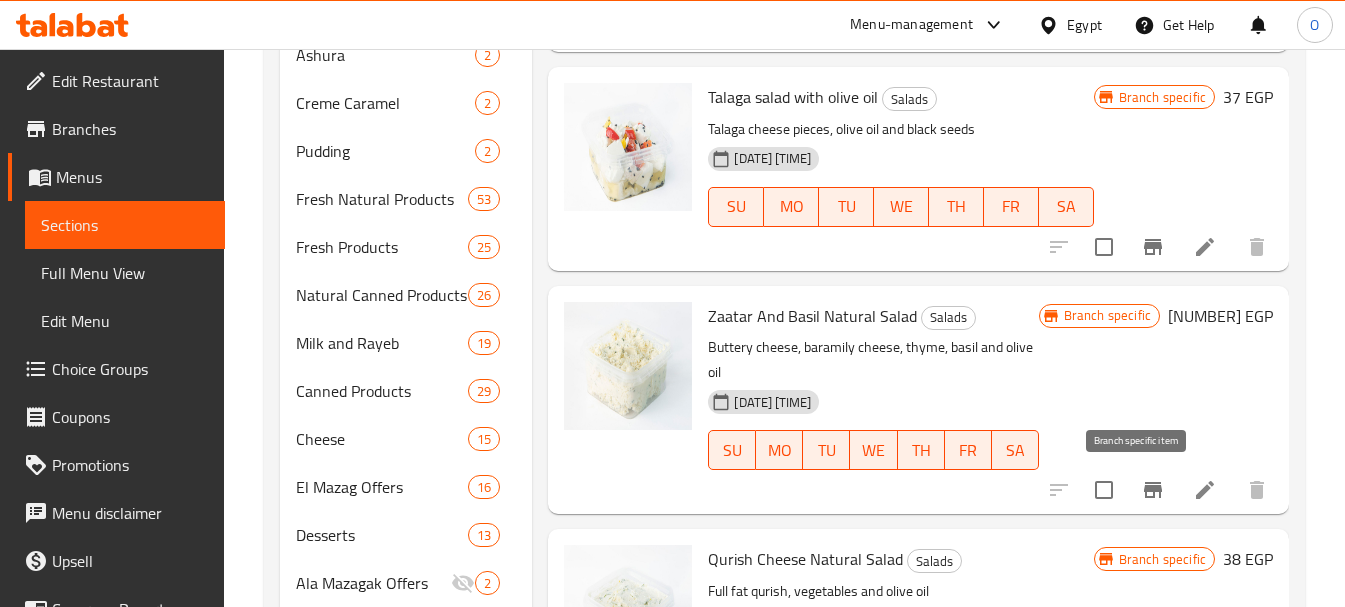 click at bounding box center (1153, 490) 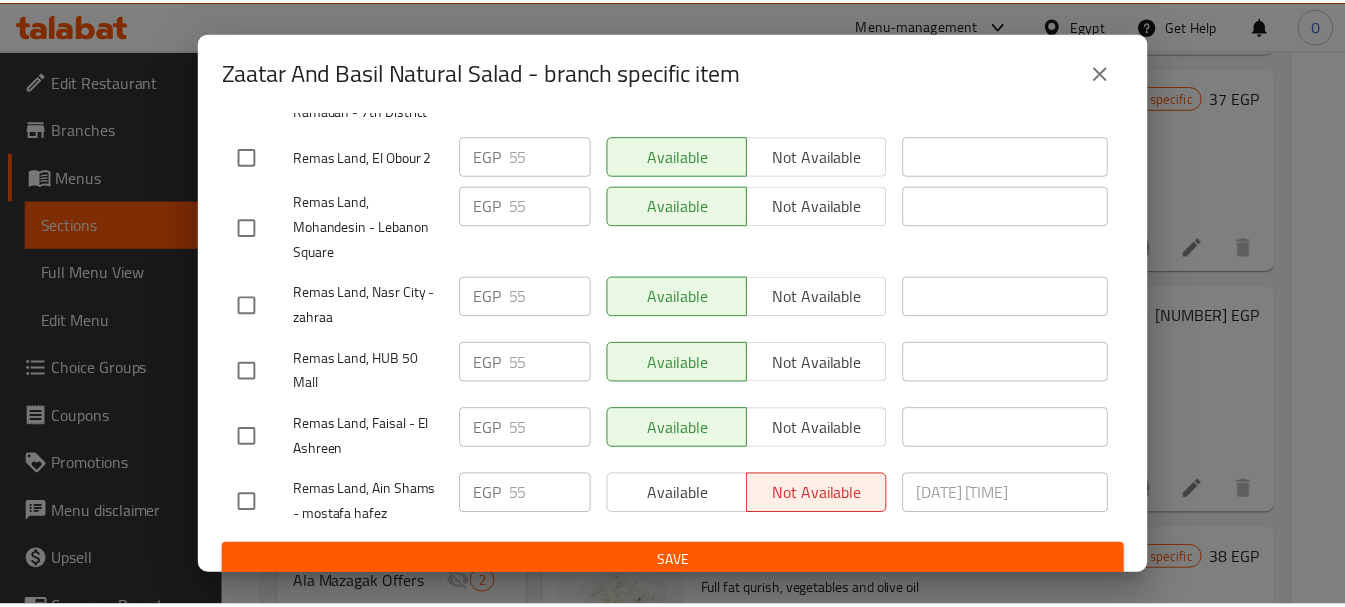 scroll, scrollTop: 2243, scrollLeft: 0, axis: vertical 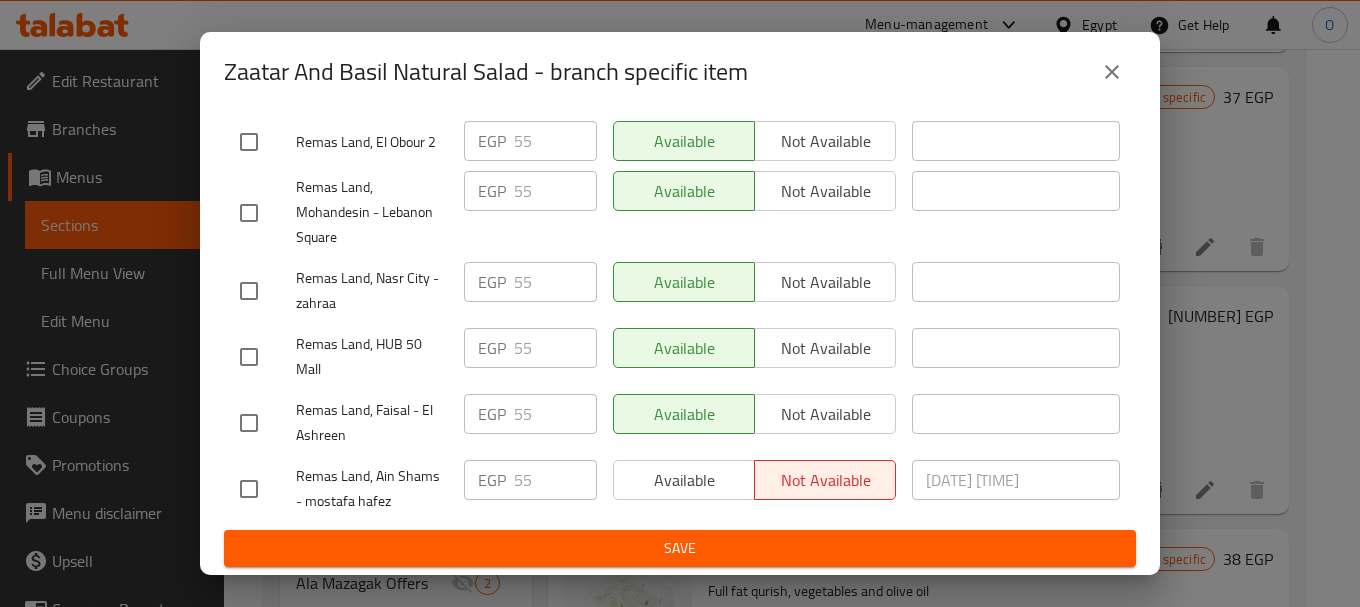 click at bounding box center (1112, 72) 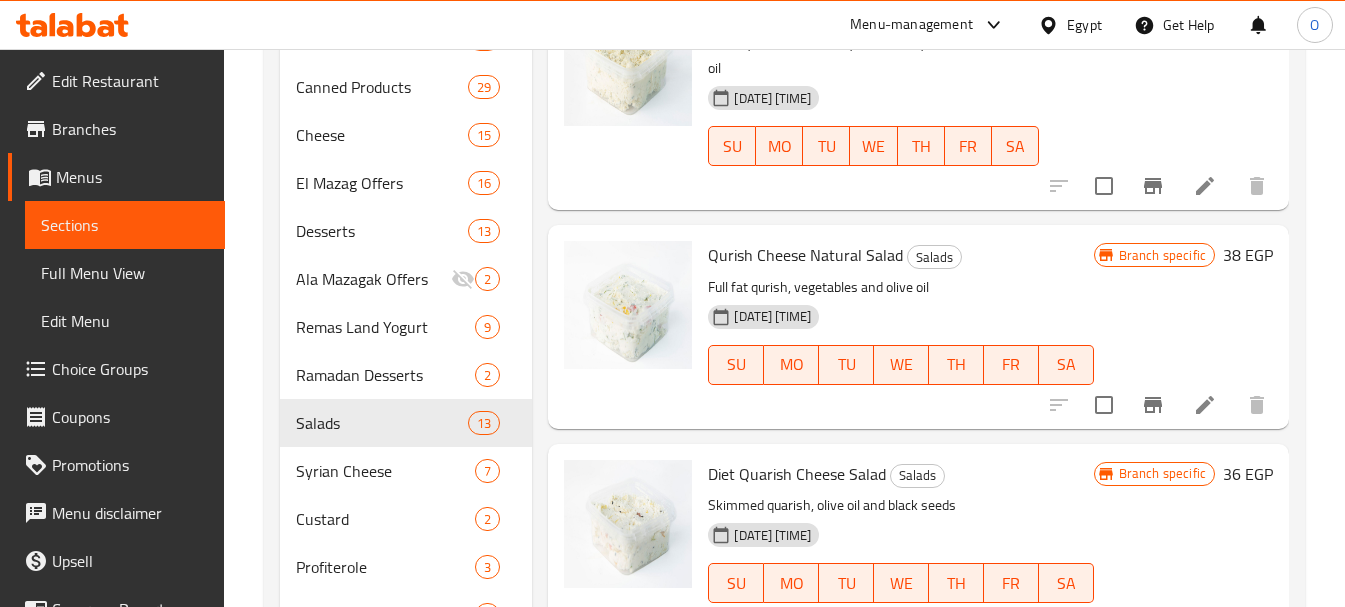 scroll, scrollTop: 1464, scrollLeft: 0, axis: vertical 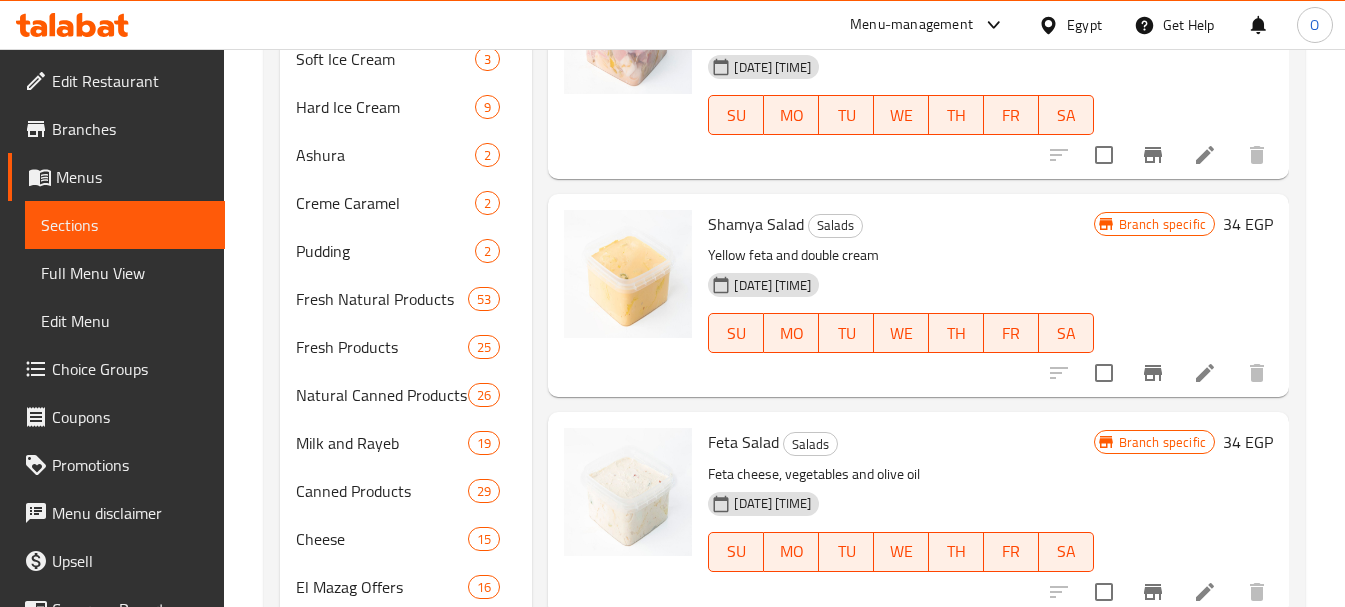 click at bounding box center (1153, 373) 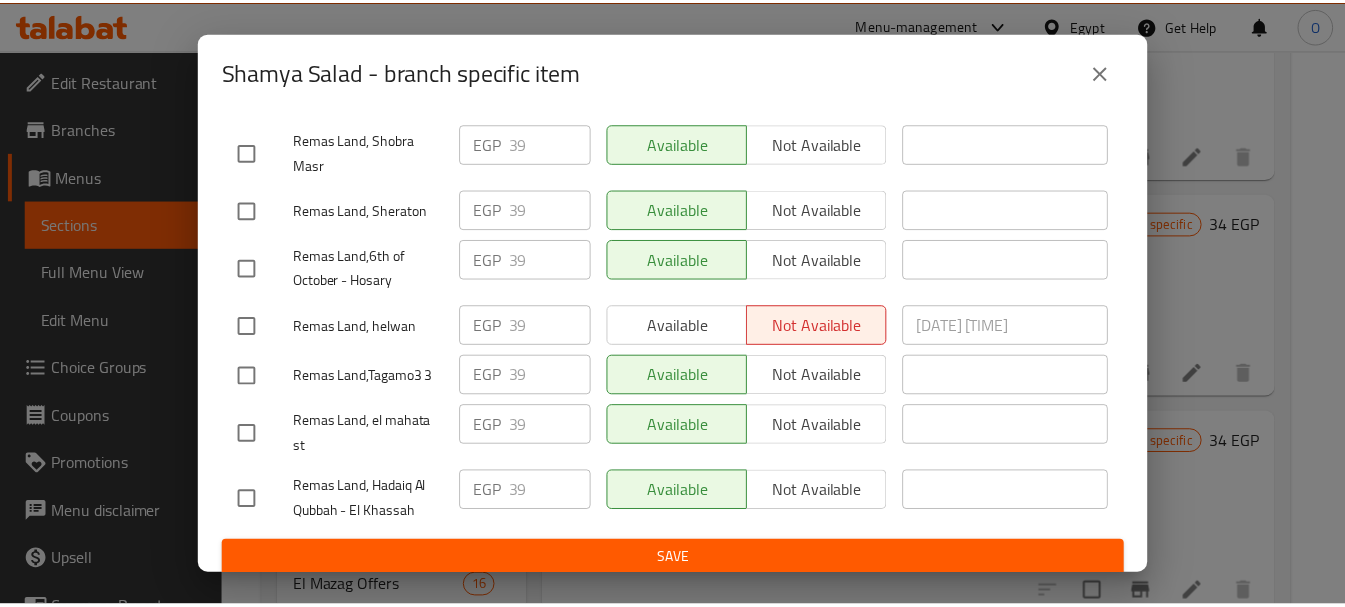 scroll, scrollTop: 2243, scrollLeft: 0, axis: vertical 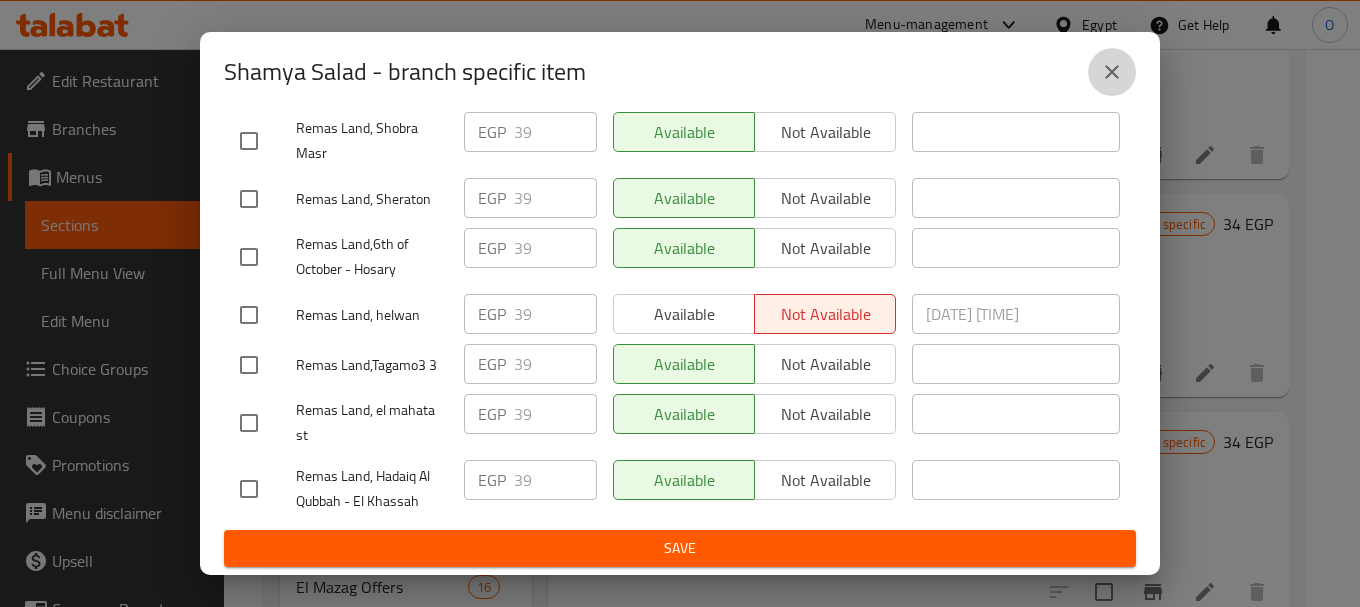 click at bounding box center (1112, 72) 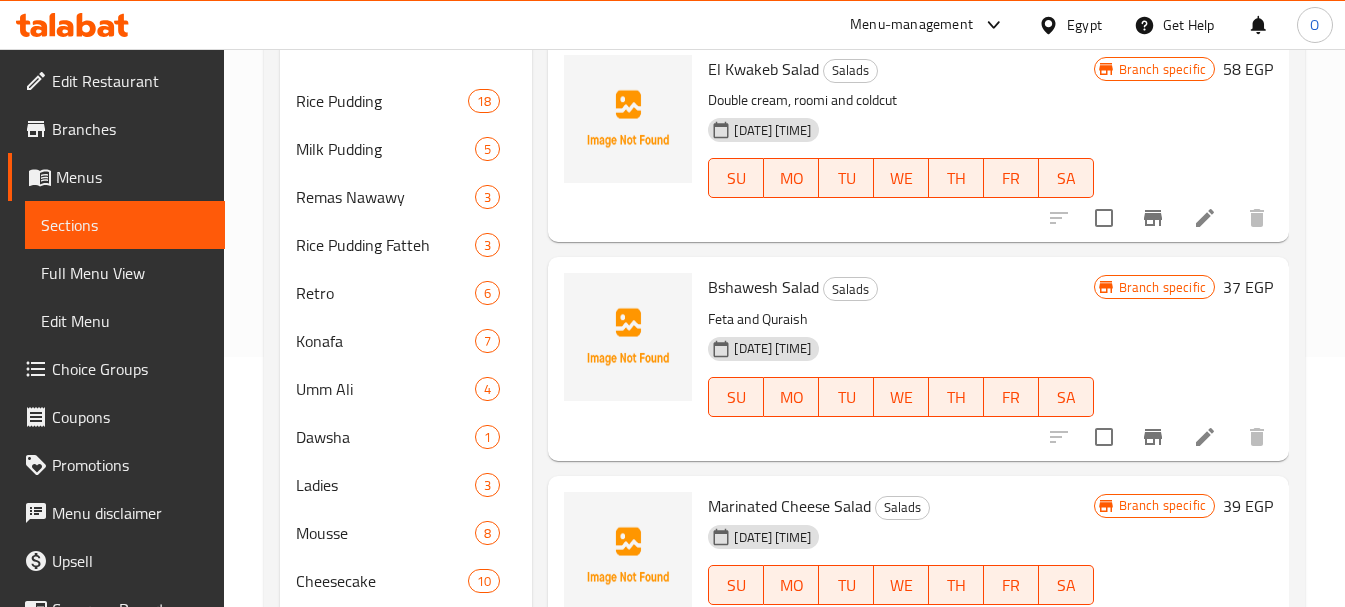 scroll, scrollTop: 264, scrollLeft: 0, axis: vertical 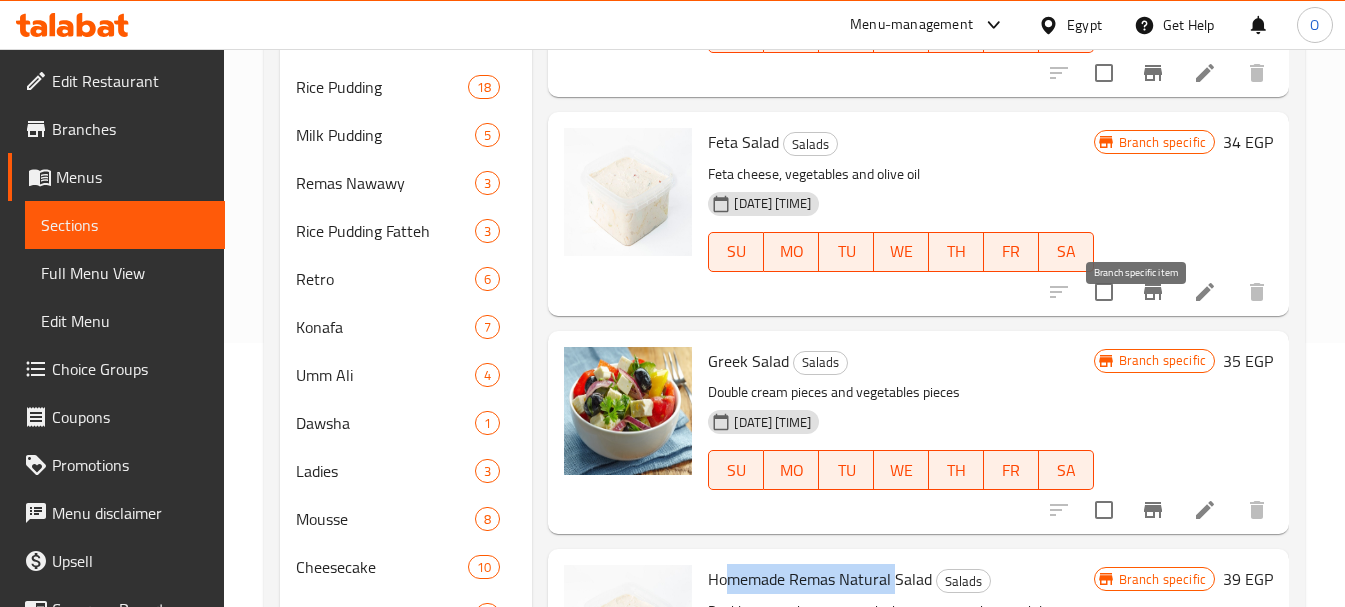 click at bounding box center [1153, 292] 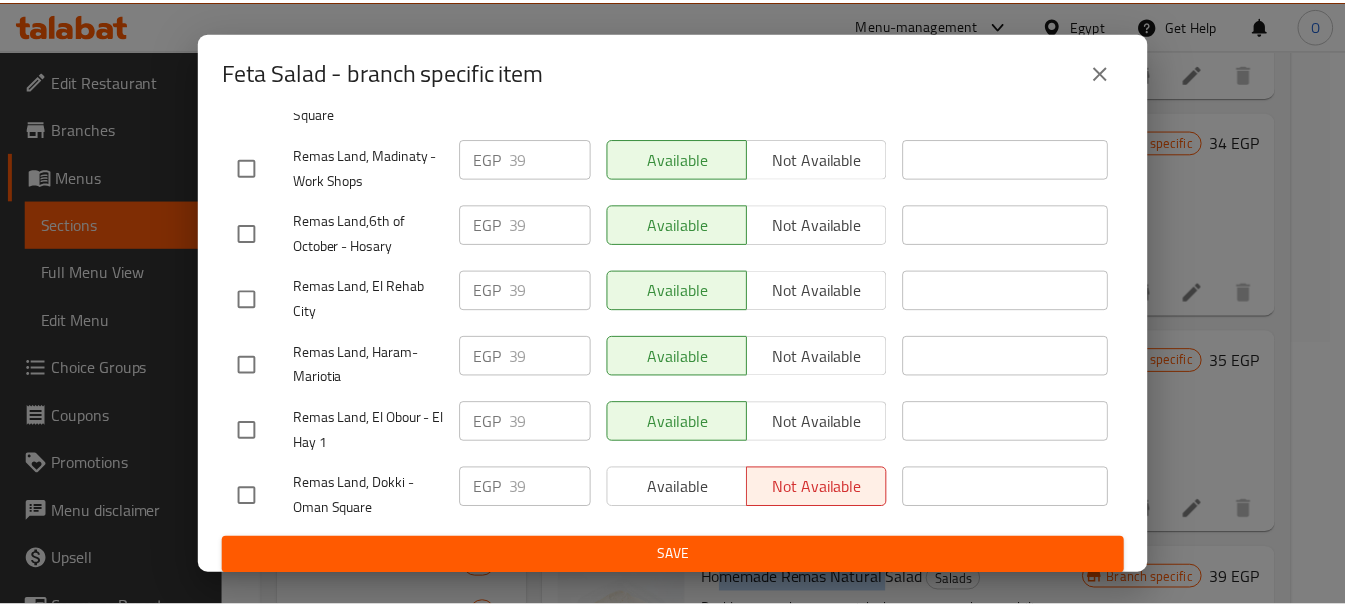 scroll, scrollTop: 2243, scrollLeft: 0, axis: vertical 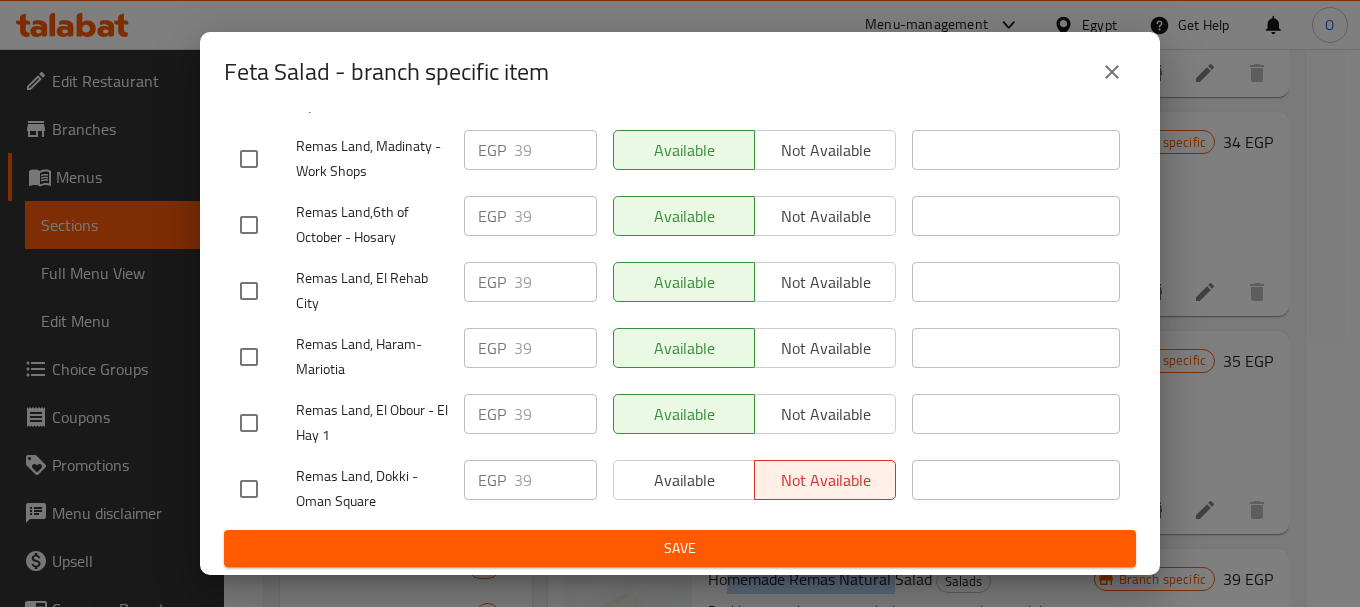 click at bounding box center (1112, 72) 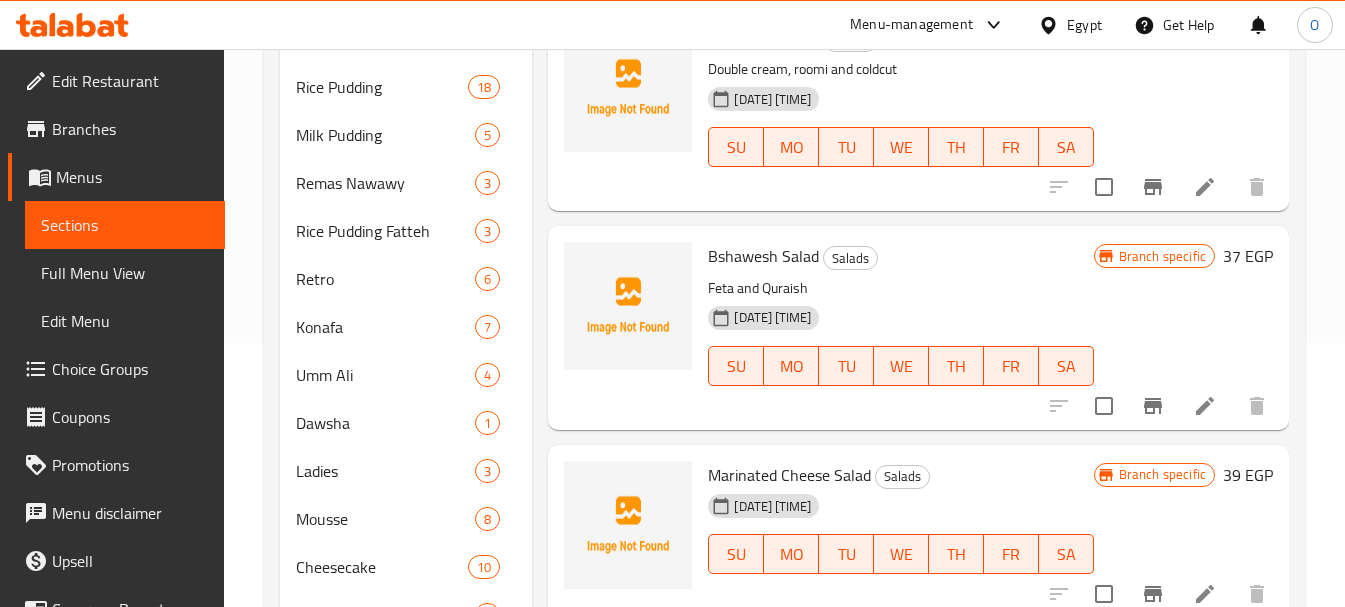 scroll, scrollTop: 0, scrollLeft: 0, axis: both 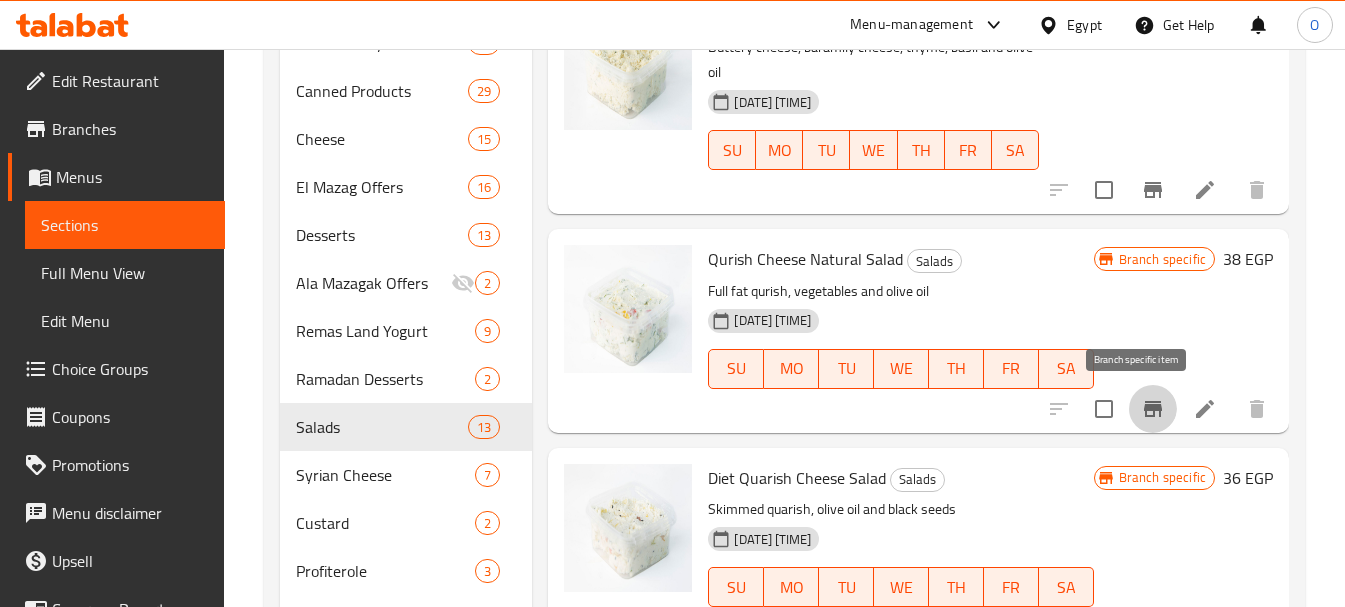 click at bounding box center [1153, 409] 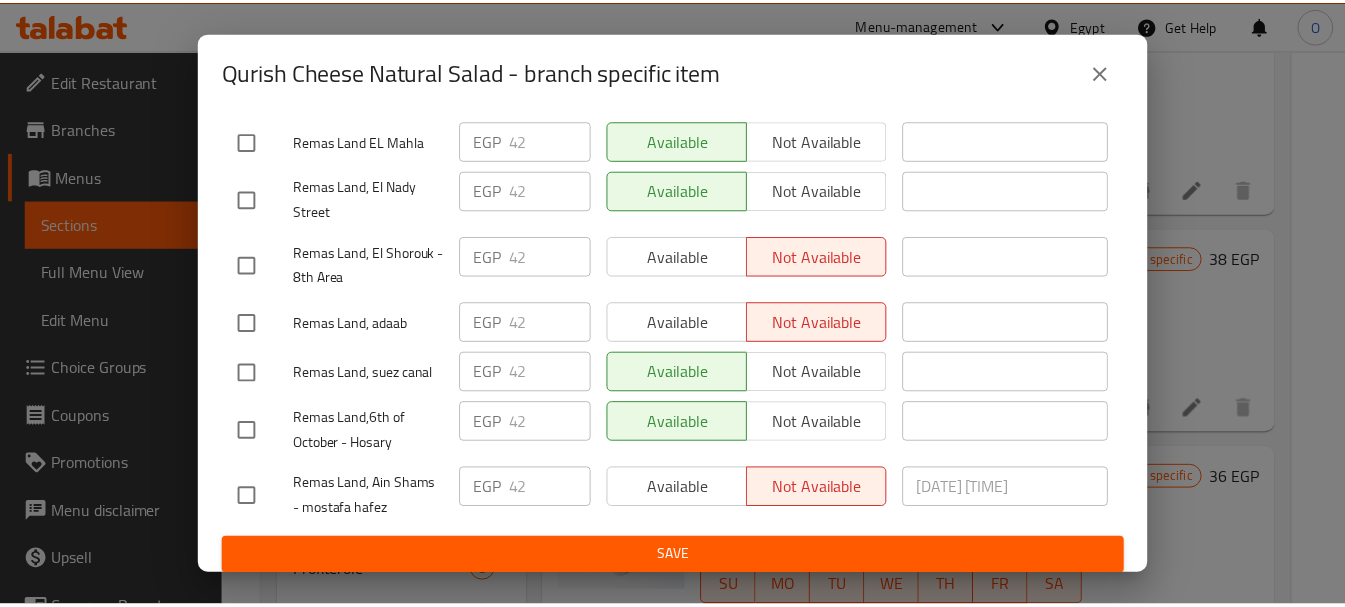 scroll, scrollTop: 2243, scrollLeft: 0, axis: vertical 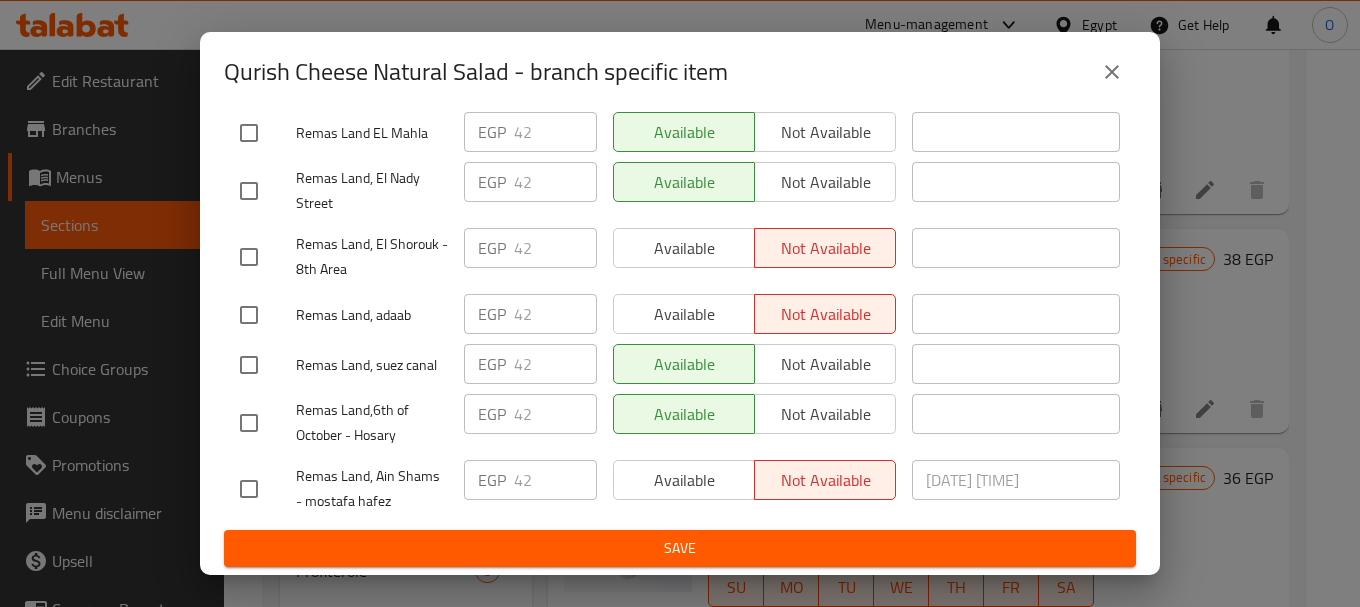 click 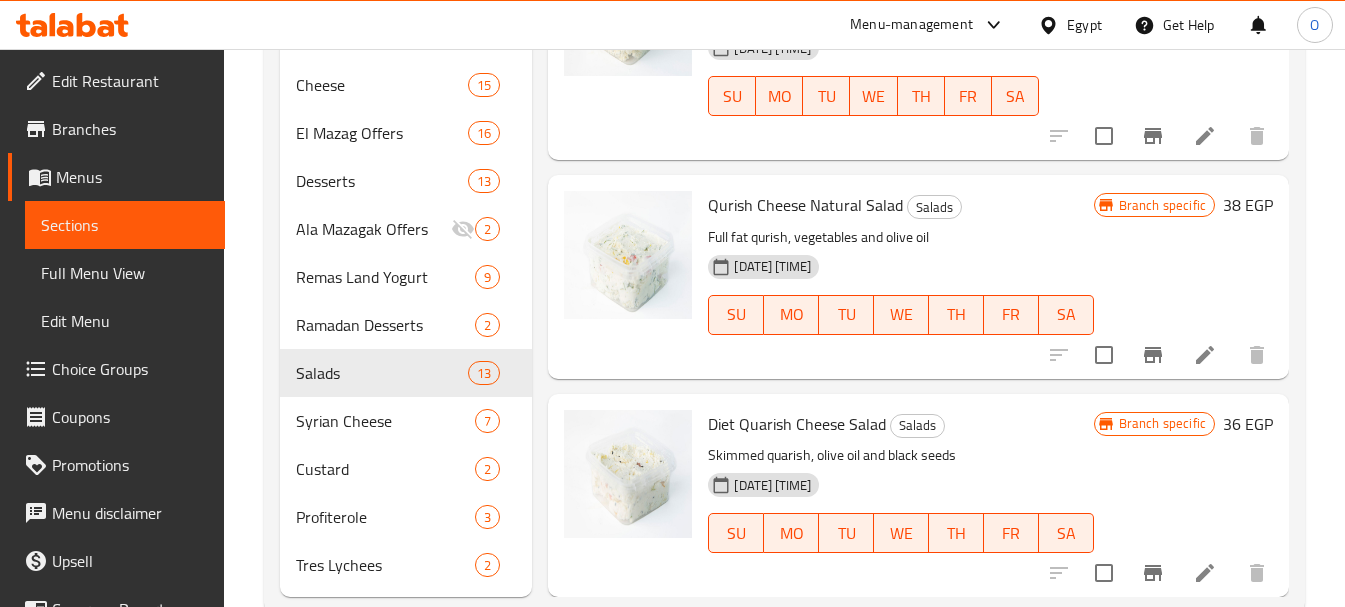 scroll, scrollTop: 1464, scrollLeft: 0, axis: vertical 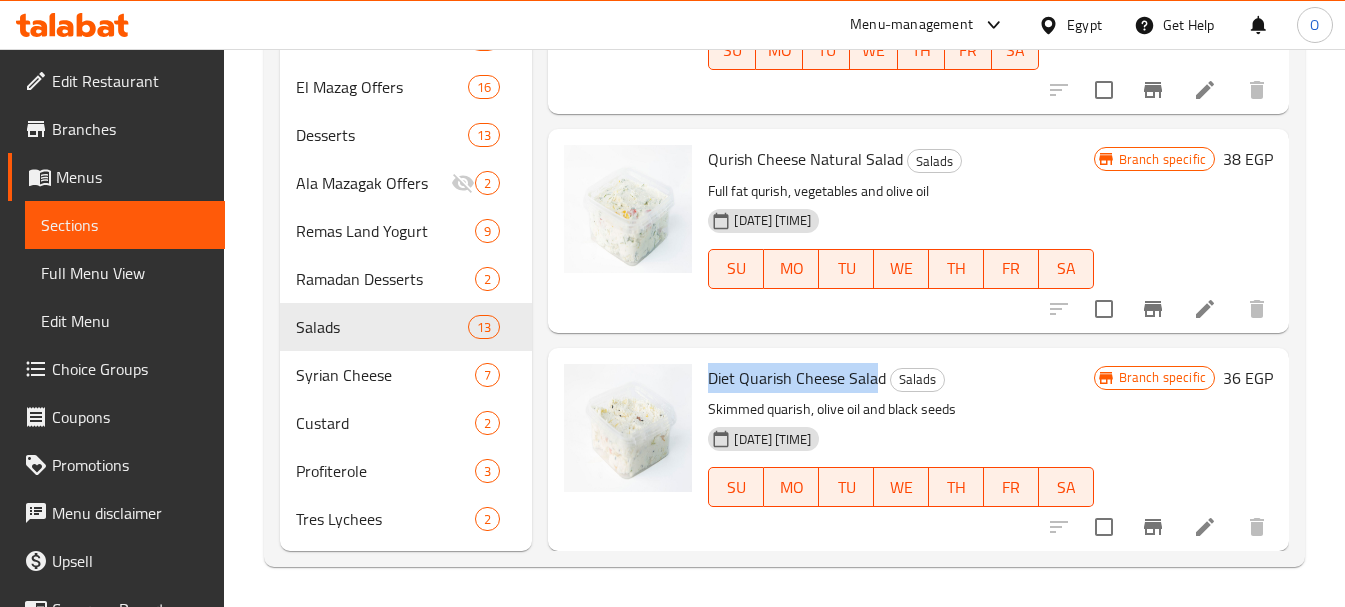 drag, startPoint x: 709, startPoint y: 378, endPoint x: 876, endPoint y: 379, distance: 167.00299 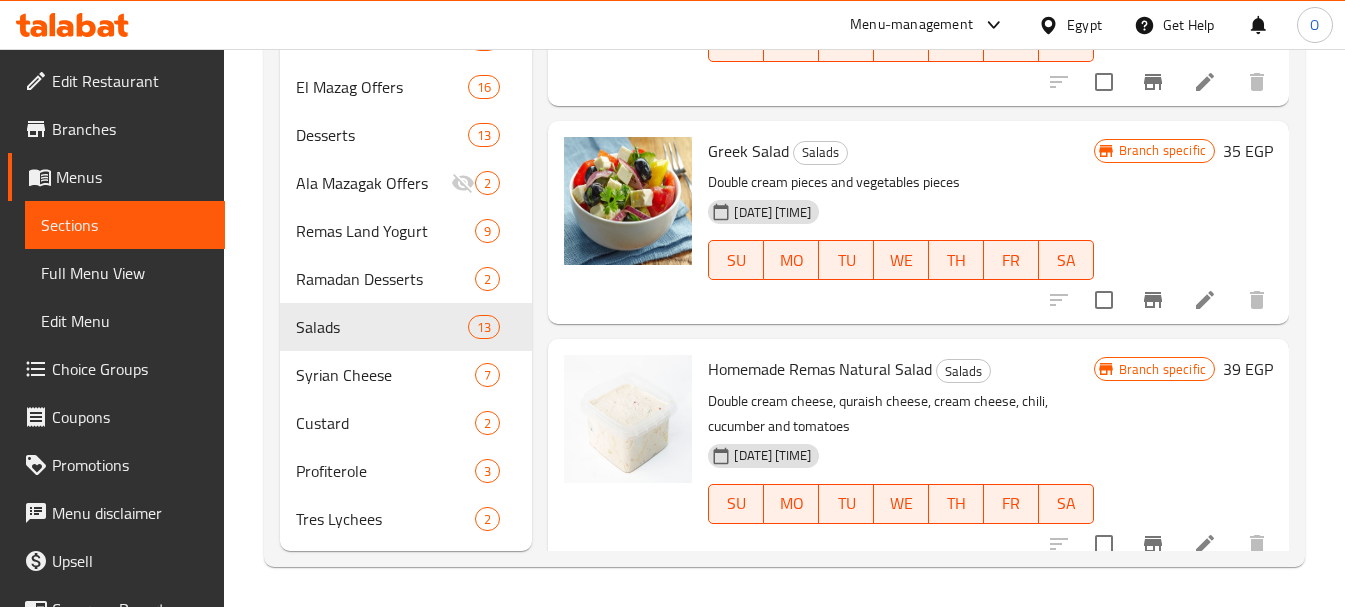 scroll, scrollTop: 0, scrollLeft: 0, axis: both 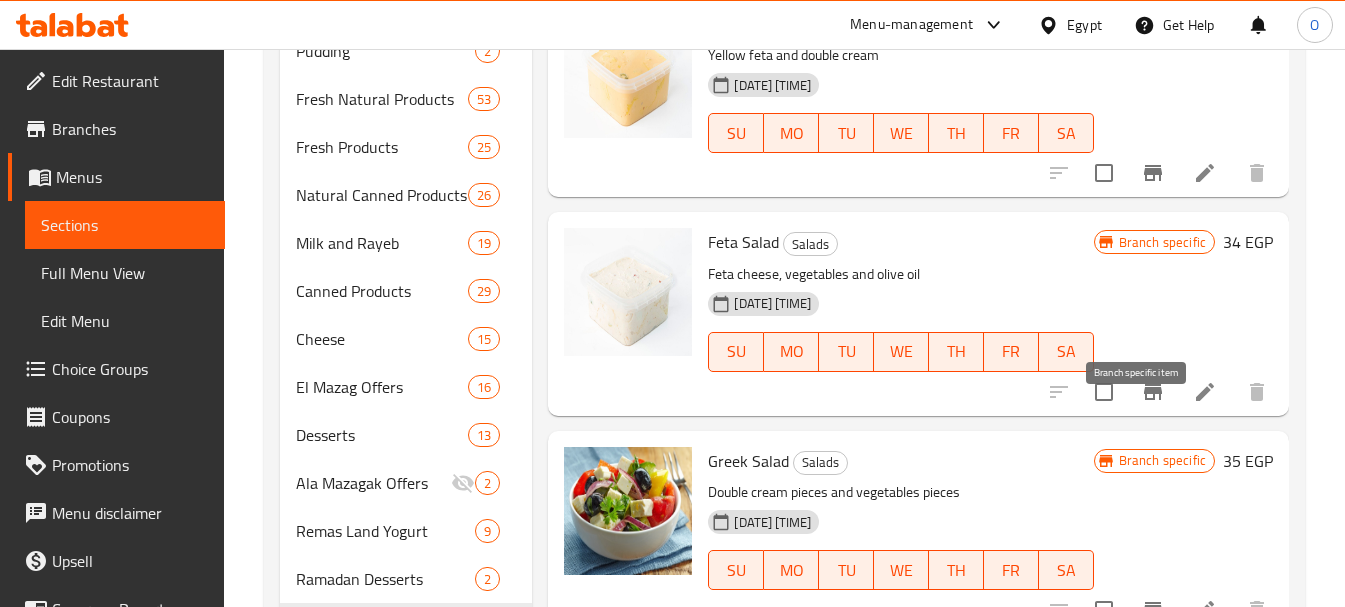 click at bounding box center [1153, 392] 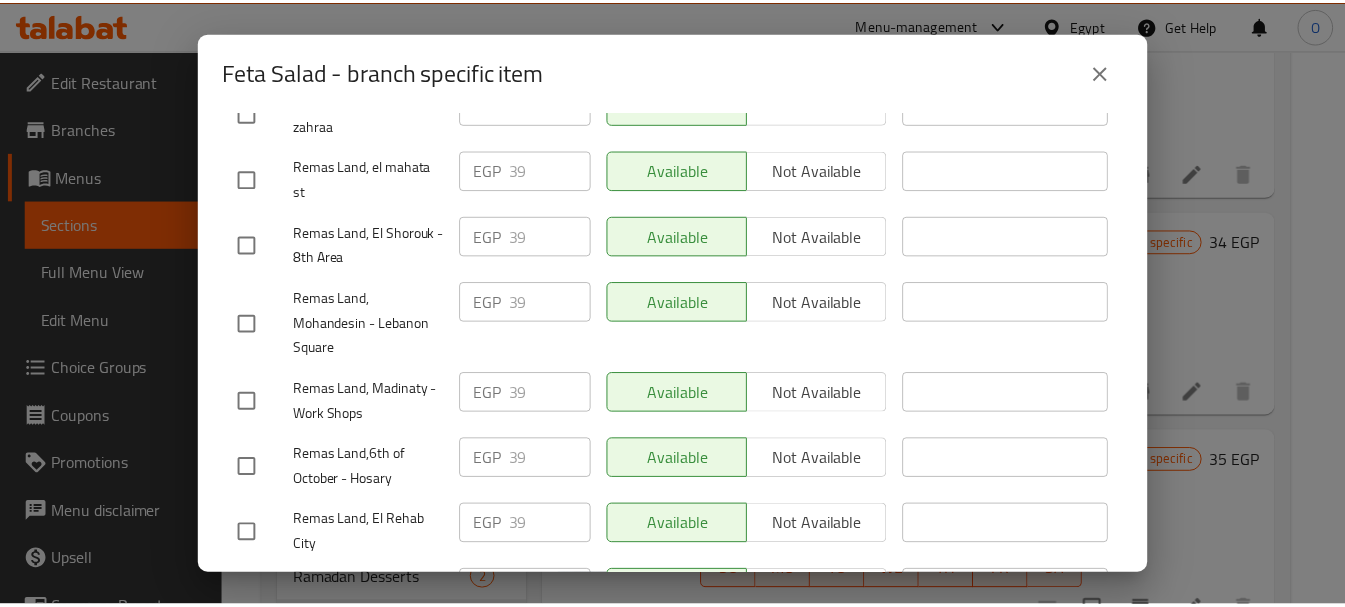 scroll, scrollTop: 2243, scrollLeft: 0, axis: vertical 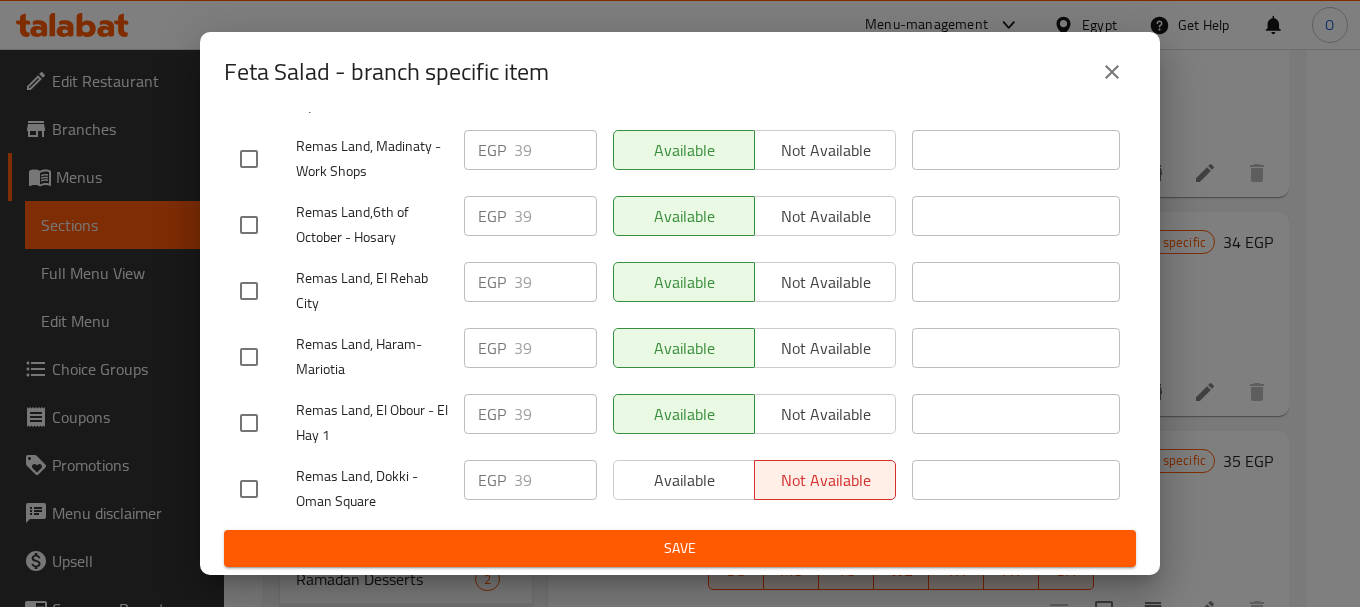 click at bounding box center (1112, 72) 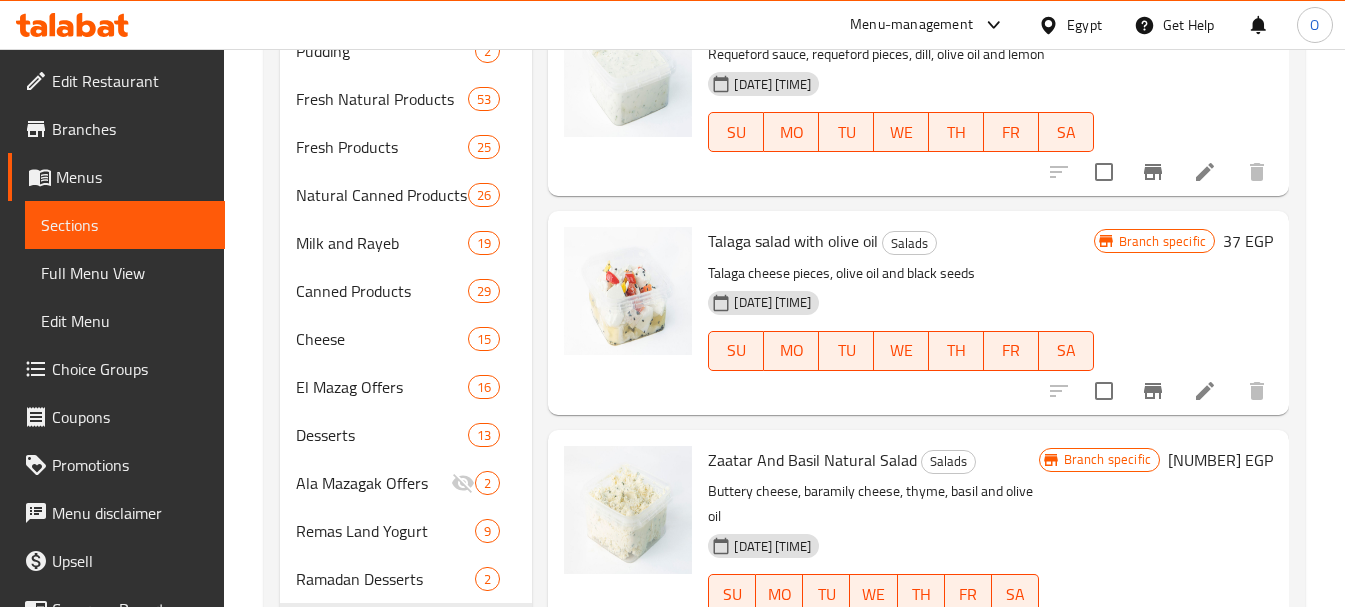 scroll, scrollTop: 1149, scrollLeft: 0, axis: vertical 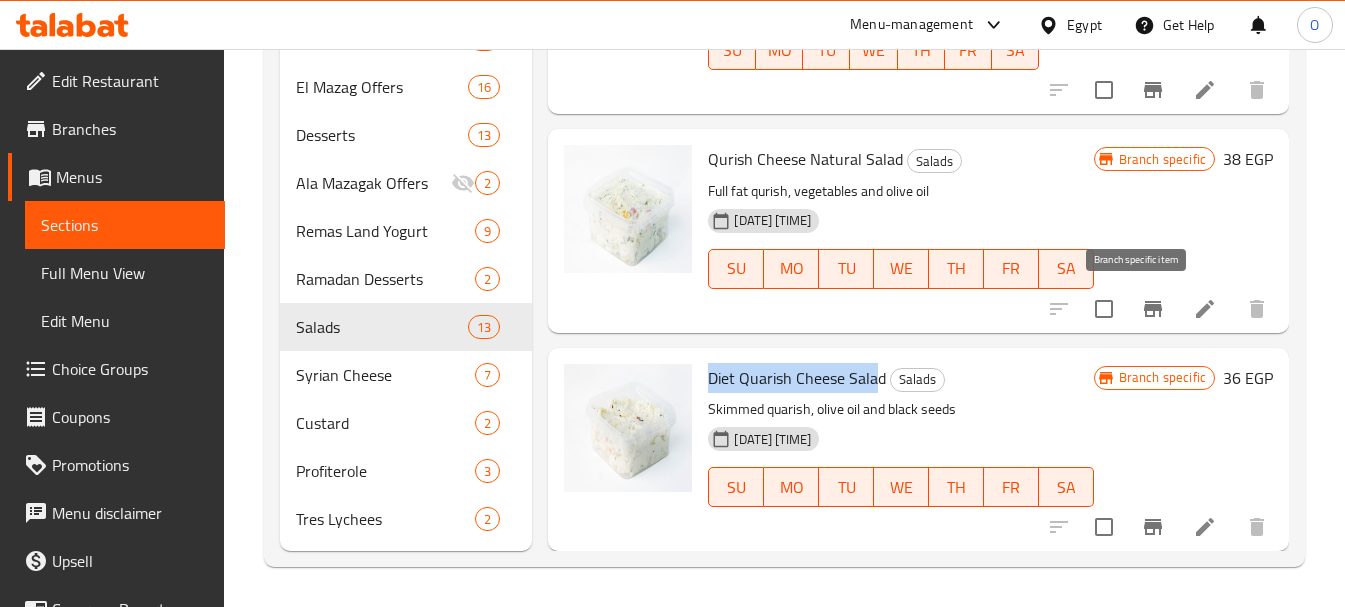 click at bounding box center (1153, 309) 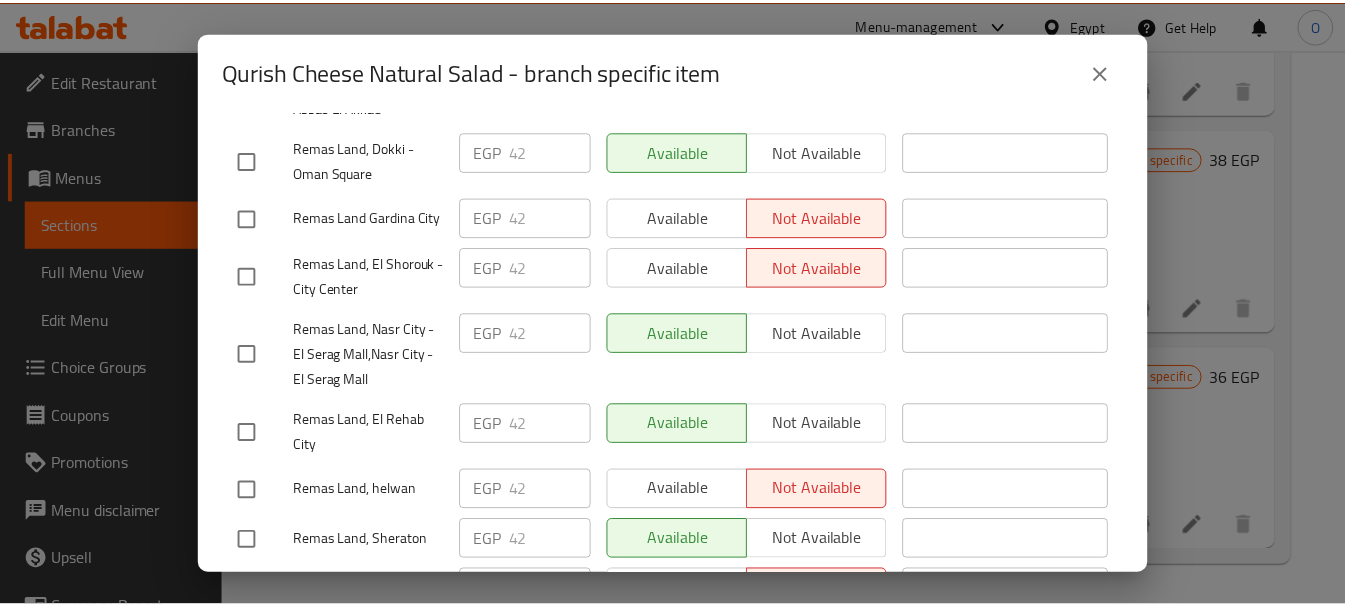 scroll, scrollTop: 1000, scrollLeft: 0, axis: vertical 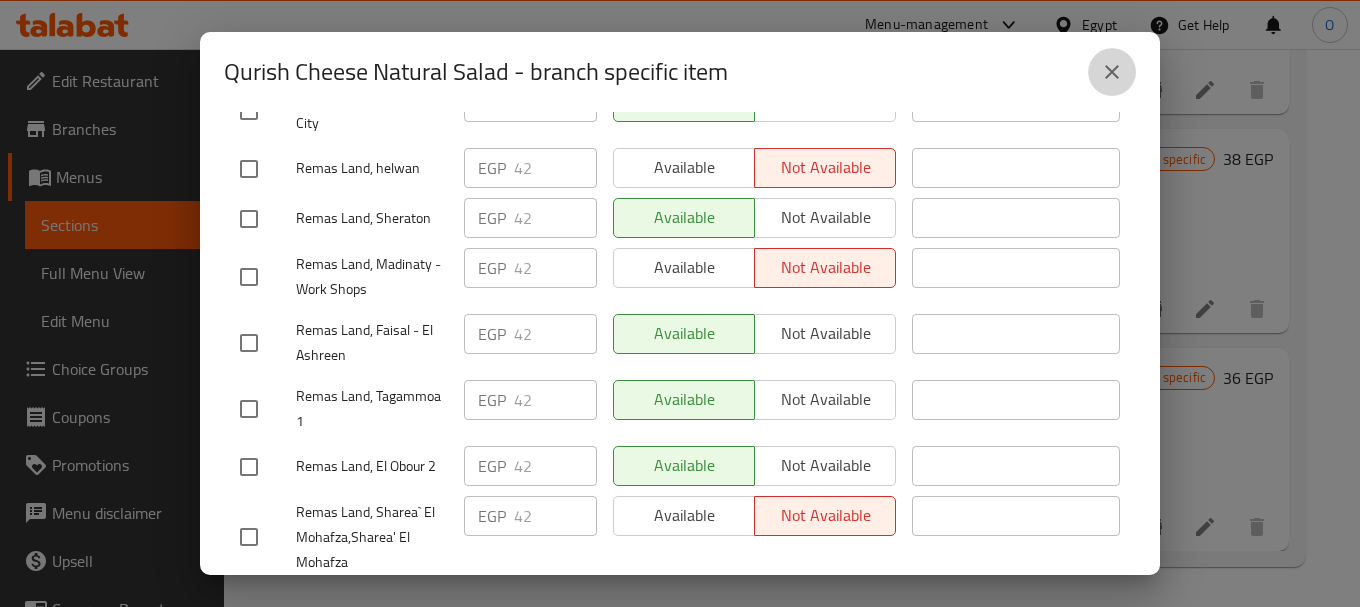 click 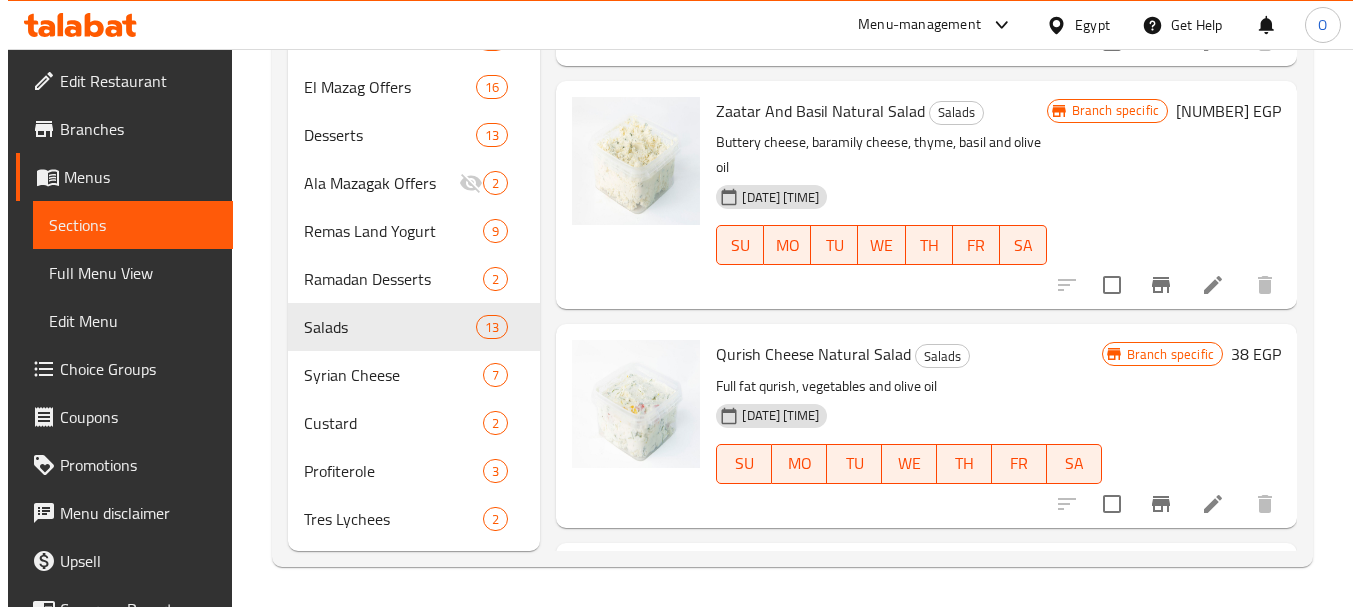 scroll, scrollTop: 1149, scrollLeft: 0, axis: vertical 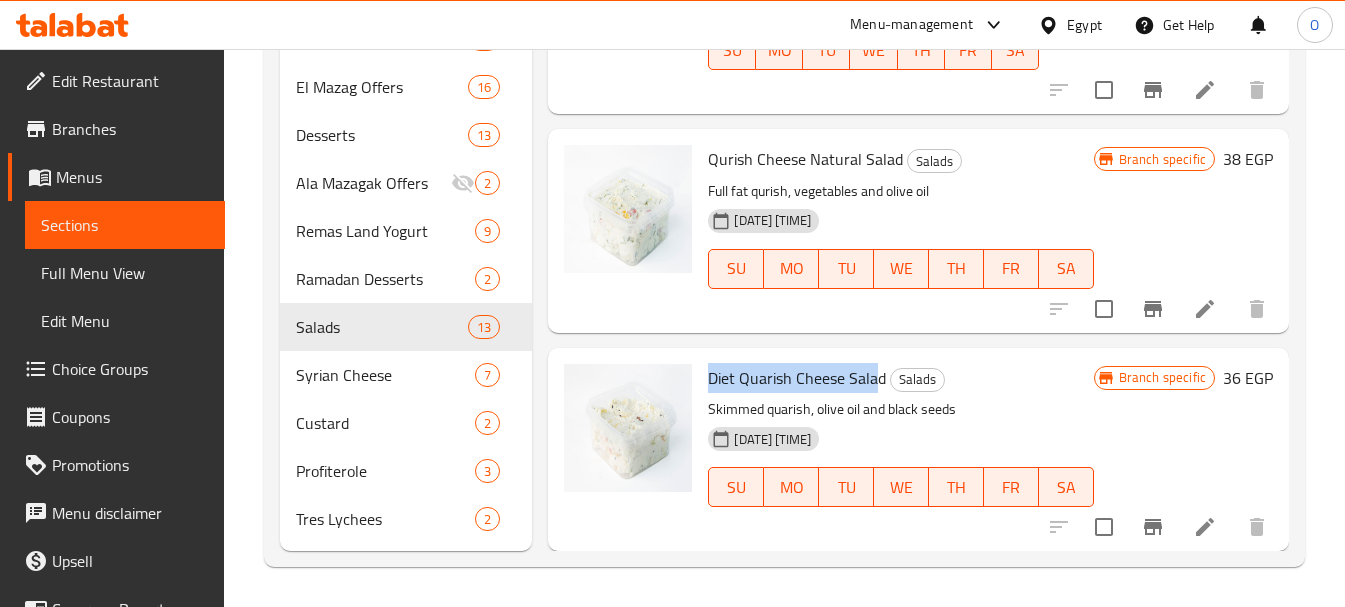 click on "Diet Quarish Cheese Salad" at bounding box center (797, 378) 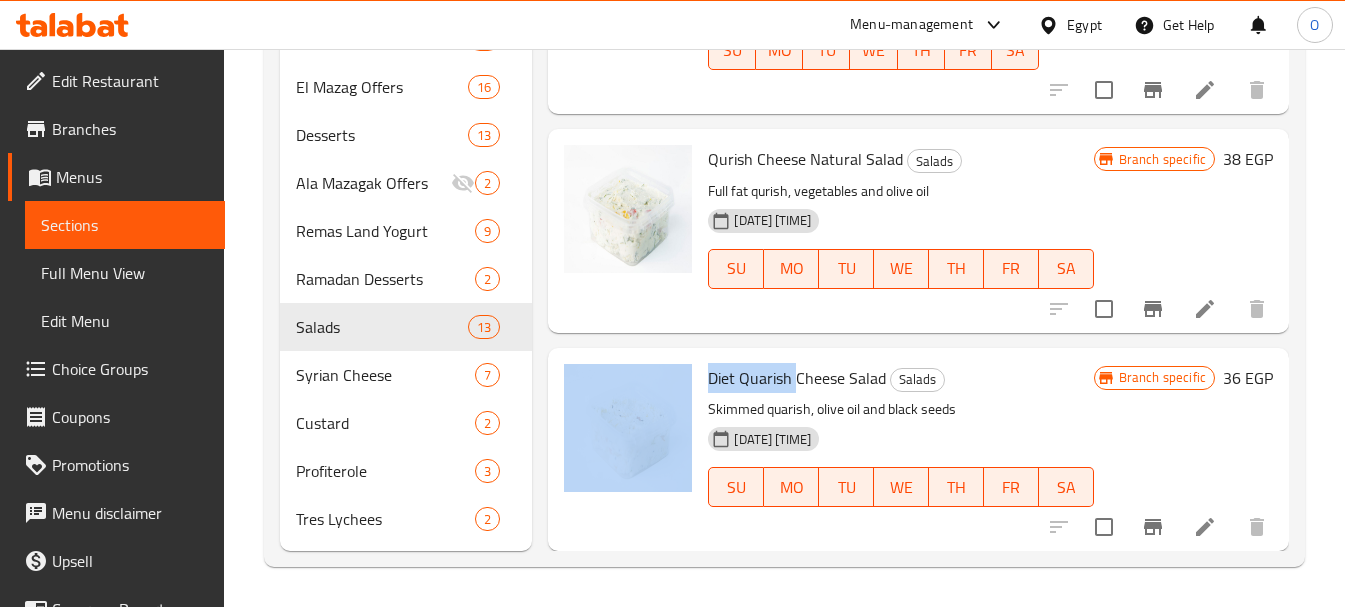 click on "Diet Quarish Cheese Salad   Salads Skimmed quarish, olive oil and black seeds 26-06-2025 02:48 PM SU MO TU WE TH FR SA Branch specific 36   EGP" at bounding box center (918, 449) 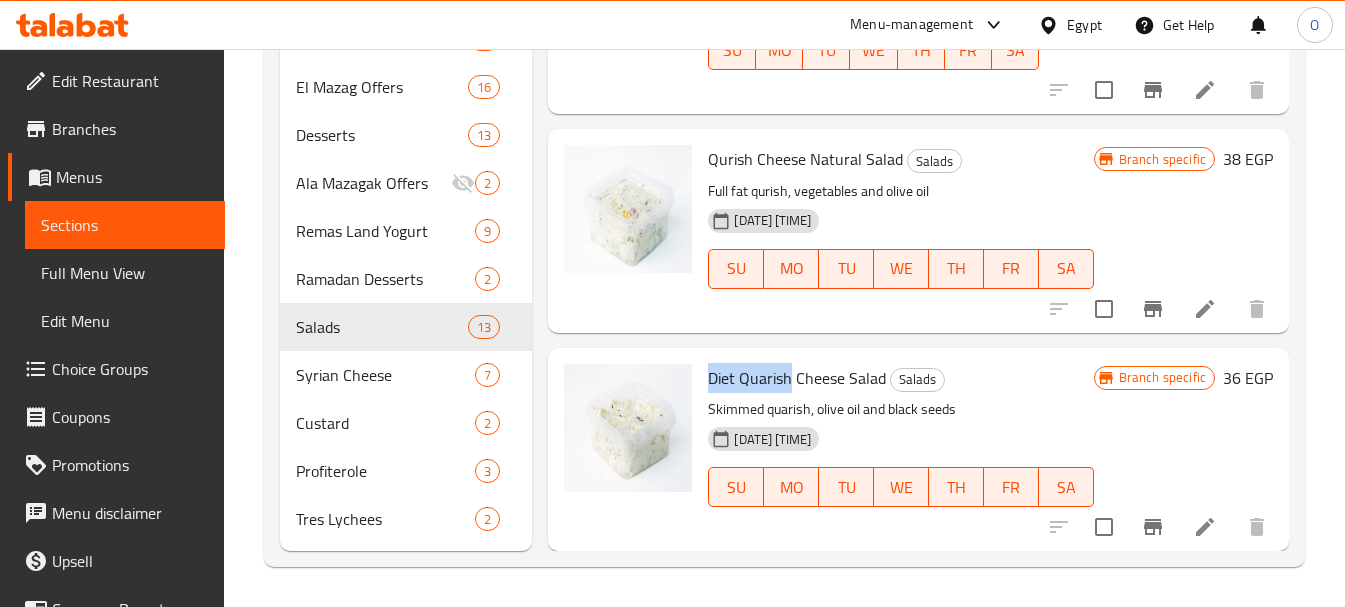 drag, startPoint x: 790, startPoint y: 391, endPoint x: 705, endPoint y: 374, distance: 86.683334 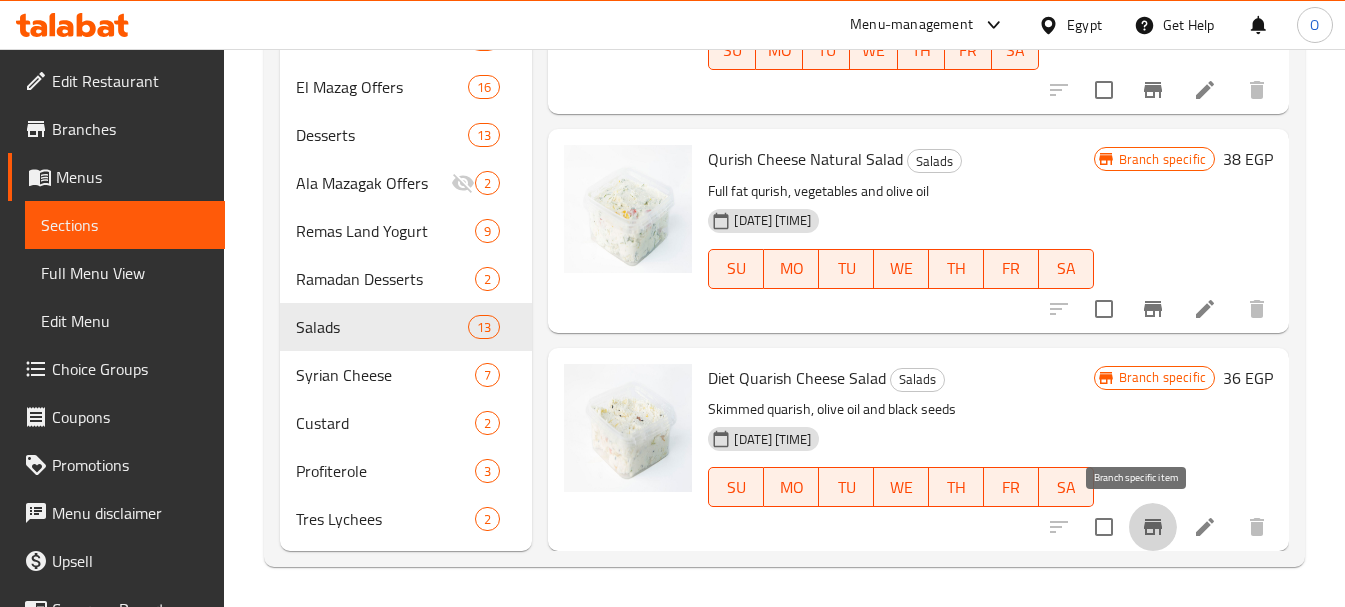 click at bounding box center (1153, 527) 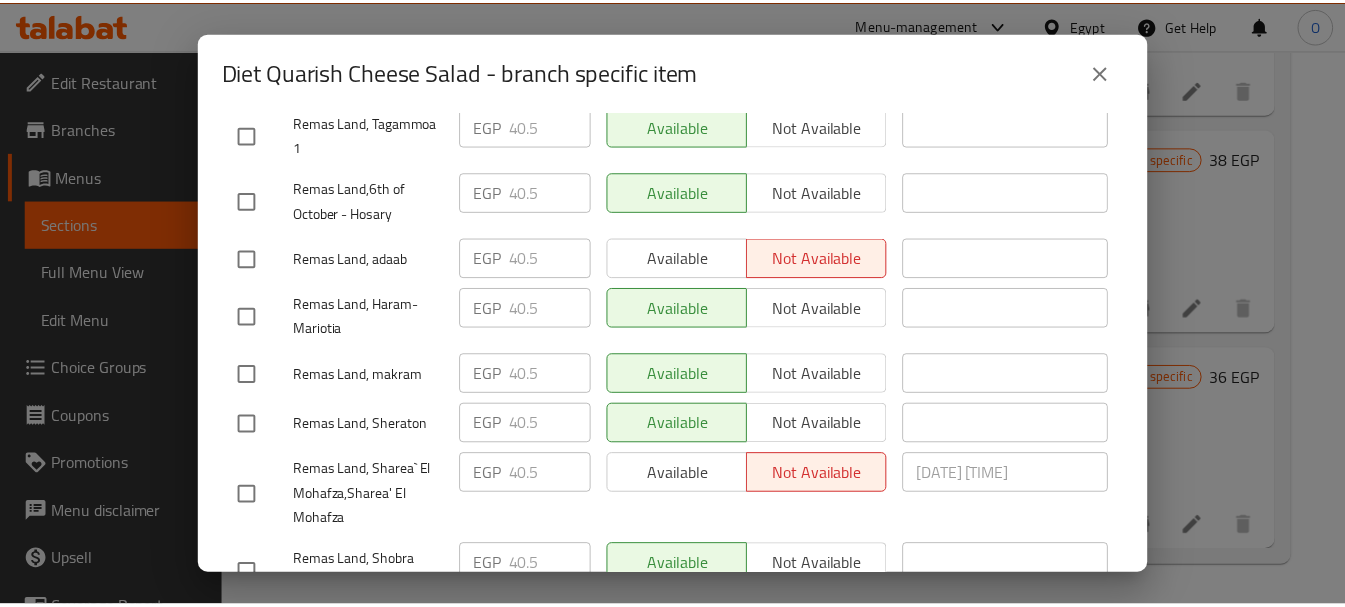 scroll, scrollTop: 2243, scrollLeft: 0, axis: vertical 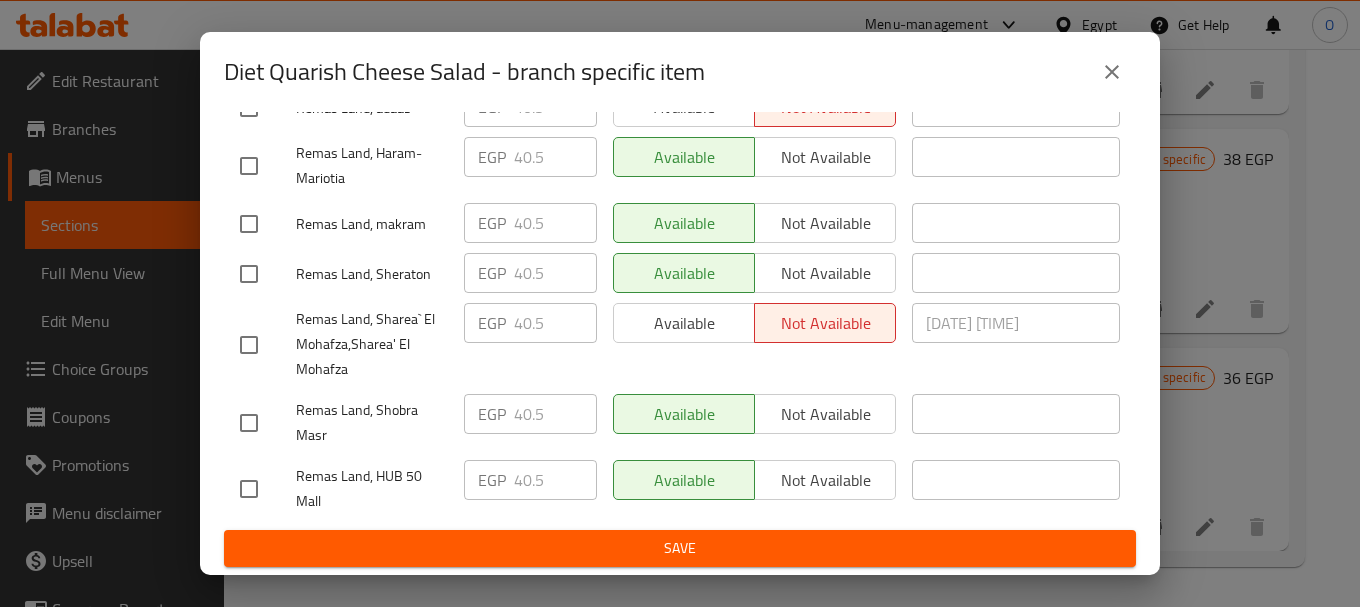 click 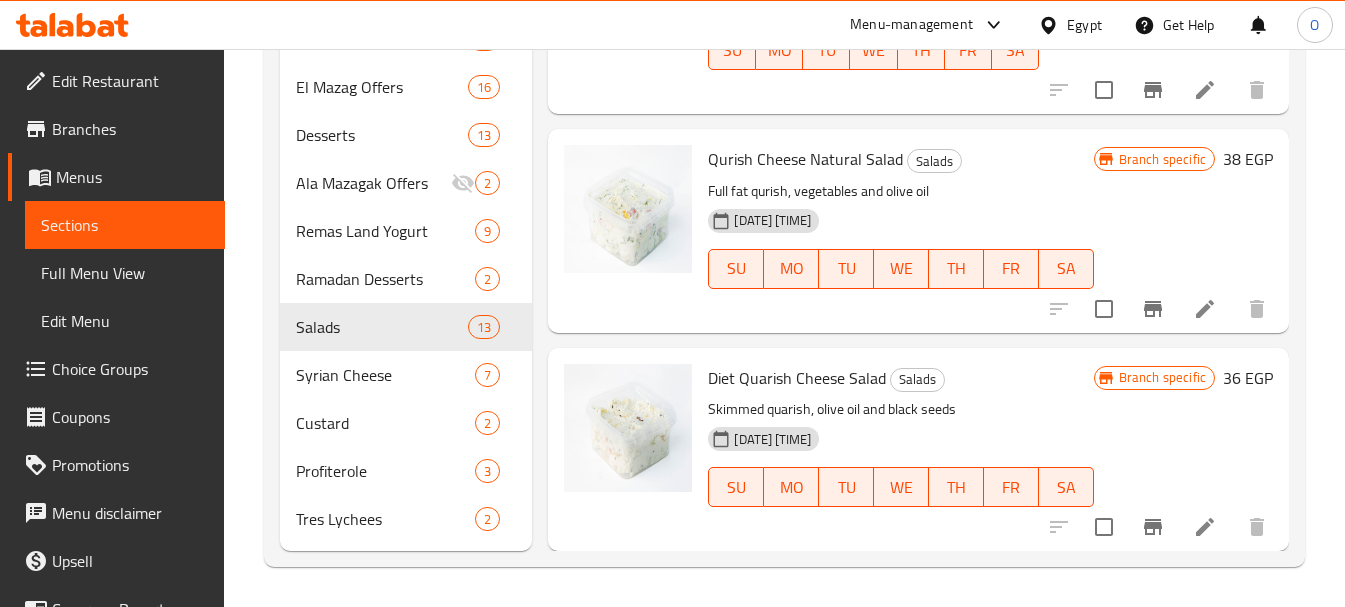 click on "Qurish Cheese Natural Salad" at bounding box center (805, 159) 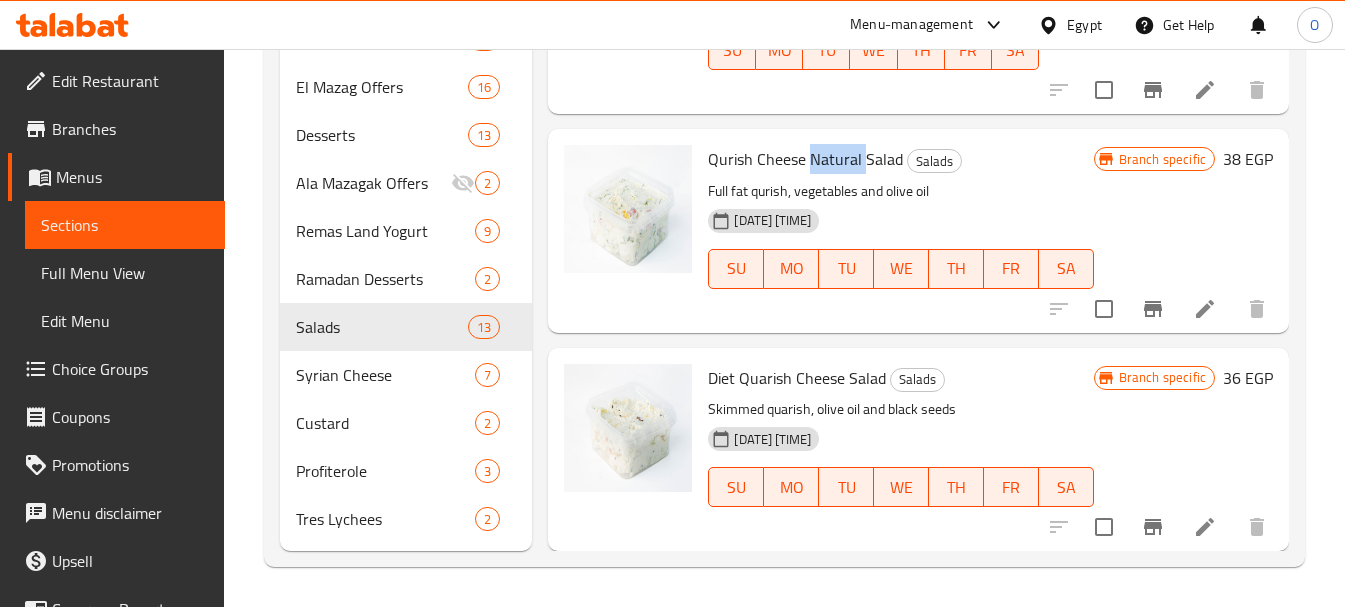 click on "Qurish Cheese Natural Salad" at bounding box center [805, 159] 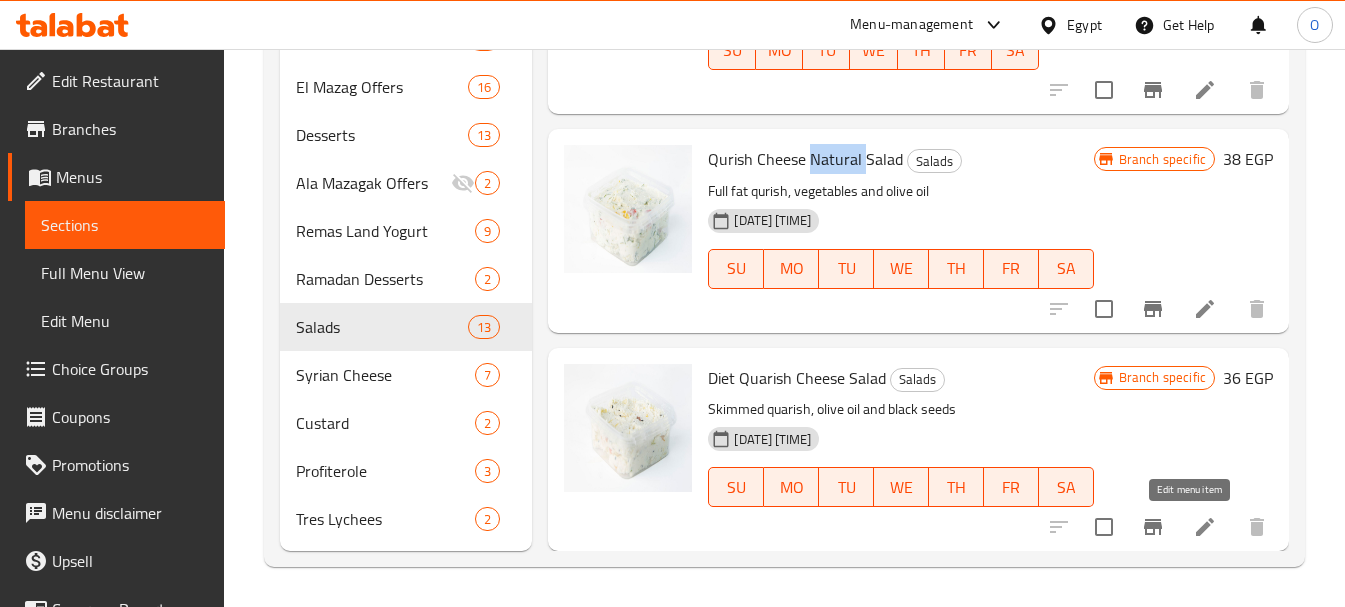click 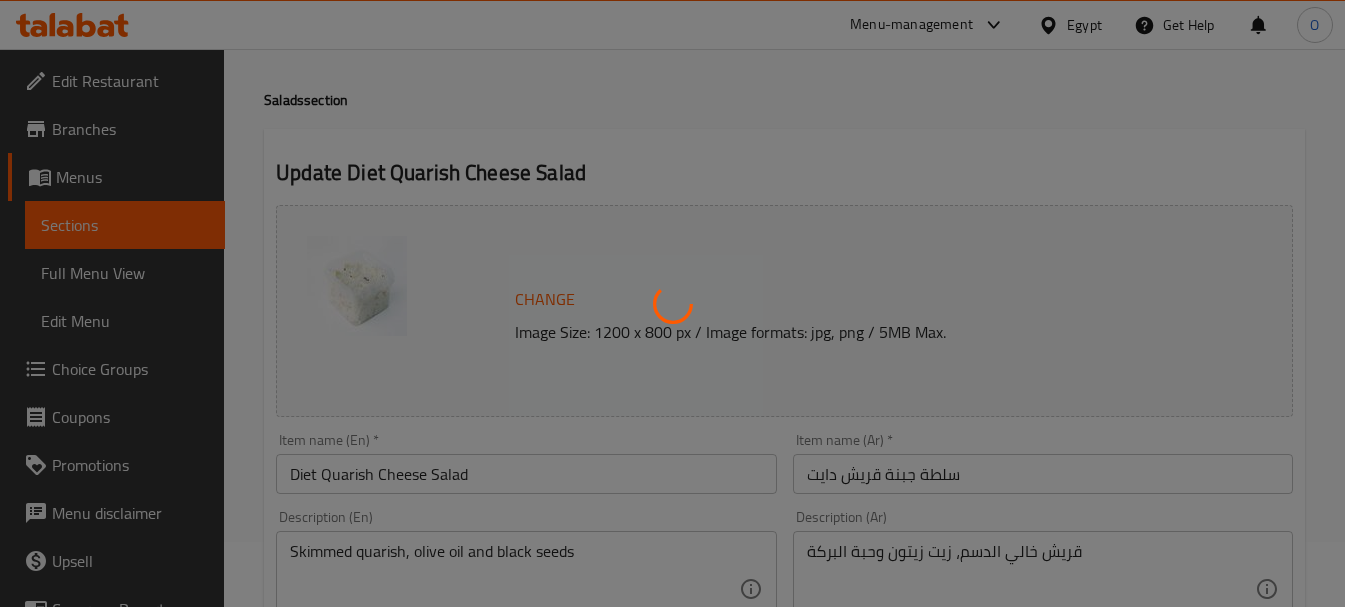 scroll, scrollTop: 100, scrollLeft: 0, axis: vertical 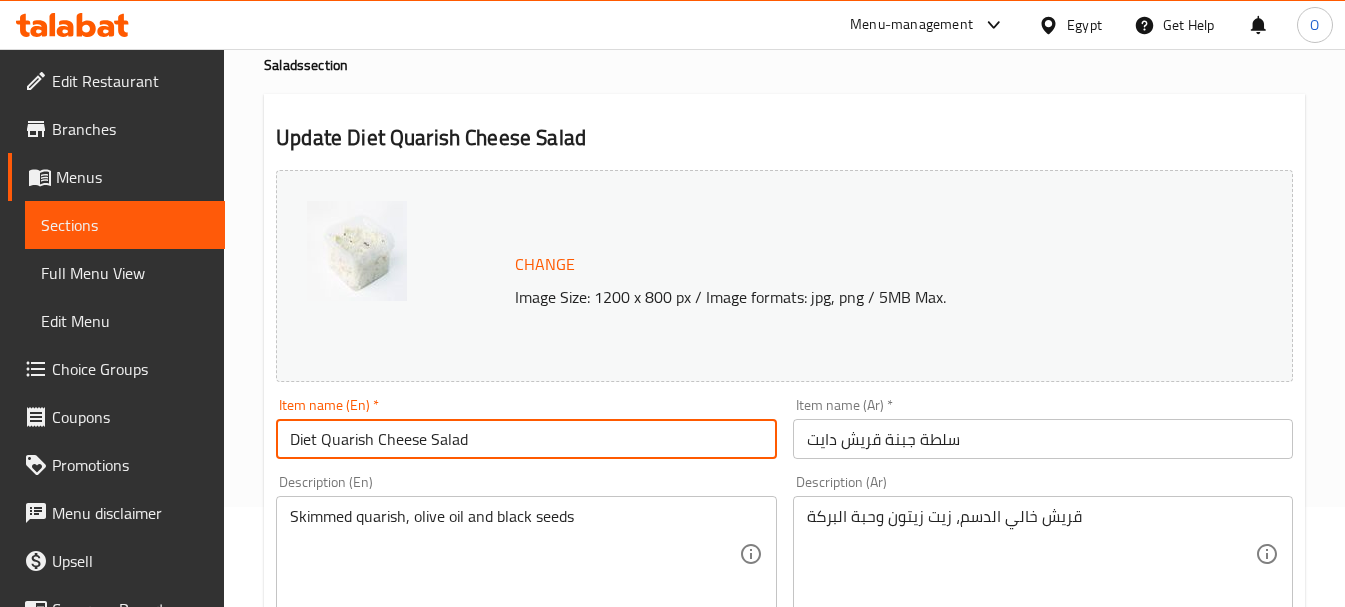 click on "Diet Quarish Cheese Salad" at bounding box center [526, 439] 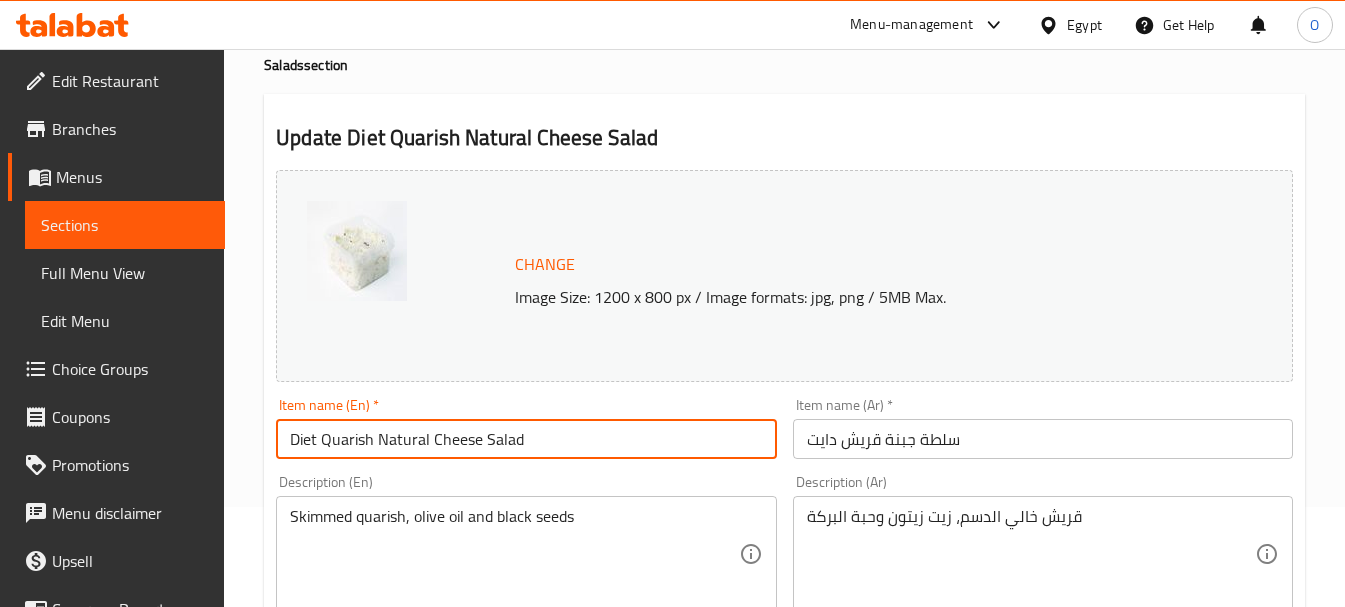 paste on "Natural" 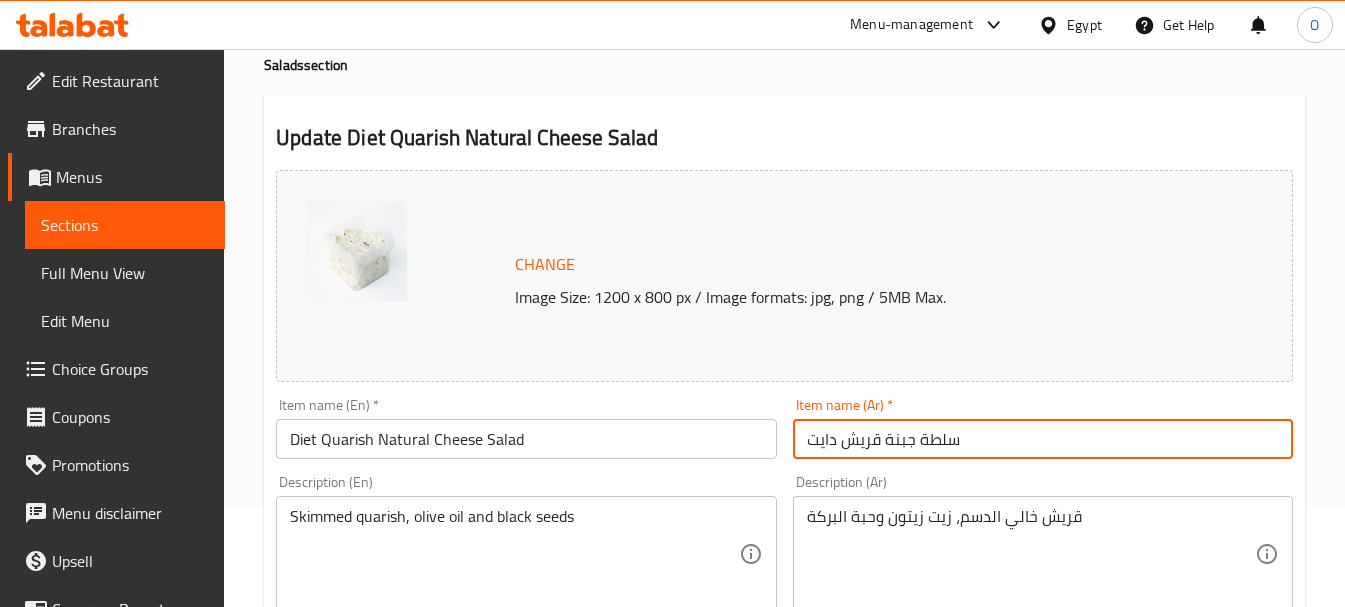 click on "سلطة جبنة قريش دايت" at bounding box center (1043, 439) 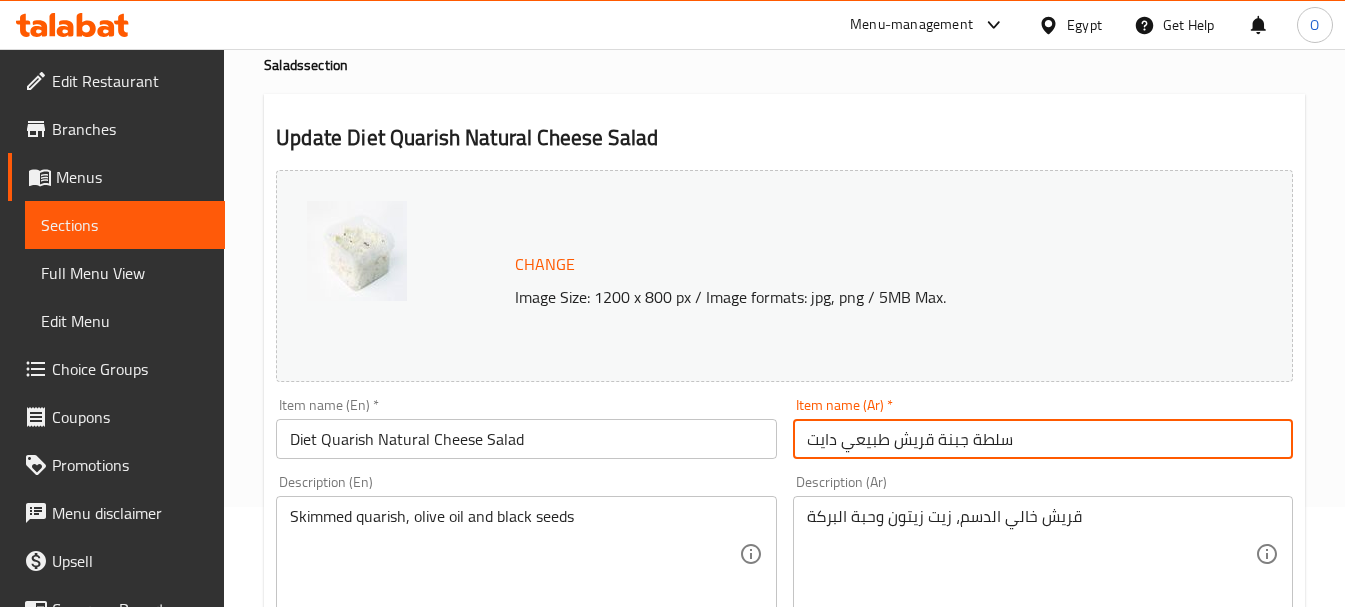 scroll, scrollTop: 135, scrollLeft: 0, axis: vertical 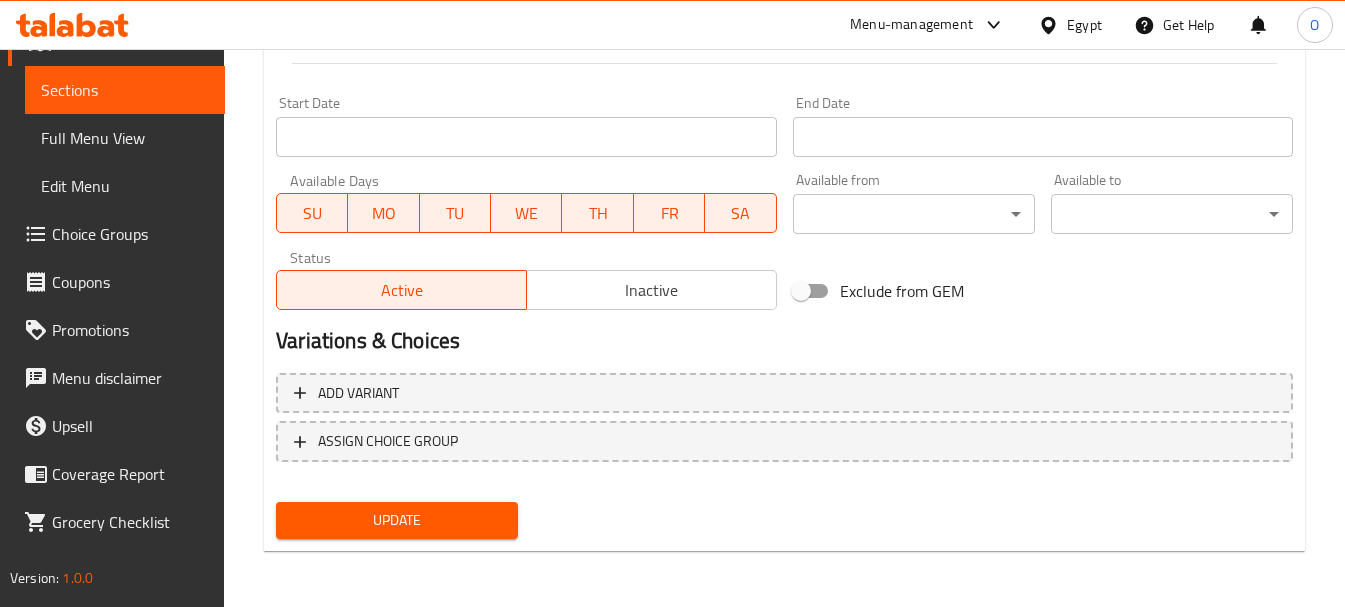 click on "Update" at bounding box center [397, 520] 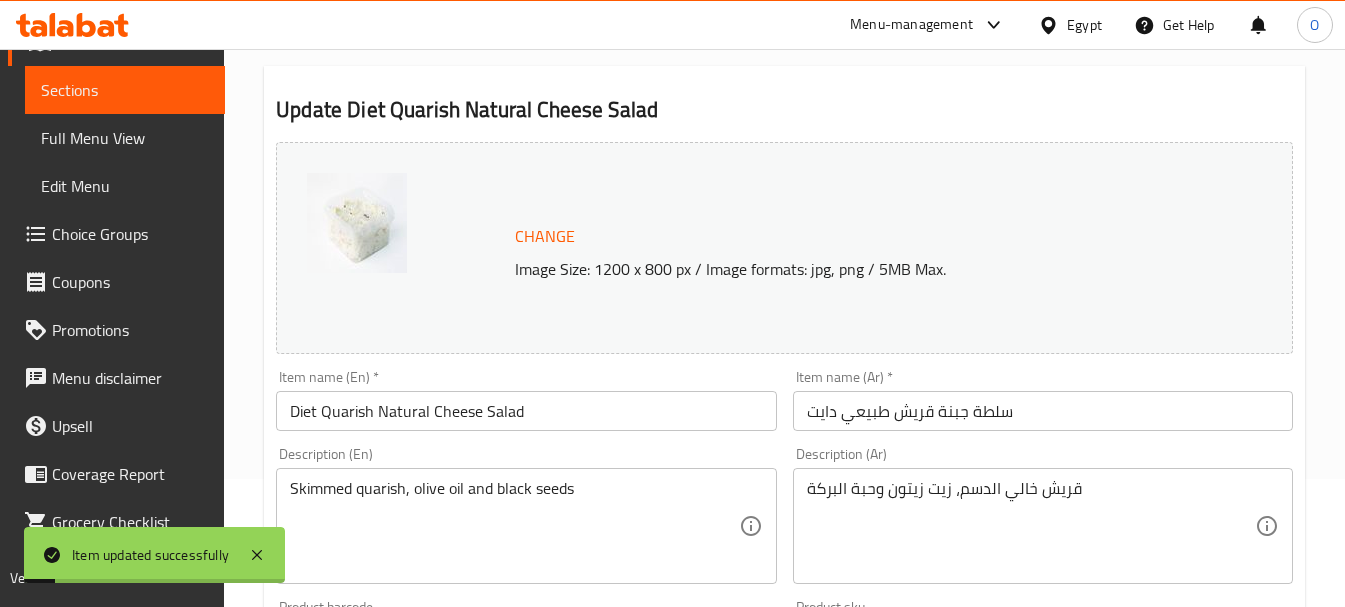scroll, scrollTop: 0, scrollLeft: 0, axis: both 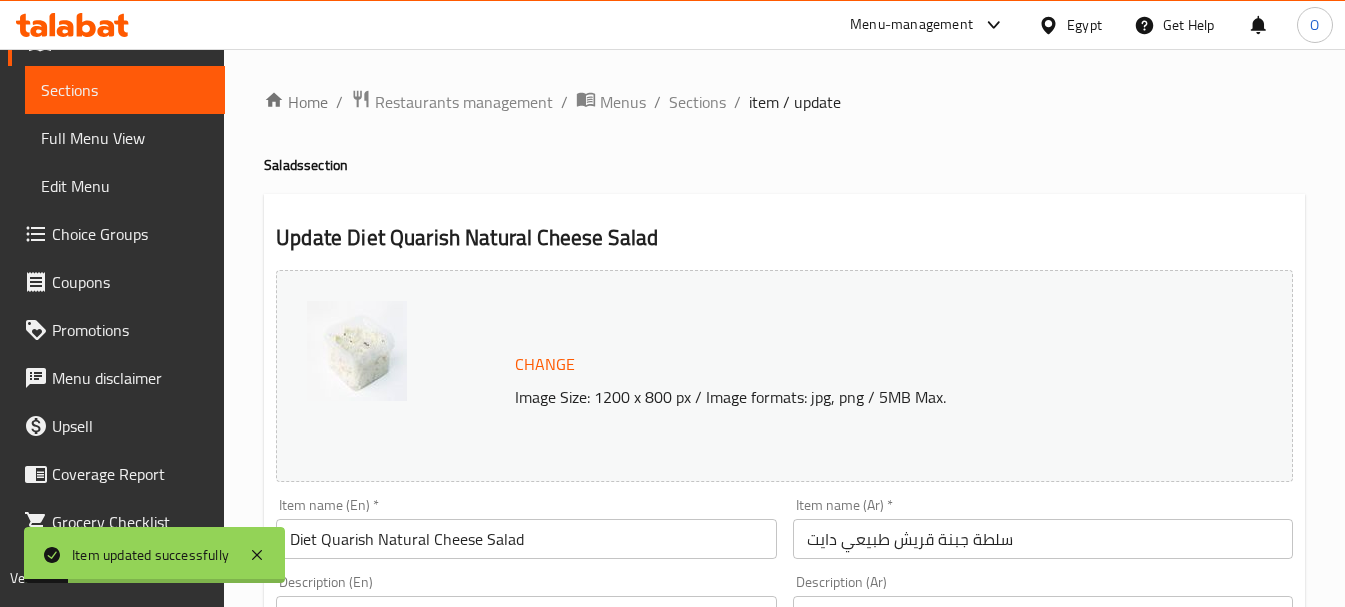 click on "Home / Restaurants management / Menus / Sections / item / update Salads  section Update Diet Quarish Natural Cheese Salad Change Image Size: 1200 x 800 px / Image formats: jpg, png / 5MB Max. Item name (En)   * Diet Quarish Natural Cheese Salad Item name (En)  * Item name (Ar)   * سلطة جبنة قريش طبيعي دايت Item name (Ar)  * Description (En) Skimmed quarish, olive oil and black seeds Description (En) Description (Ar) قريش خالي الدسم، زيت زيتون وحبة البركة Description (Ar) Product barcode Product barcode Product sku Product sku Price   * EGP 36 Price  * Price on selection Free item Start Date Start Date End Date End Date Available Days SU MO TU WE TH FR SA Available from ​ ​ Available to ​ ​ Status Active Inactive Exclude from GEM Variations & Choices Add variant ASSIGN CHOICE GROUP Update" at bounding box center [784, 745] 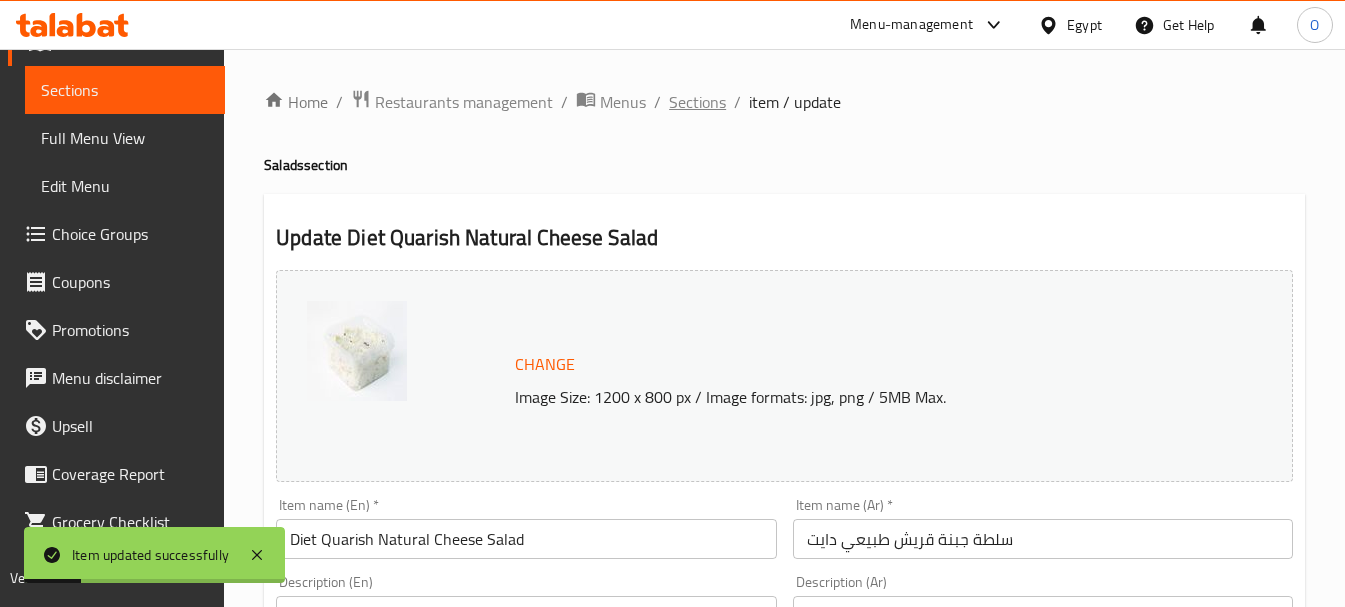 click on "Sections" at bounding box center [697, 102] 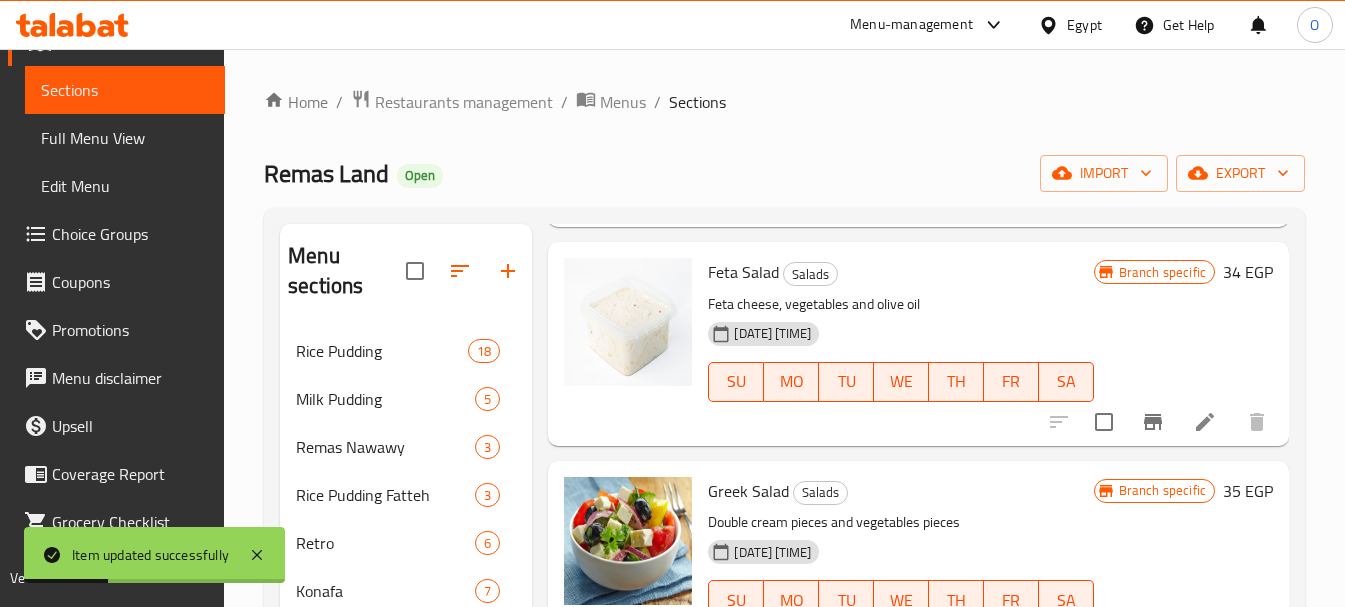 scroll, scrollTop: 1149, scrollLeft: 0, axis: vertical 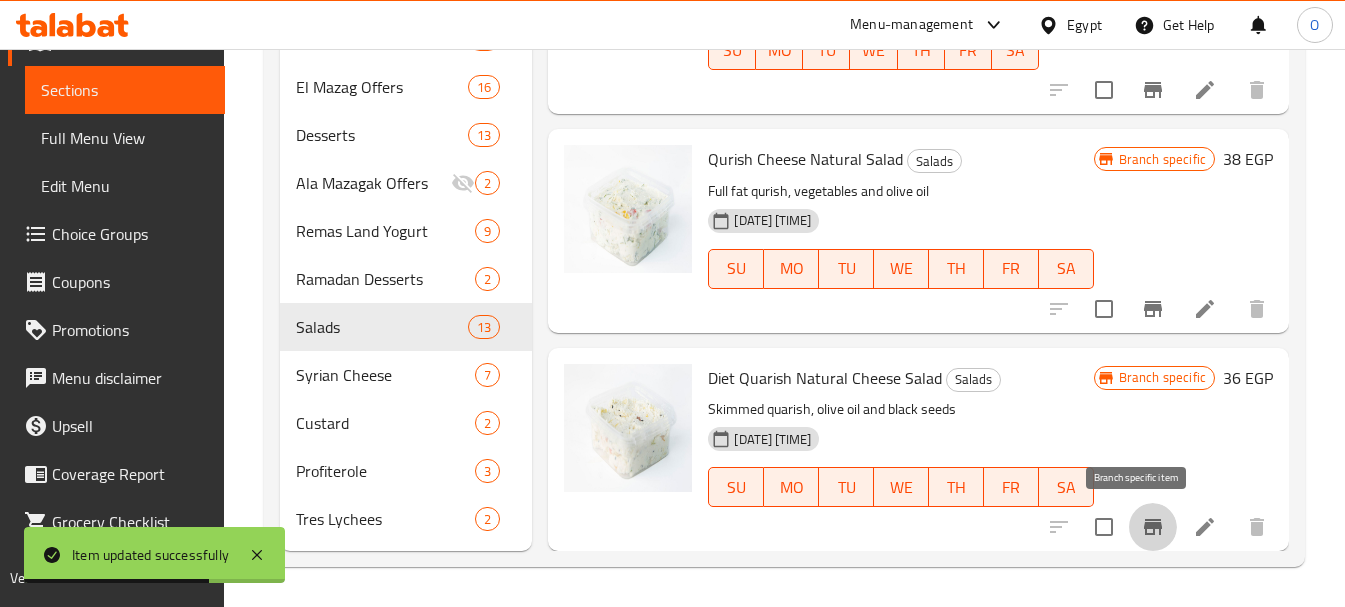 click 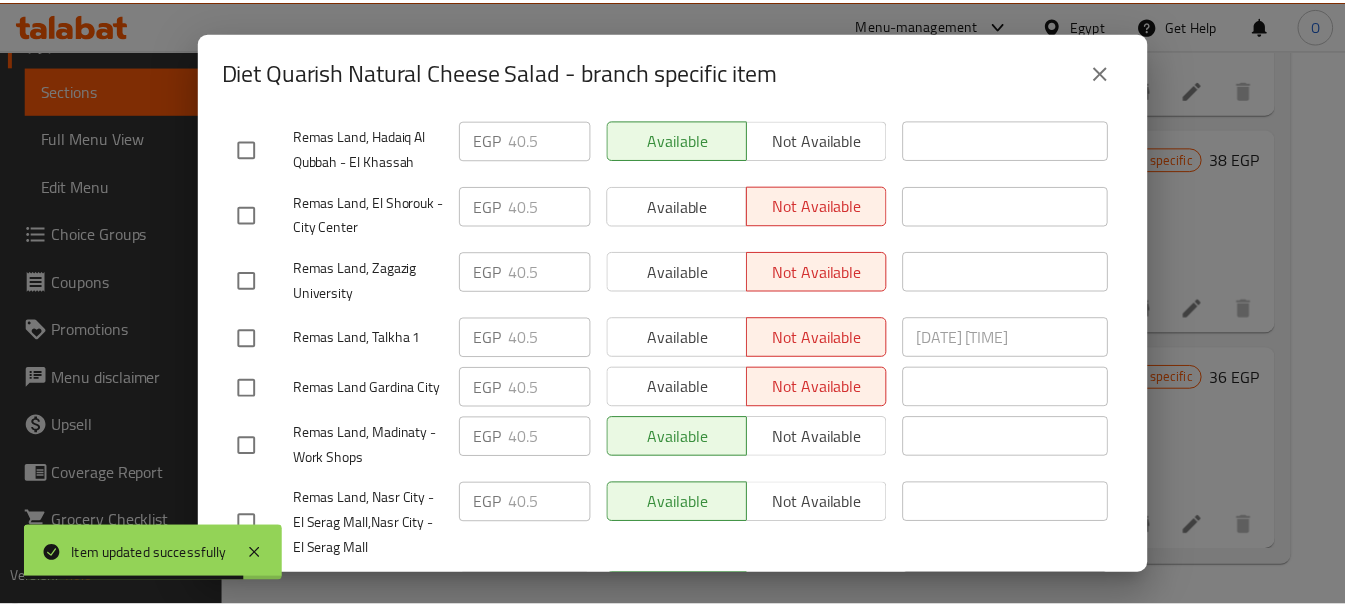 scroll, scrollTop: 1000, scrollLeft: 0, axis: vertical 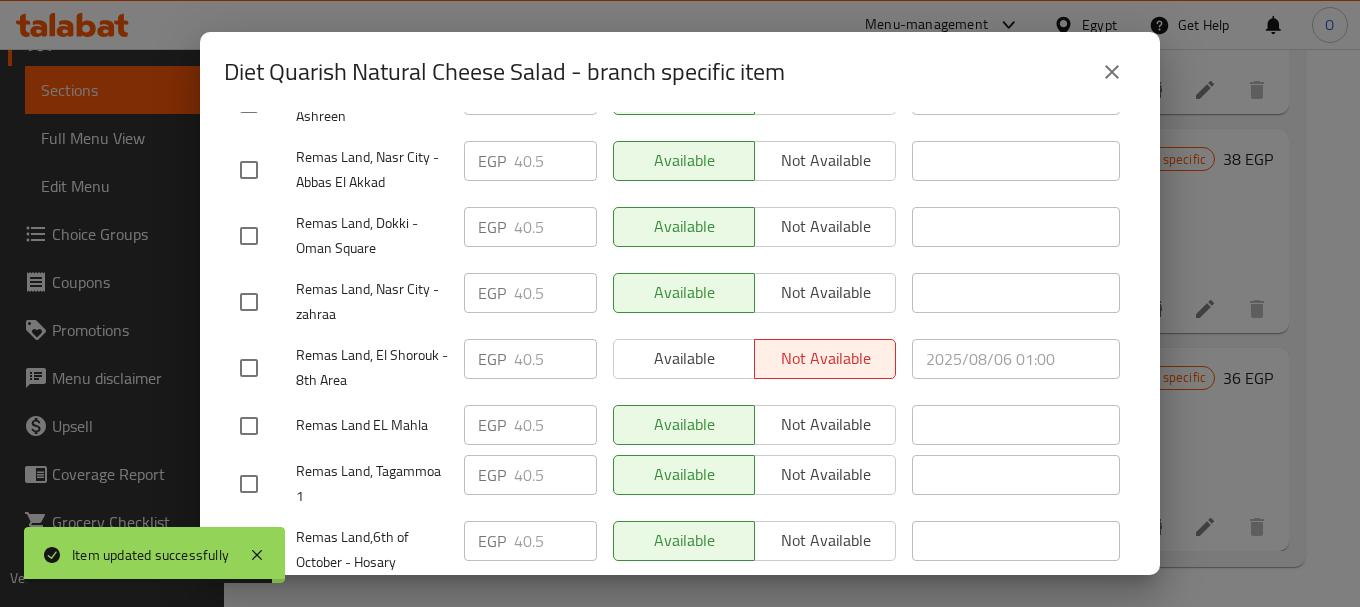 drag, startPoint x: 1104, startPoint y: 65, endPoint x: 1063, endPoint y: 68, distance: 41.109608 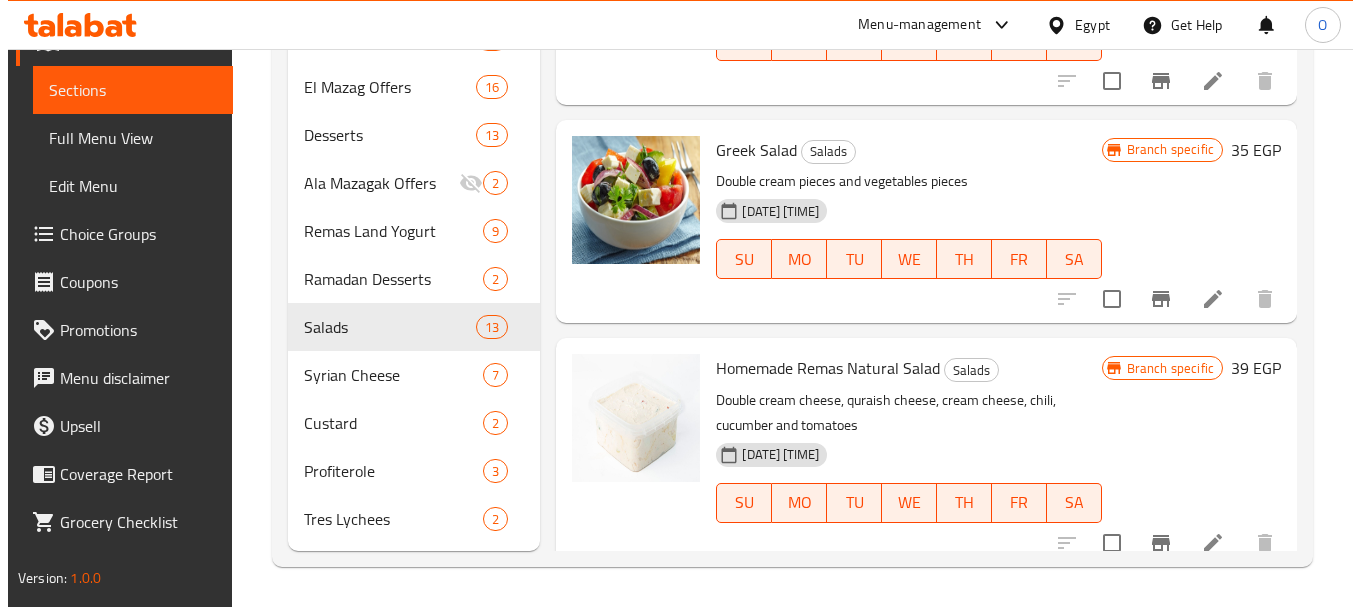 scroll, scrollTop: 0, scrollLeft: 0, axis: both 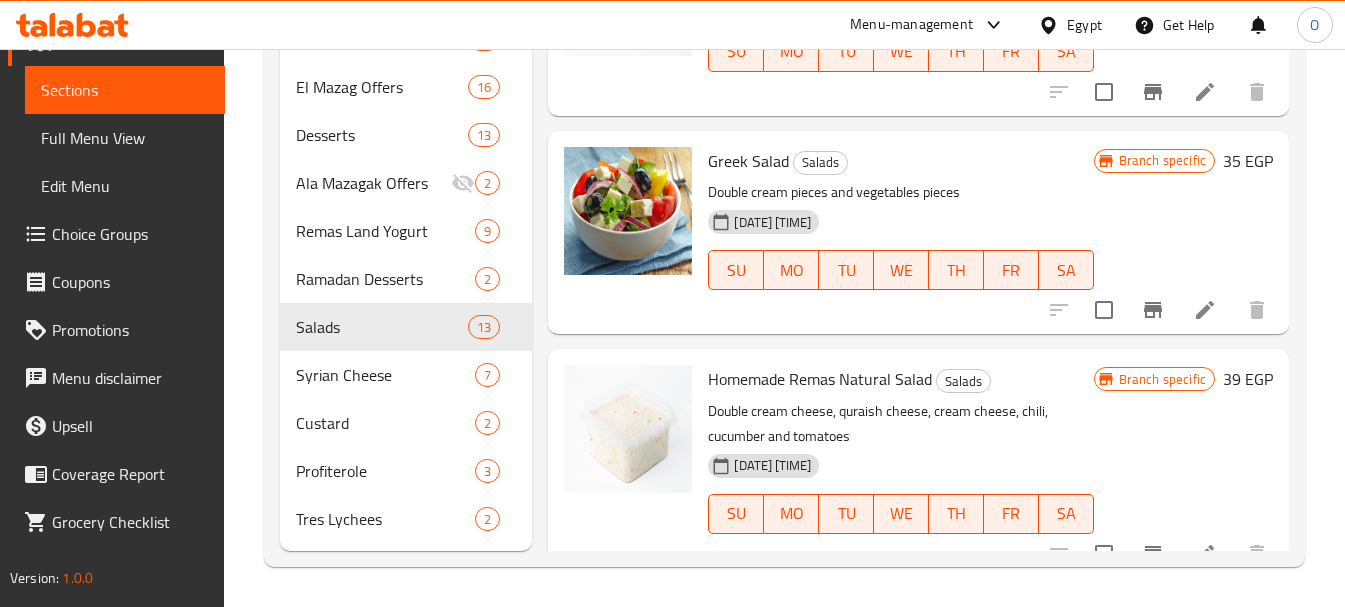 click 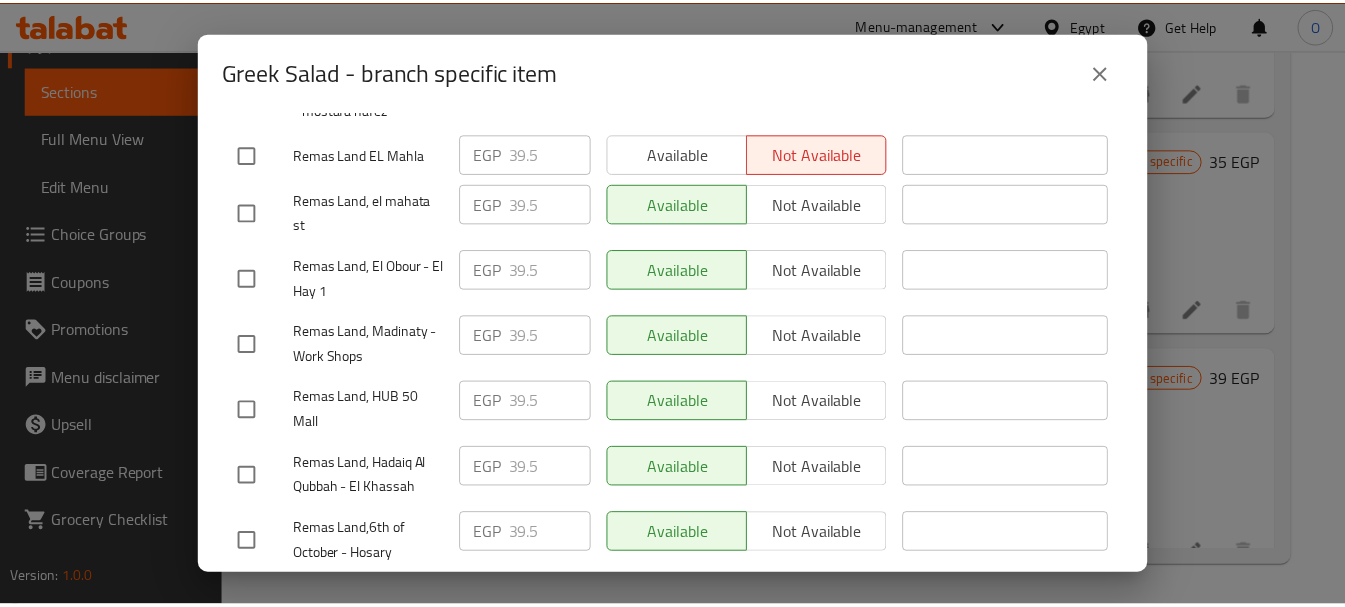 scroll, scrollTop: 2243, scrollLeft: 0, axis: vertical 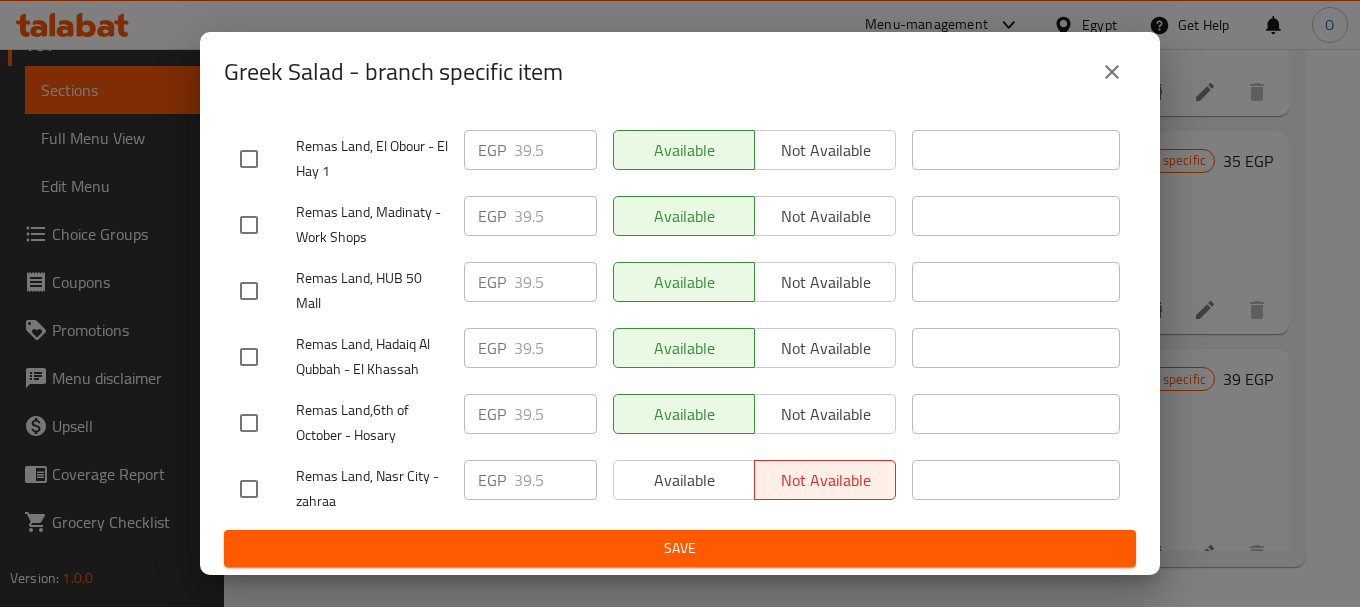 click at bounding box center (1112, 72) 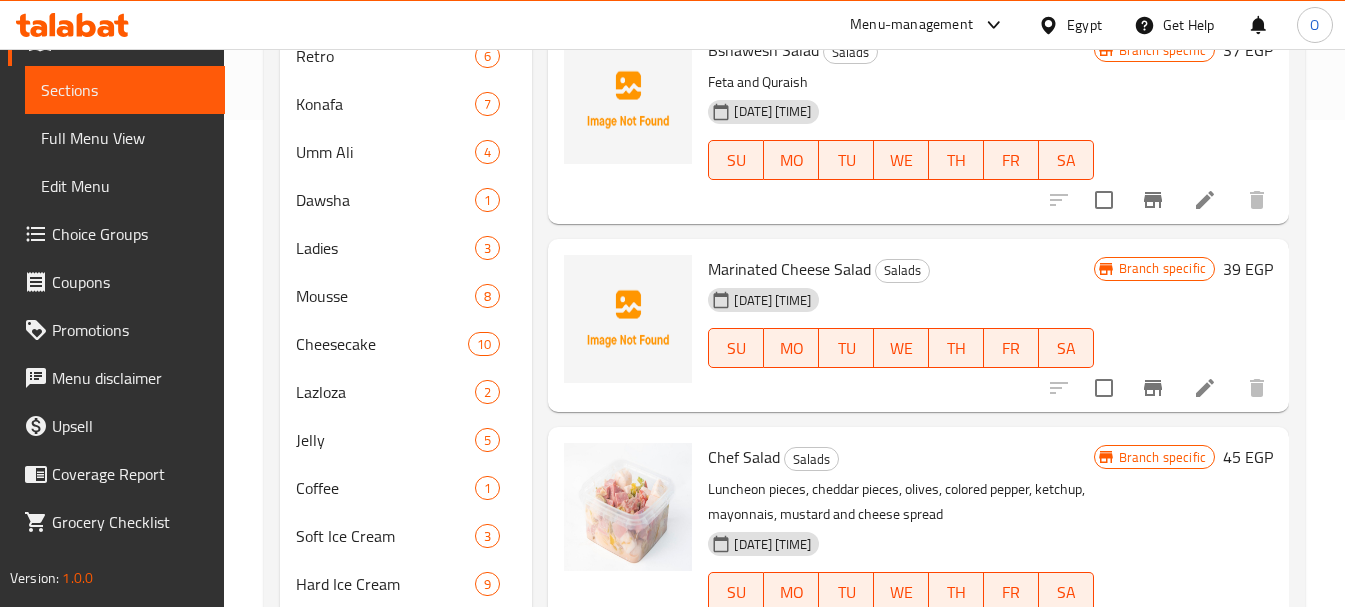 scroll, scrollTop: 500, scrollLeft: 0, axis: vertical 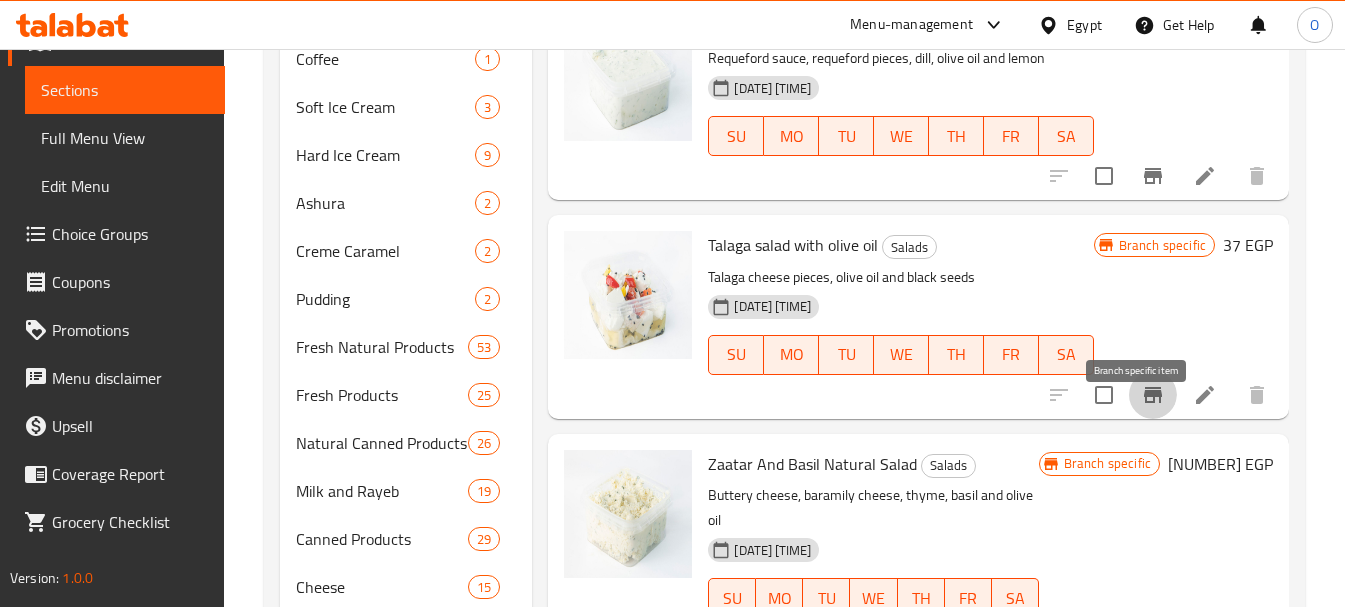 click 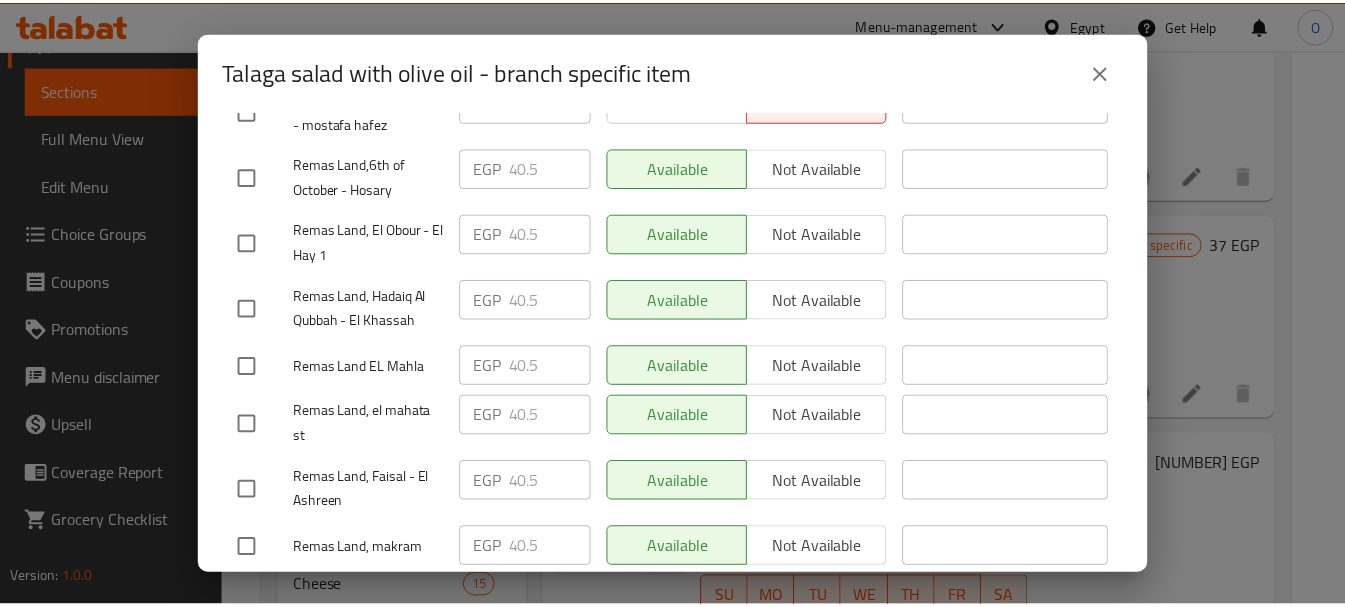 scroll, scrollTop: 2243, scrollLeft: 0, axis: vertical 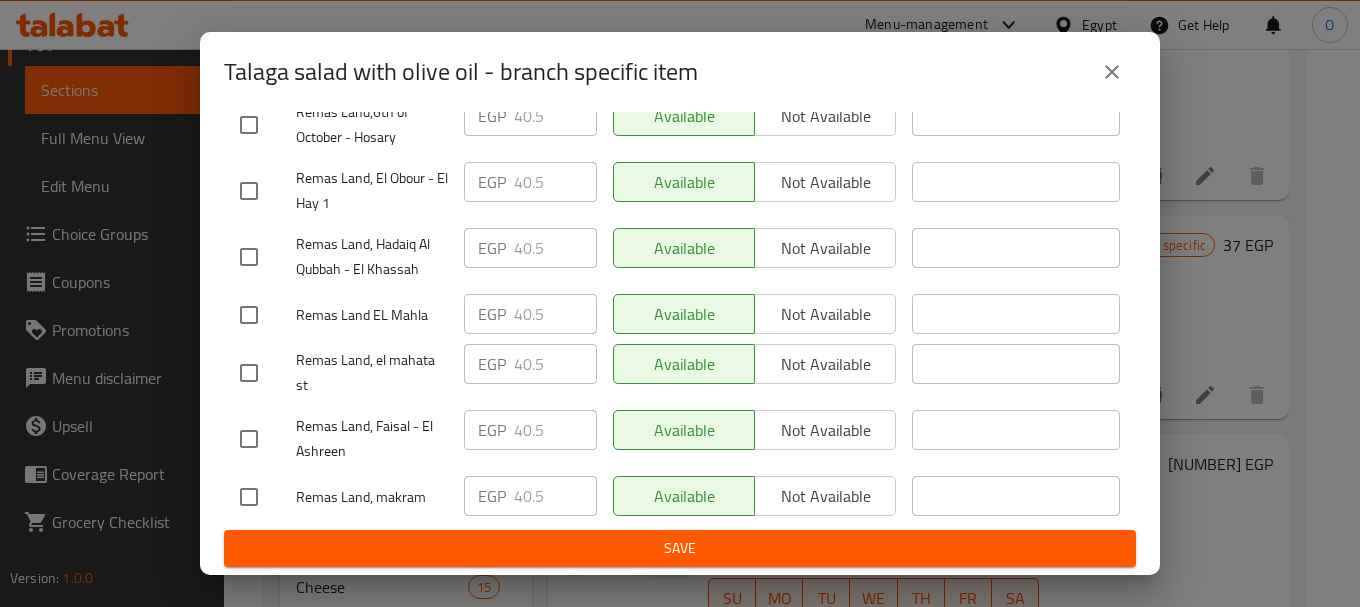 click 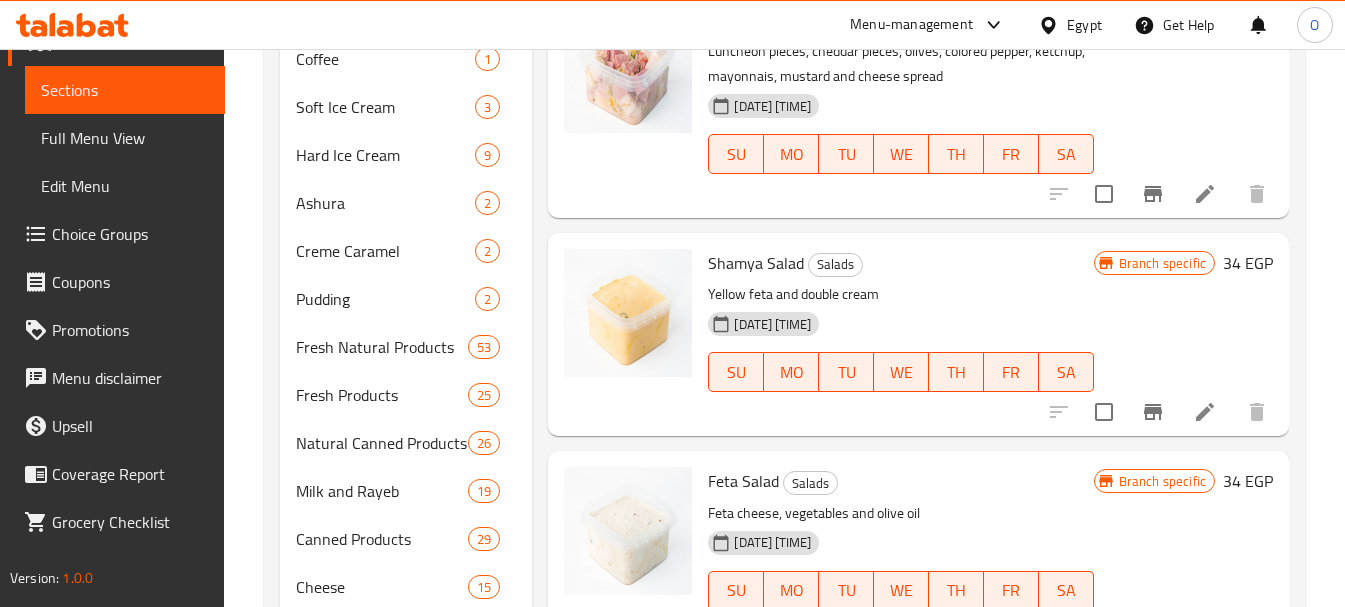 scroll, scrollTop: 0, scrollLeft: 0, axis: both 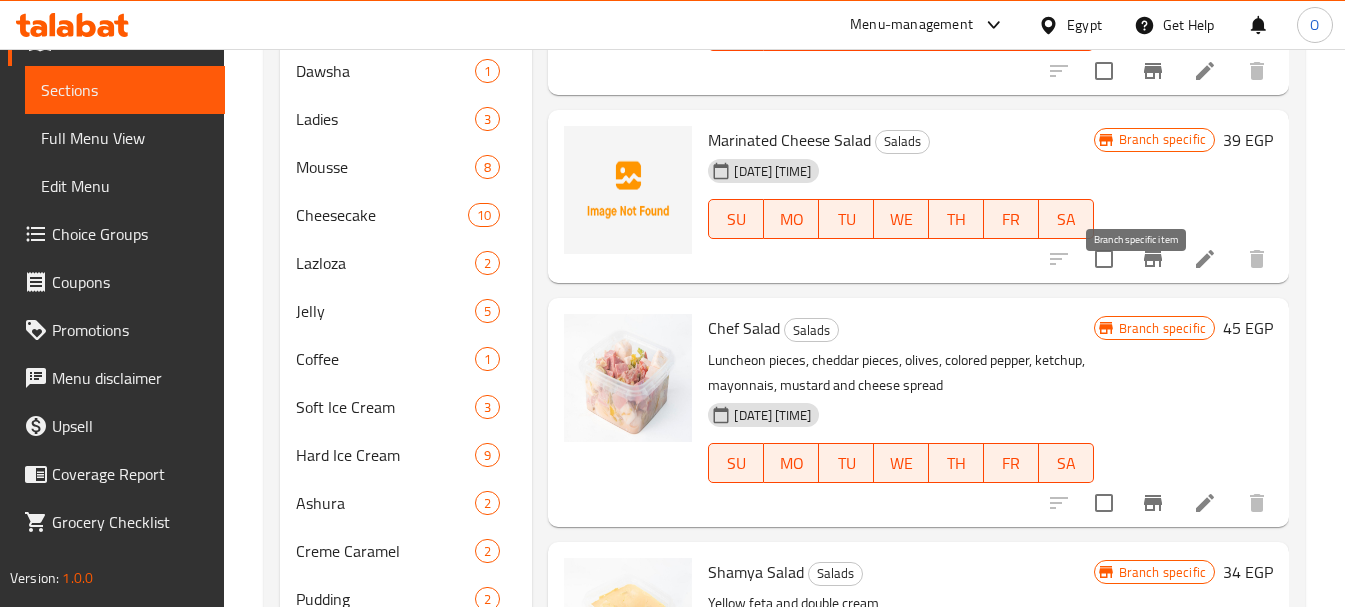 click 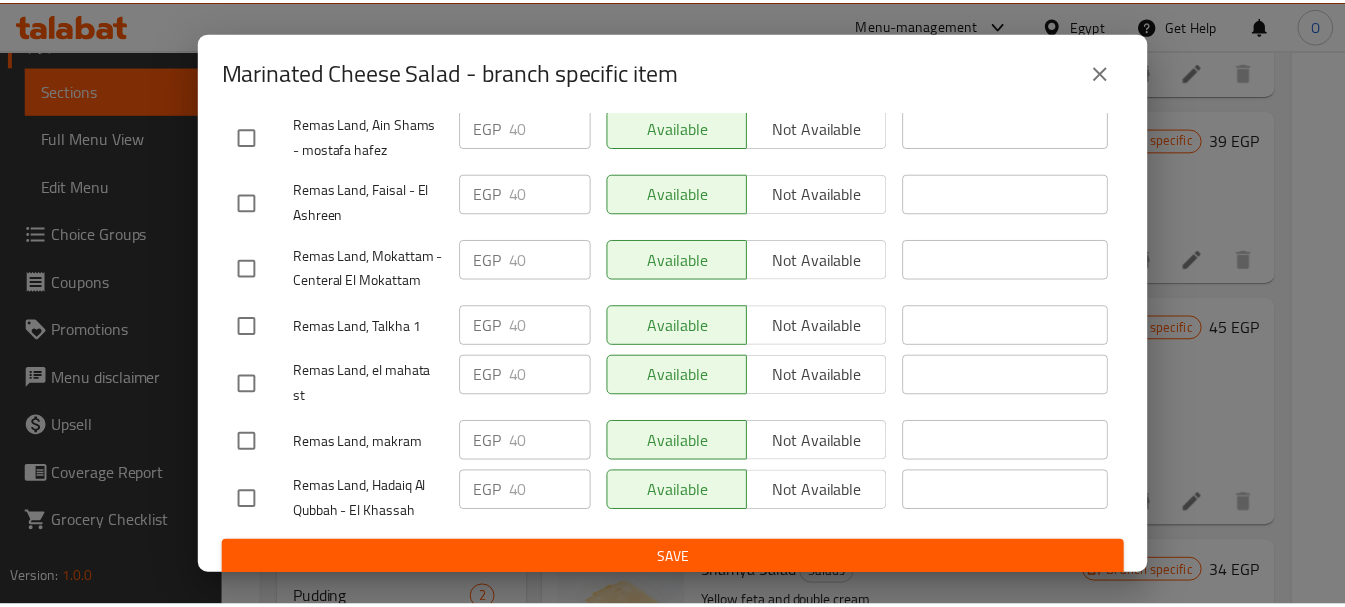 scroll, scrollTop: 2243, scrollLeft: 0, axis: vertical 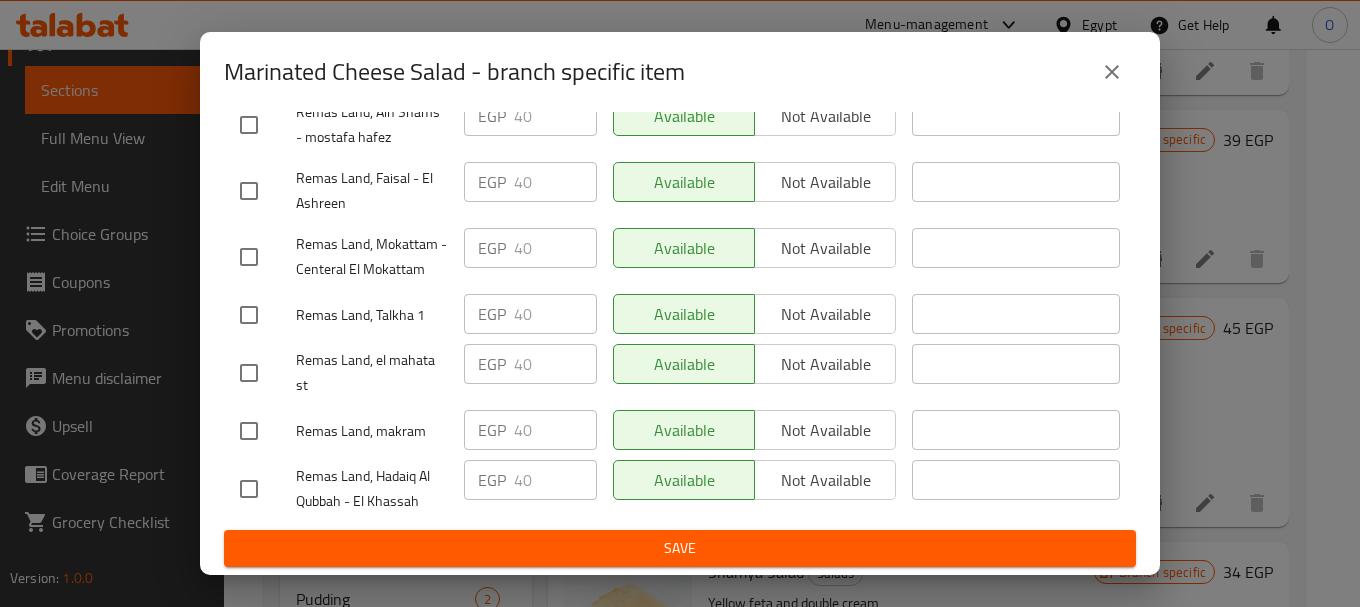 click at bounding box center (1112, 72) 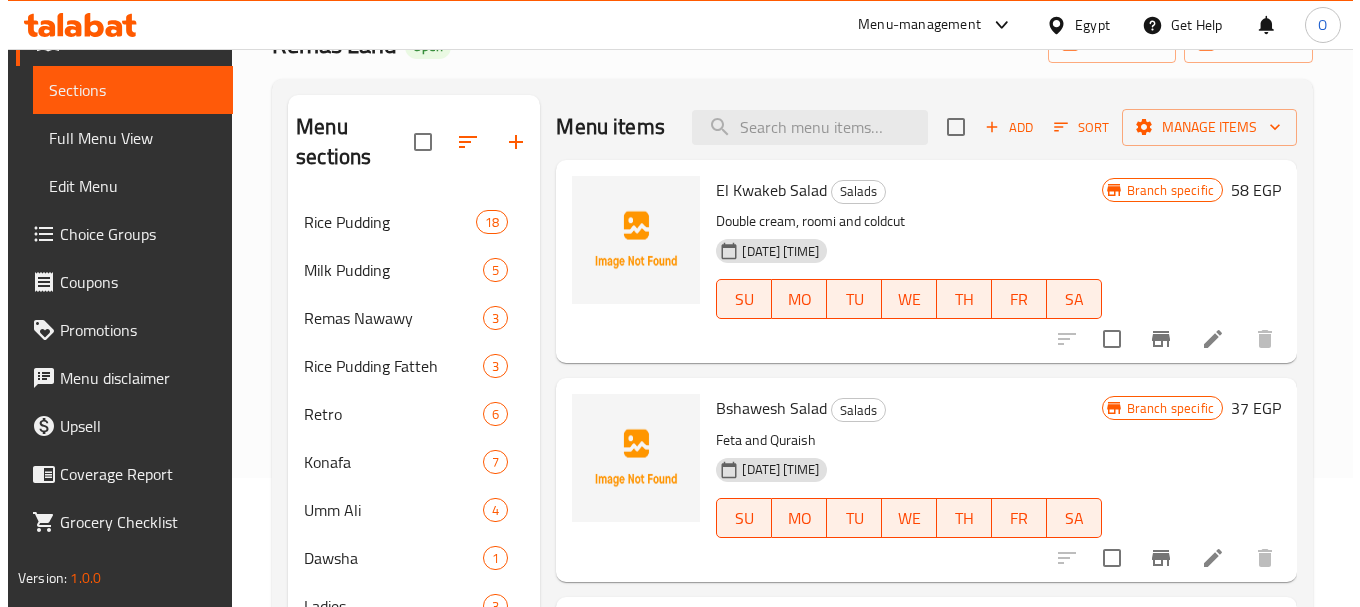 scroll, scrollTop: 300, scrollLeft: 0, axis: vertical 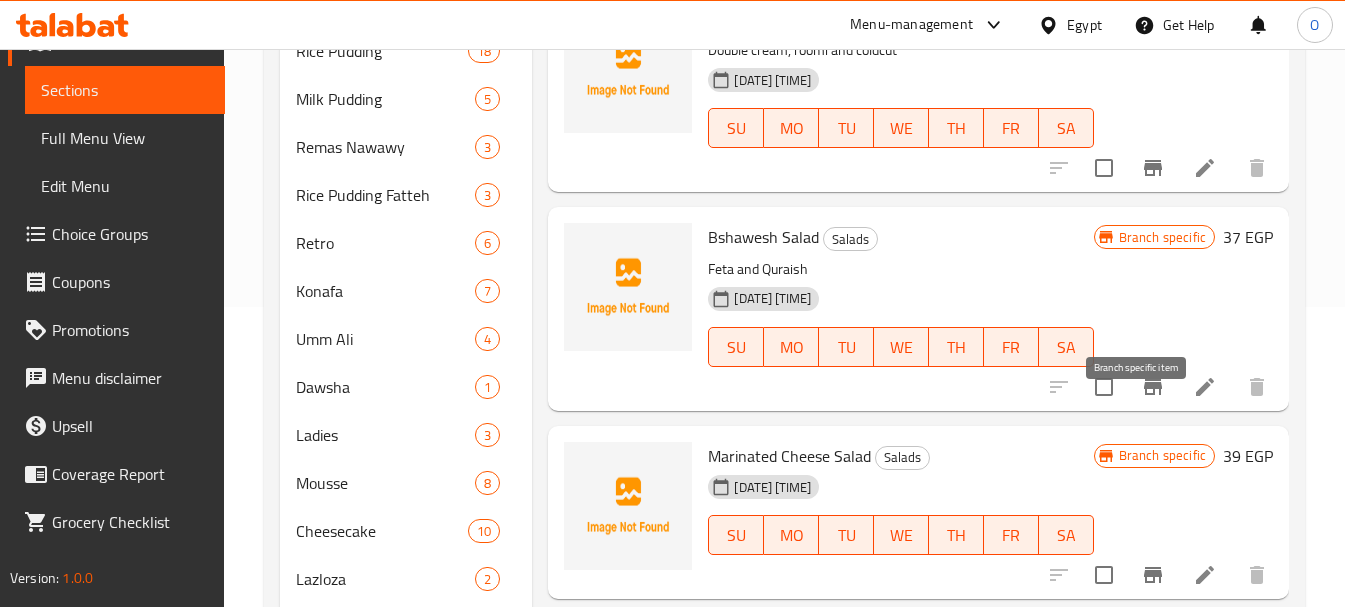 click at bounding box center [1153, 387] 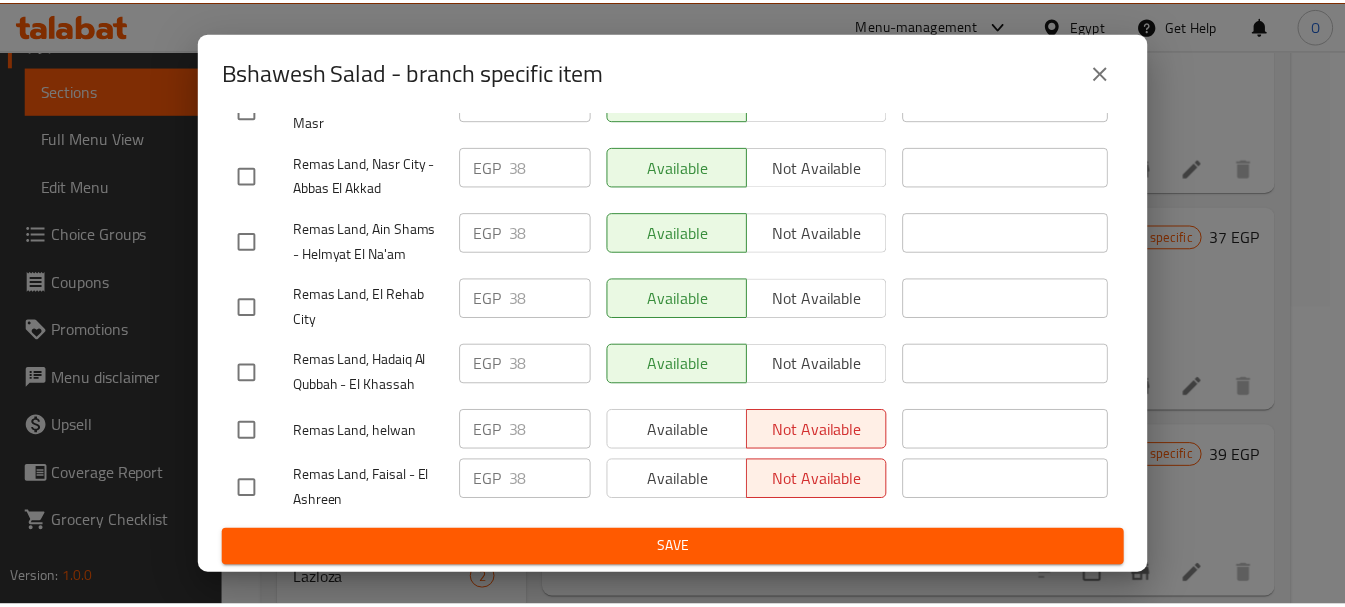 scroll, scrollTop: 2243, scrollLeft: 0, axis: vertical 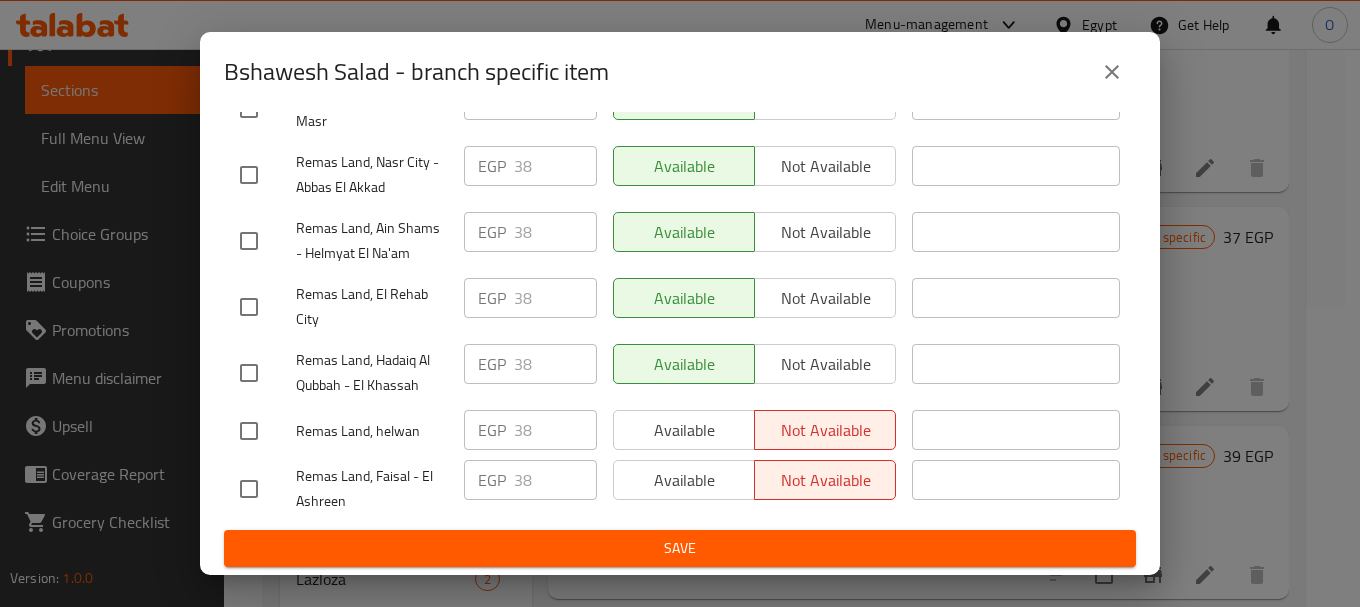 click 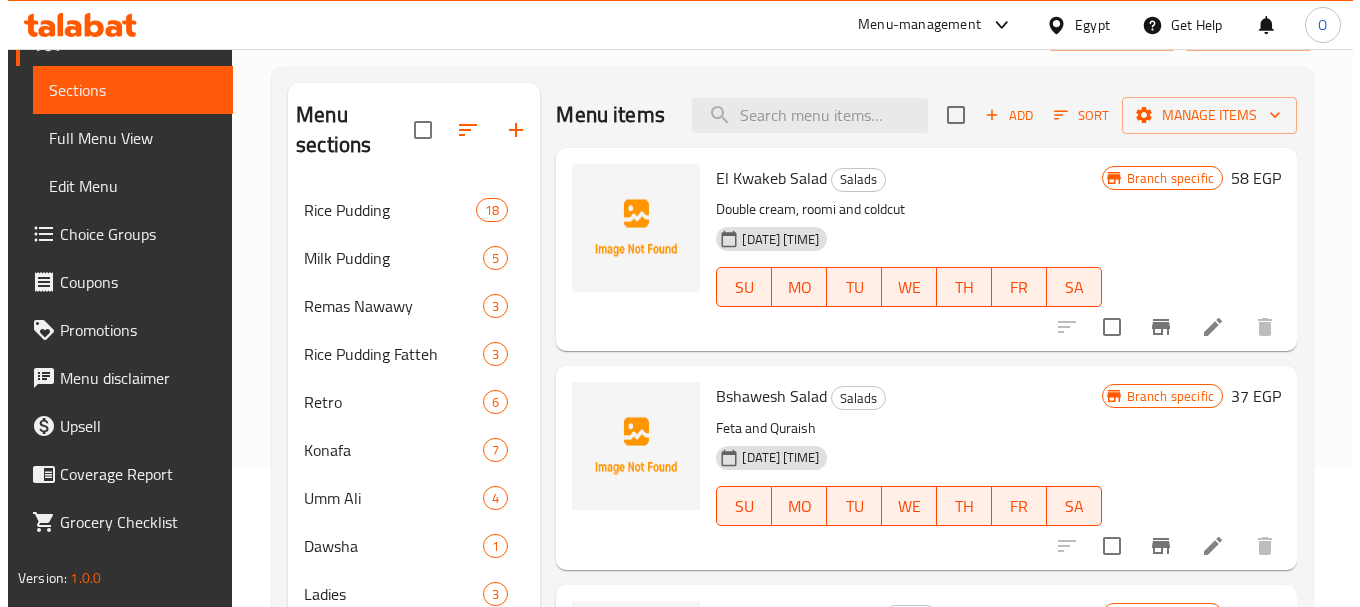 scroll, scrollTop: 0, scrollLeft: 0, axis: both 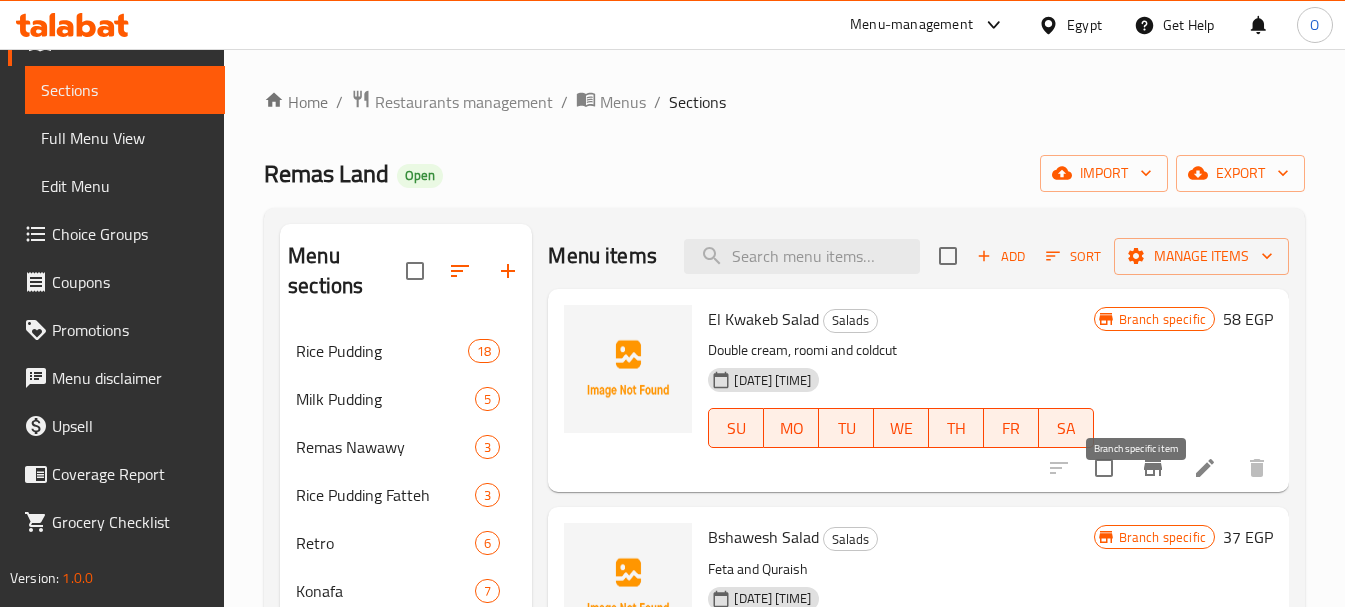 click 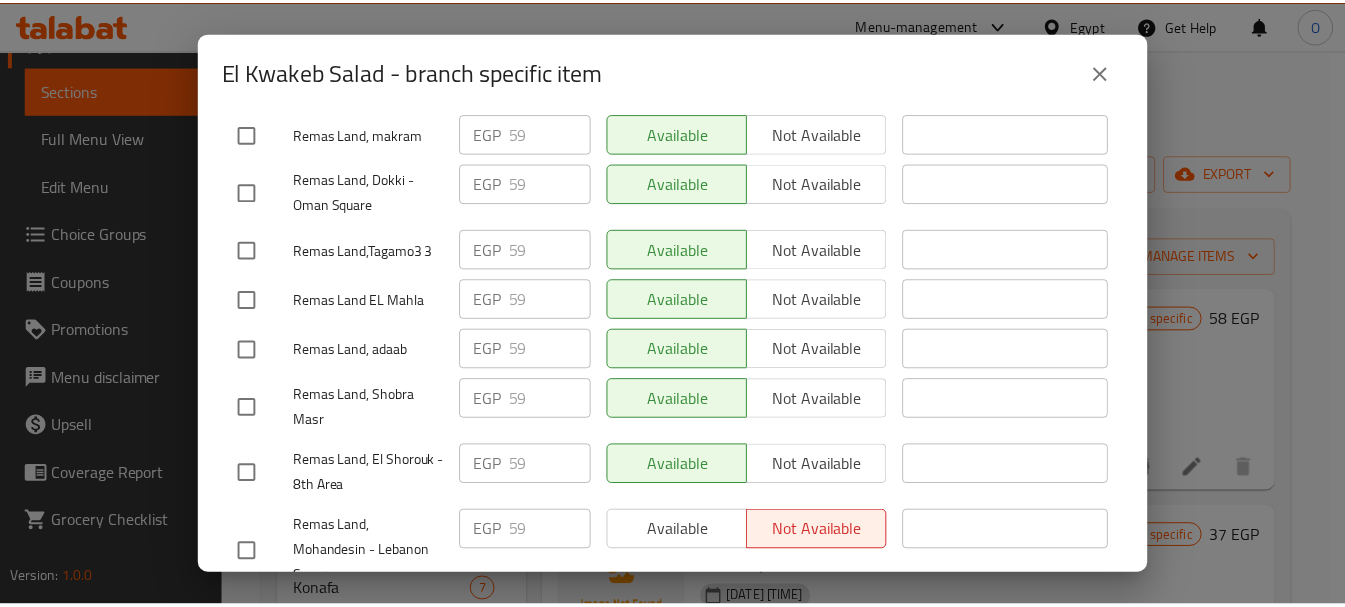 scroll, scrollTop: 2243, scrollLeft: 0, axis: vertical 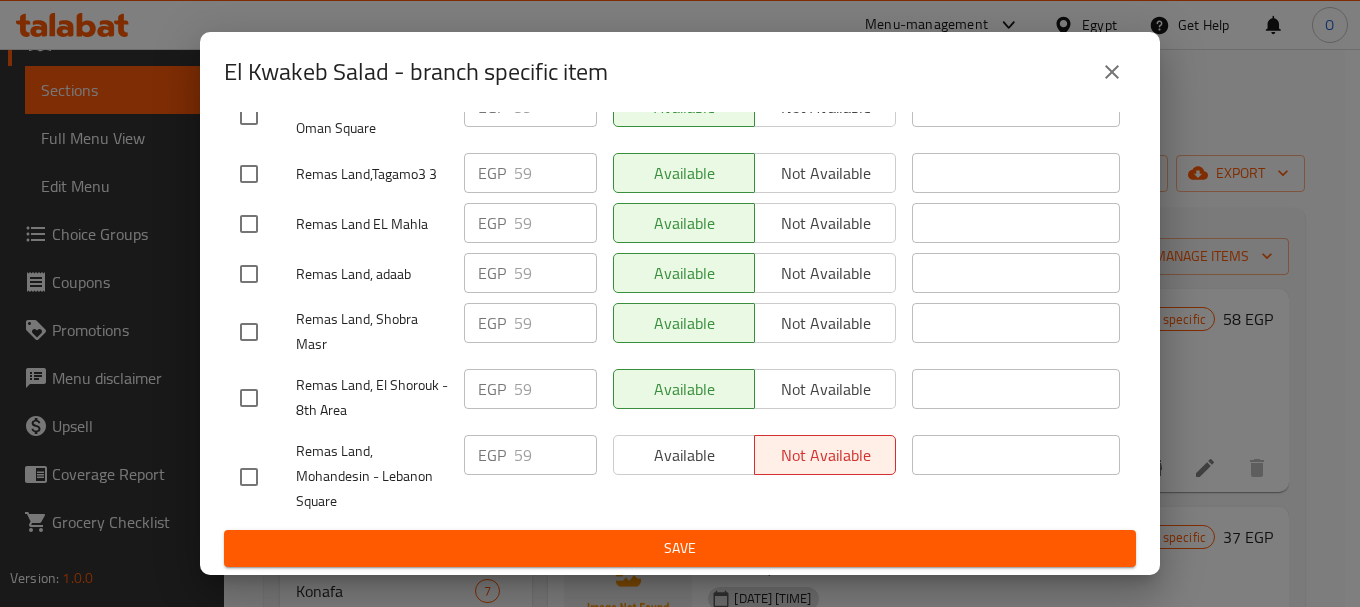 click 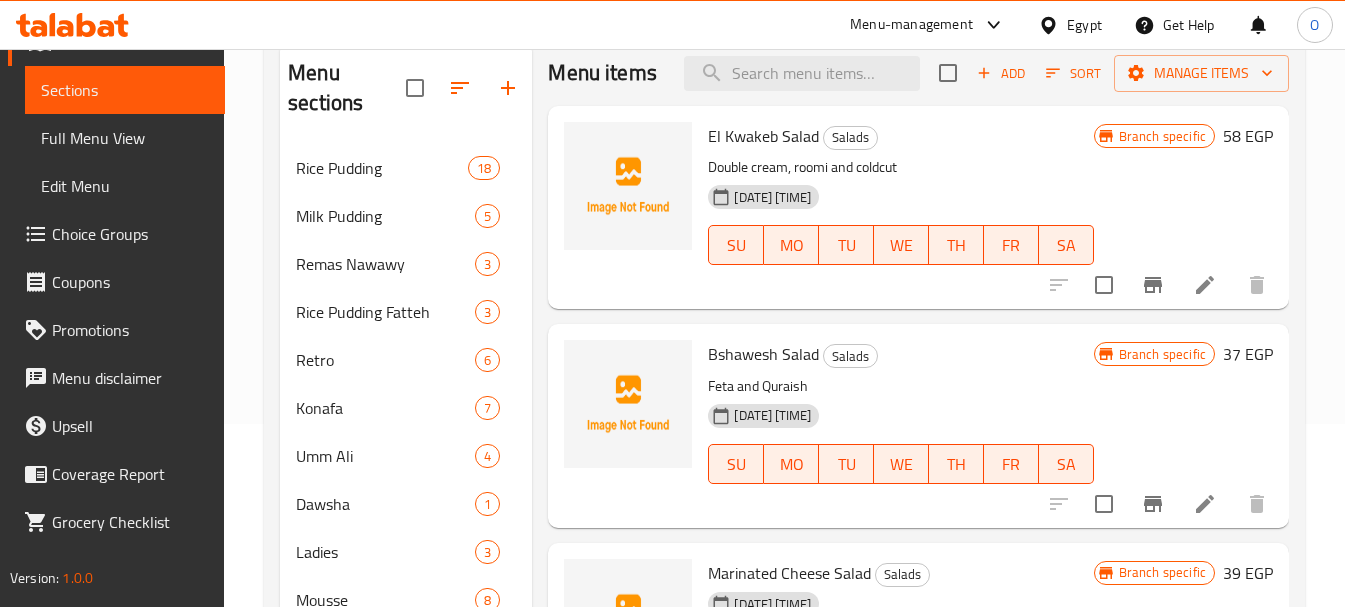 scroll, scrollTop: 200, scrollLeft: 0, axis: vertical 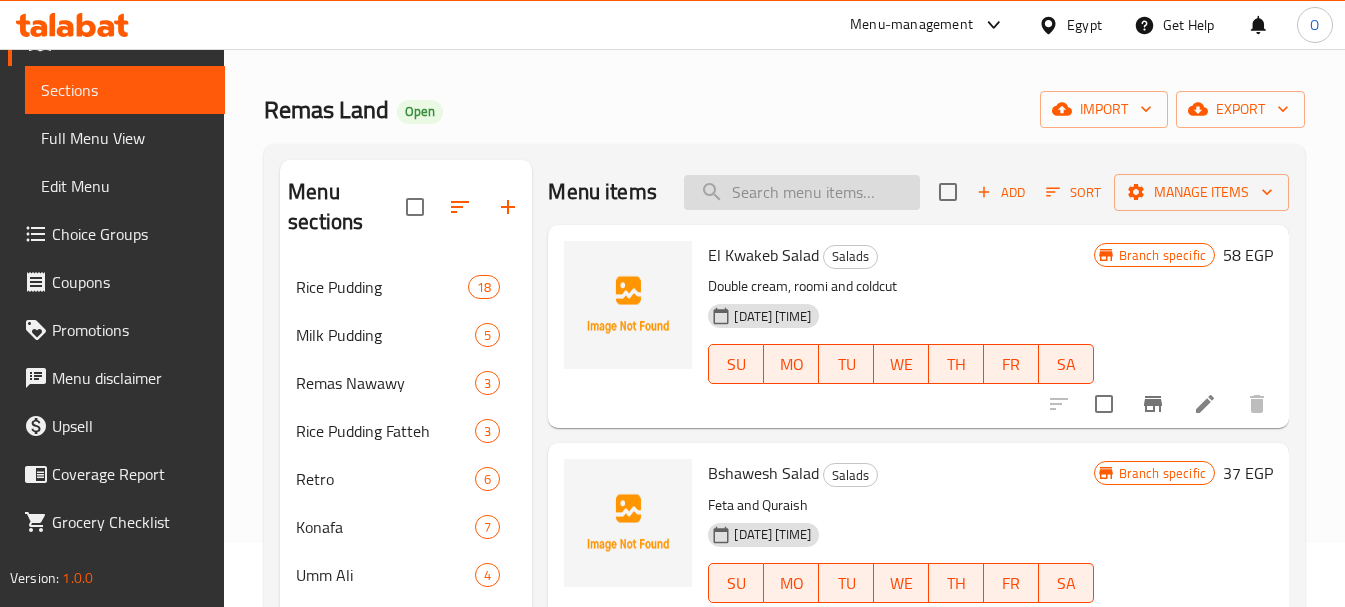click at bounding box center [802, 192] 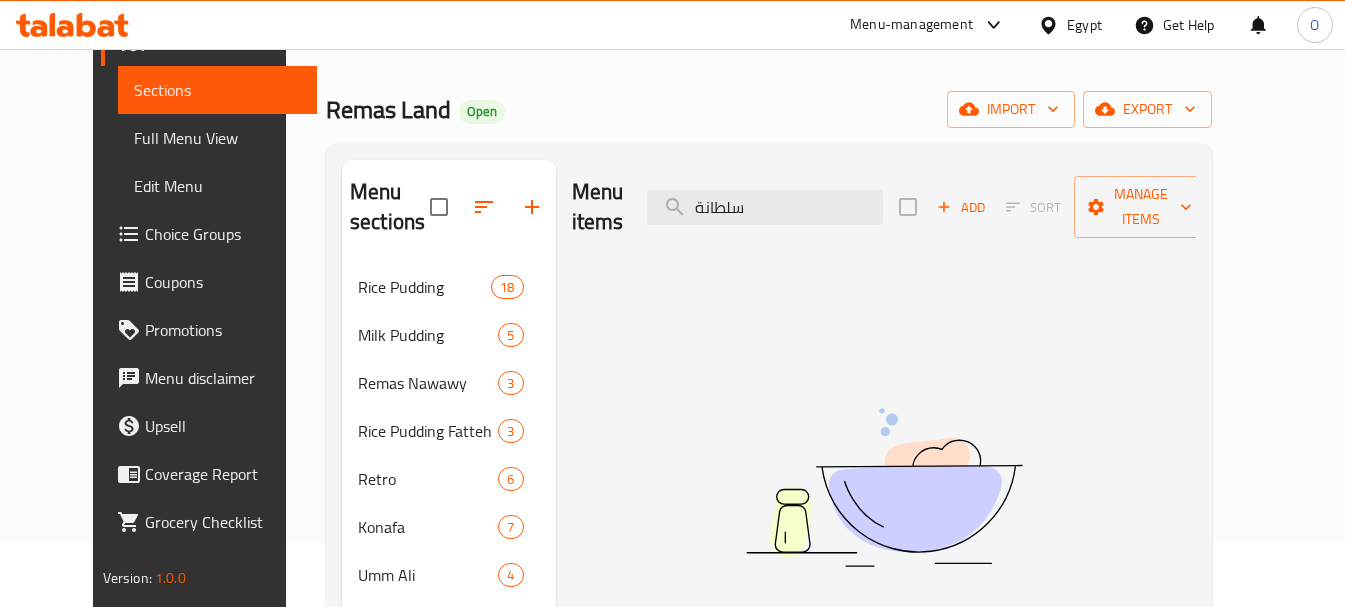 click on "Menu items سلطانة Add Sort Manage items" at bounding box center (884, 207) 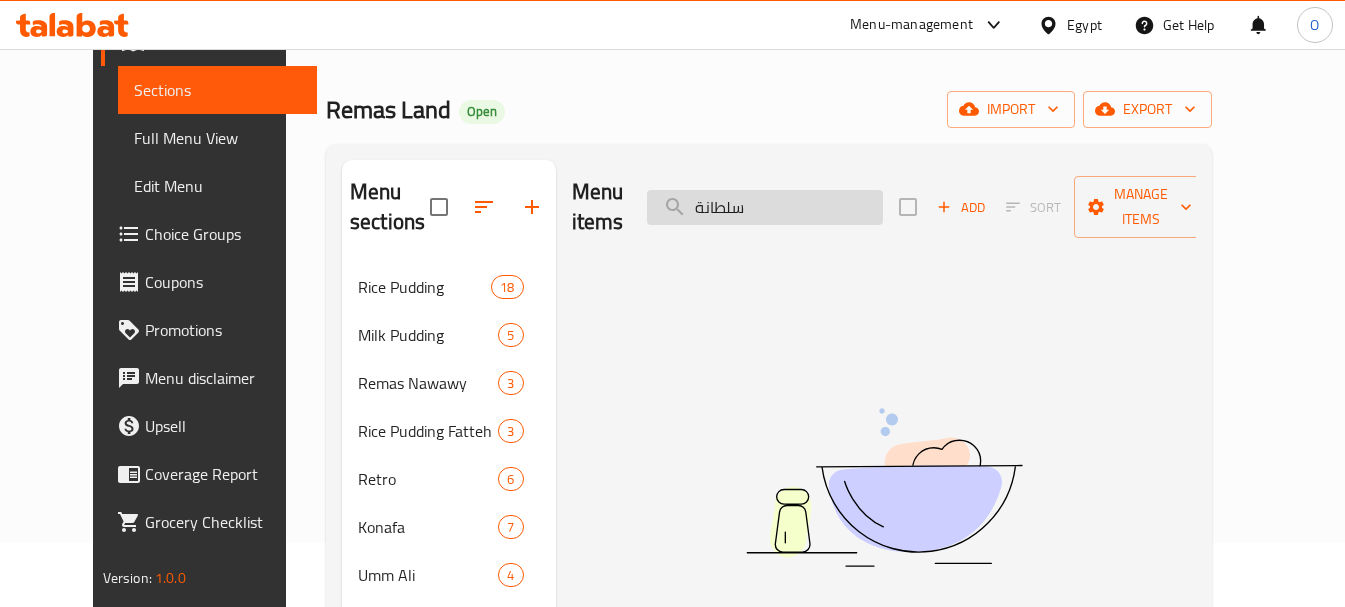 click on "سلطانة" at bounding box center [765, 207] 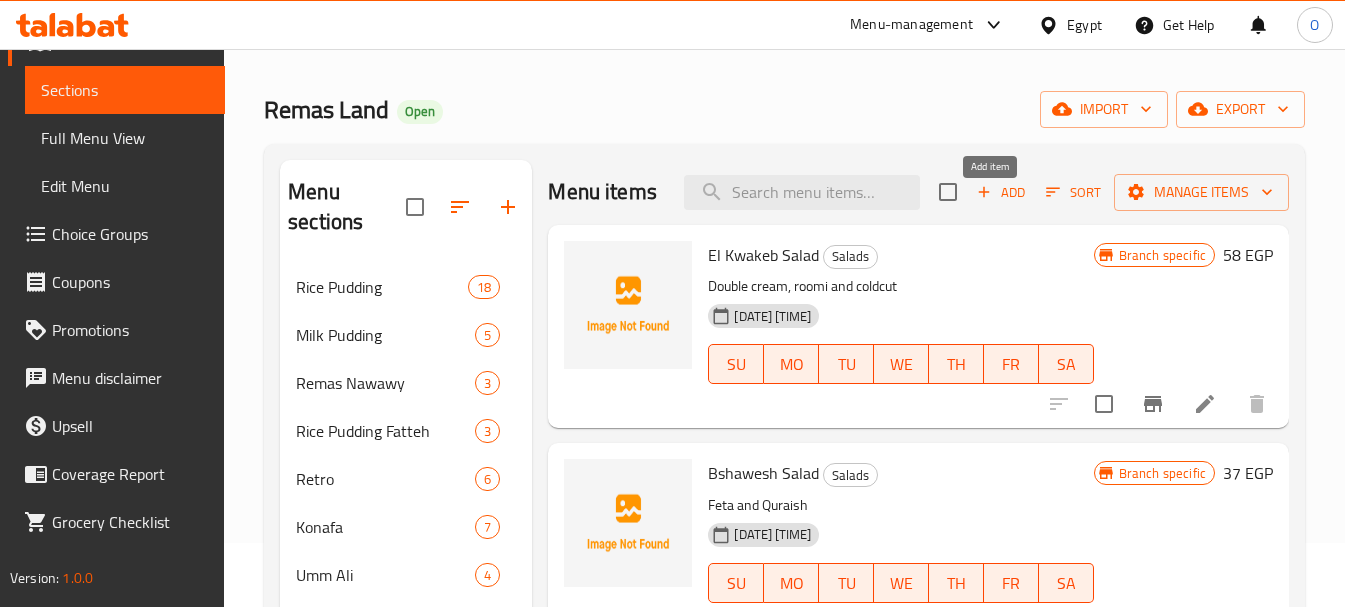 click on "Add" at bounding box center [1001, 192] 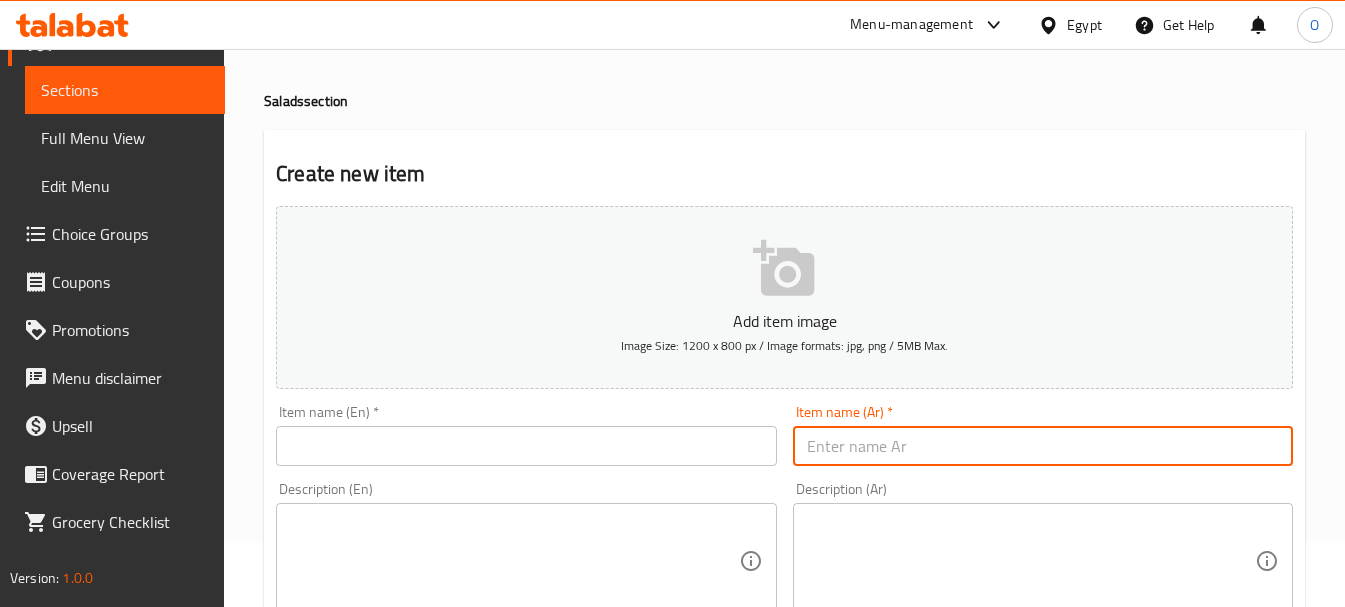 click at bounding box center [1043, 446] 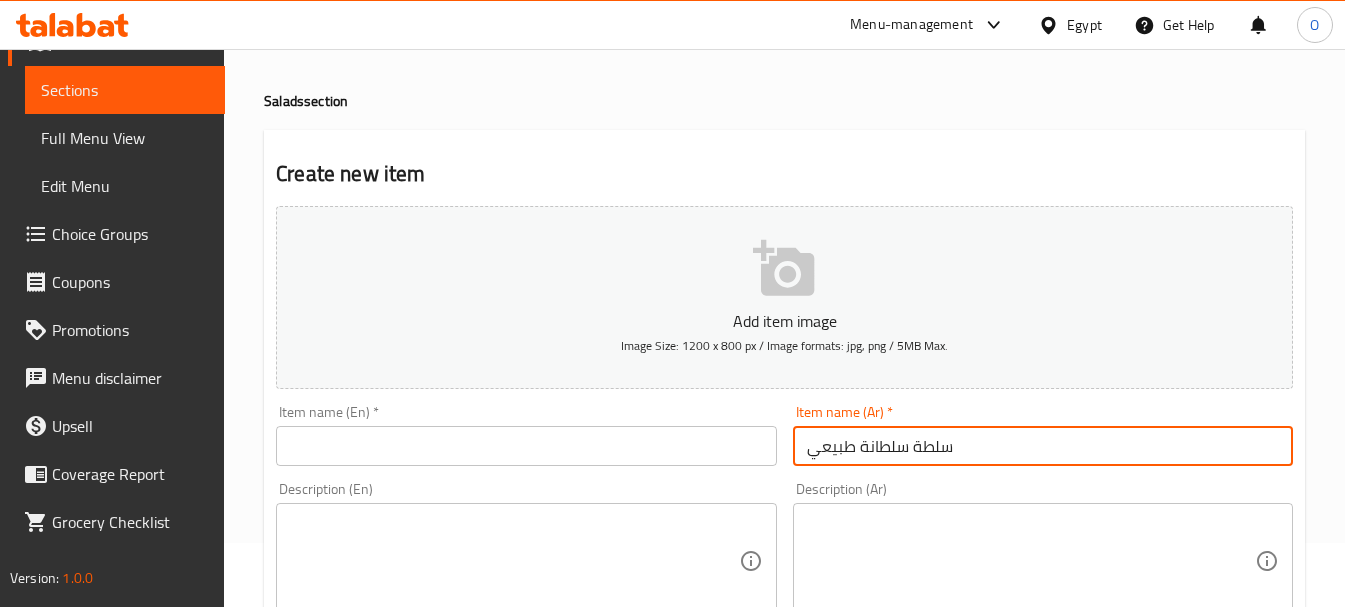 click at bounding box center (526, 446) 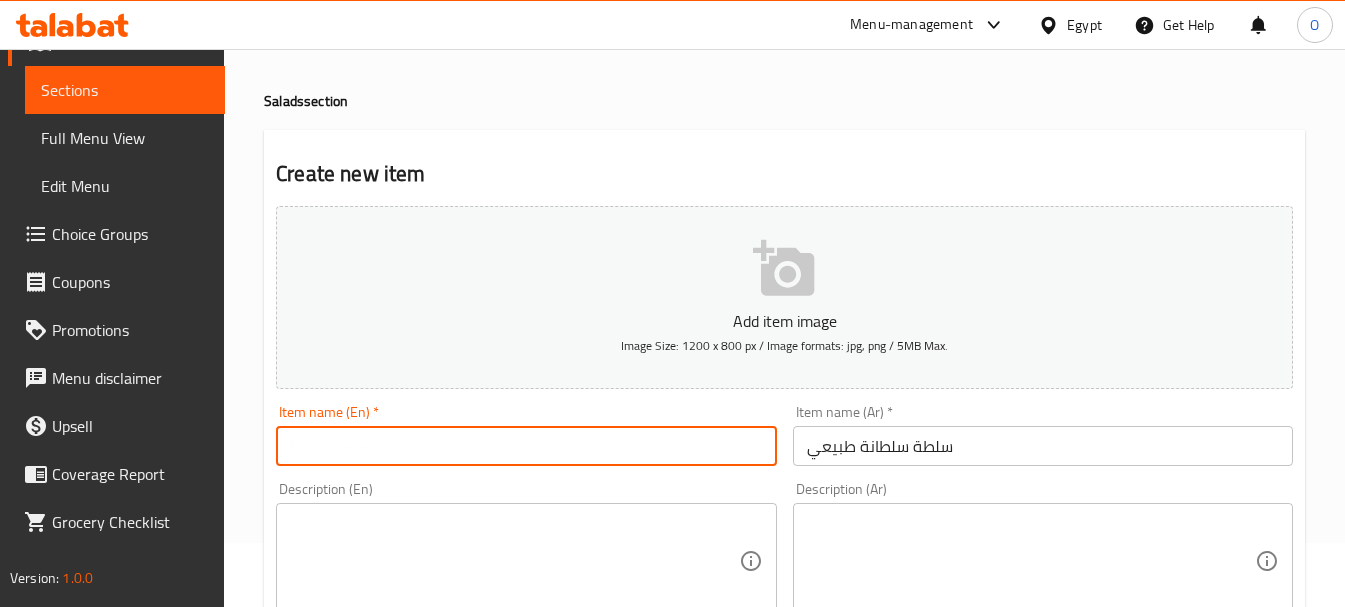 paste on "Natural Sultana Salad" 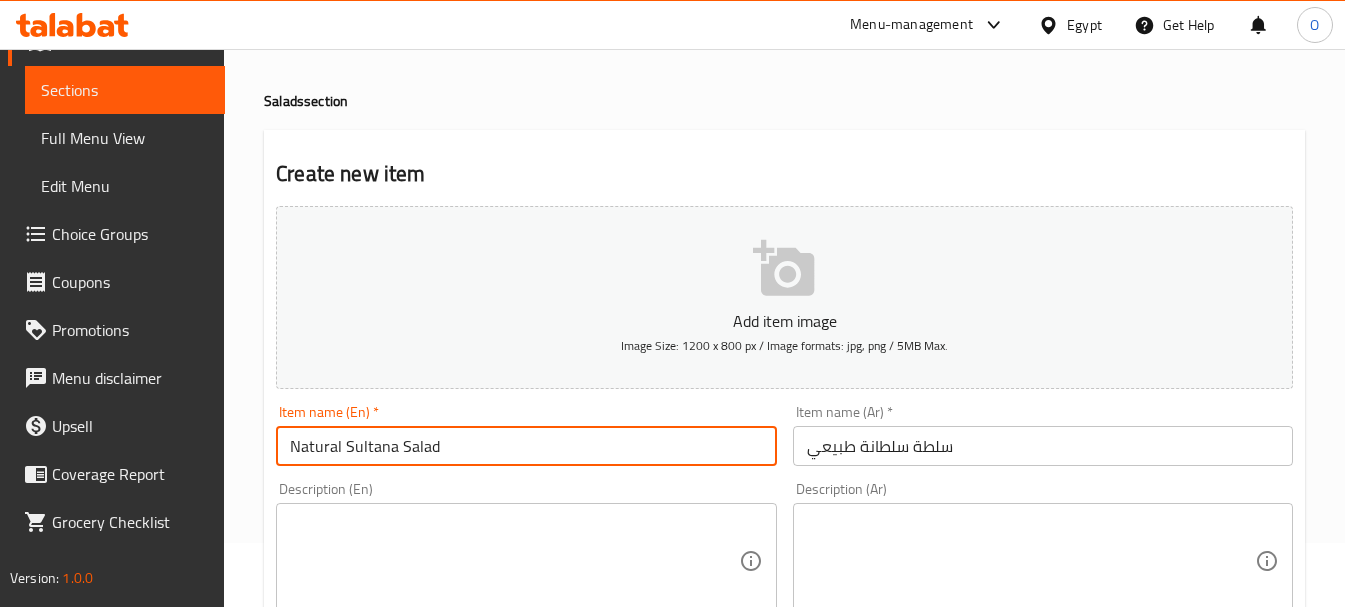 click at bounding box center [1031, 561] 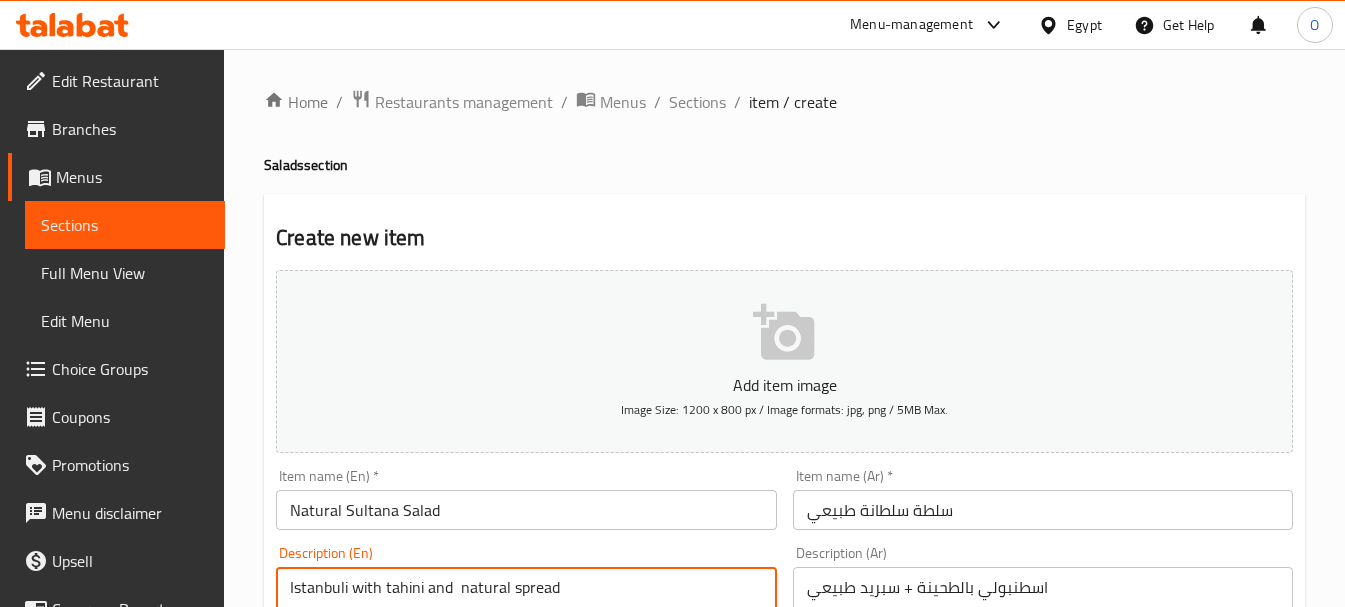 scroll, scrollTop: 164, scrollLeft: 0, axis: vertical 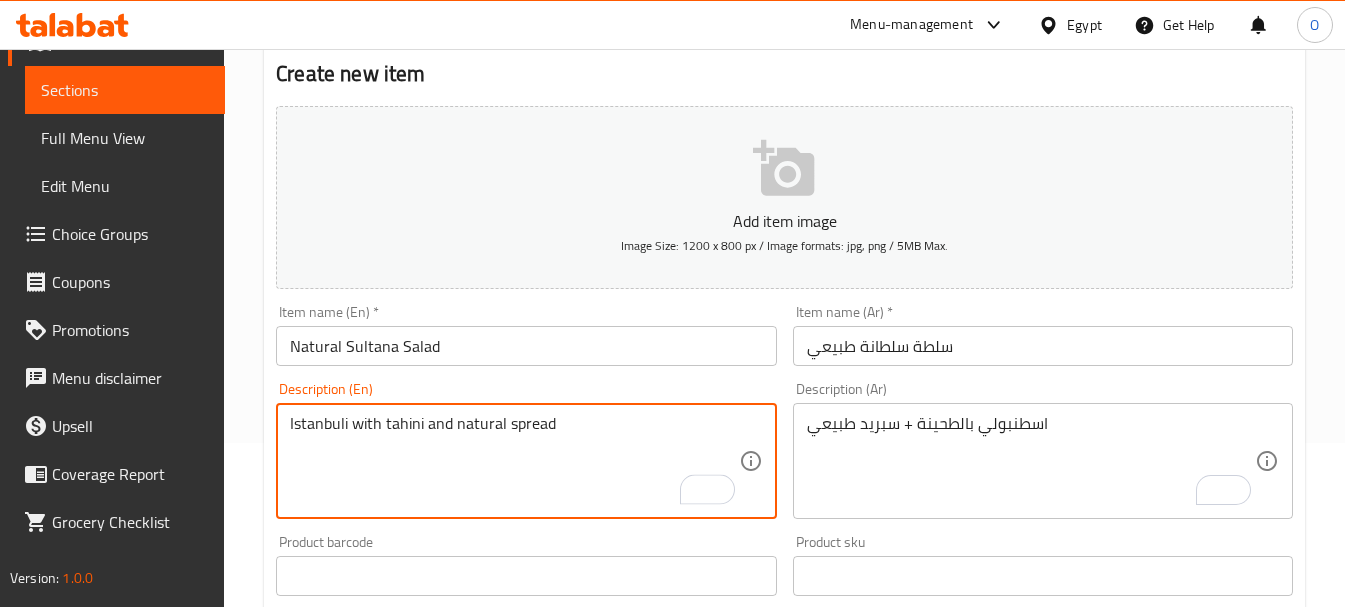 type on "Istanbuli with tahini and natural spread" 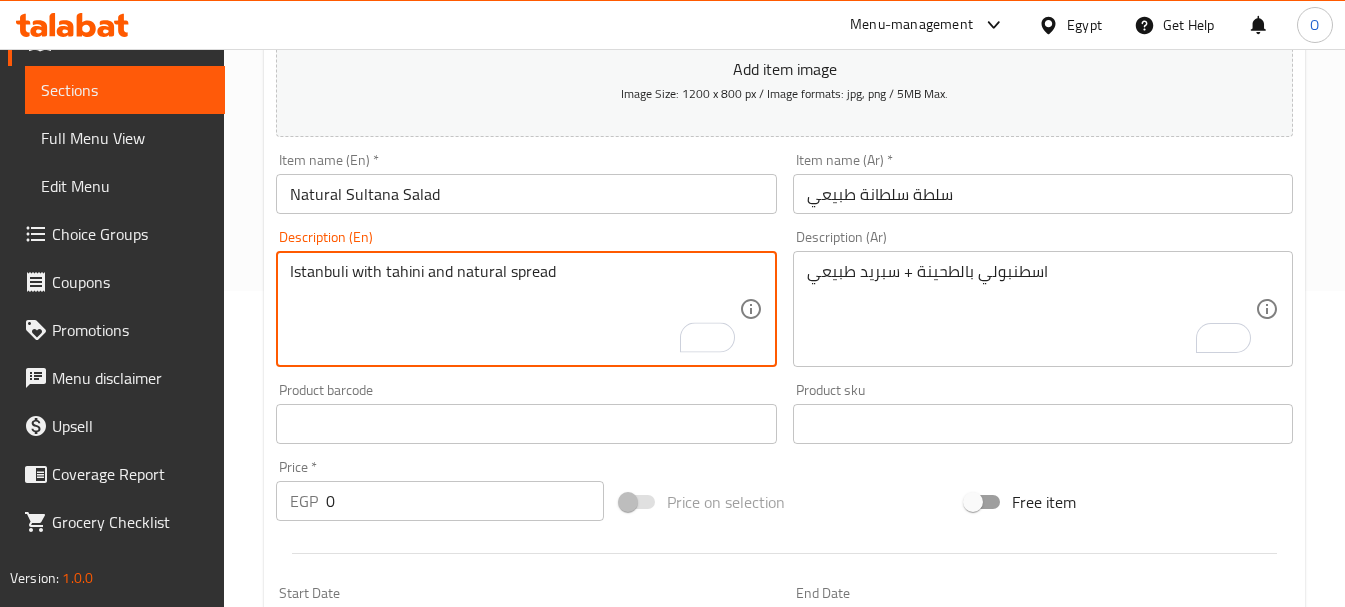 scroll, scrollTop: 464, scrollLeft: 0, axis: vertical 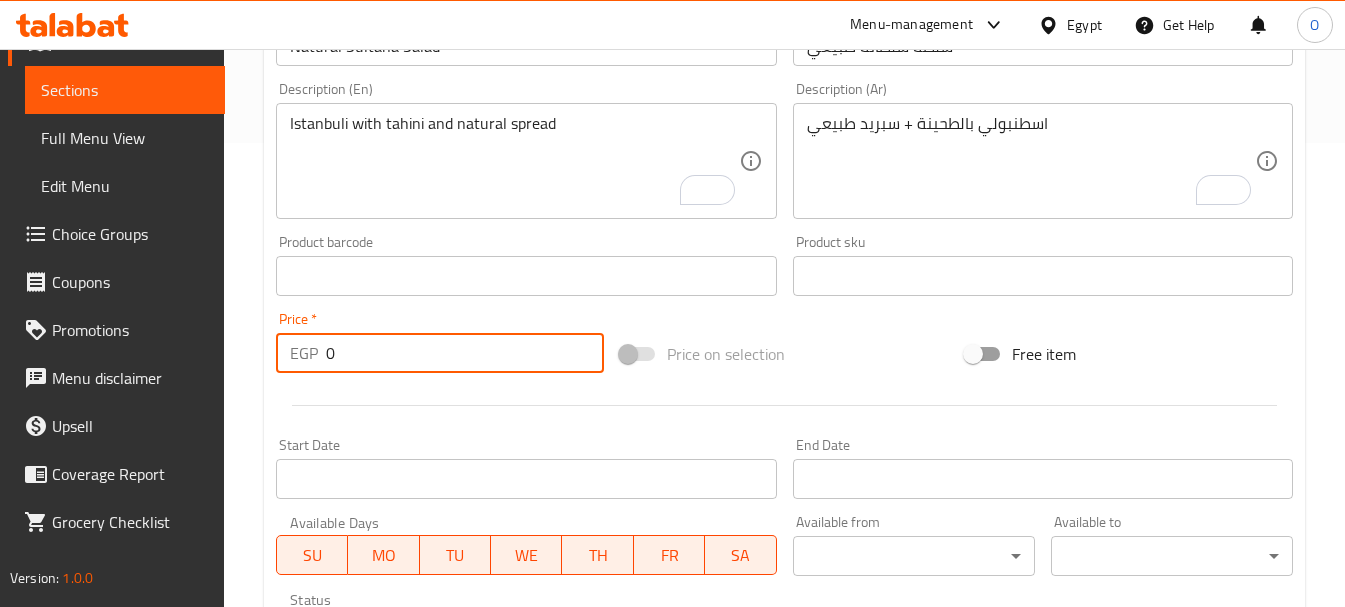 drag, startPoint x: 351, startPoint y: 359, endPoint x: 290, endPoint y: 358, distance: 61.008198 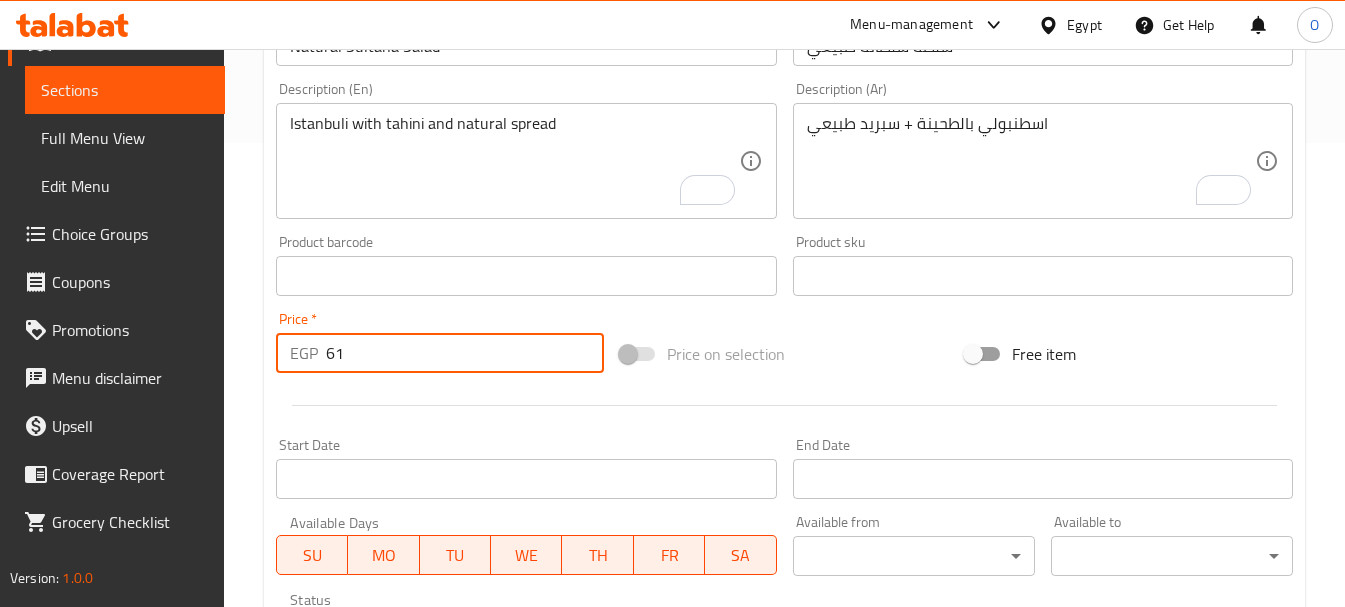 type on "61" 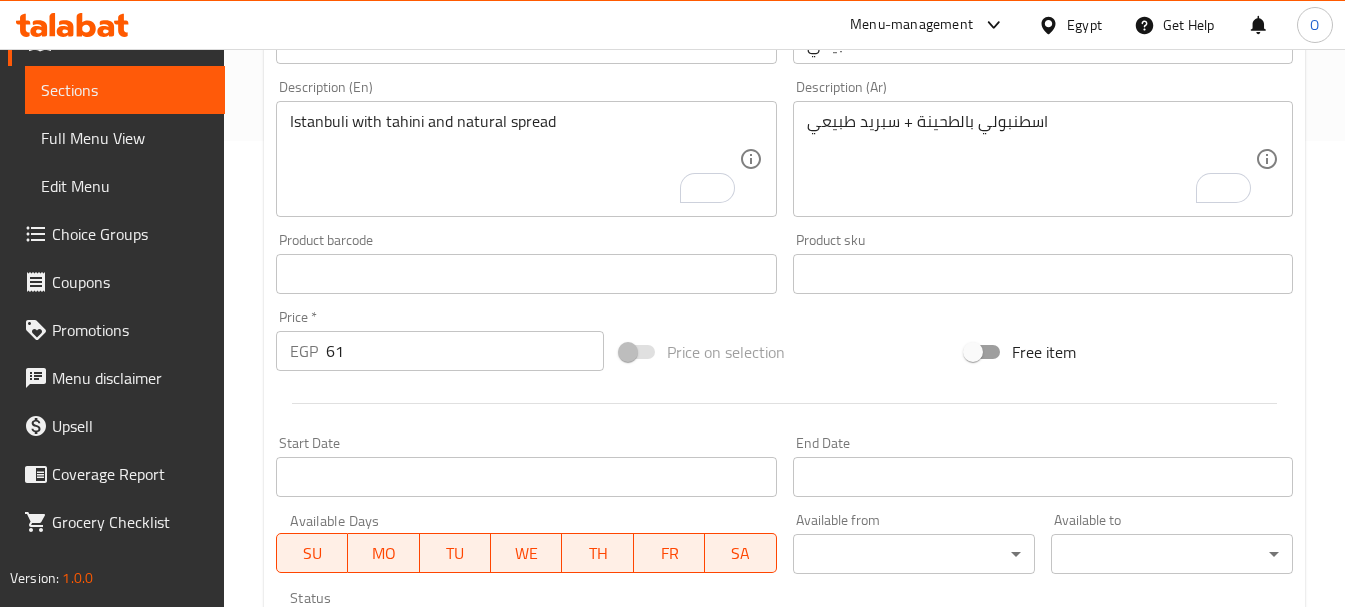 scroll, scrollTop: 406, scrollLeft: 0, axis: vertical 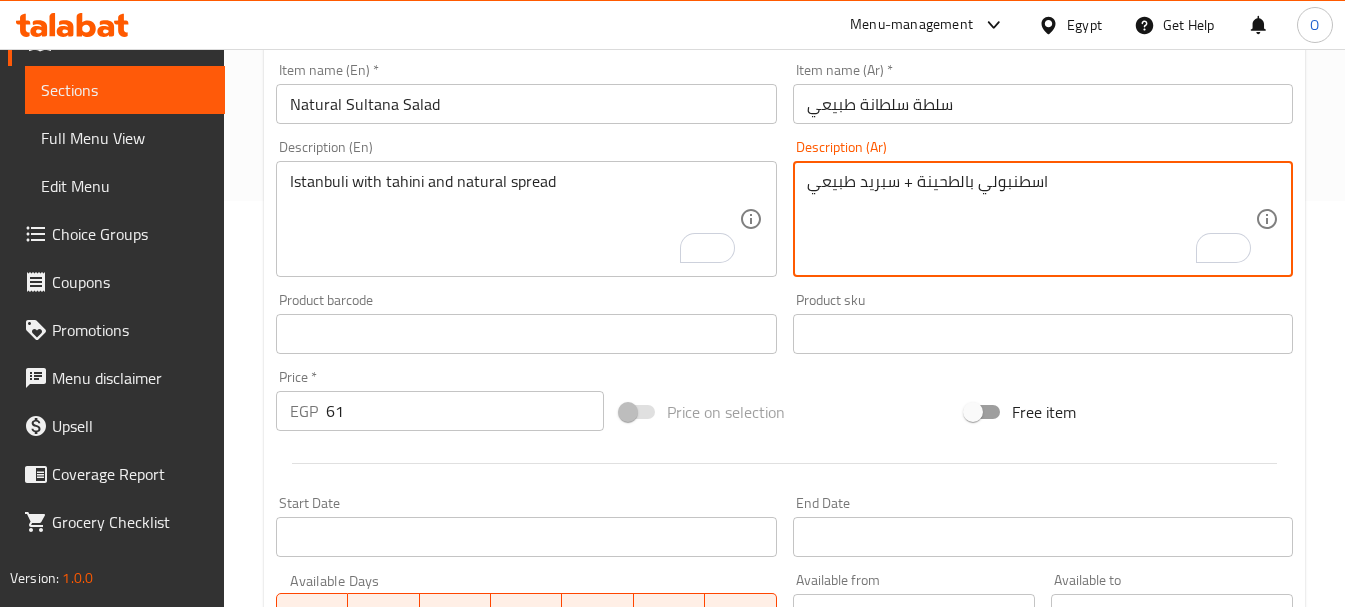 drag, startPoint x: 910, startPoint y: 186, endPoint x: 898, endPoint y: 187, distance: 12.0415945 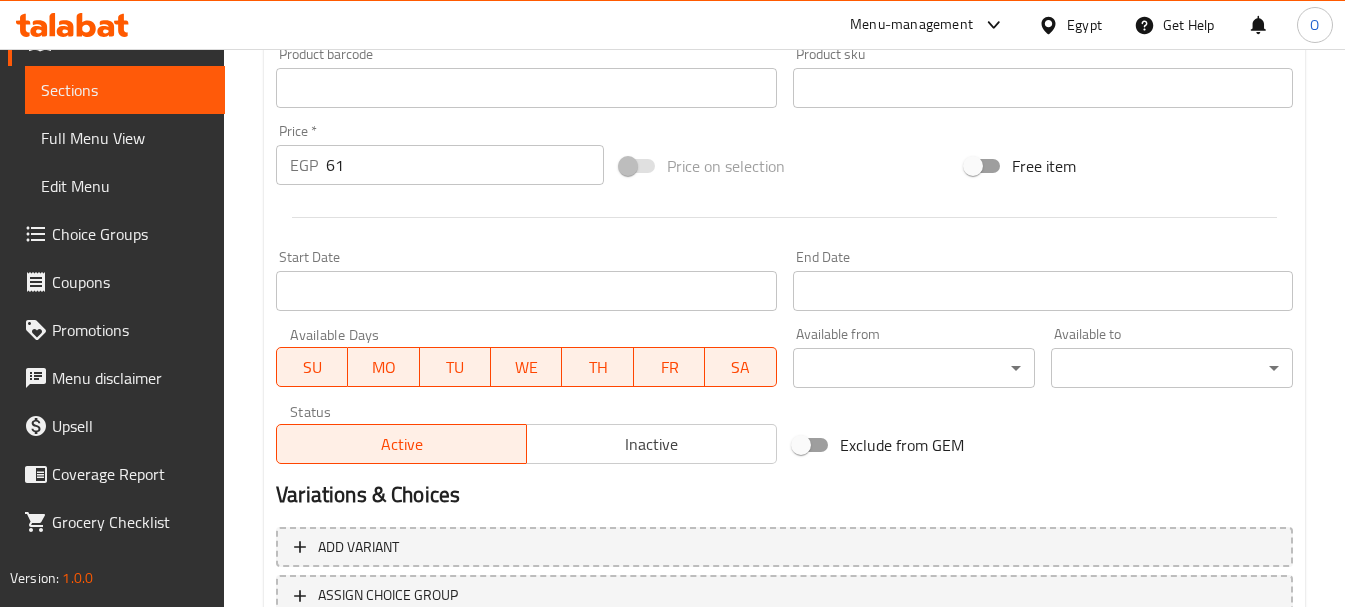 scroll, scrollTop: 806, scrollLeft: 0, axis: vertical 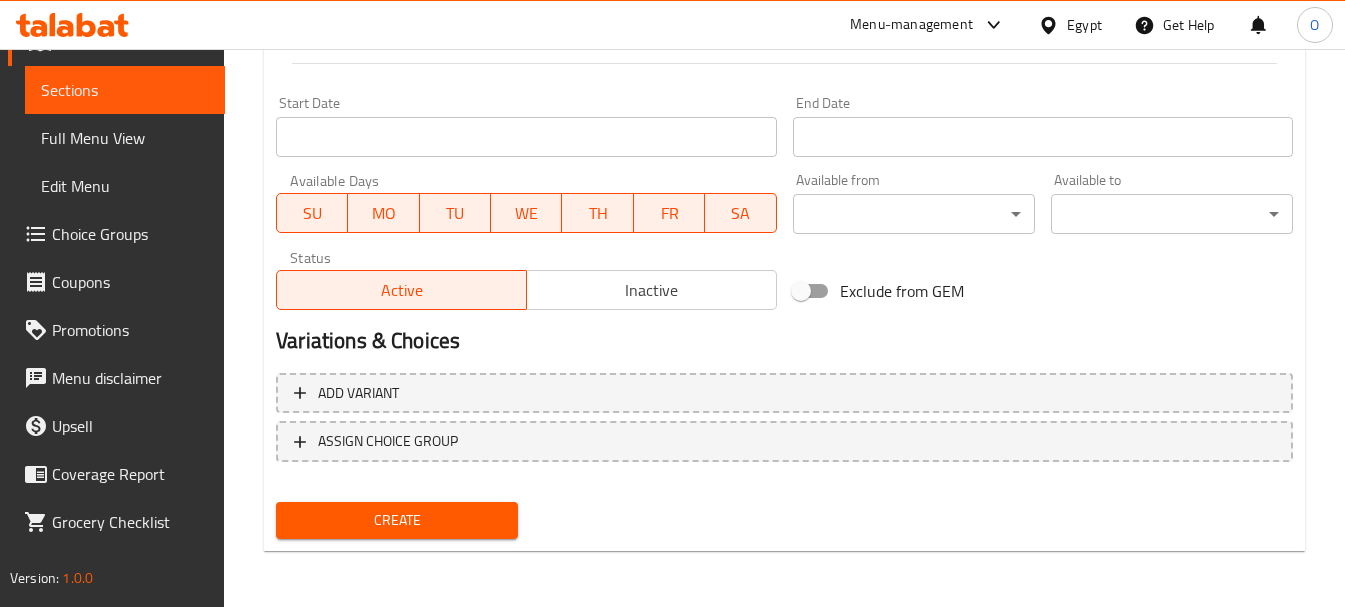 type on "اسطنبولي بالطحينة وسبريد طبيعي" 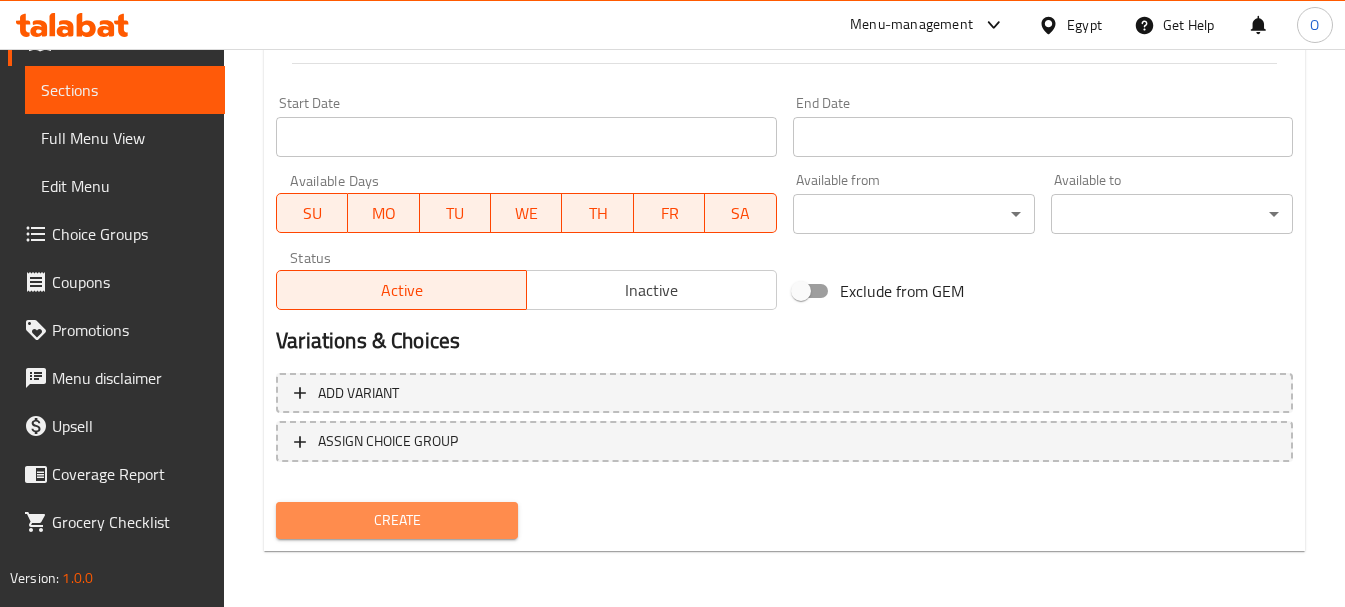 click on "Create" at bounding box center [397, 520] 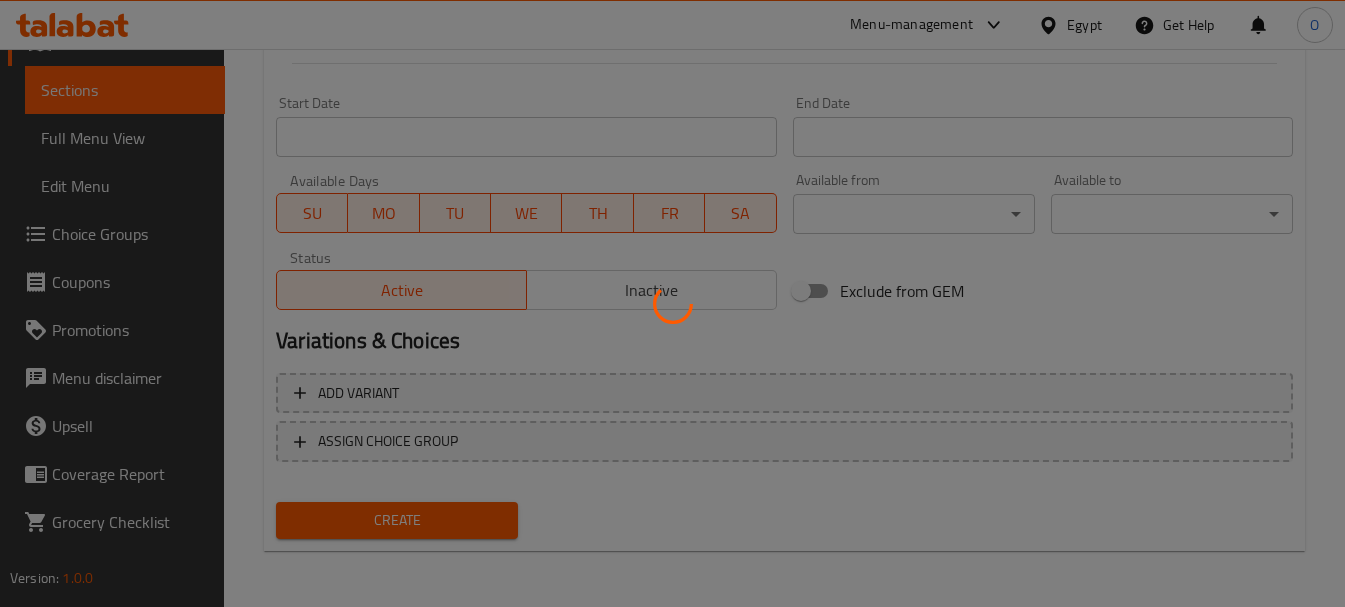 type 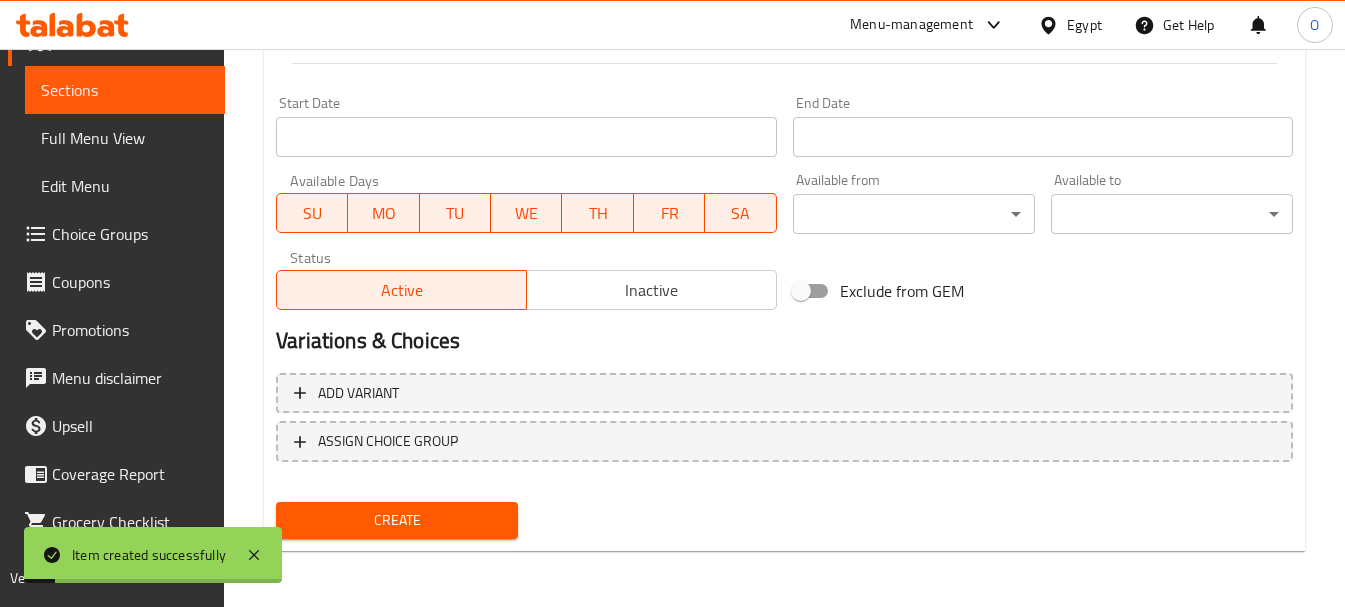 scroll, scrollTop: 406, scrollLeft: 0, axis: vertical 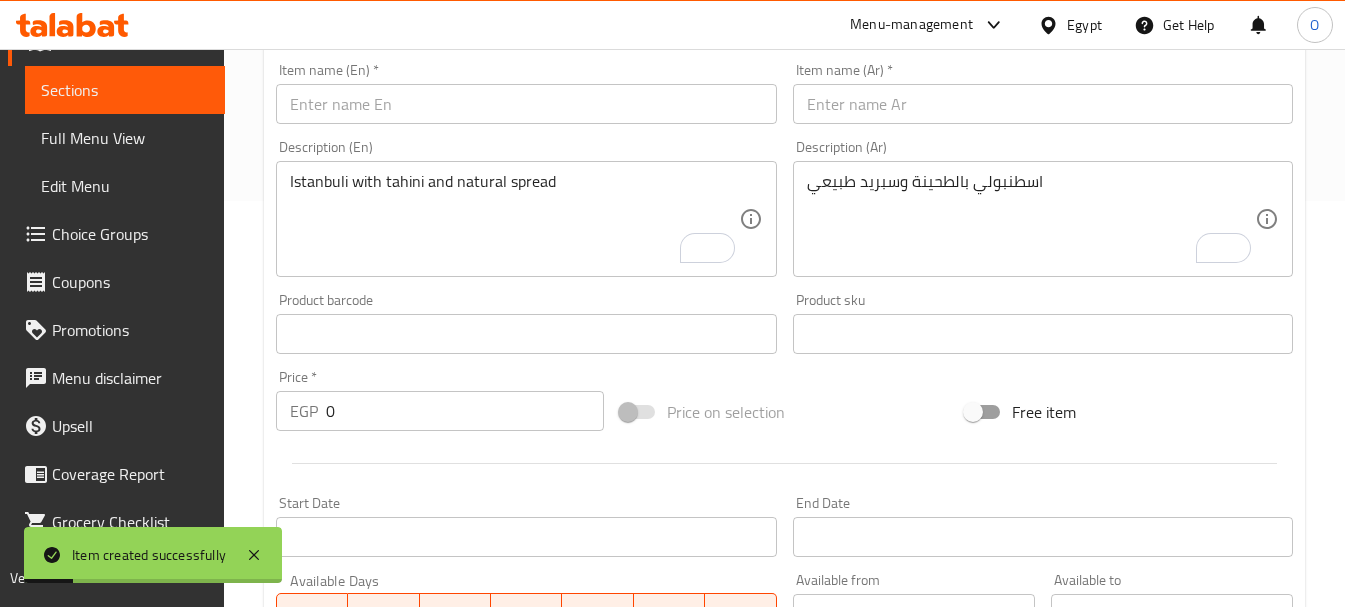 click at bounding box center [1043, 104] 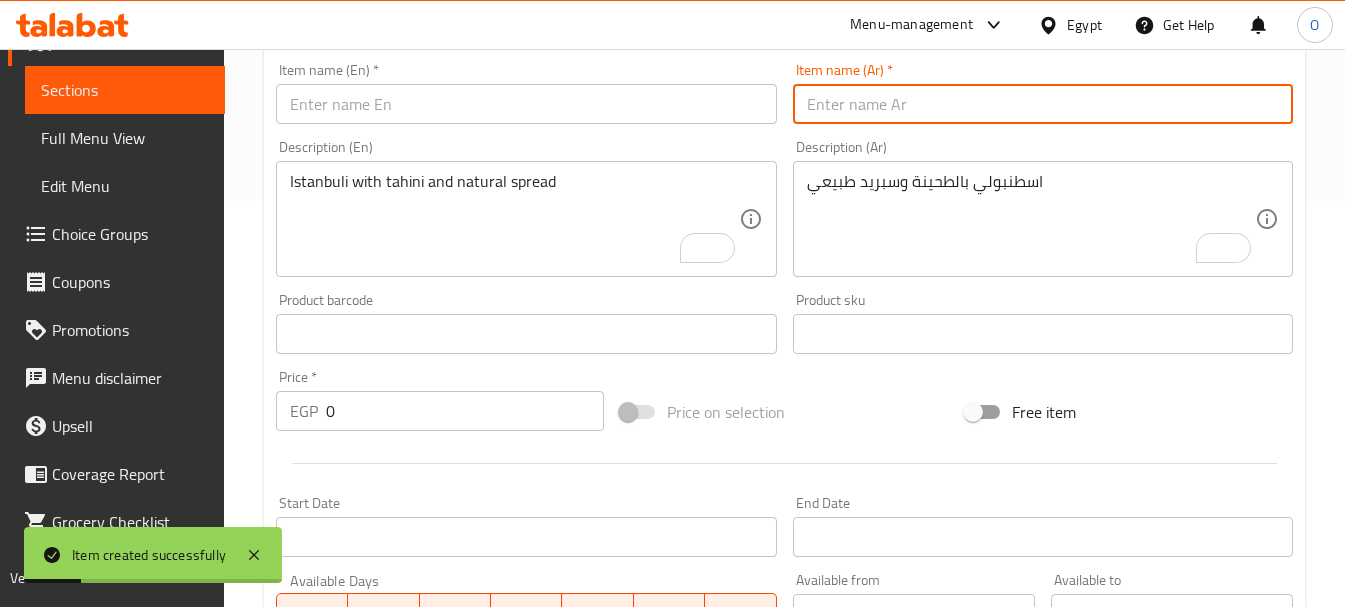 paste on "سلطة مشميشو طبيعي" 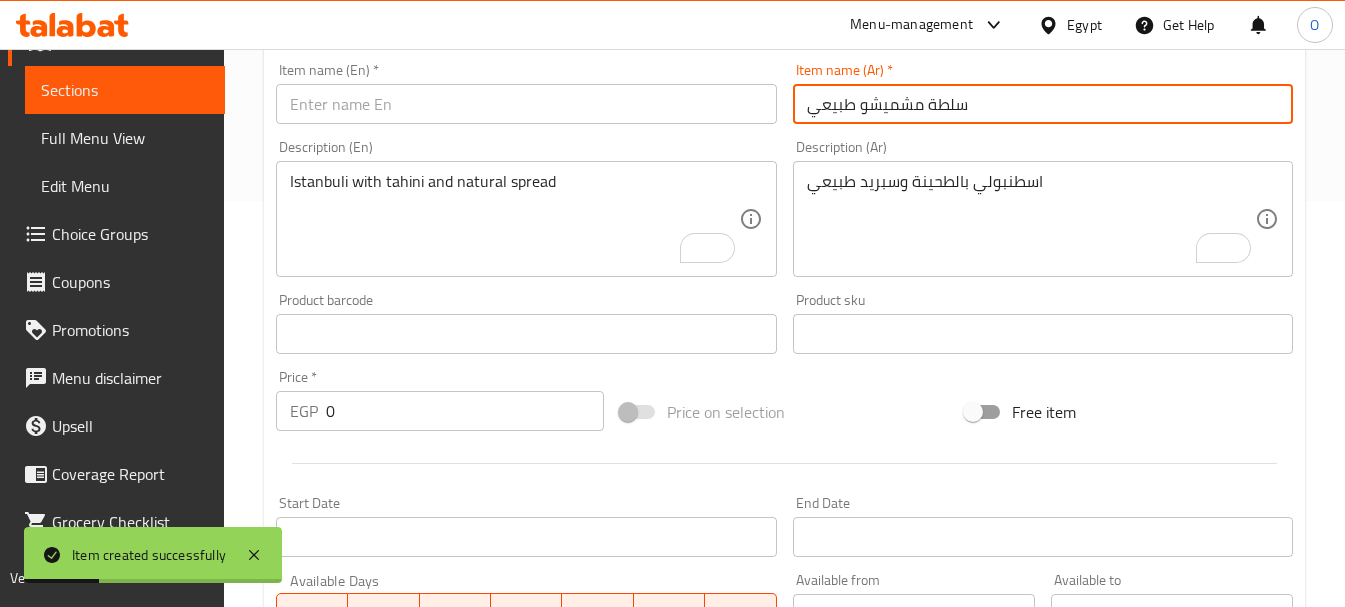 type on "سلطة مشميشو طبيعي" 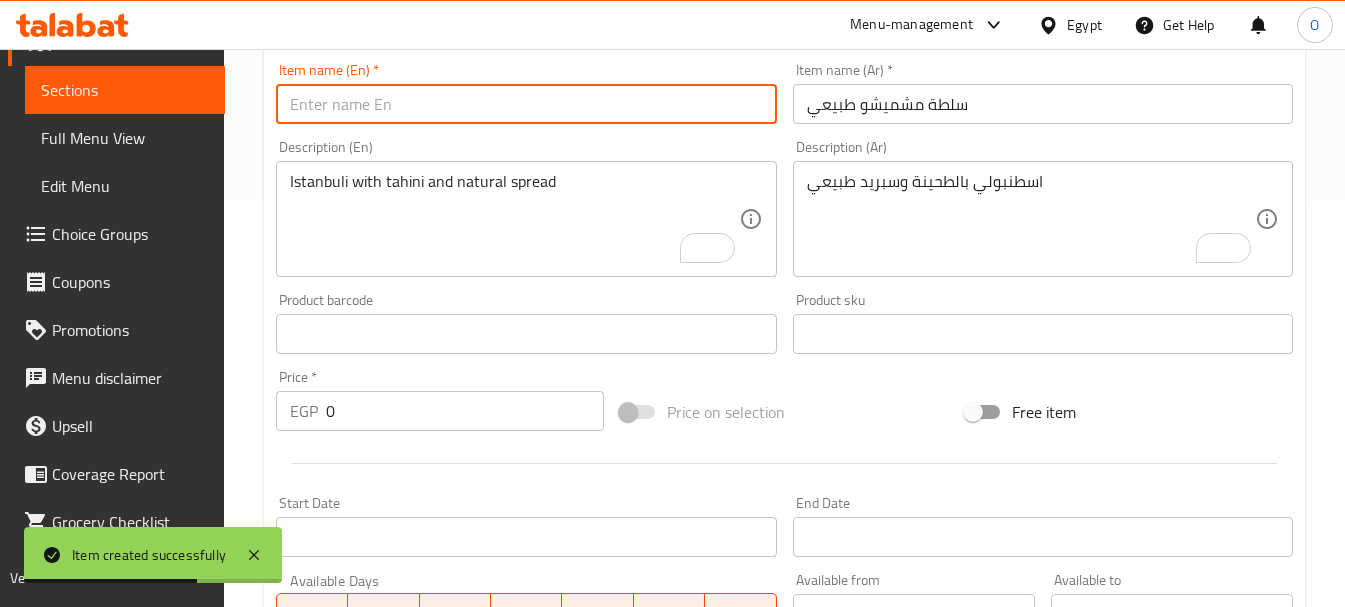 click at bounding box center (526, 104) 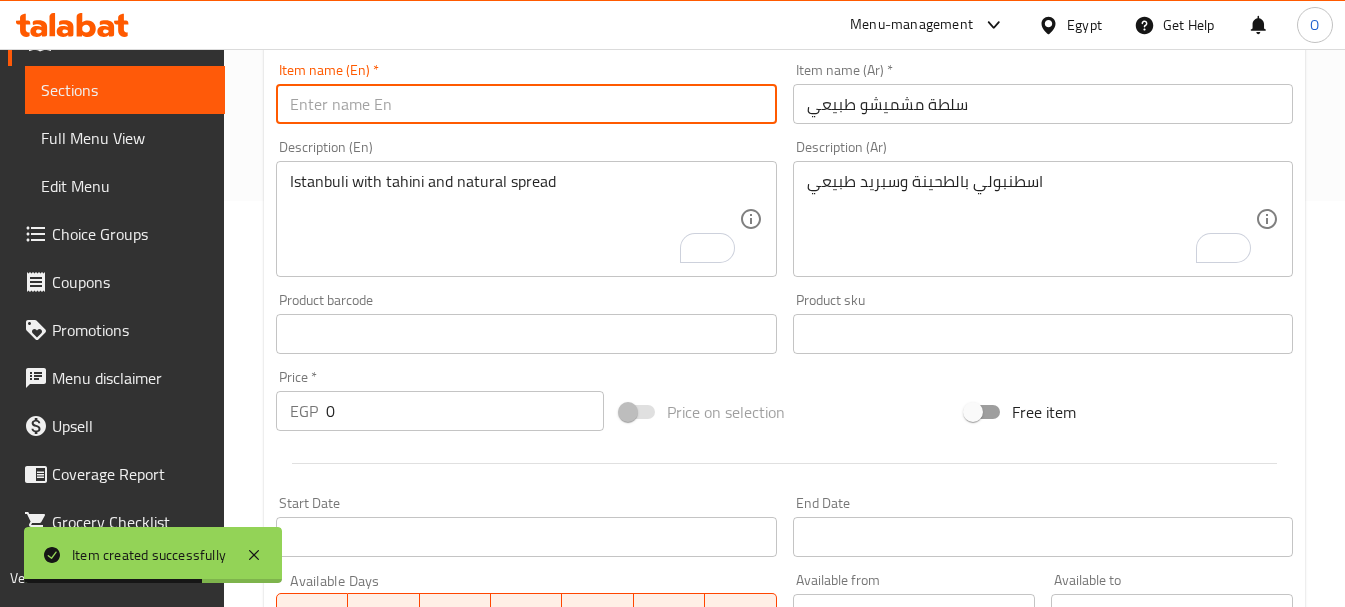 paste on "Natural Mashmesho Salad" 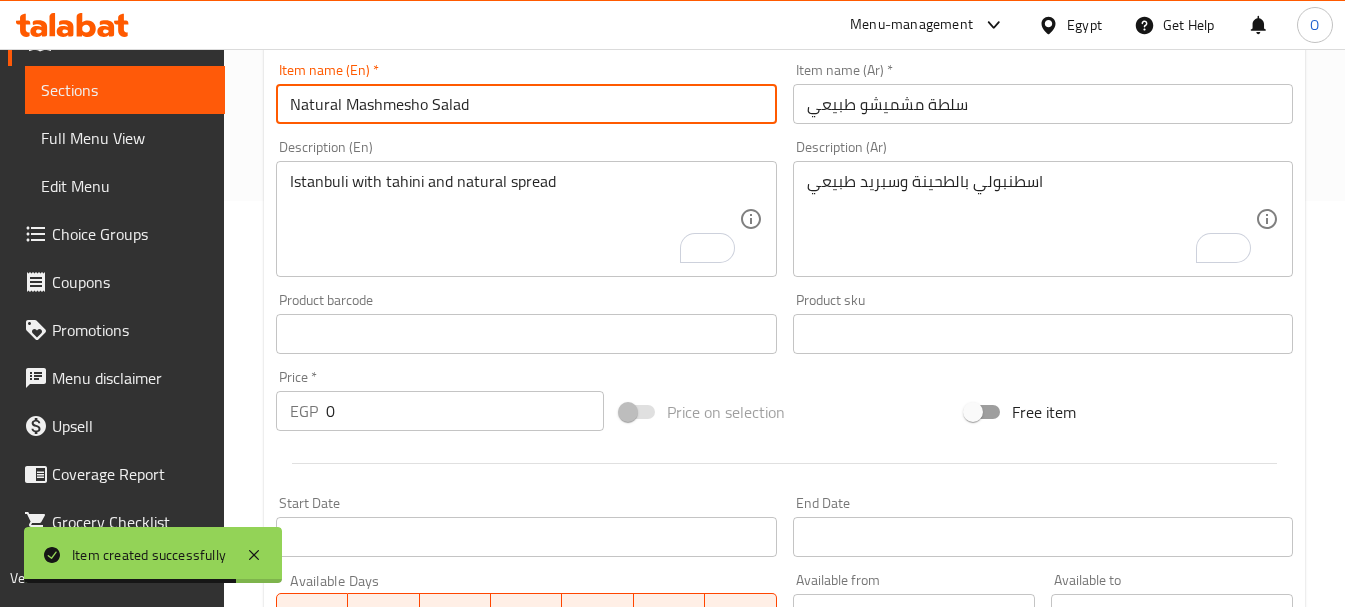 type on "Natural Mashmesho Salad" 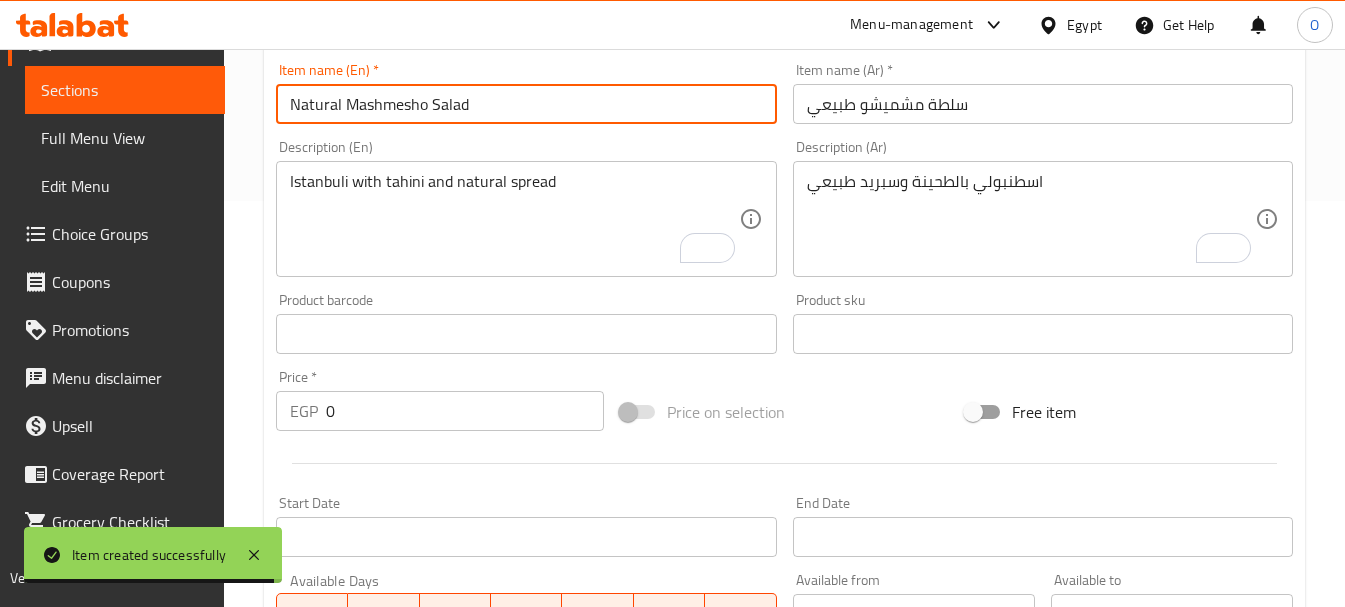 click on "اسطنبولي بالطحينة وسبريد طبيعي" at bounding box center [1031, 219] 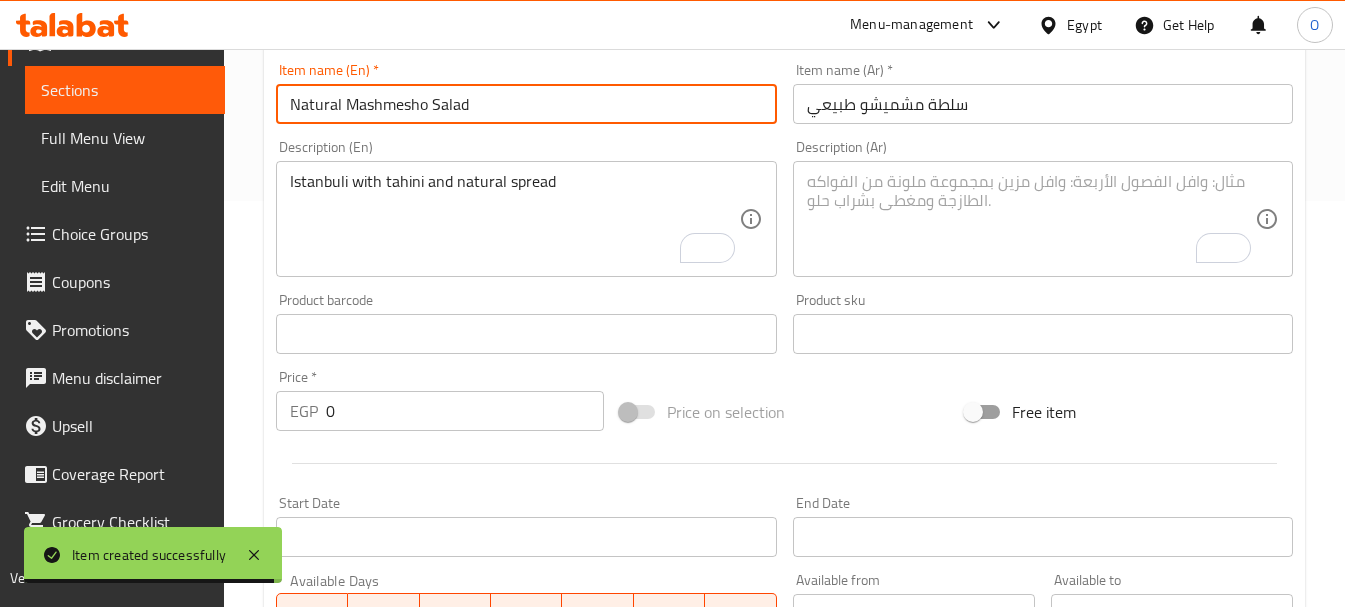 paste on "مش بالطحينة + شطة نار" 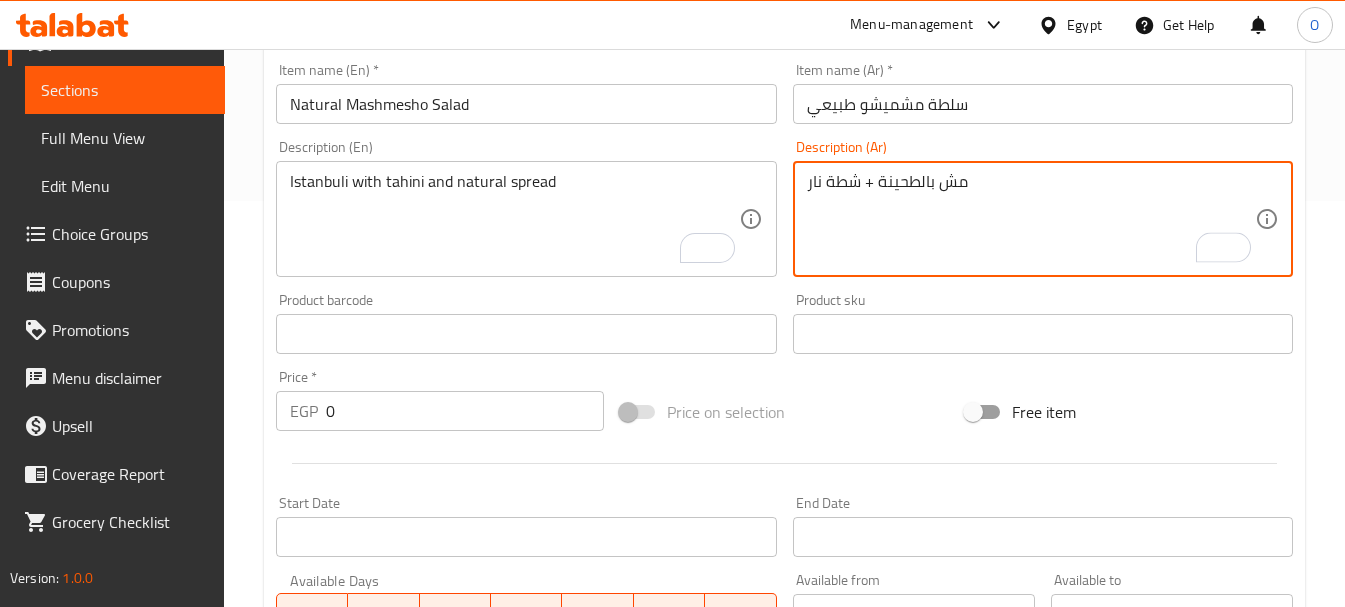 drag, startPoint x: 872, startPoint y: 178, endPoint x: 859, endPoint y: 180, distance: 13.152946 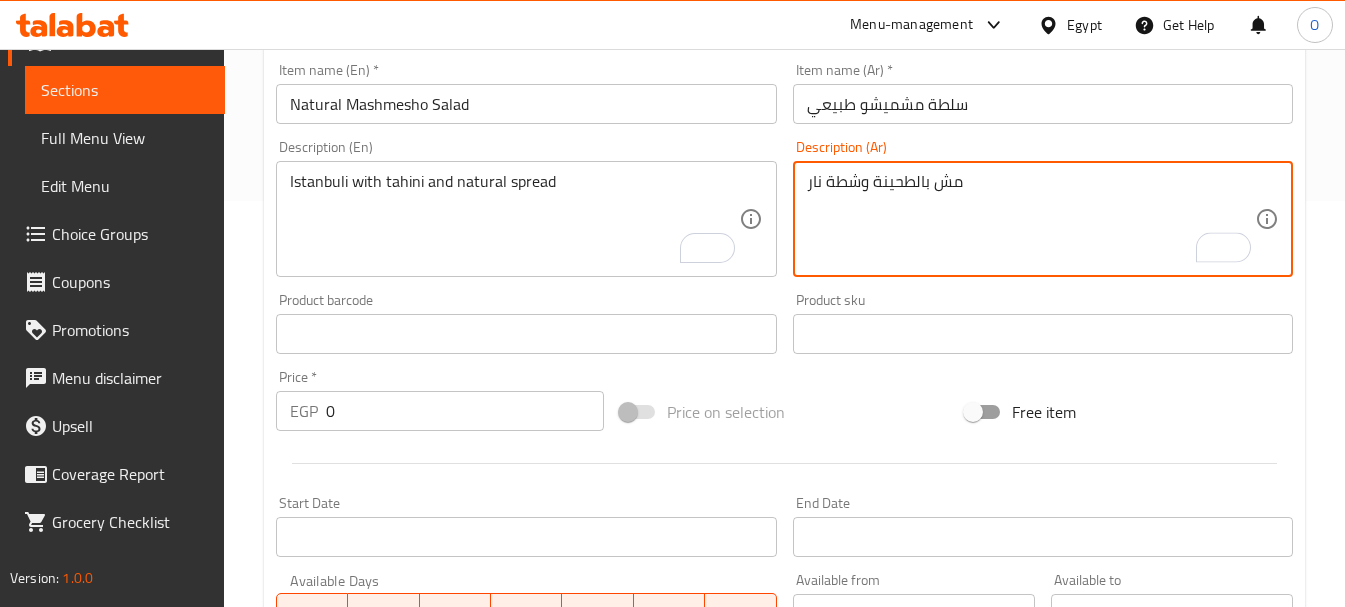 click on "مش بالطحينة وشطة نار" at bounding box center (1031, 219) 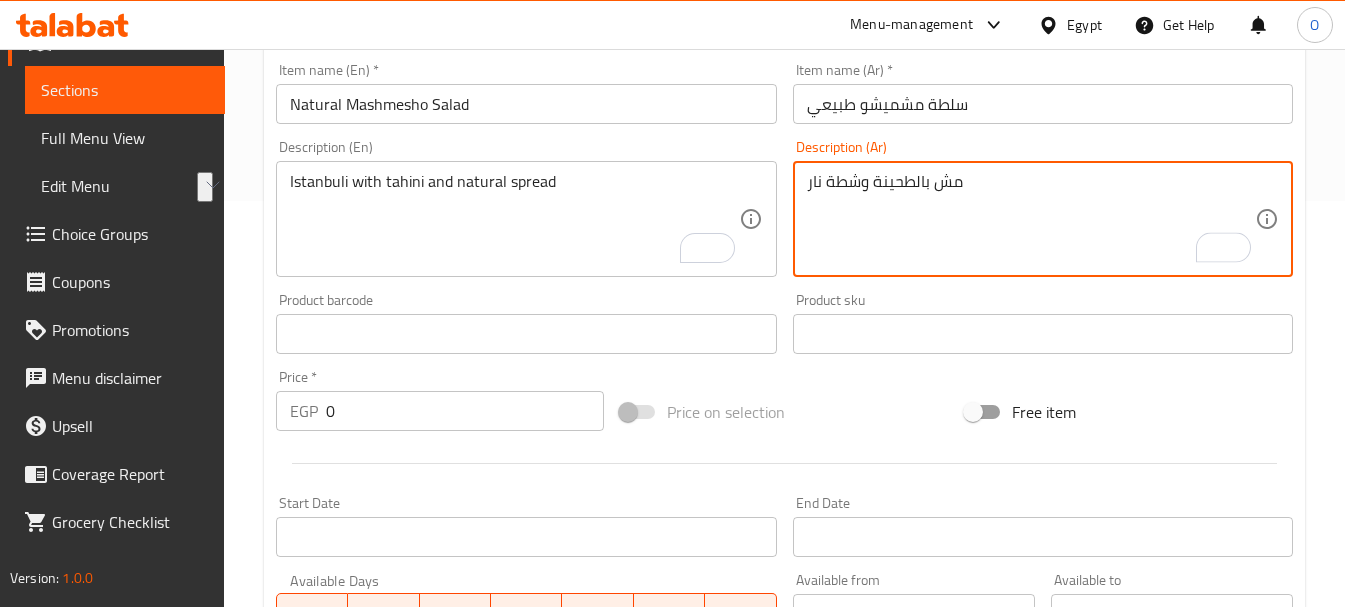 click on "مش بالطحينة وشطة نار" at bounding box center [1031, 219] 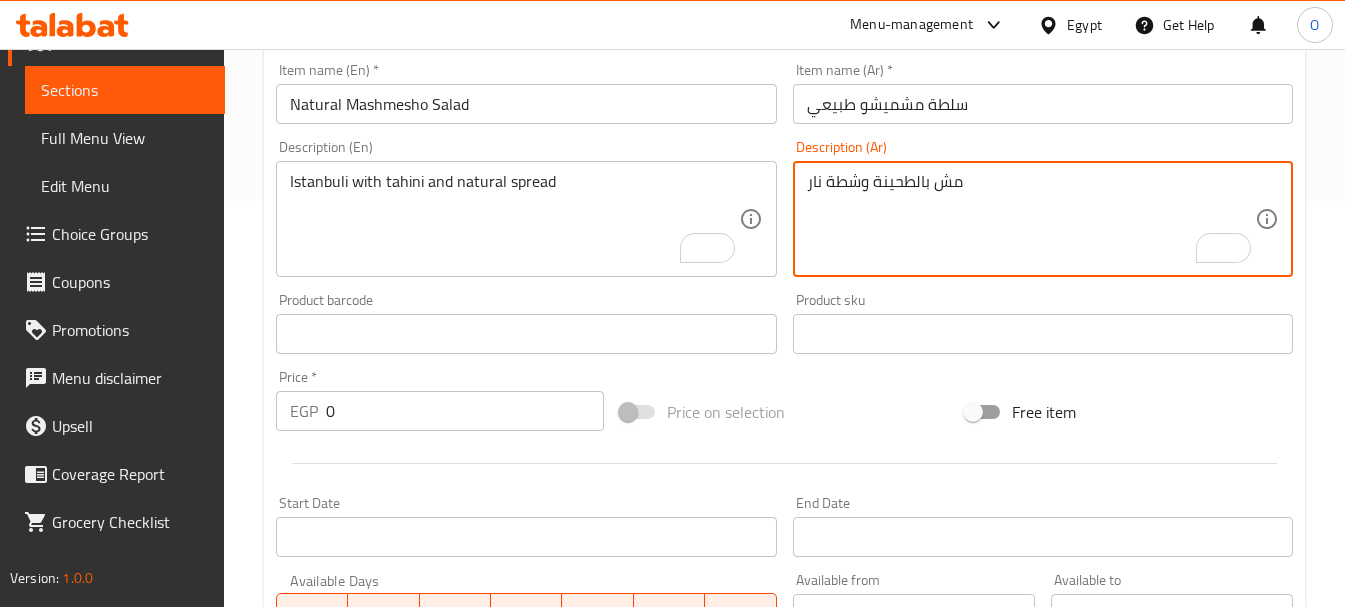 click on "مش بالطحينة وشطة نار" at bounding box center [1031, 219] 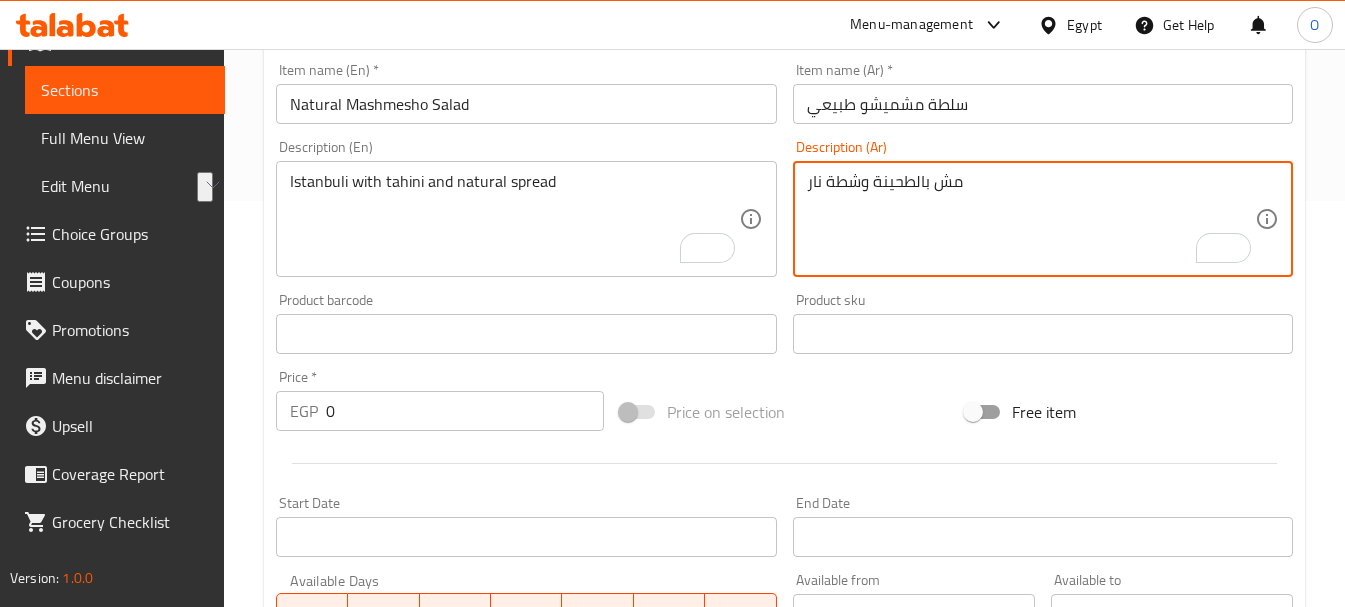 type on "مش بالطحينة وشطة نار" 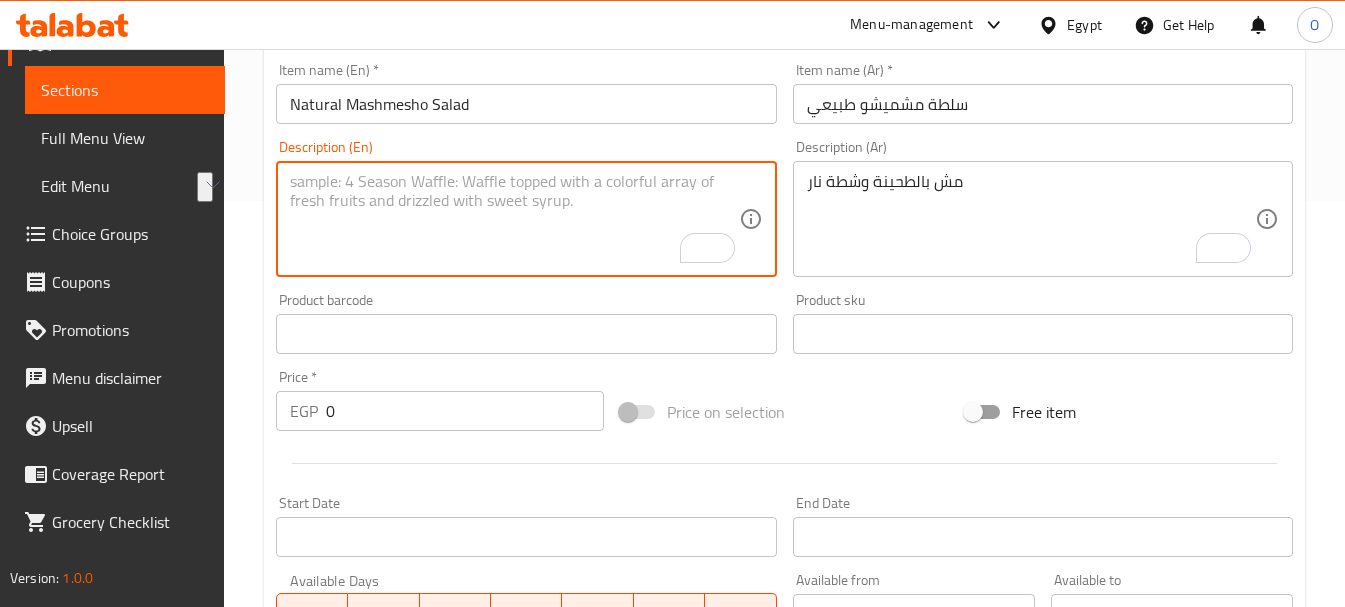 click at bounding box center (514, 219) 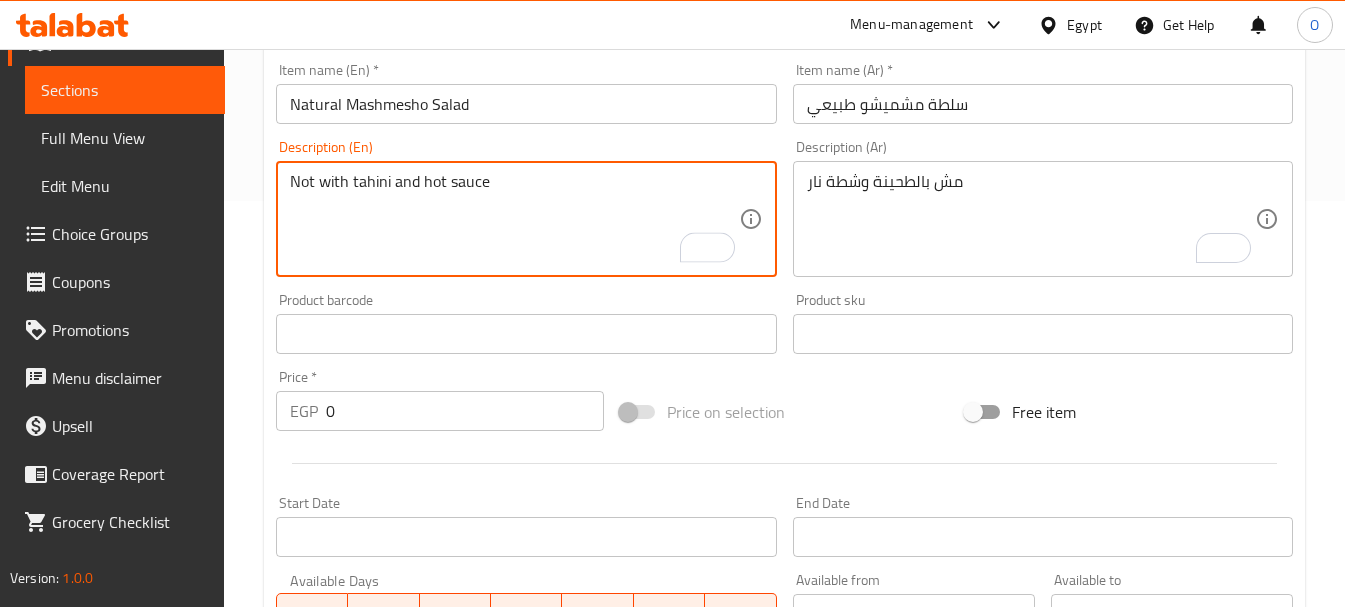 click on "Not with tahini and hot sauce" at bounding box center (514, 219) 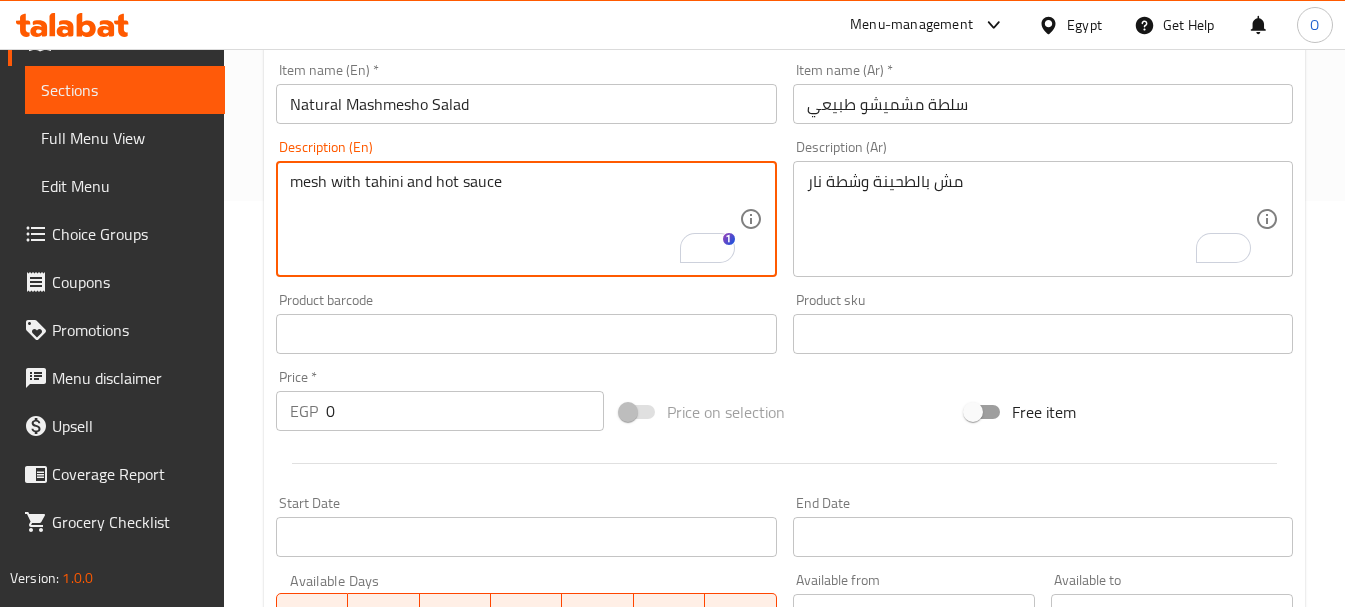 click on "mesh with tahini and hot sauce" at bounding box center (514, 219) 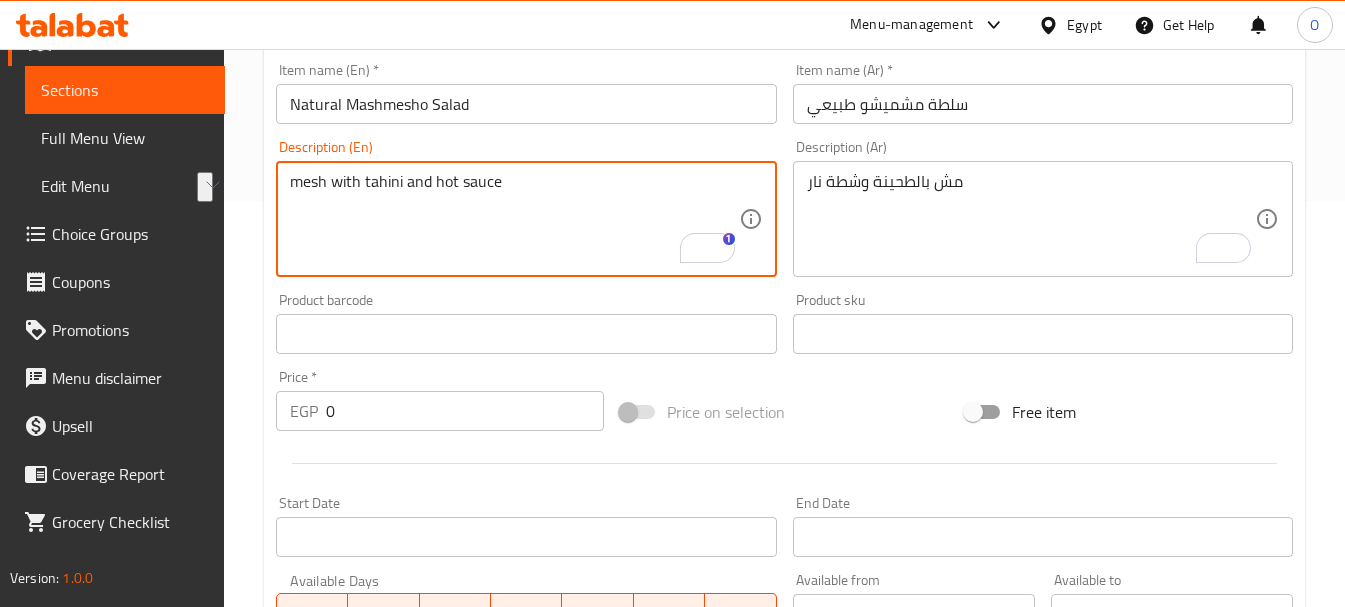 drag, startPoint x: 435, startPoint y: 189, endPoint x: 509, endPoint y: 188, distance: 74.00676 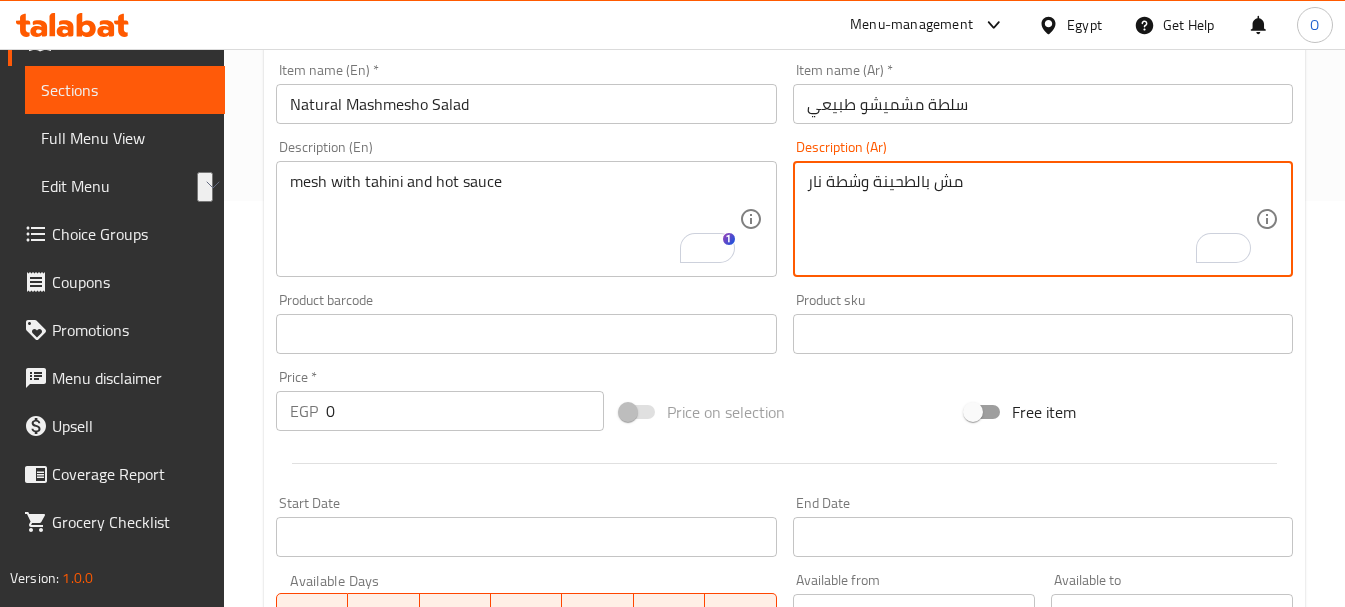 drag, startPoint x: 860, startPoint y: 181, endPoint x: 804, endPoint y: 192, distance: 57.070133 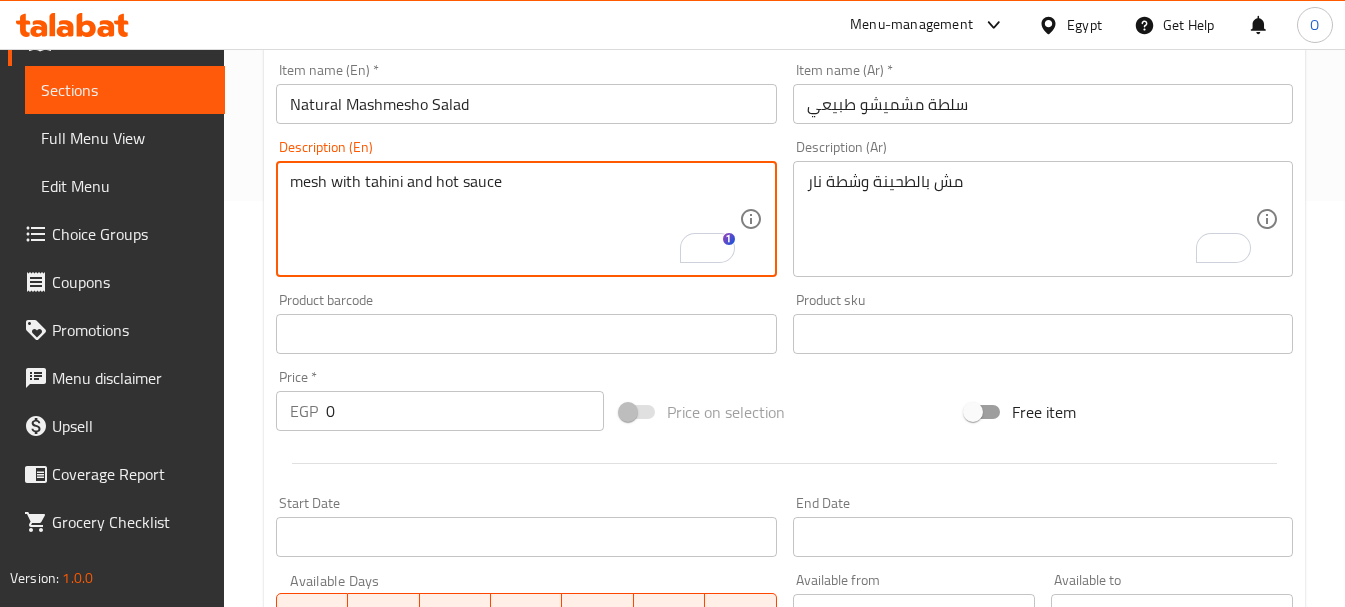 drag, startPoint x: 436, startPoint y: 188, endPoint x: 474, endPoint y: 185, distance: 38.118237 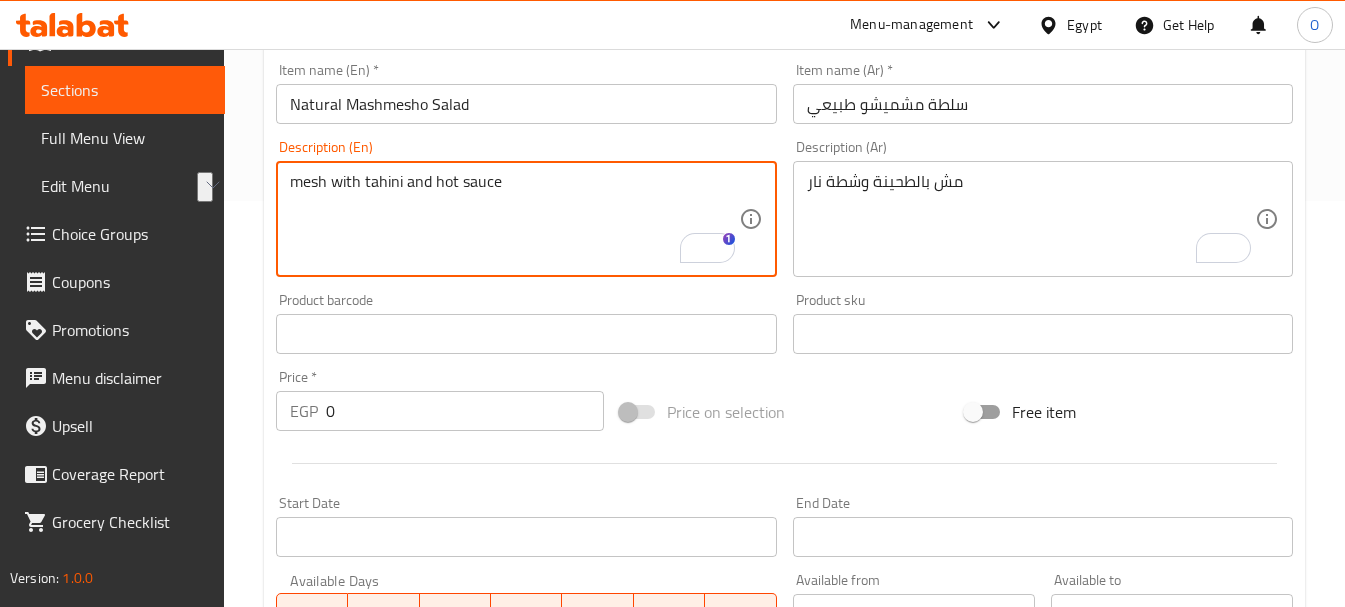 click on "mesh with tahini and hot sauce" at bounding box center (514, 219) 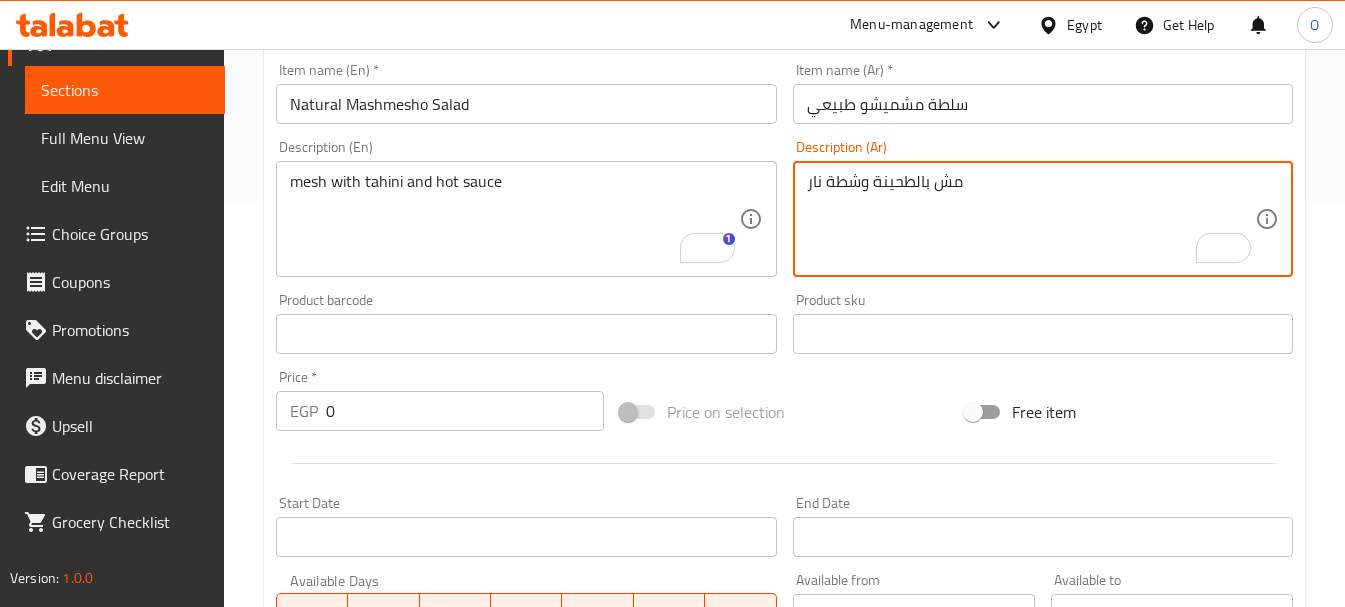 click on "مش بالطحينة وشطة نار" at bounding box center [1031, 219] 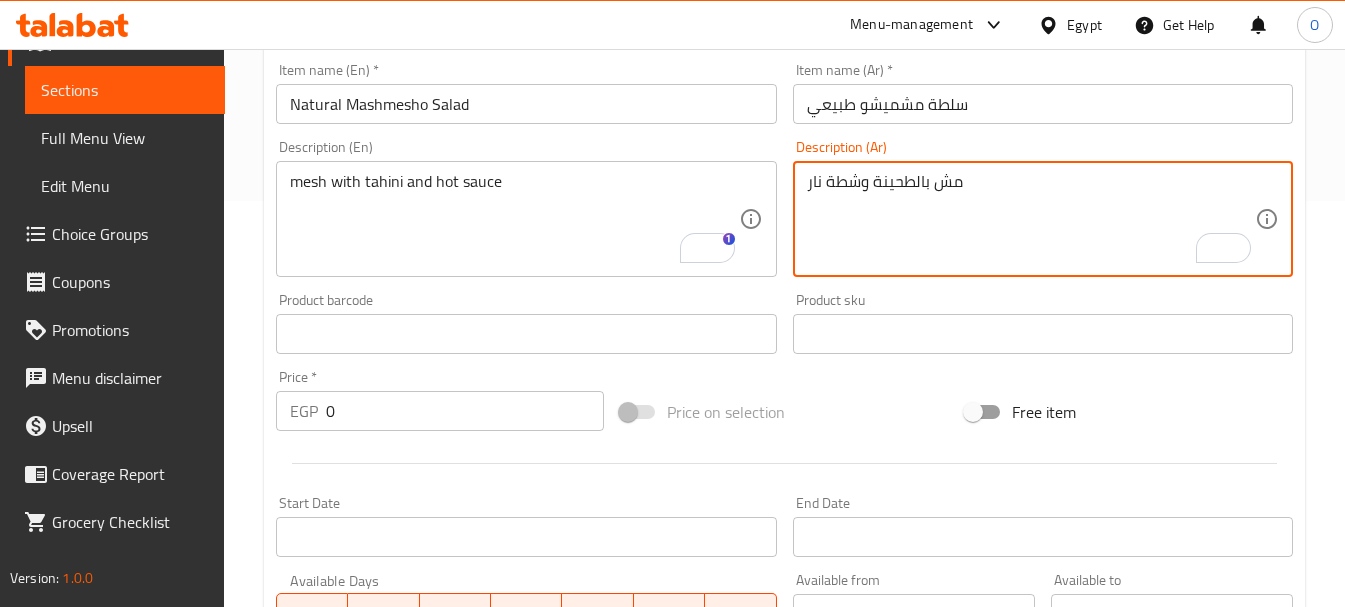 drag, startPoint x: 860, startPoint y: 182, endPoint x: 828, endPoint y: 183, distance: 32.01562 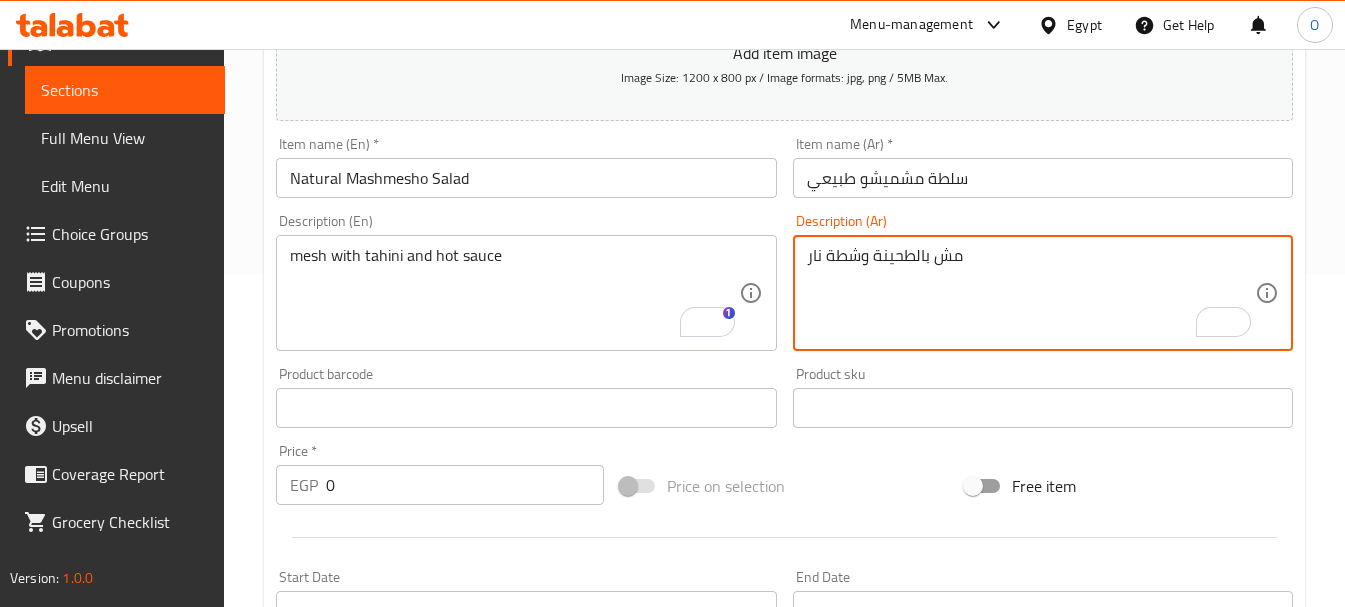 scroll, scrollTop: 306, scrollLeft: 0, axis: vertical 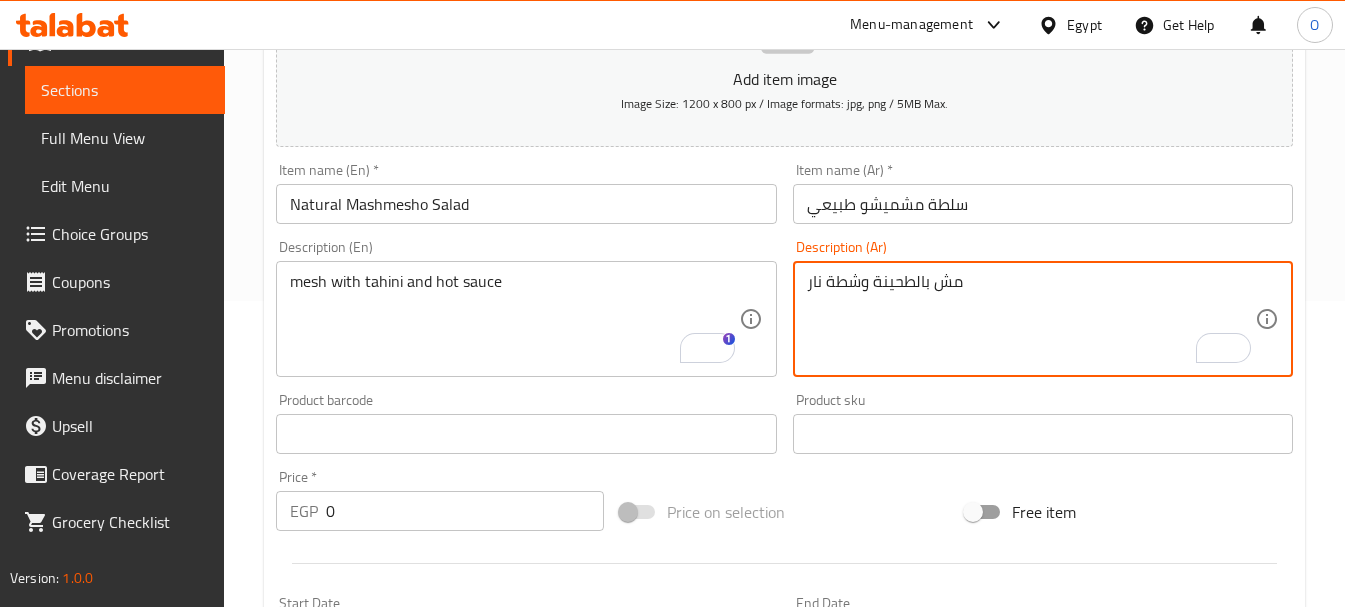 drag, startPoint x: 320, startPoint y: 512, endPoint x: 309, endPoint y: 513, distance: 11.045361 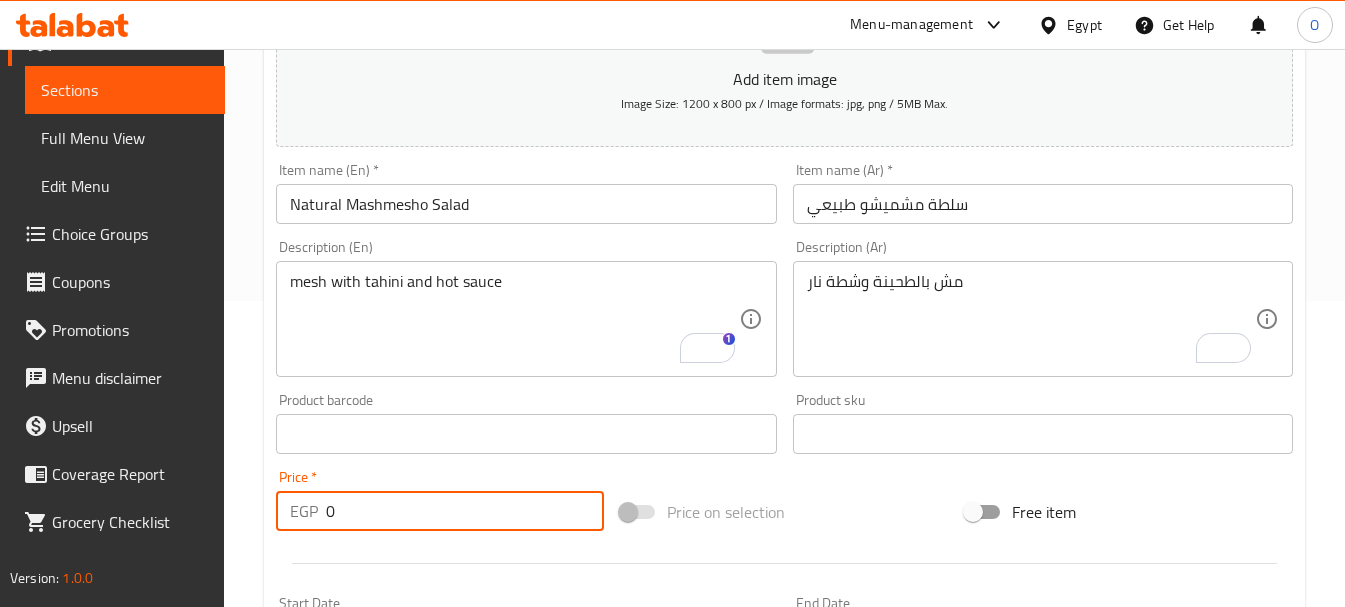 paste on "39" 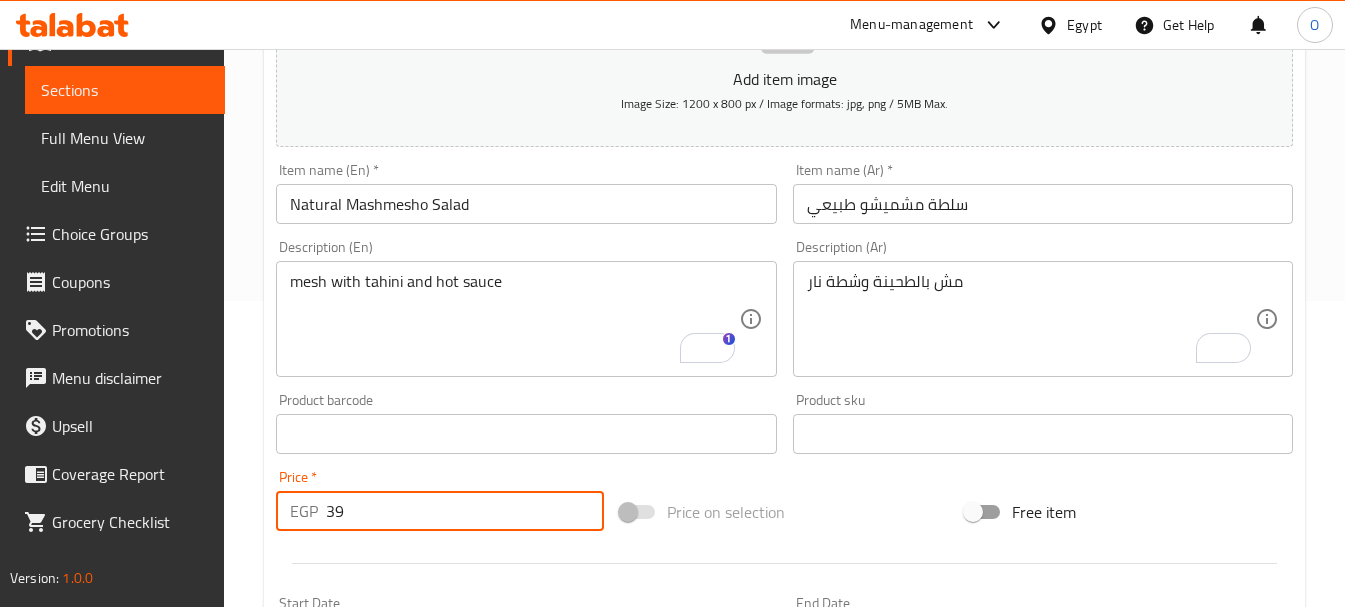 type on "39" 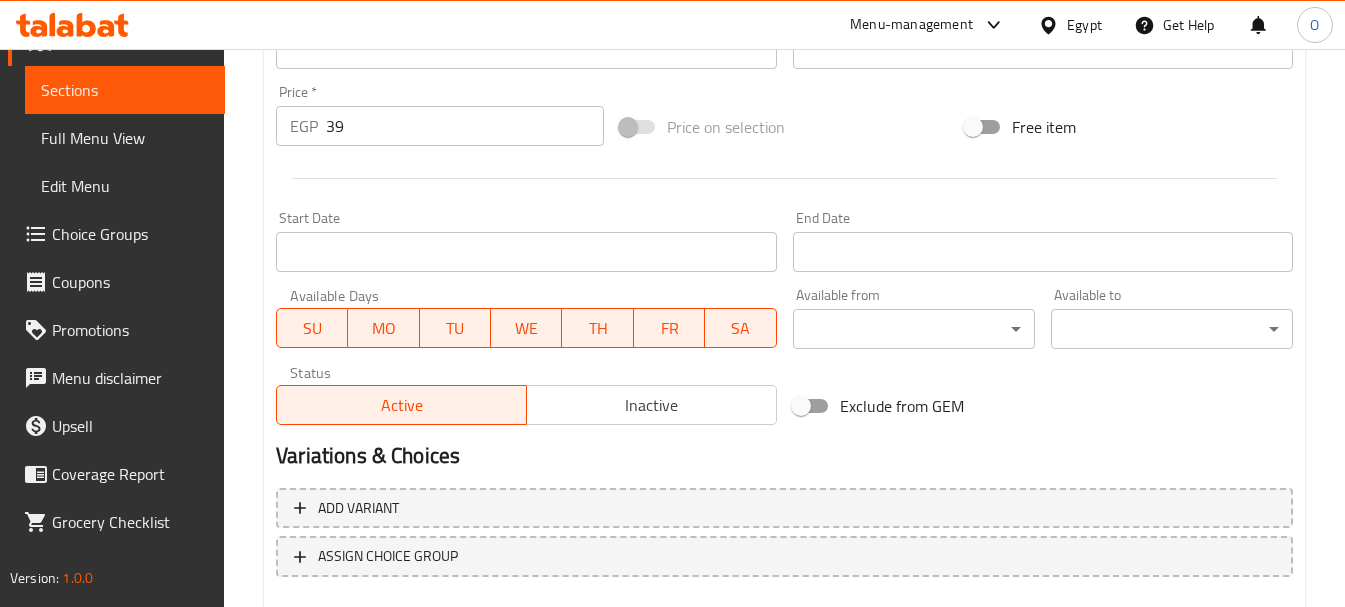 scroll, scrollTop: 806, scrollLeft: 0, axis: vertical 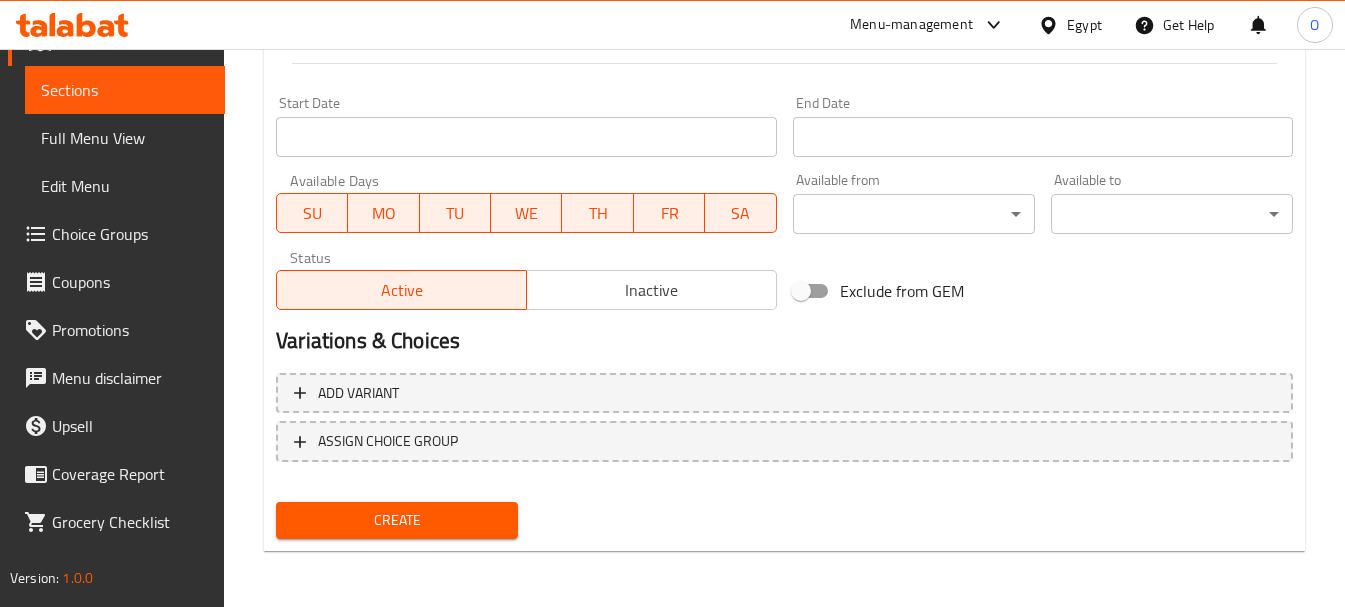 click on "Create" at bounding box center (397, 520) 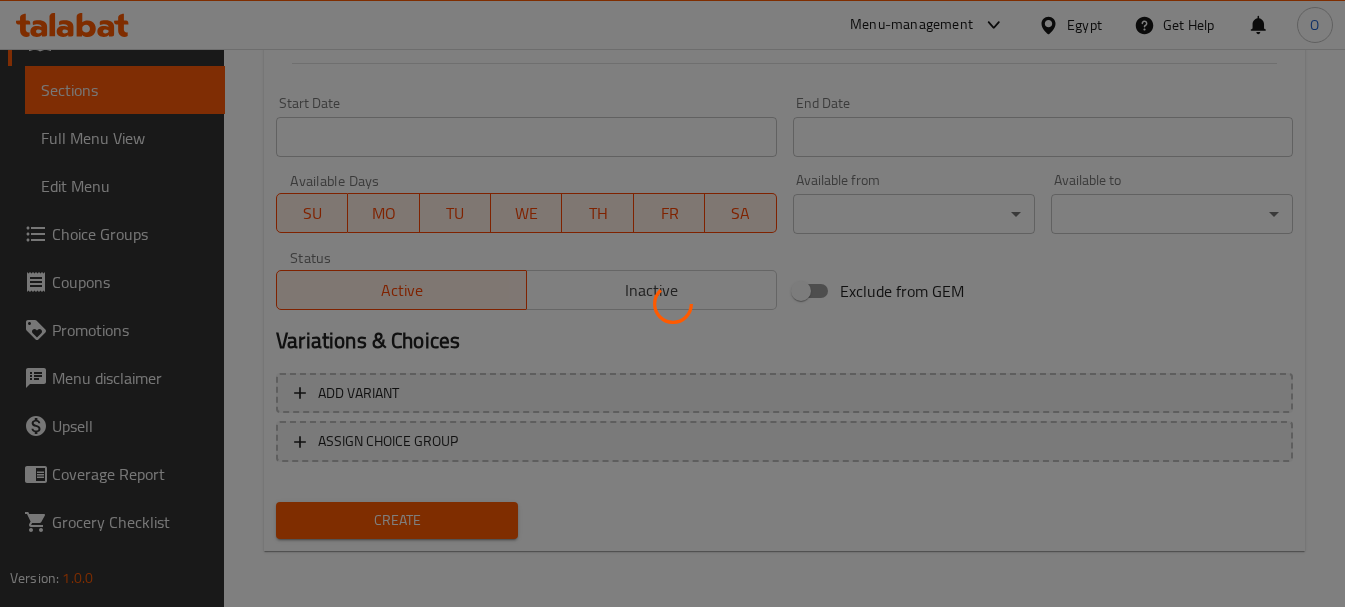 type 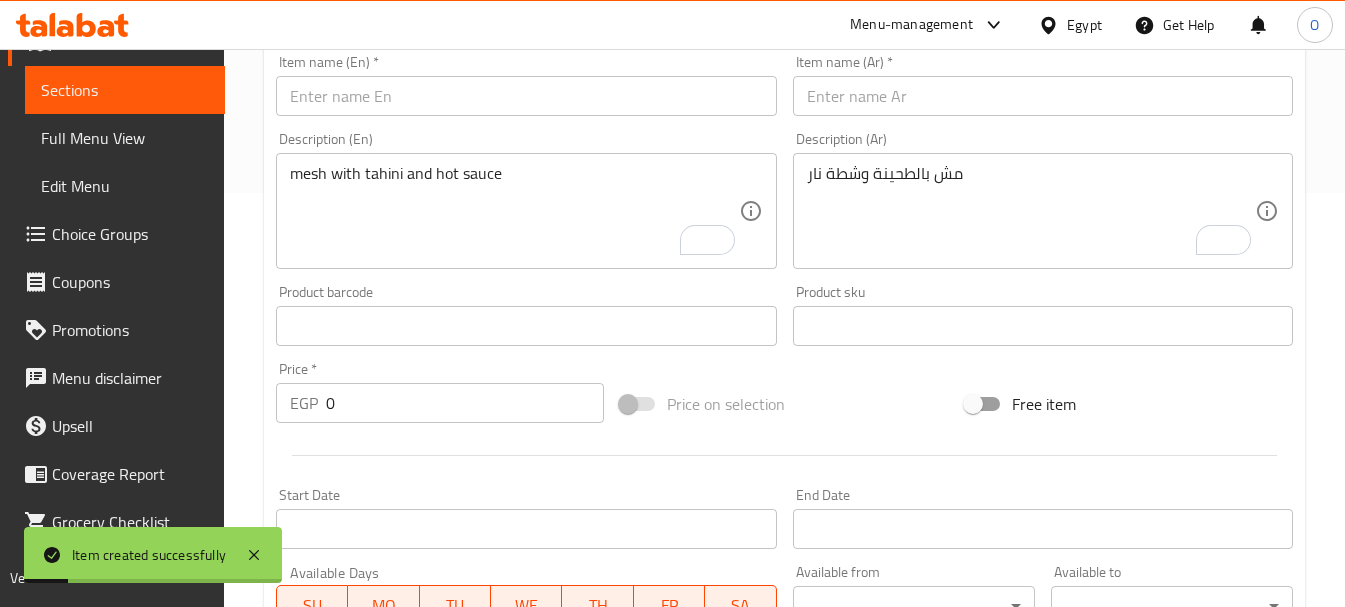 scroll, scrollTop: 406, scrollLeft: 0, axis: vertical 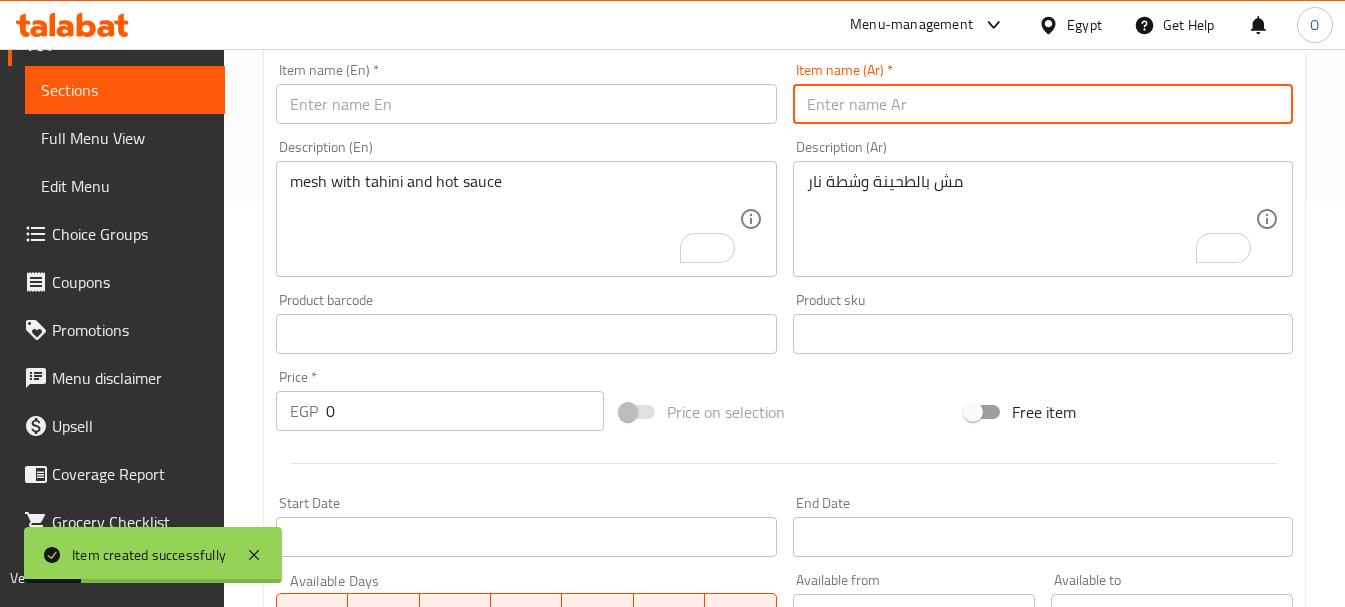 click at bounding box center [1043, 104] 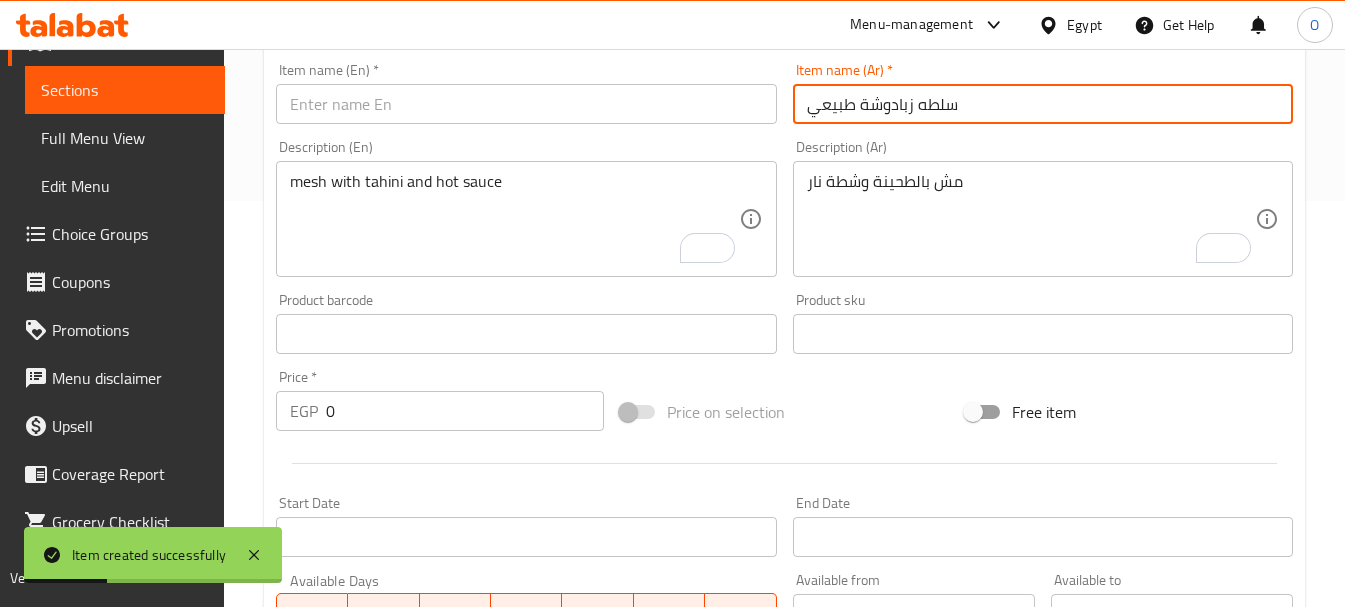 type on "سلطه زبادوشة طبيعي" 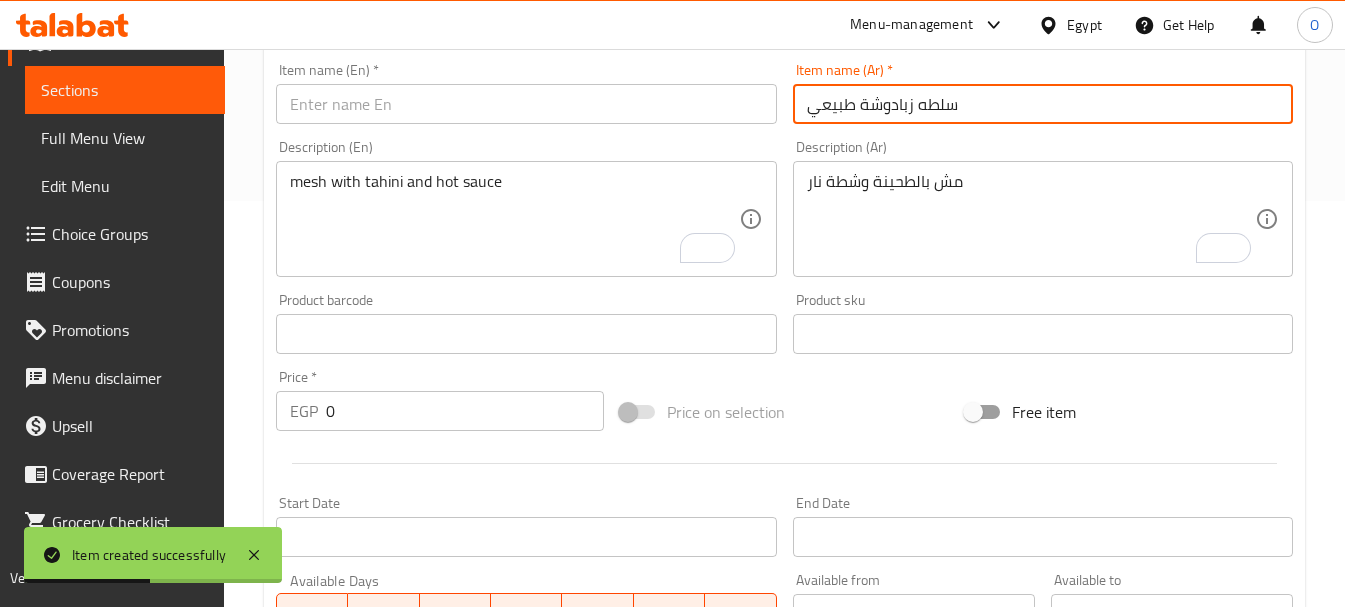 click at bounding box center (526, 104) 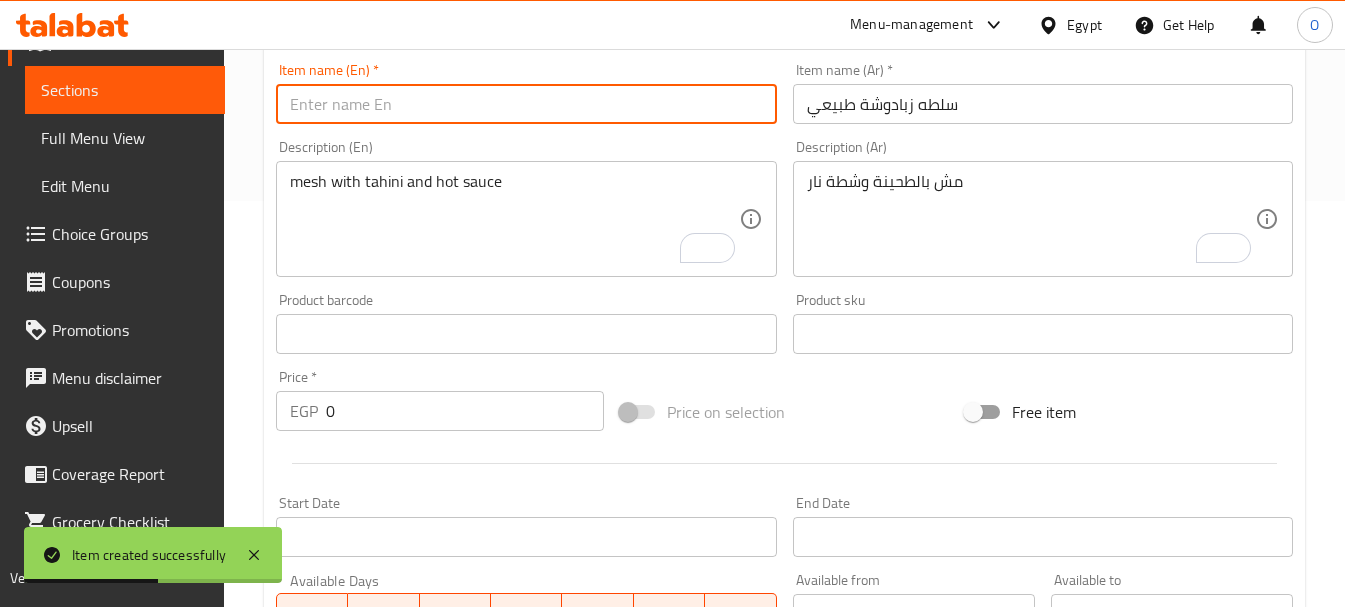 paste on "Natural Zabadousha Salad" 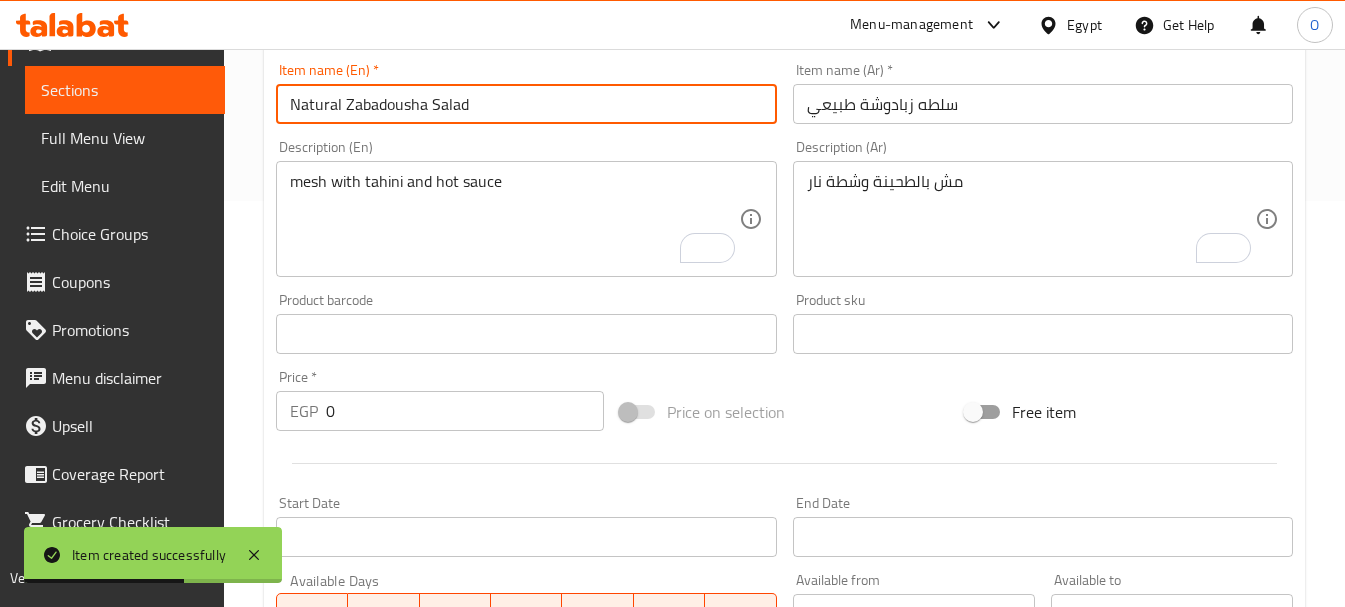 type on "Natural Zabadousha Salad" 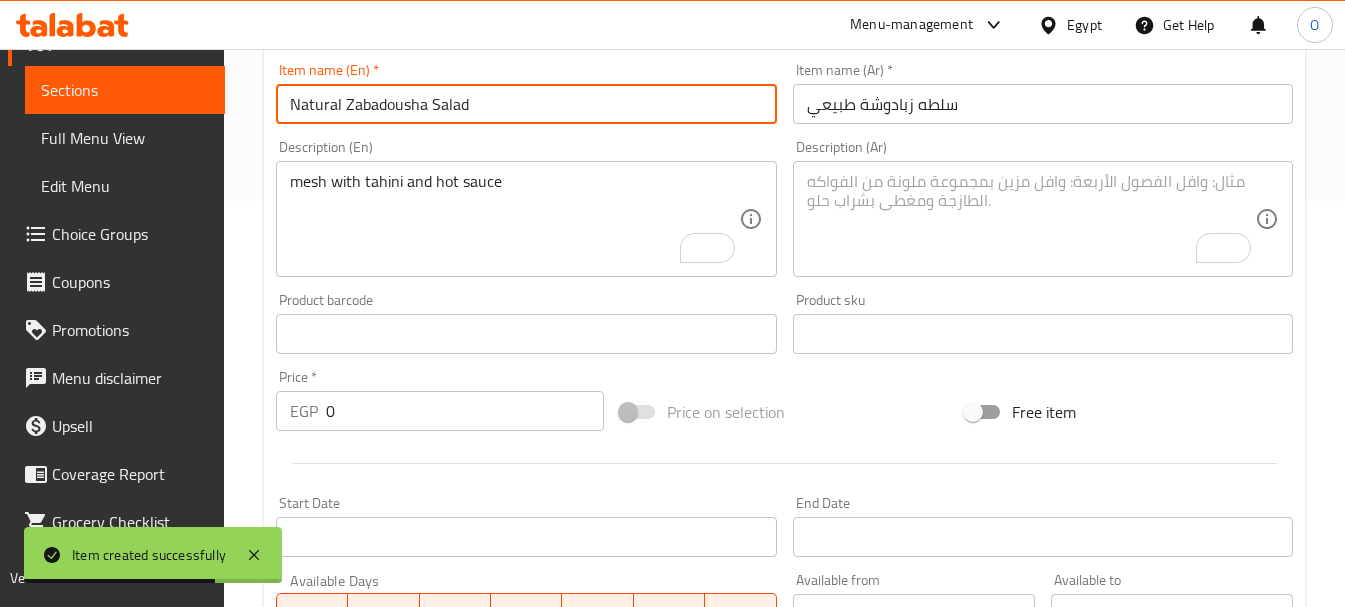 click at bounding box center [1031, 219] 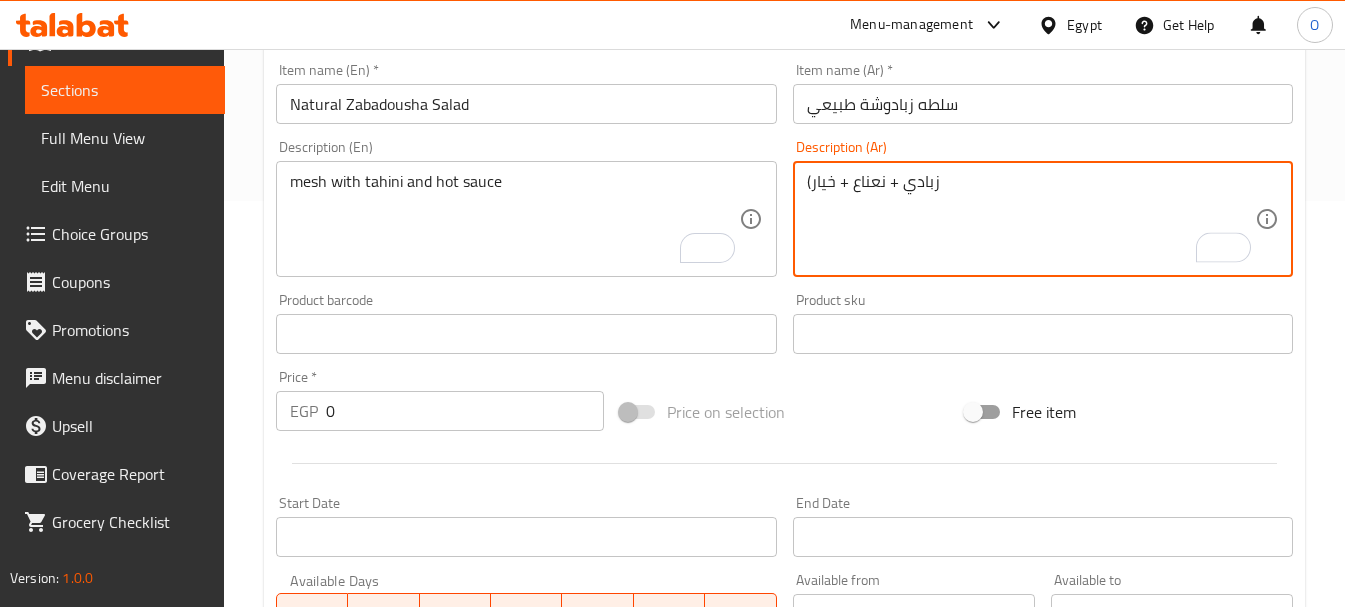 click on "(زبادي + نعناع + خيار" at bounding box center [1031, 219] 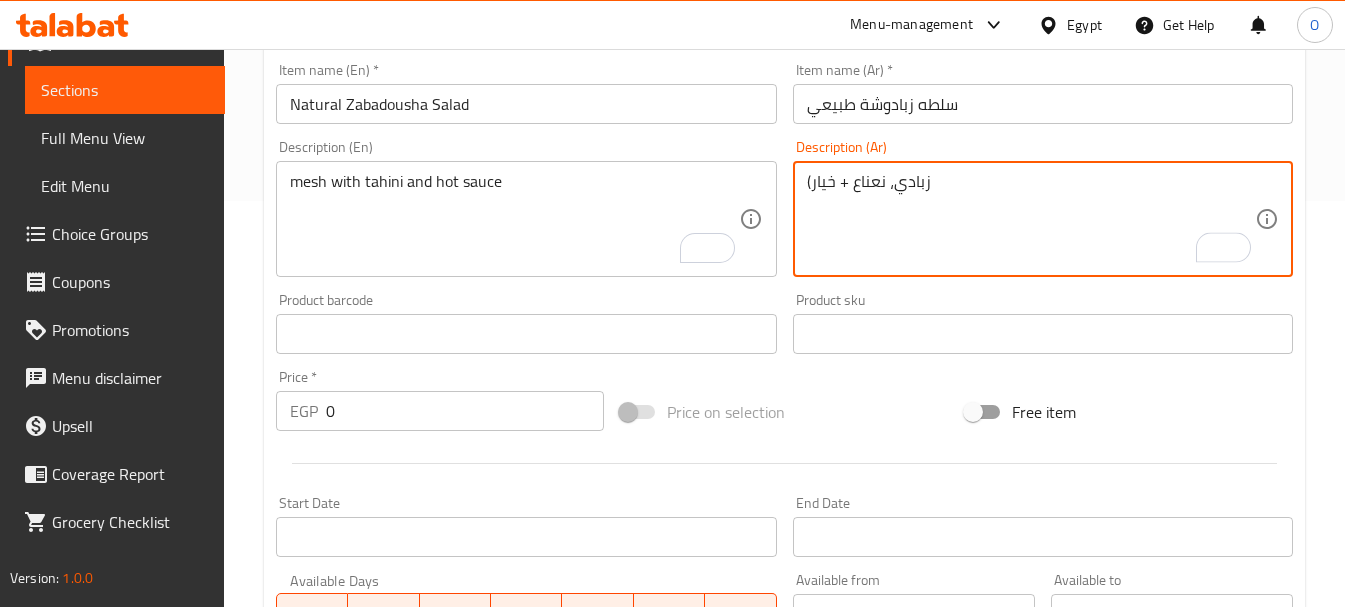 click on "(زبادي، نعناع + خيار" at bounding box center (1031, 219) 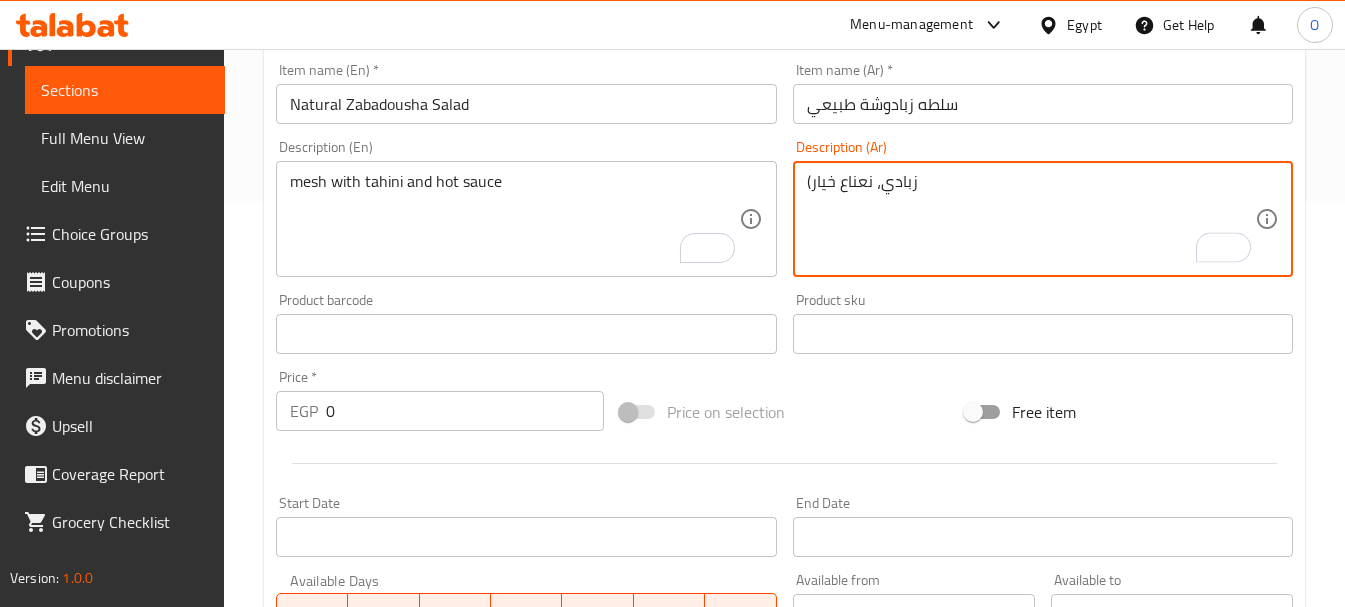 click on "(زبادي، نعناع خيار" at bounding box center (1031, 219) 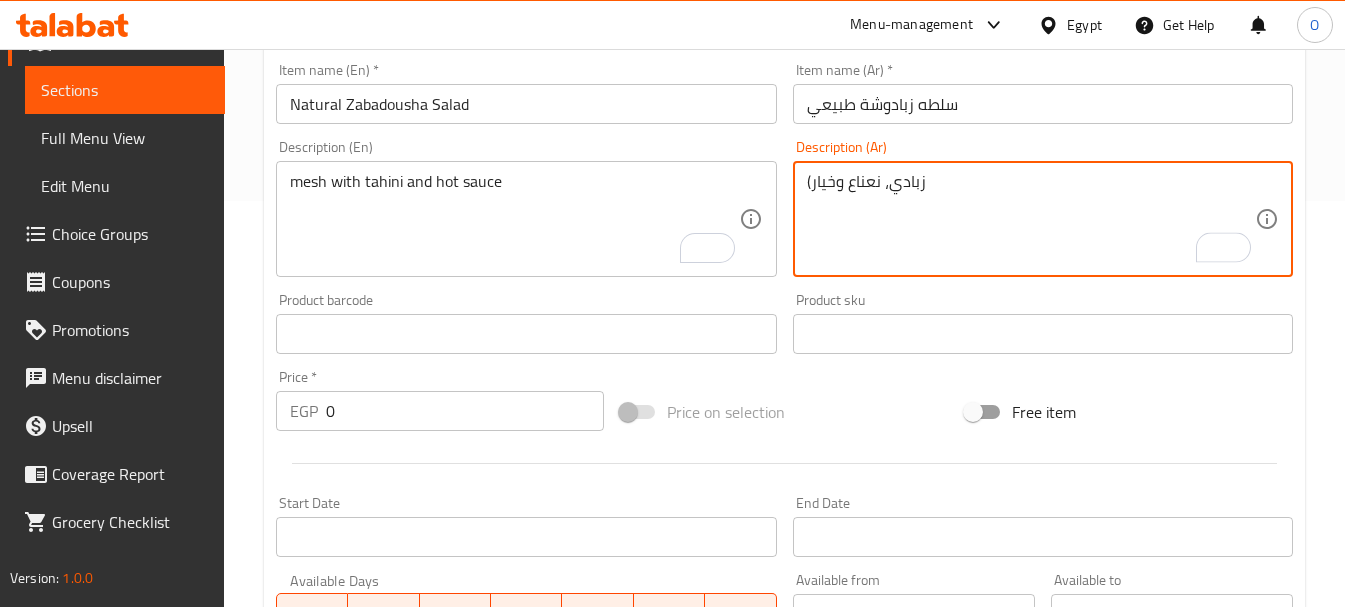 drag, startPoint x: 810, startPoint y: 184, endPoint x: 797, endPoint y: 186, distance: 13.152946 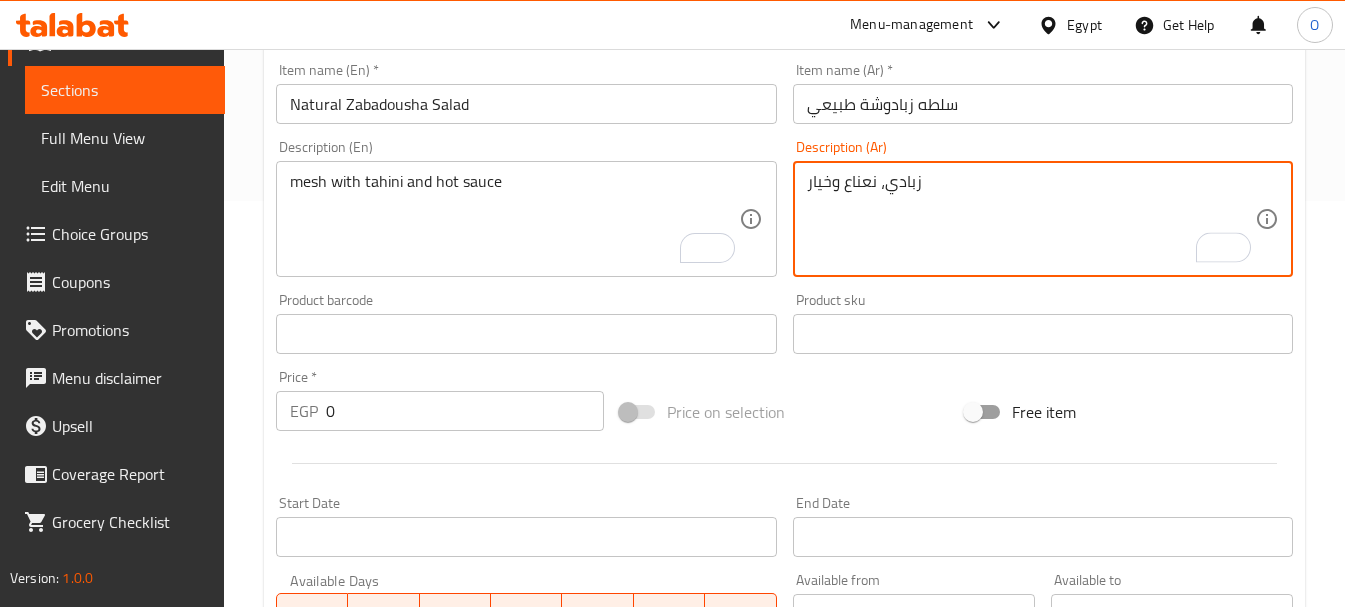 click on "زبادي، نعناع وخيار" at bounding box center (1031, 219) 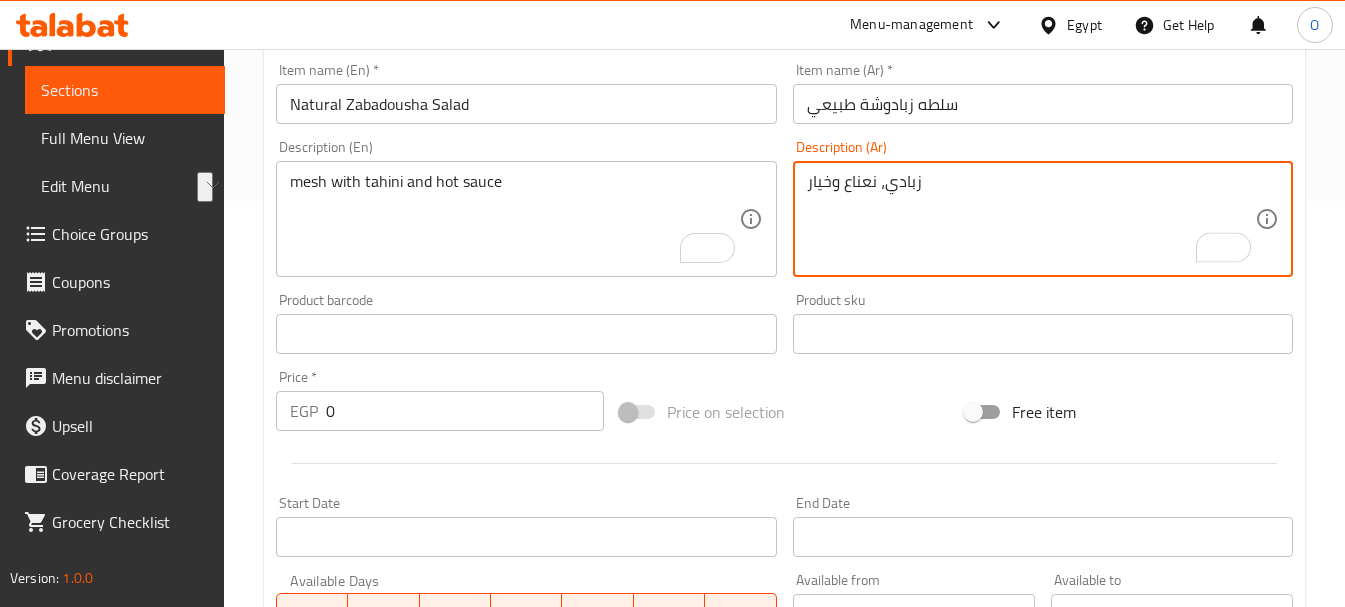 type on "زبادي، نعناع وخيار" 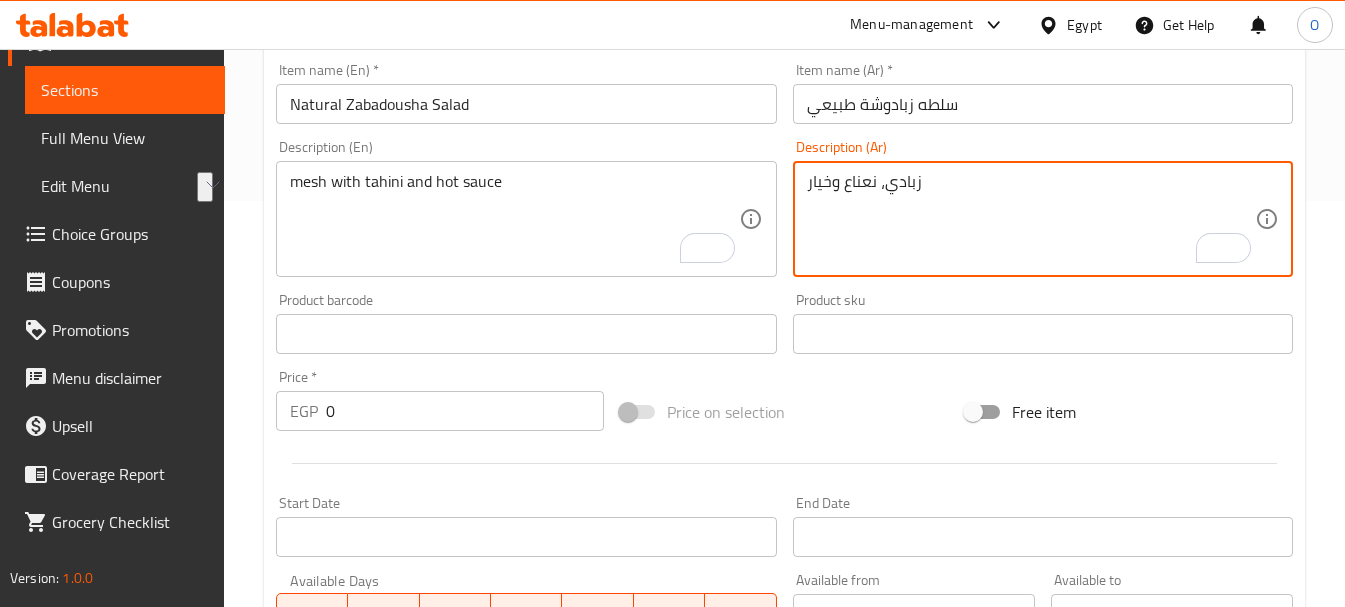 click on "mesh with tahini and hot sauce" at bounding box center (514, 219) 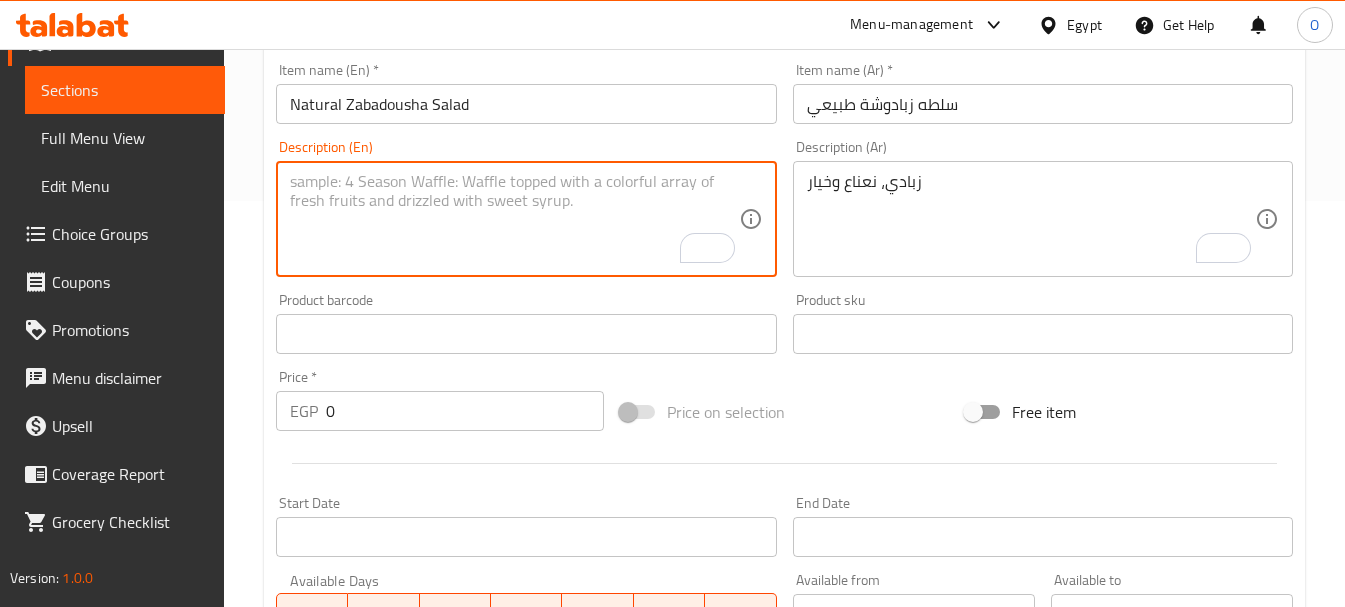 paste on "Yogurt, mint and cucumber" 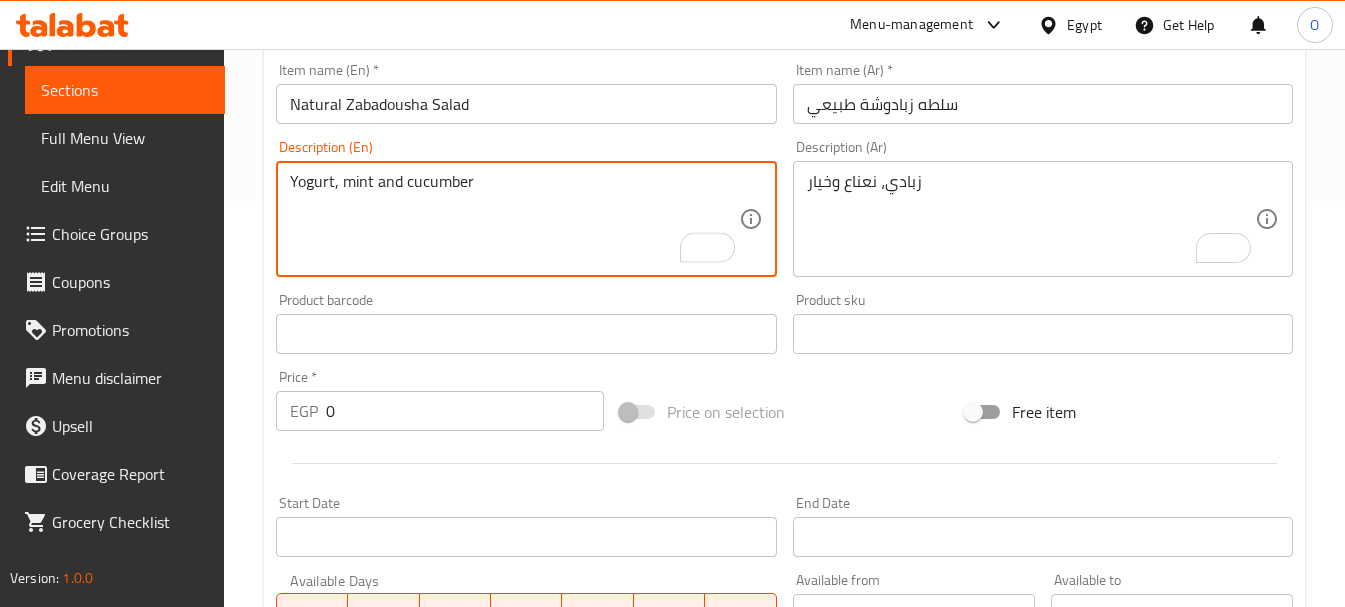 type on "Yogurt, mint and cucumber" 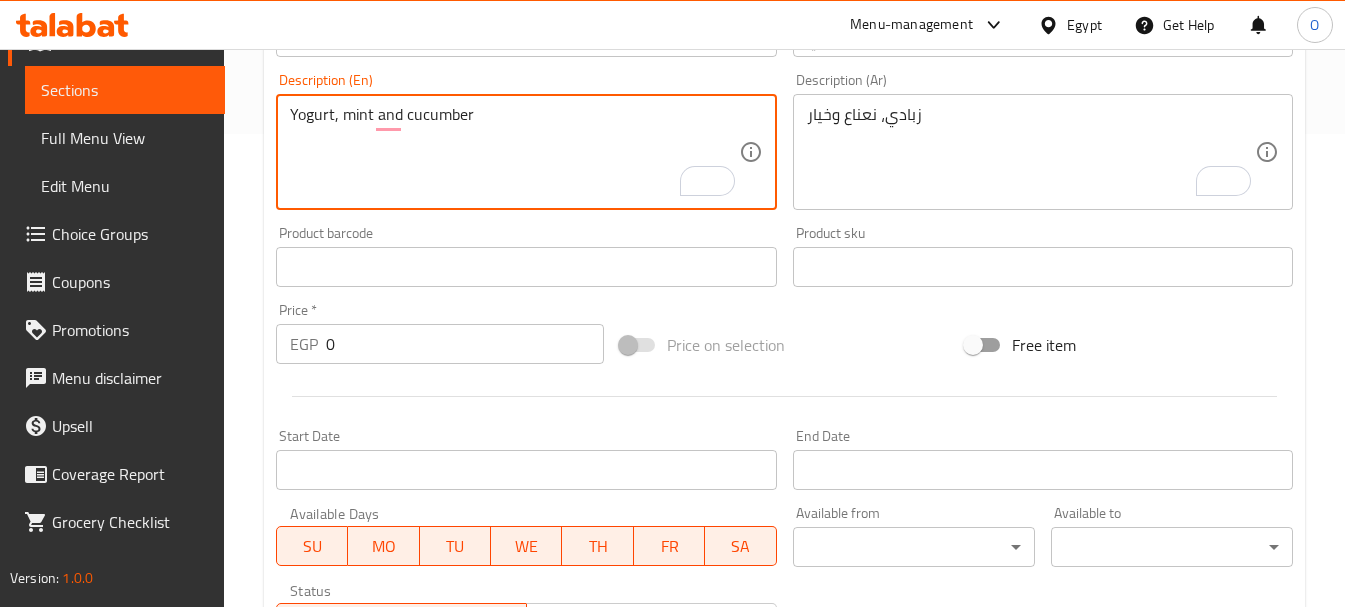 scroll, scrollTop: 506, scrollLeft: 0, axis: vertical 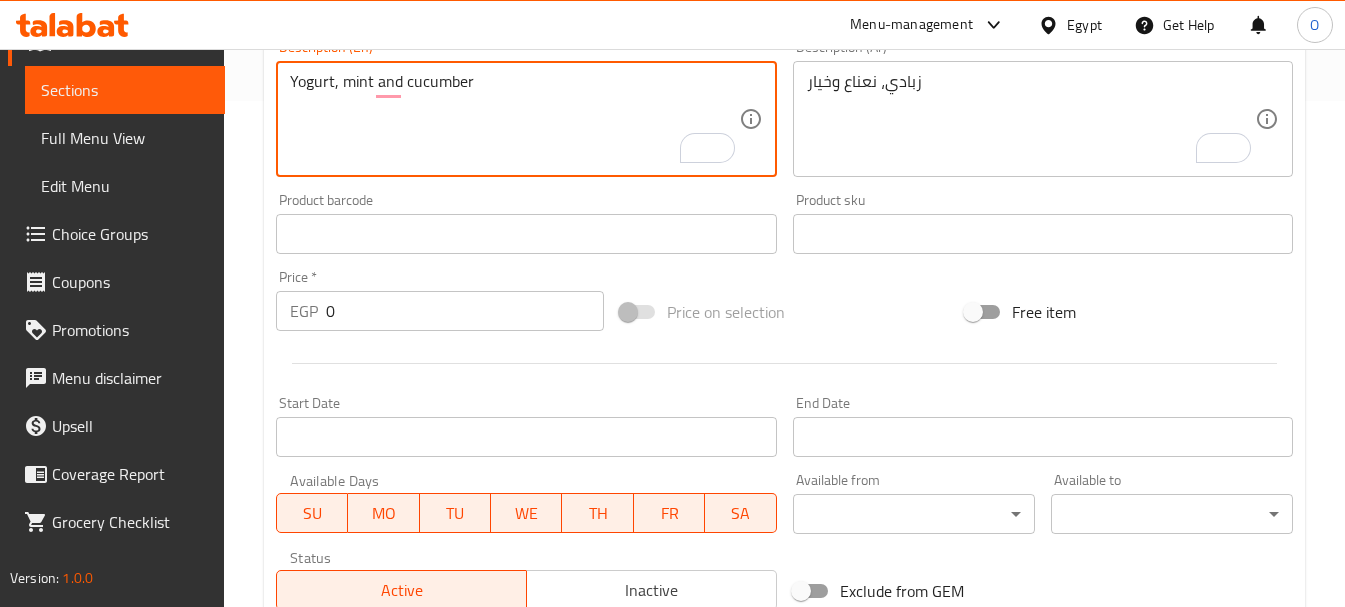 drag, startPoint x: 324, startPoint y: 316, endPoint x: 304, endPoint y: 315, distance: 20.024984 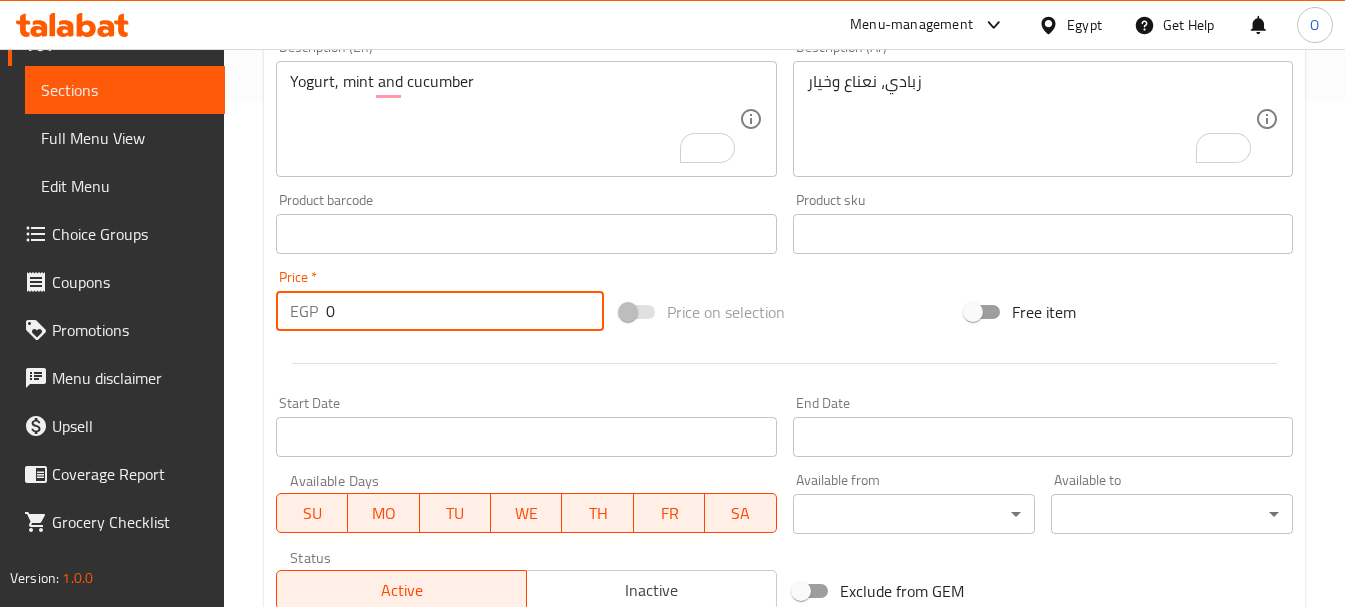 paste on "3" 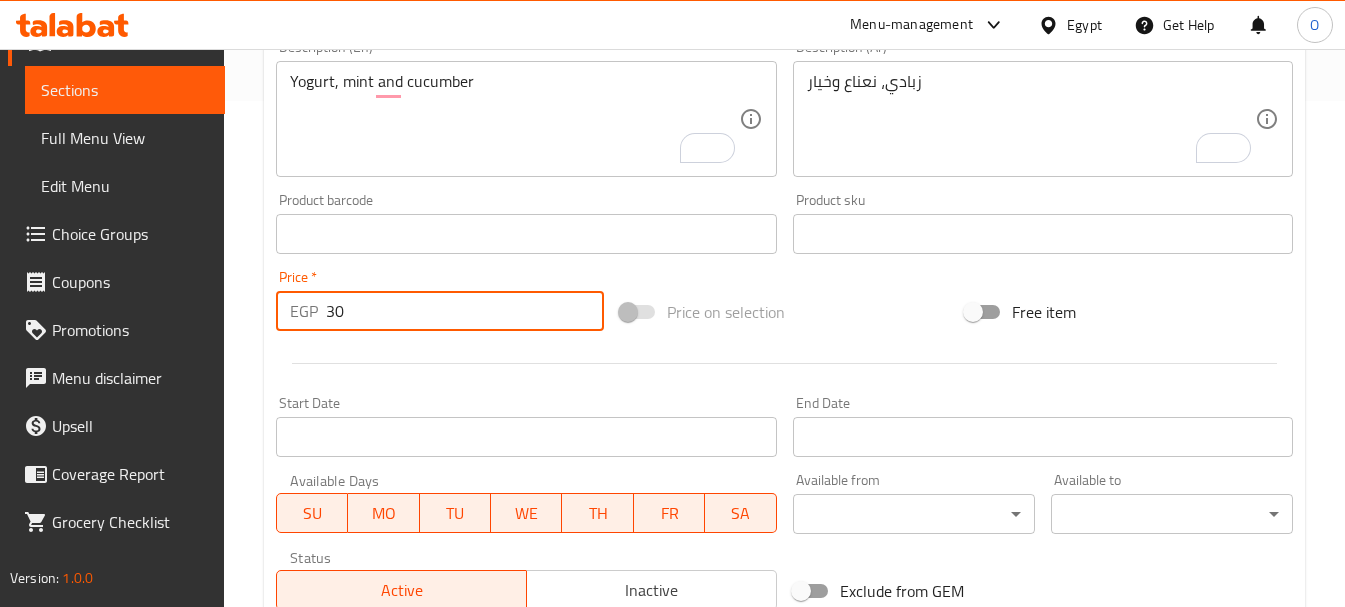 type on "30" 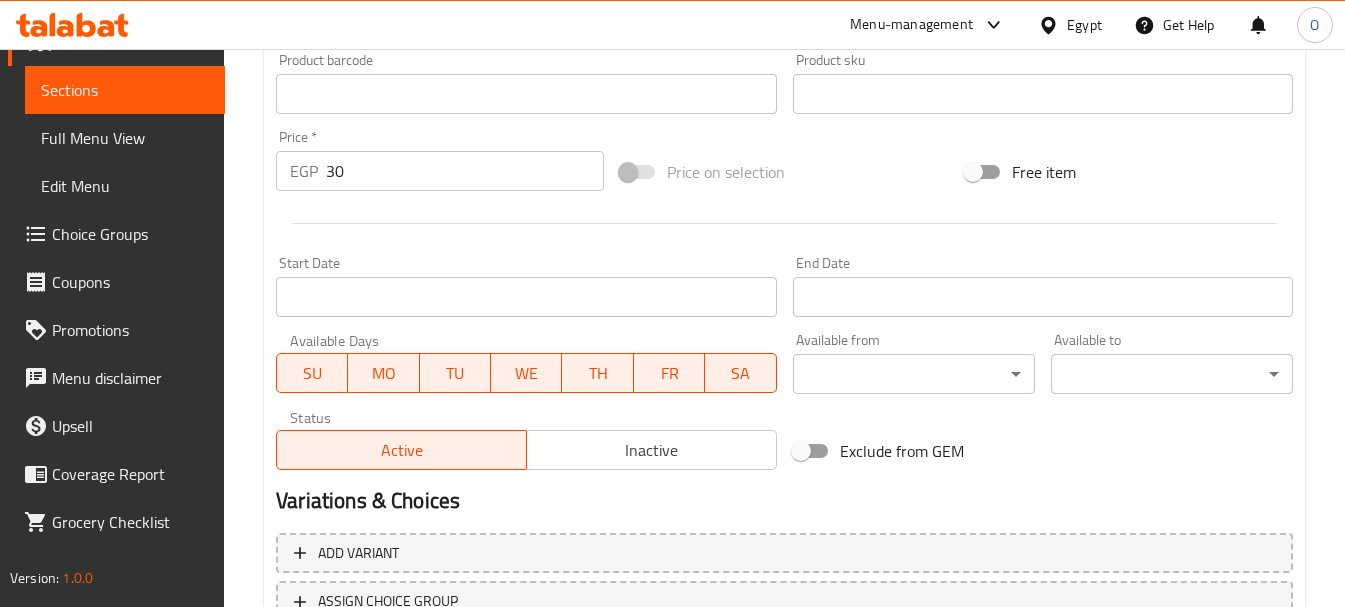 scroll, scrollTop: 806, scrollLeft: 0, axis: vertical 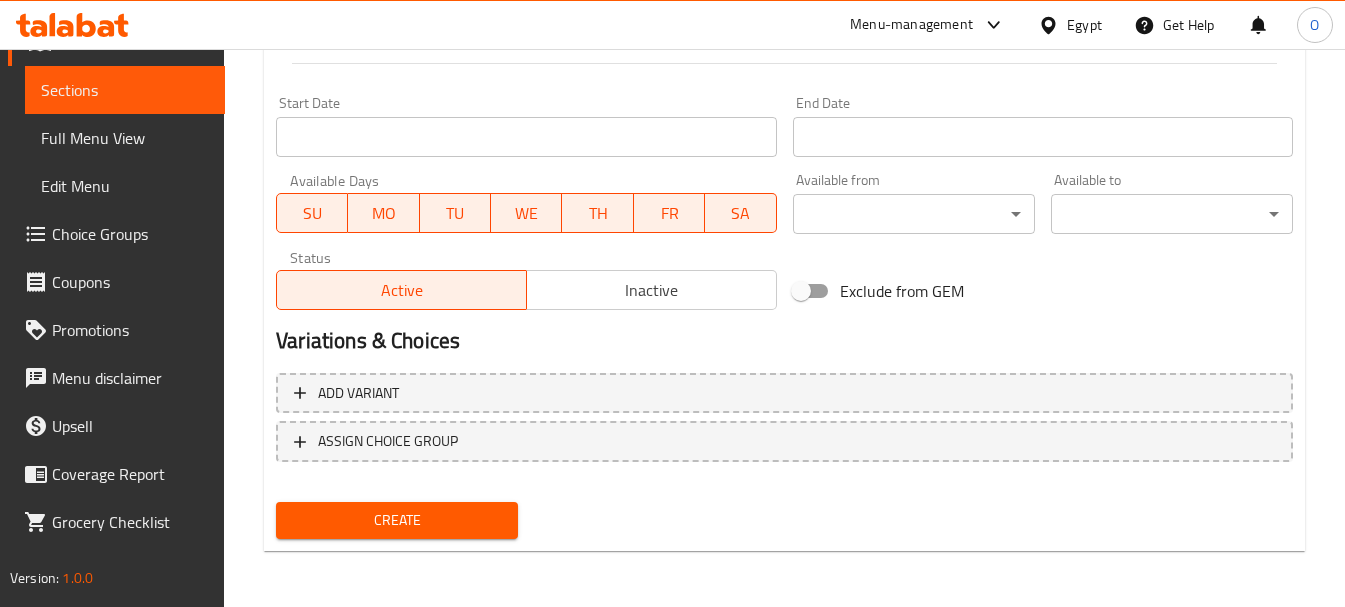 click on "Create" at bounding box center (397, 520) 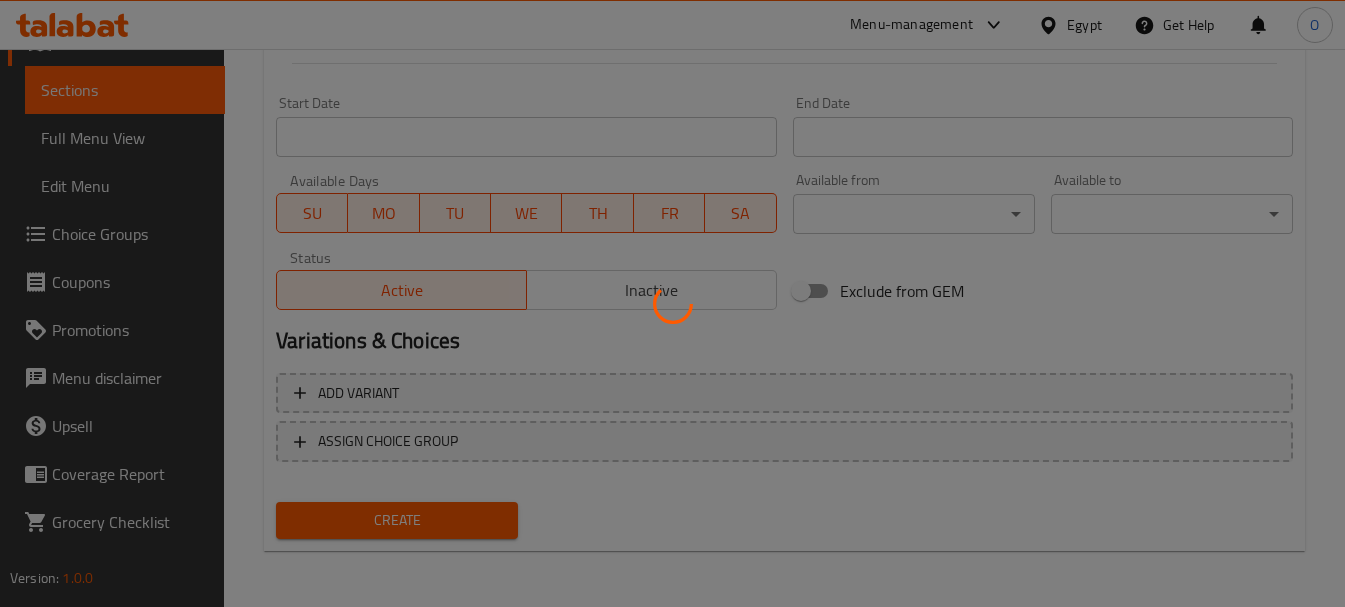 type 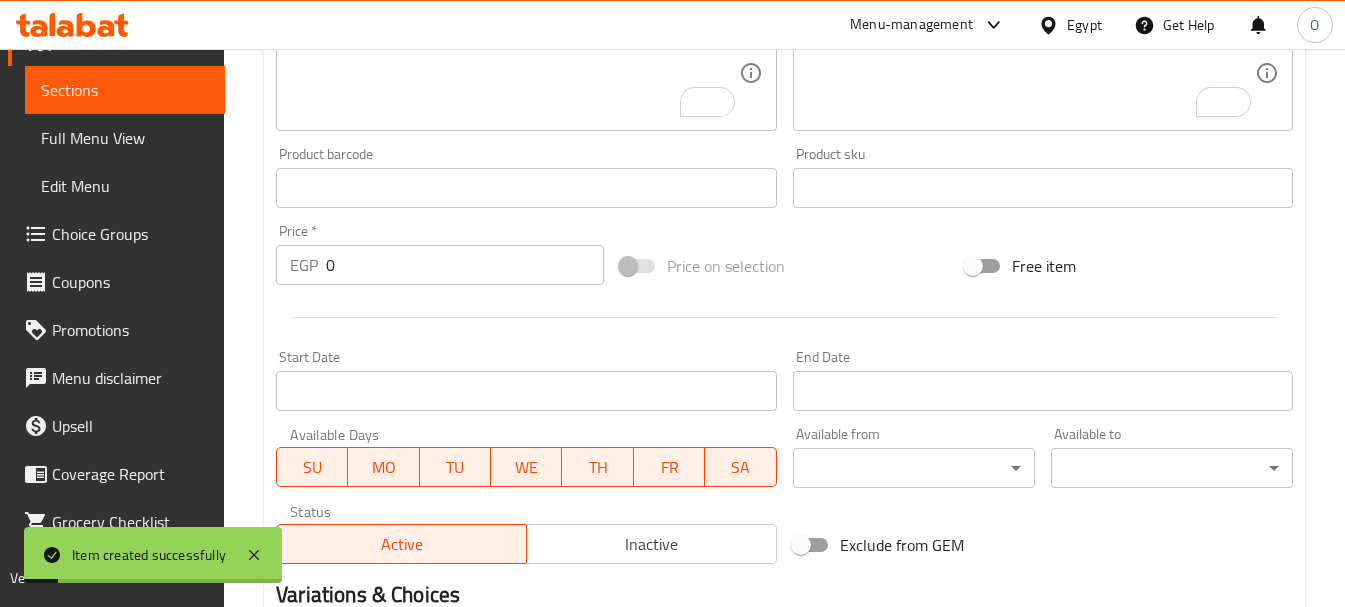 scroll, scrollTop: 406, scrollLeft: 0, axis: vertical 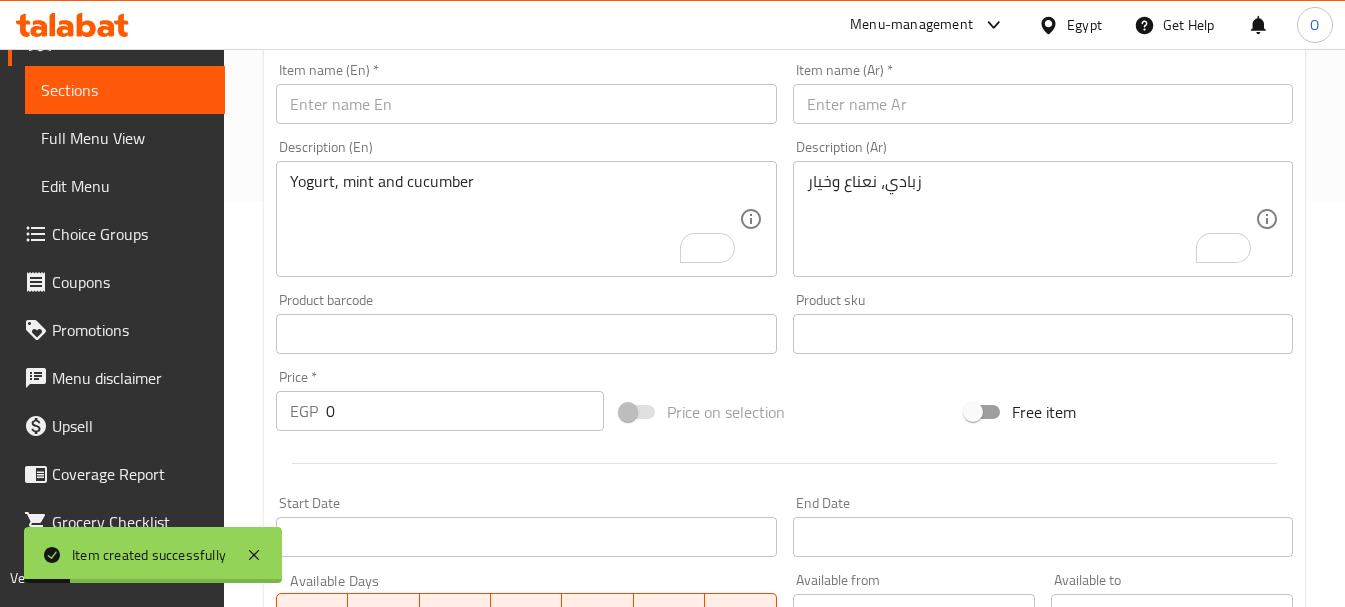 click at bounding box center [1043, 104] 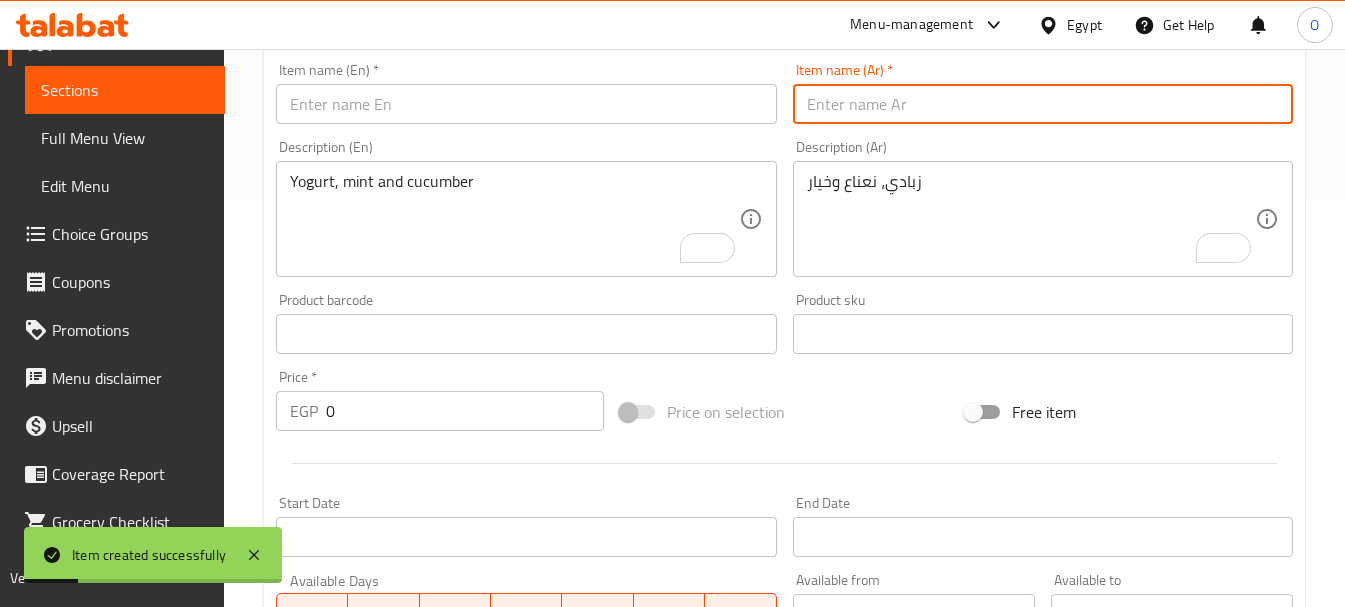 paste on "سلطة قريش ينحر" 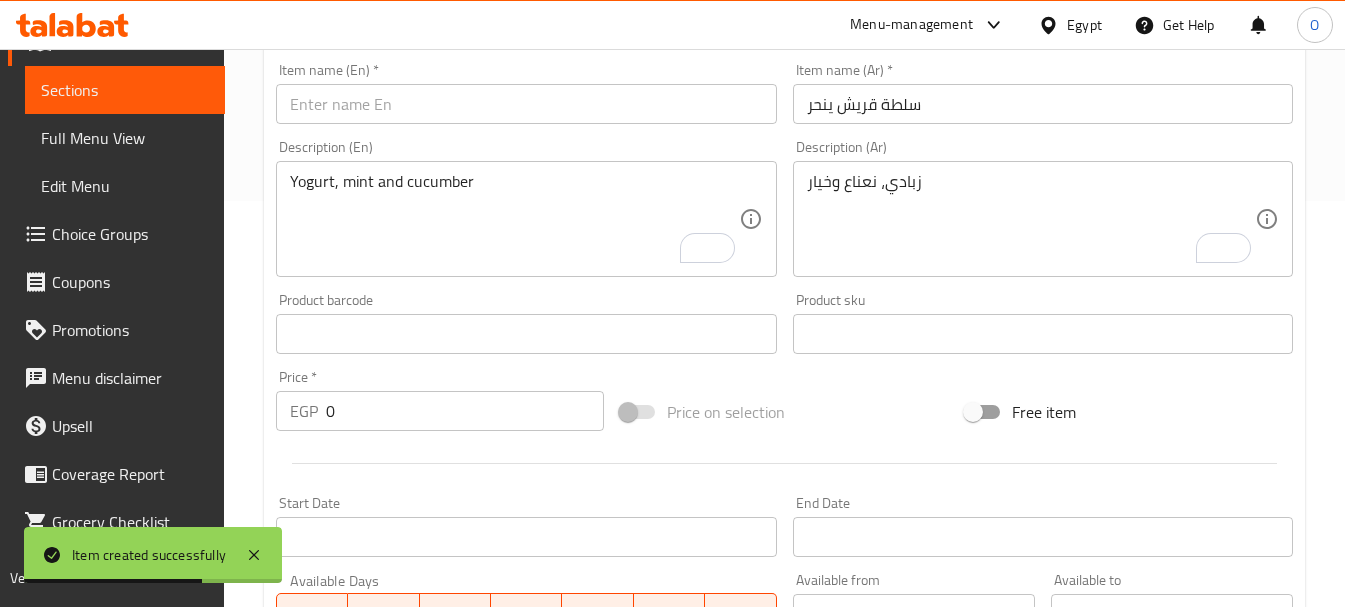 click on "Description (Ar) زبادي، نعناع وخيار Description (Ar)" at bounding box center [1043, 208] 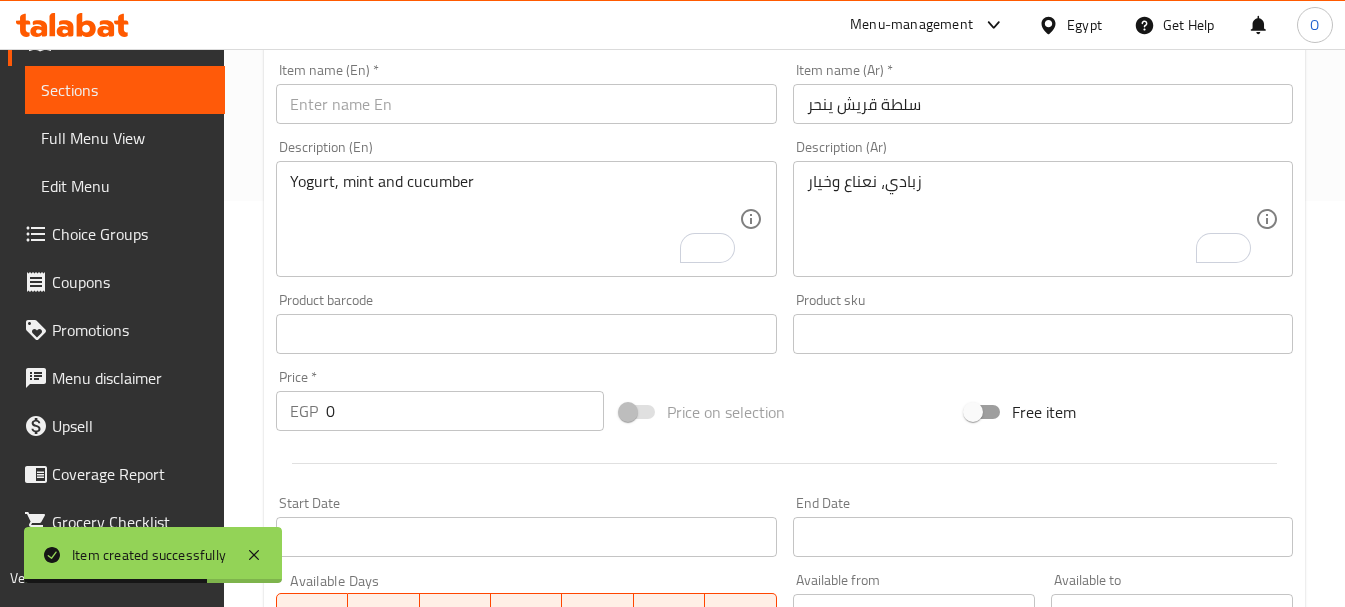 click on "سلطة قريش ينحر" at bounding box center [1043, 104] 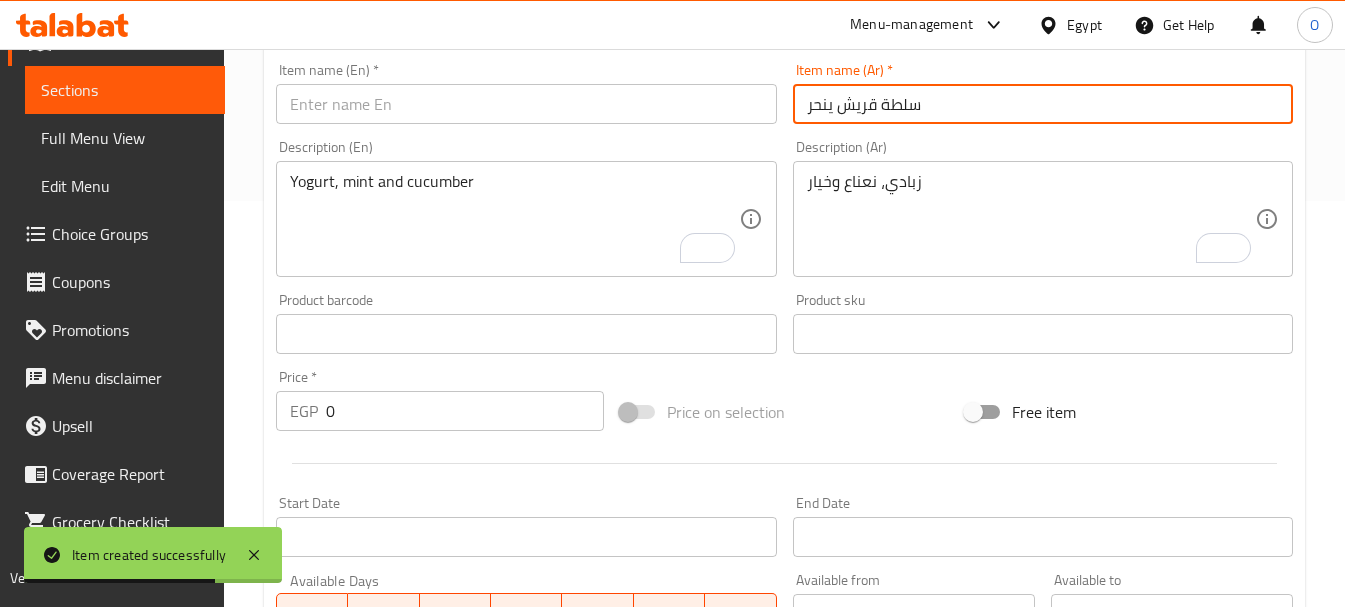 click on "سلطة قريش ينحر" at bounding box center (1043, 104) 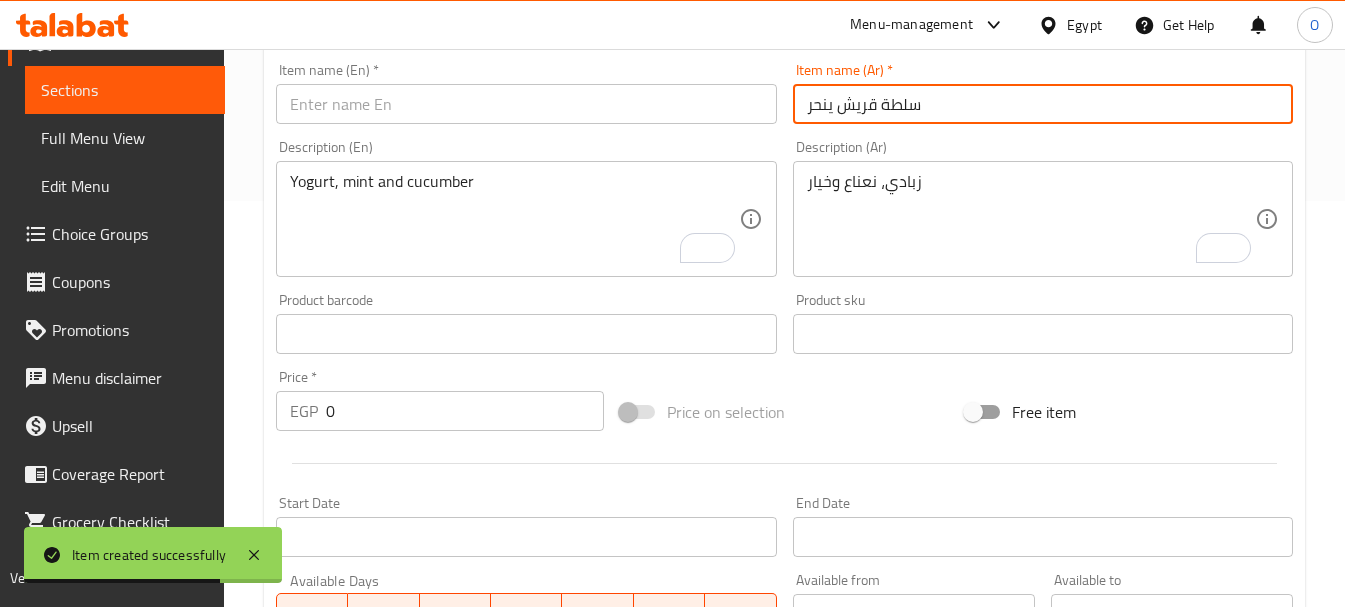 click on "سلطة قريش ينحر" at bounding box center (1043, 104) 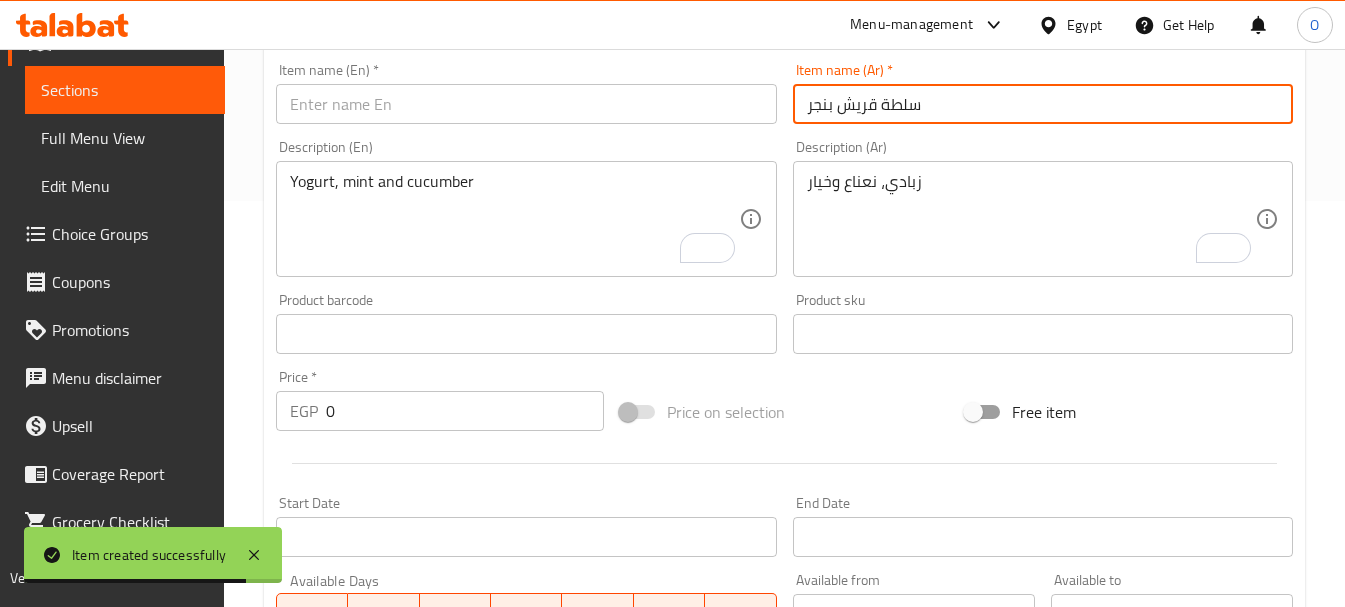 type on "سلطة قريش بنجر" 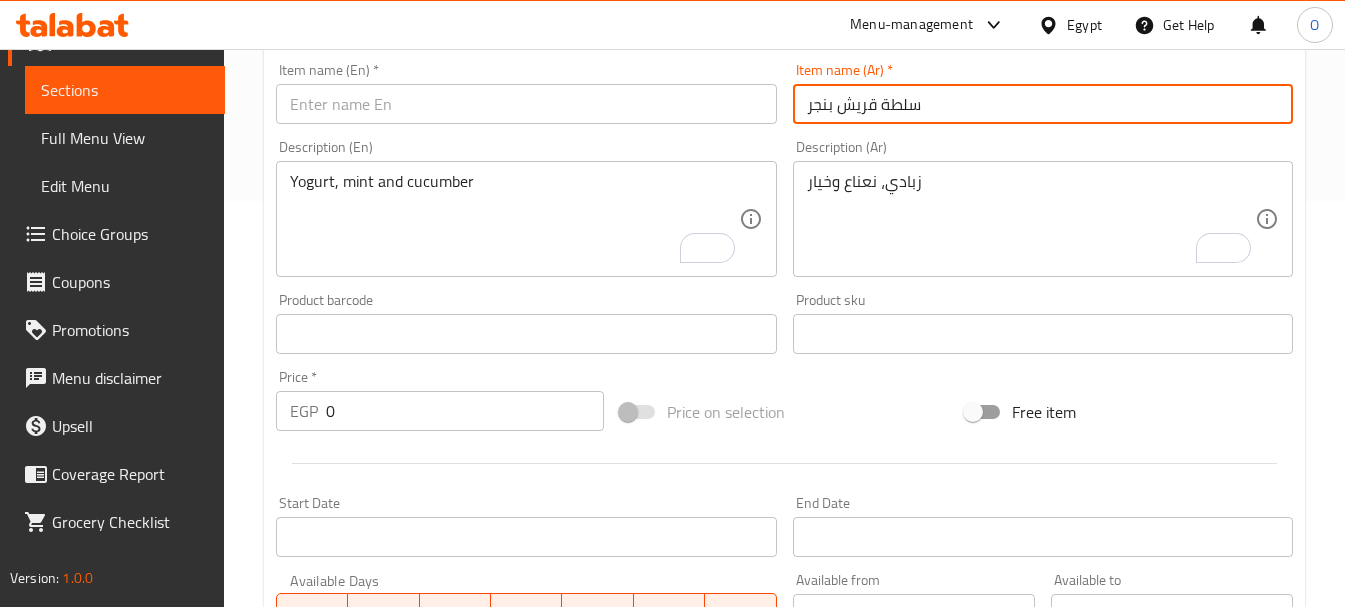 click at bounding box center [526, 104] 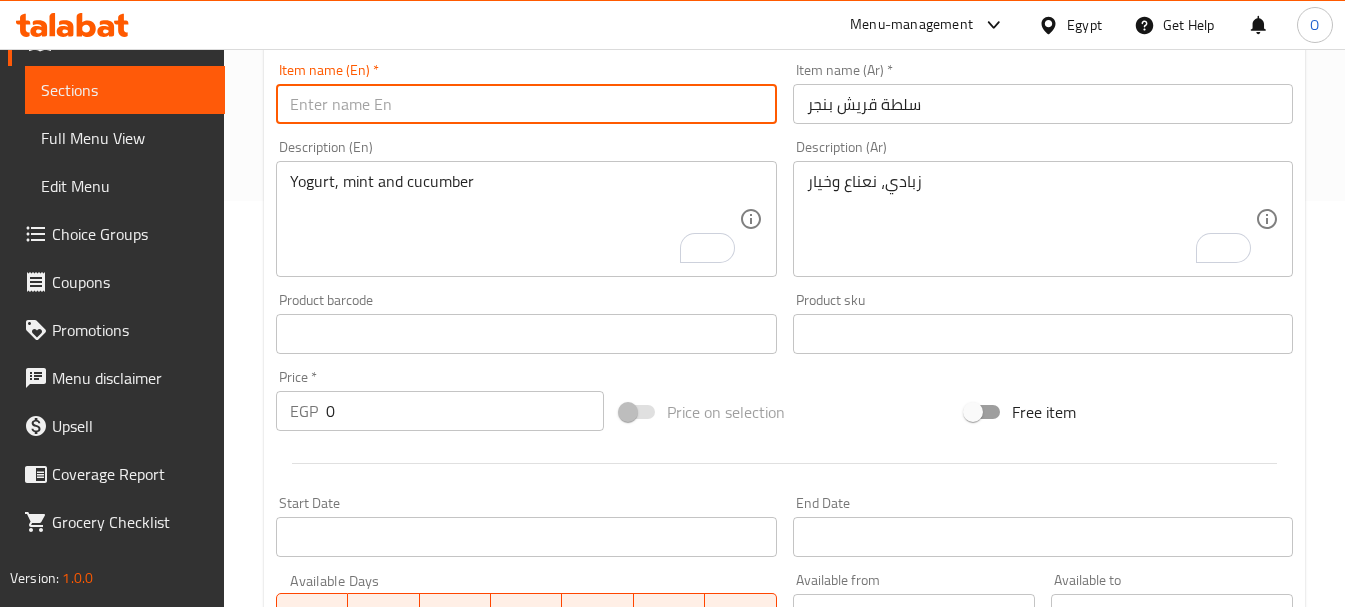 paste on "Cottage Beetroot Salad" 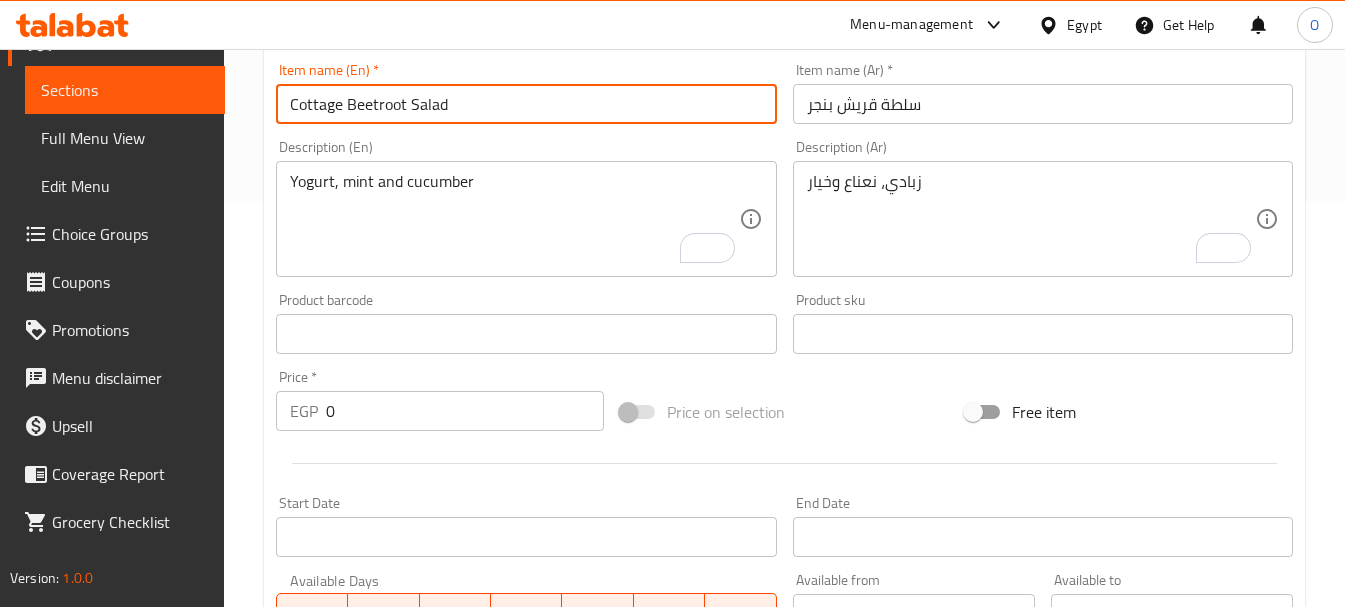 type on "Cottage Beetroot Salad" 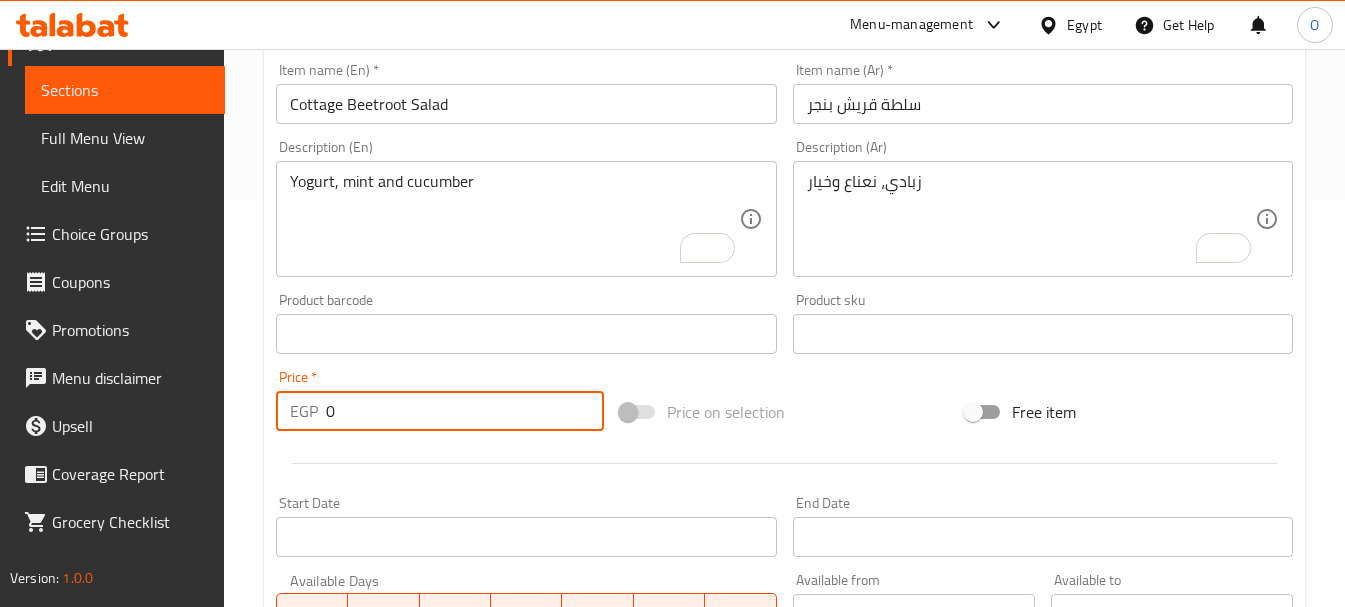 paste on "37" 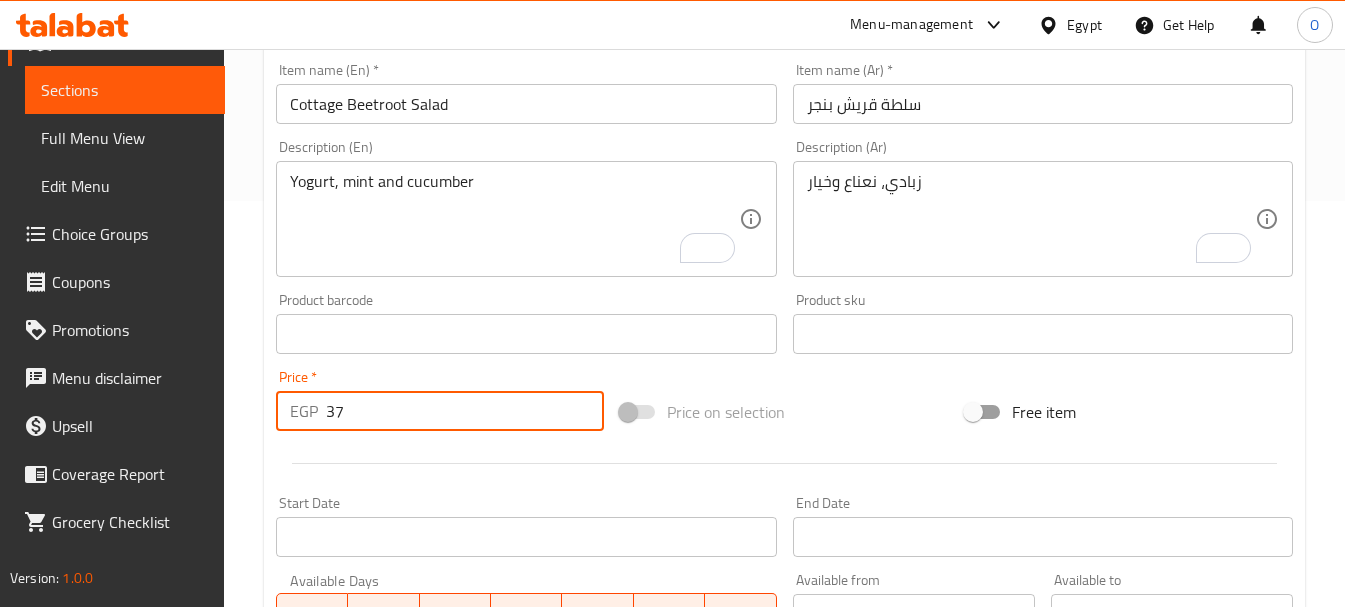 type on "37" 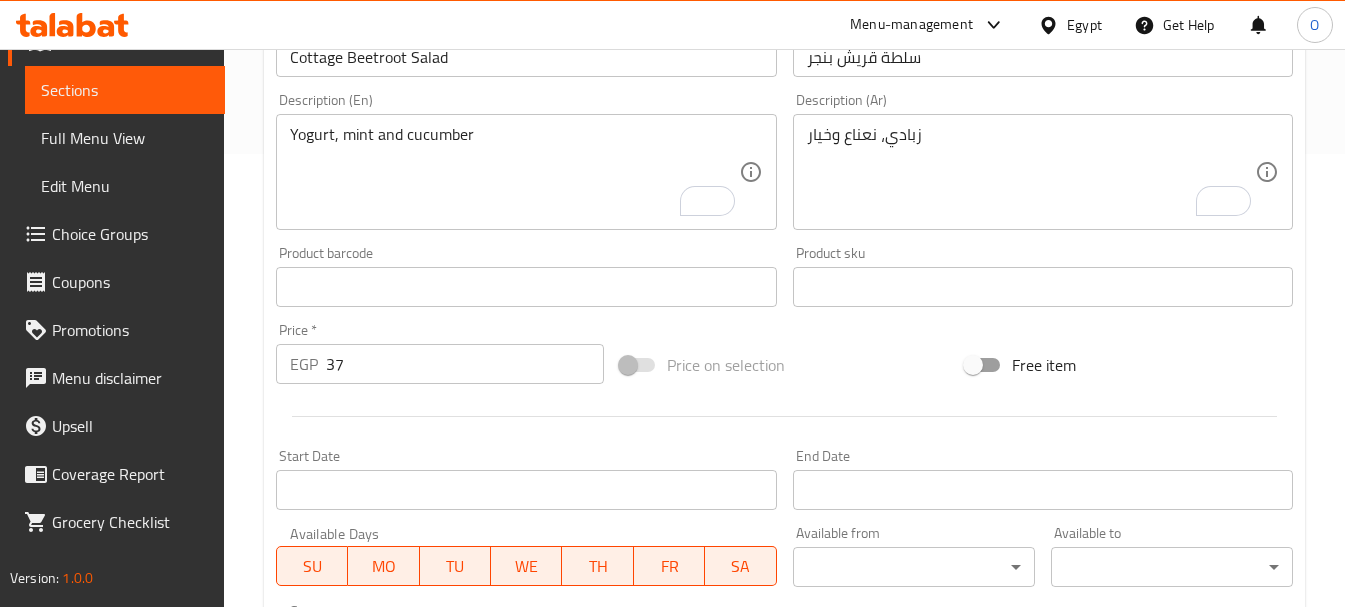 scroll, scrollTop: 806, scrollLeft: 0, axis: vertical 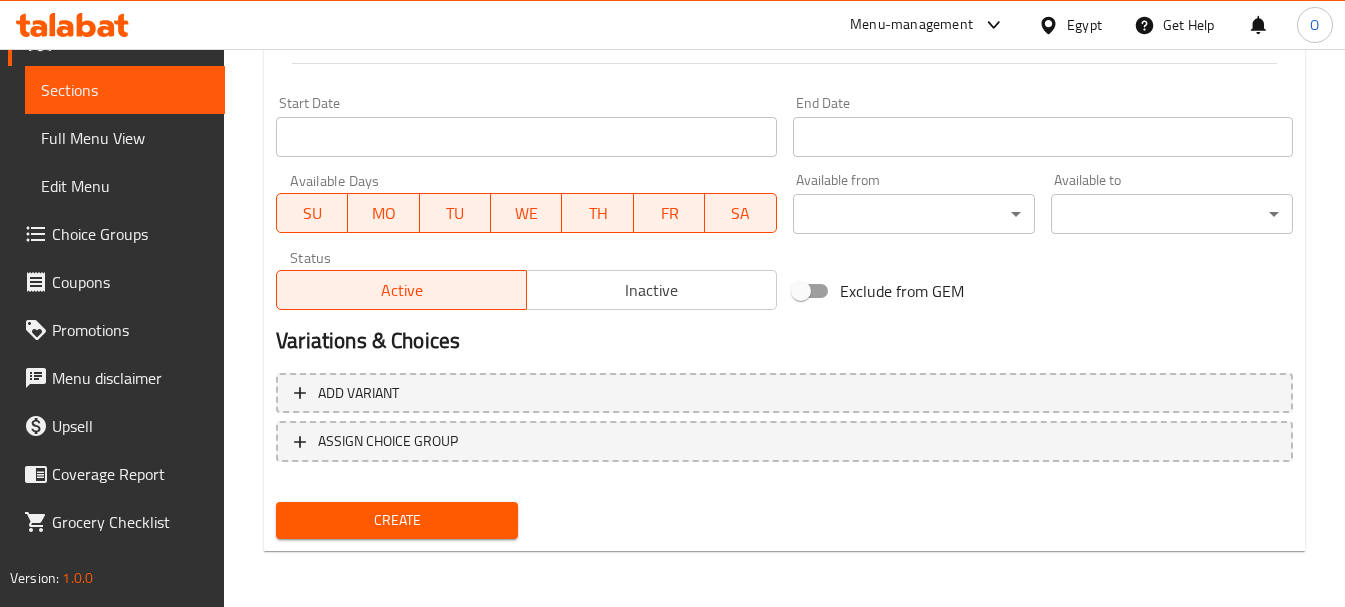 click on "Create" at bounding box center (397, 520) 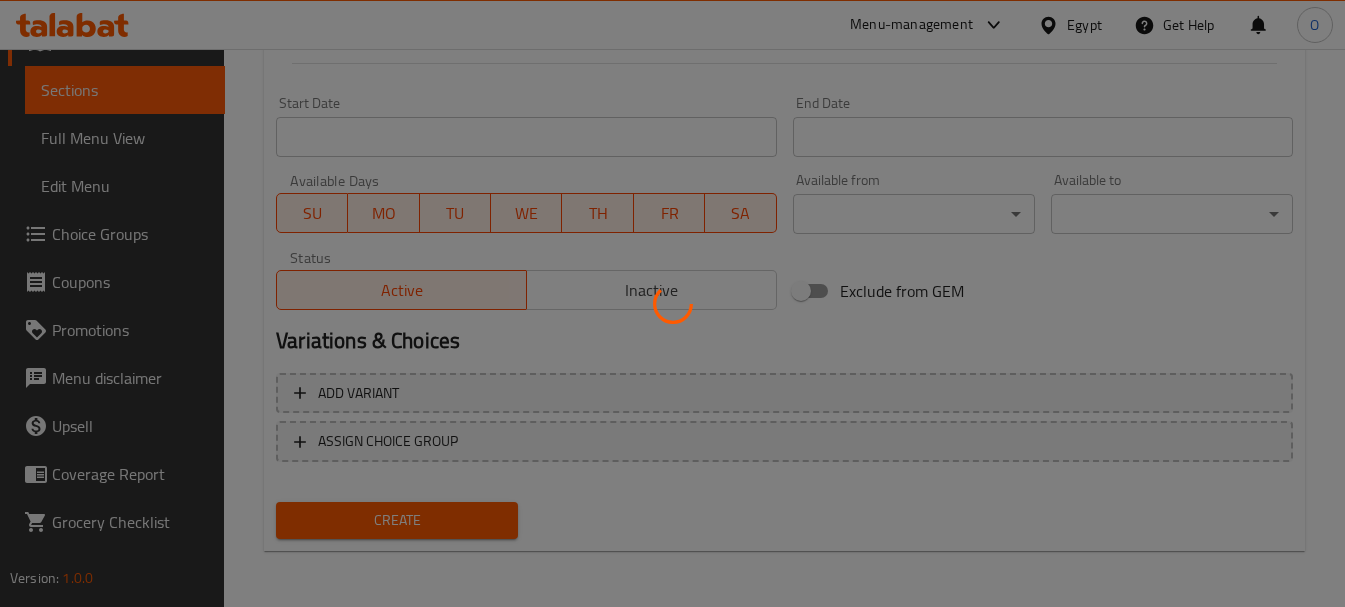 type 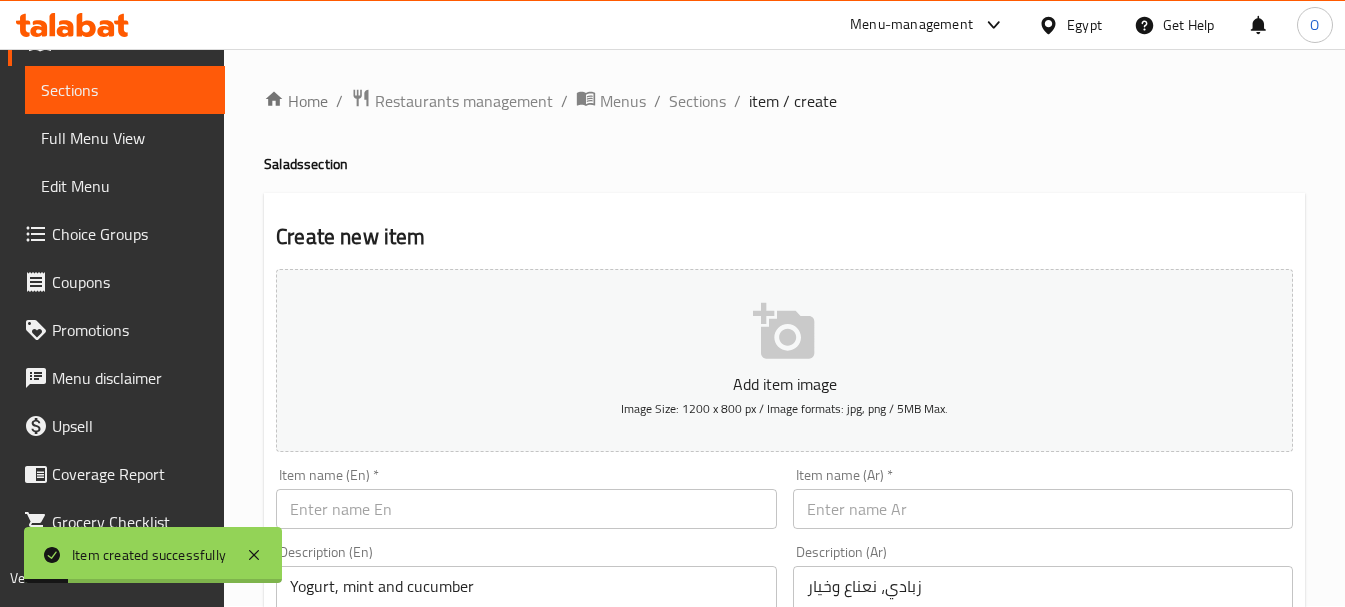 scroll, scrollTop: 0, scrollLeft: 0, axis: both 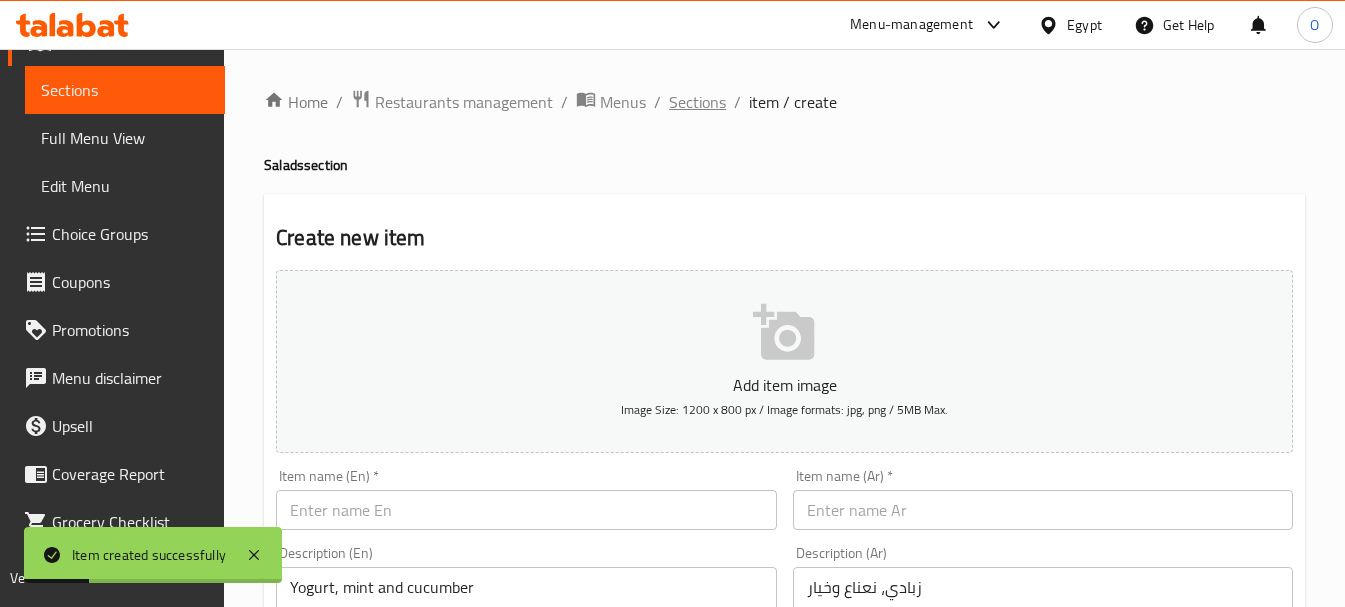 click on "Sections" at bounding box center [697, 102] 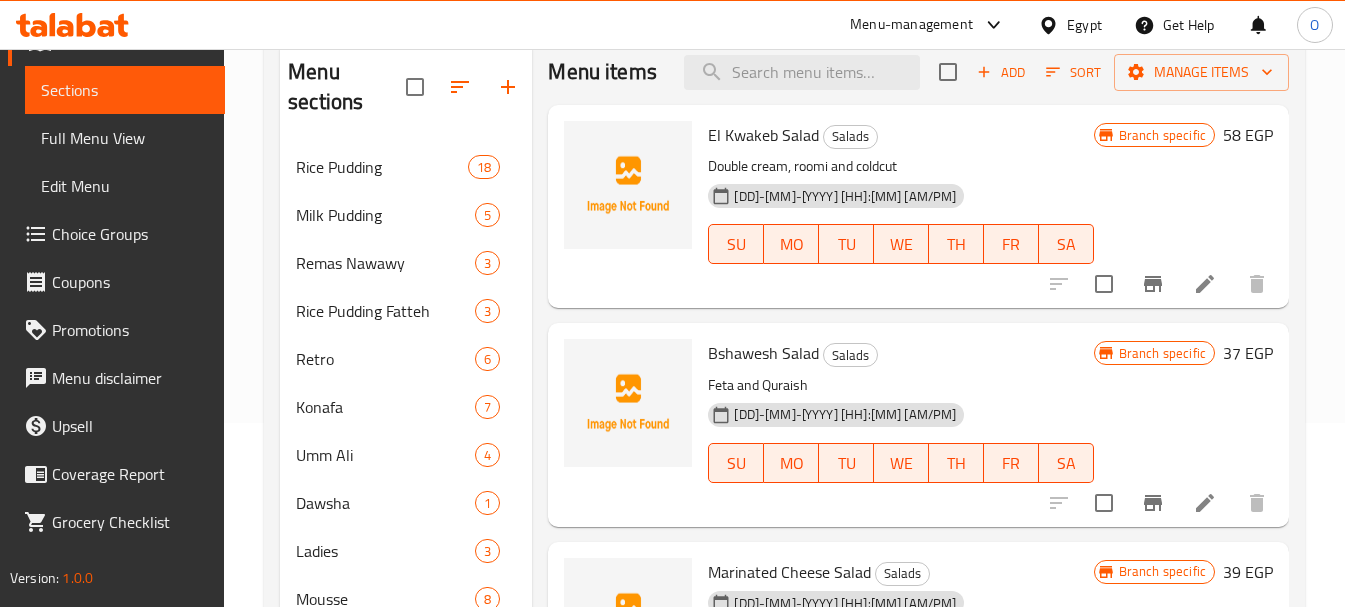 scroll, scrollTop: 64, scrollLeft: 0, axis: vertical 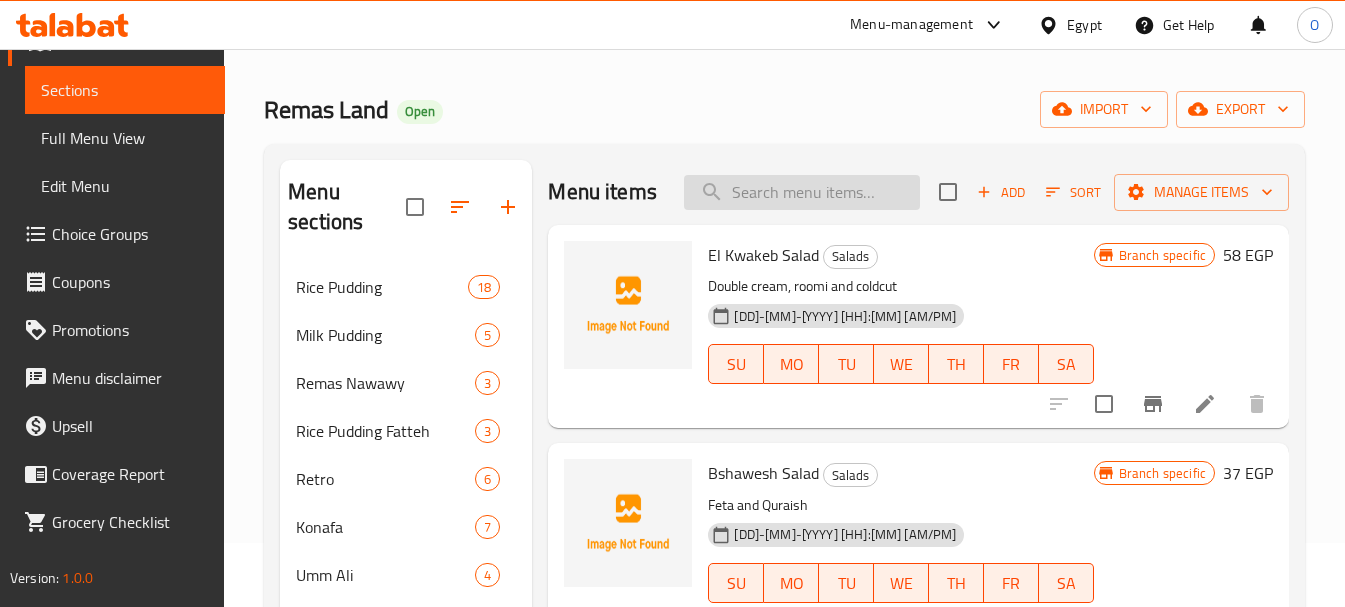 click at bounding box center (802, 192) 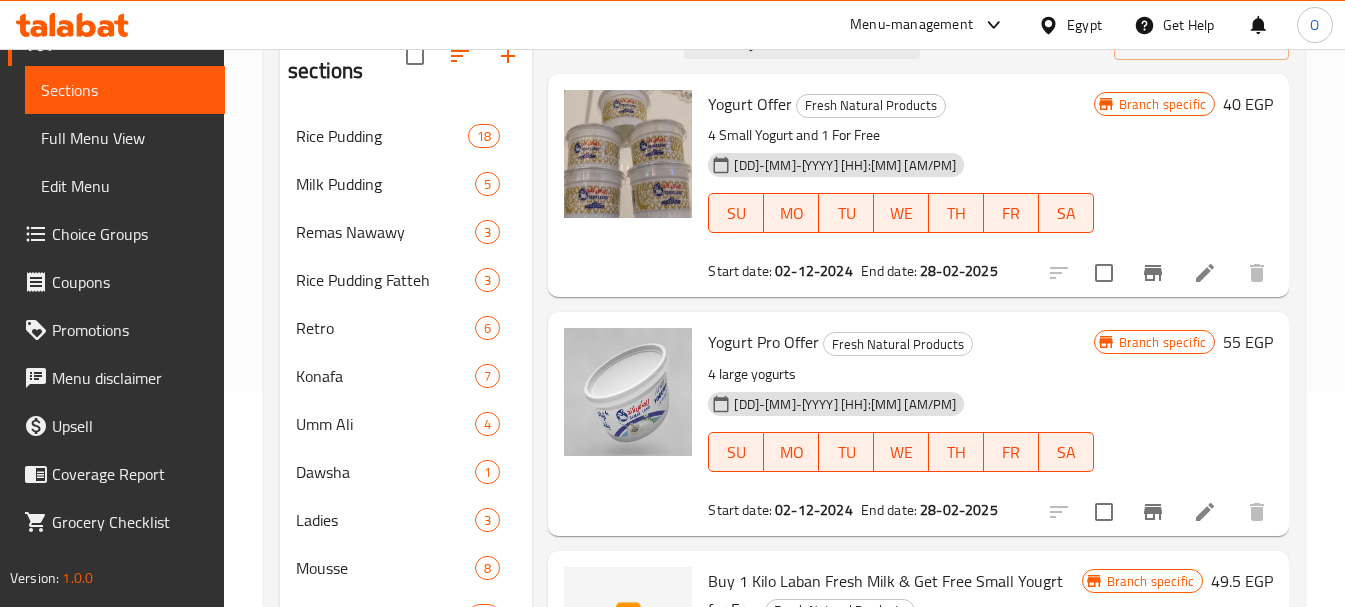 scroll, scrollTop: 264, scrollLeft: 0, axis: vertical 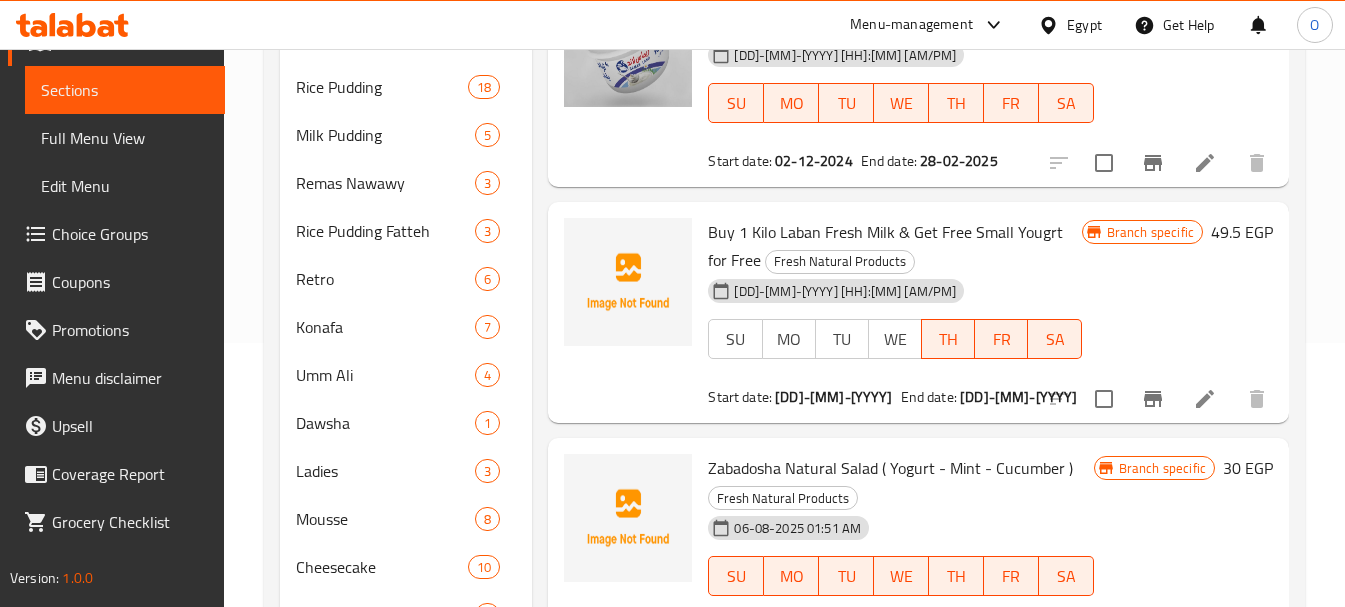 type on "زباد" 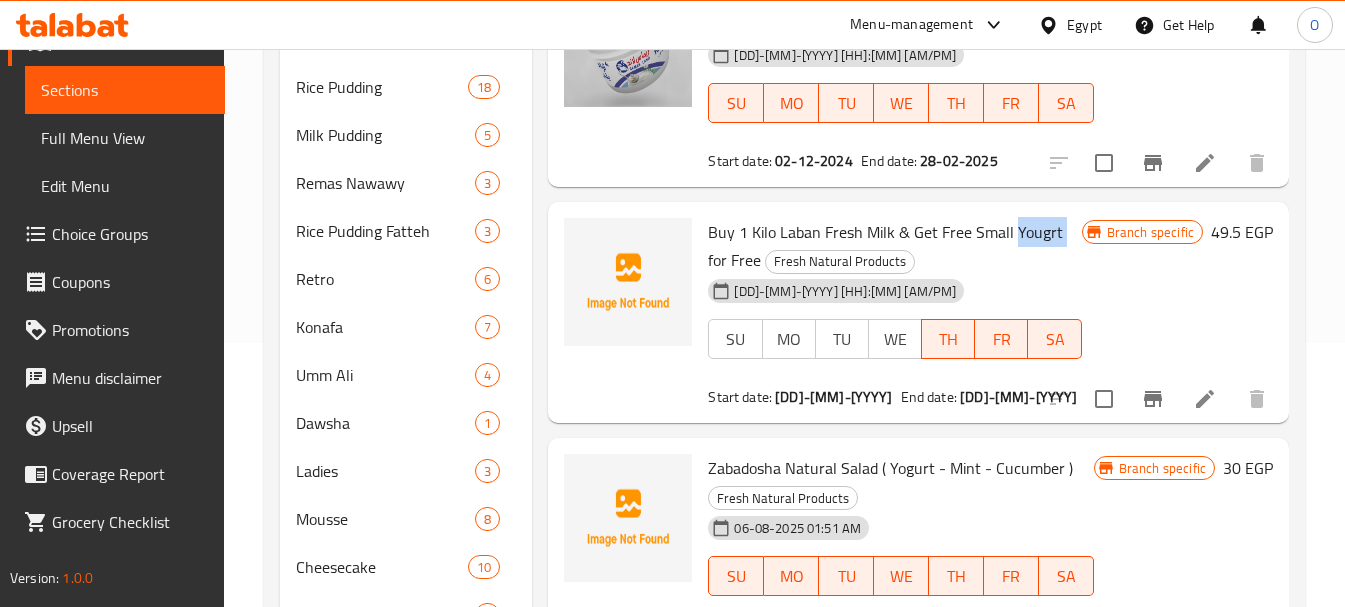 click on "Buy 1 Kilo Laban Fresh Milk & Get Free Small Yougrt for Free" at bounding box center [885, 246] 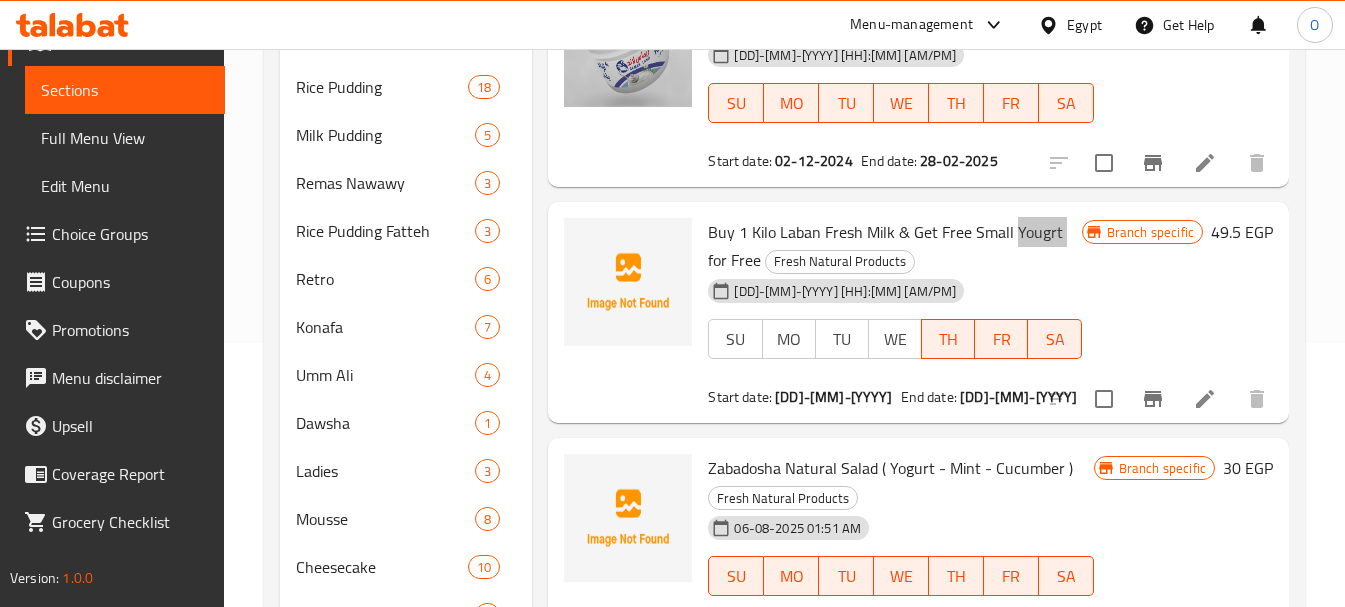 scroll, scrollTop: 816, scrollLeft: 0, axis: vertical 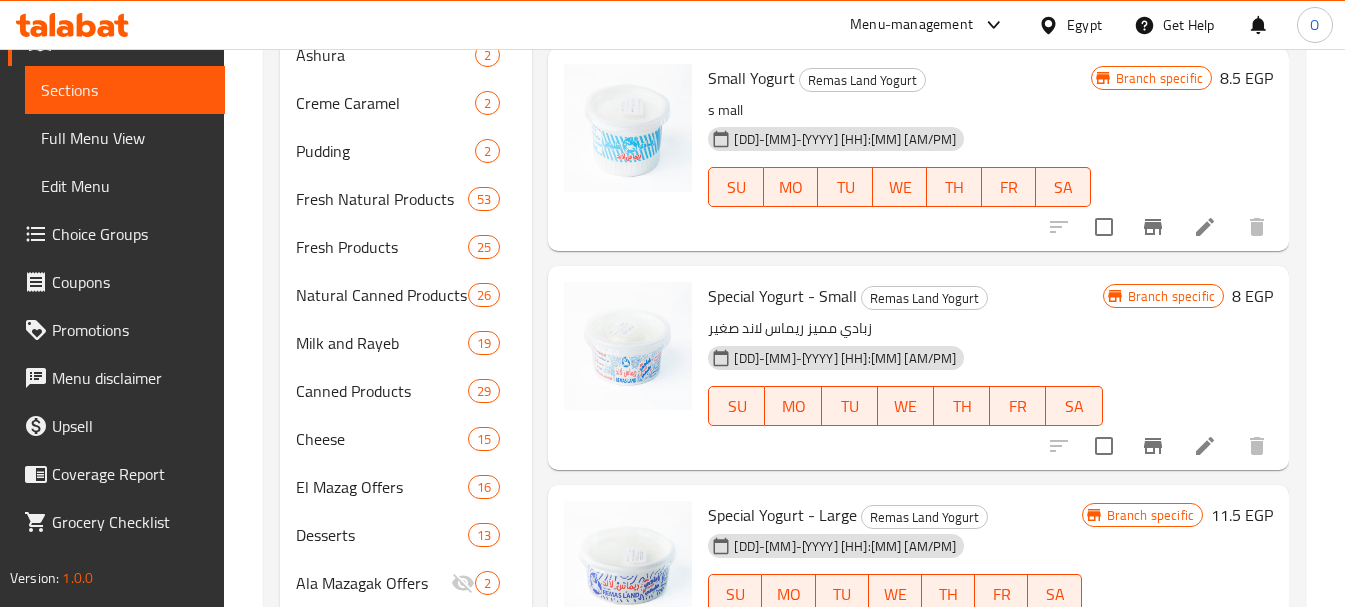 click at bounding box center [1205, 227] 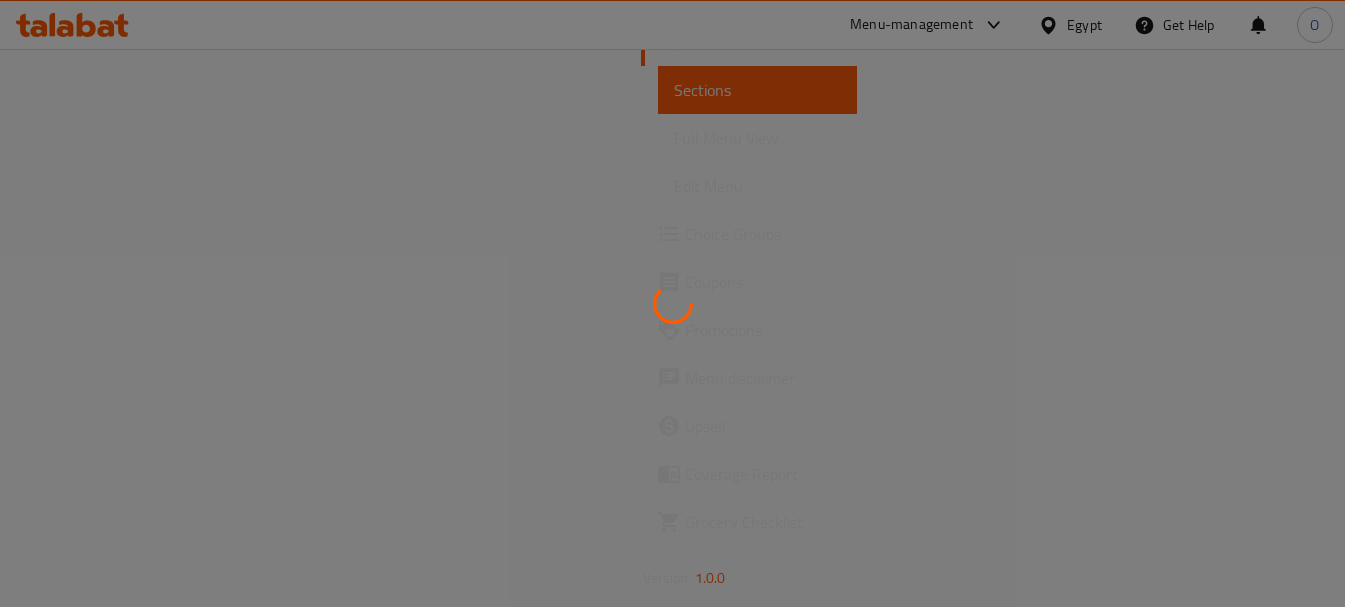 scroll, scrollTop: 0, scrollLeft: 0, axis: both 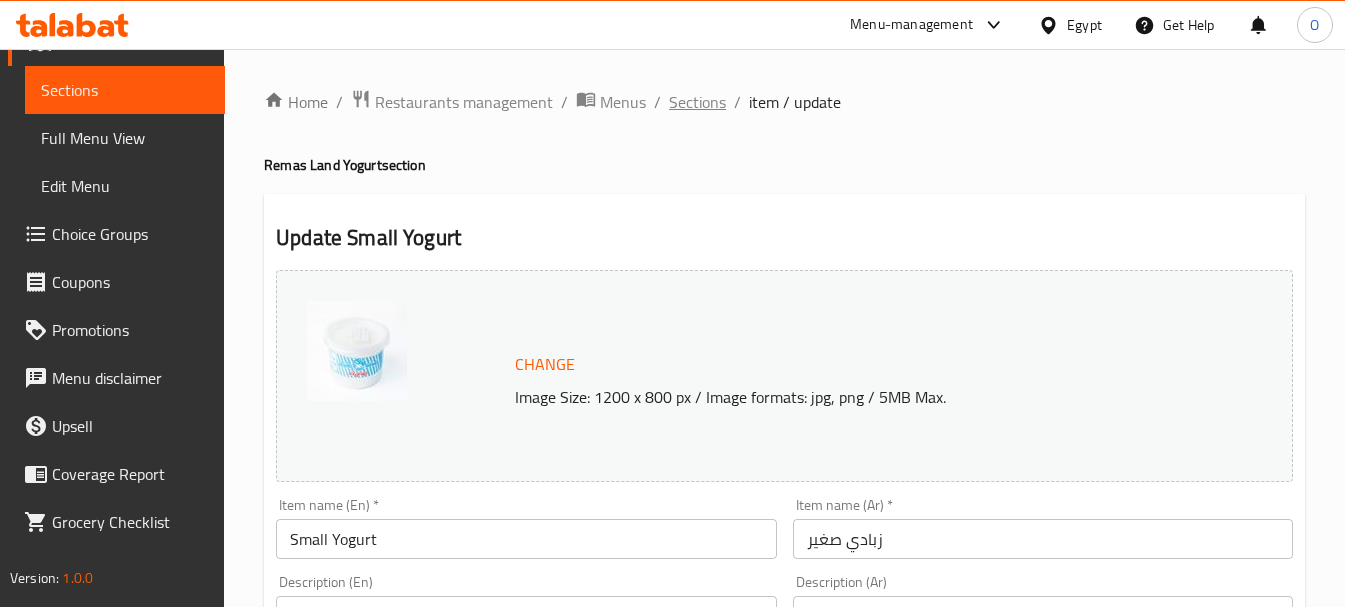 click on "Sections" at bounding box center (697, 102) 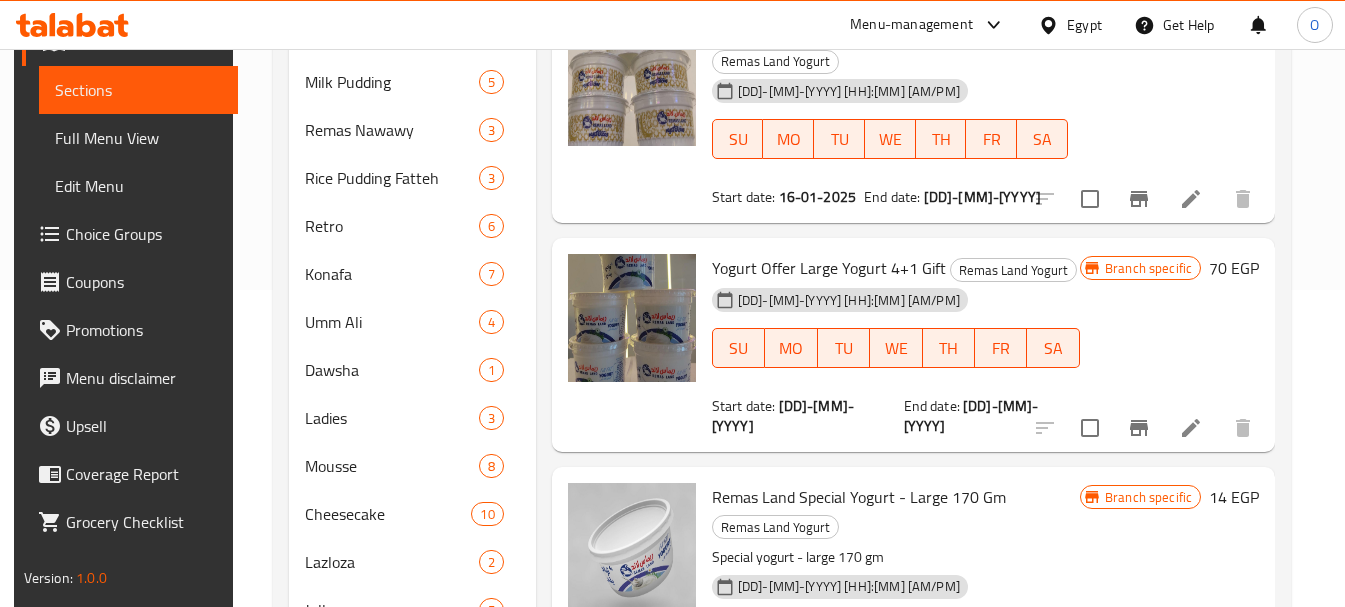 scroll, scrollTop: 400, scrollLeft: 0, axis: vertical 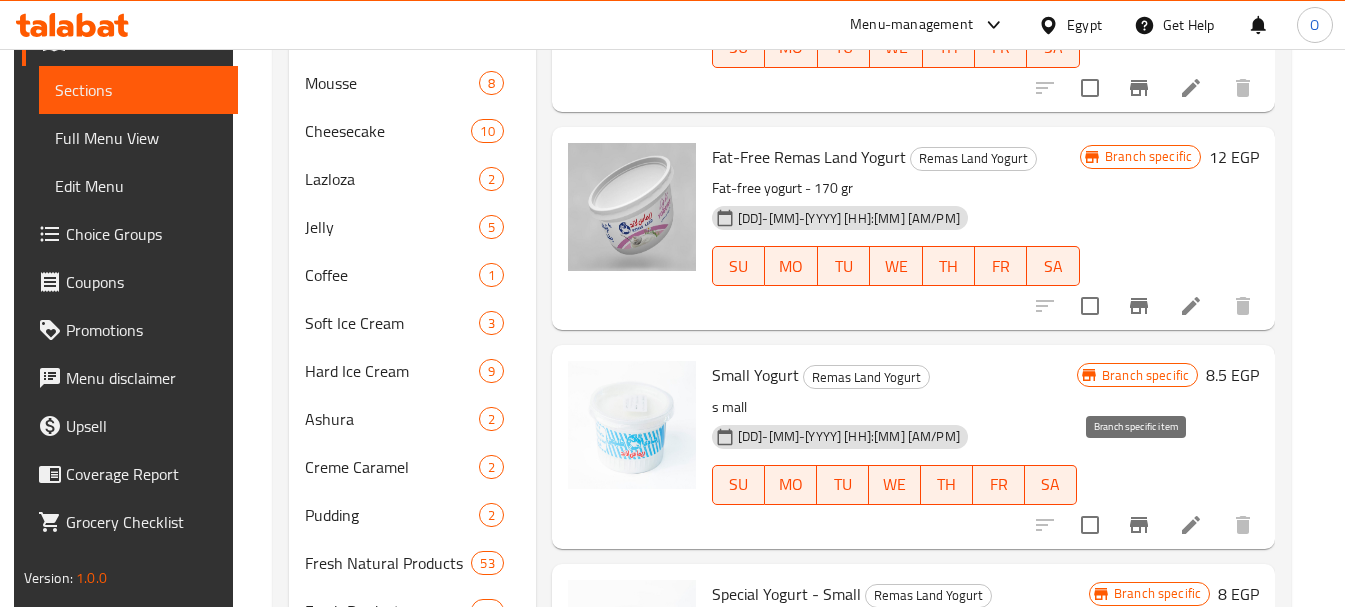 click 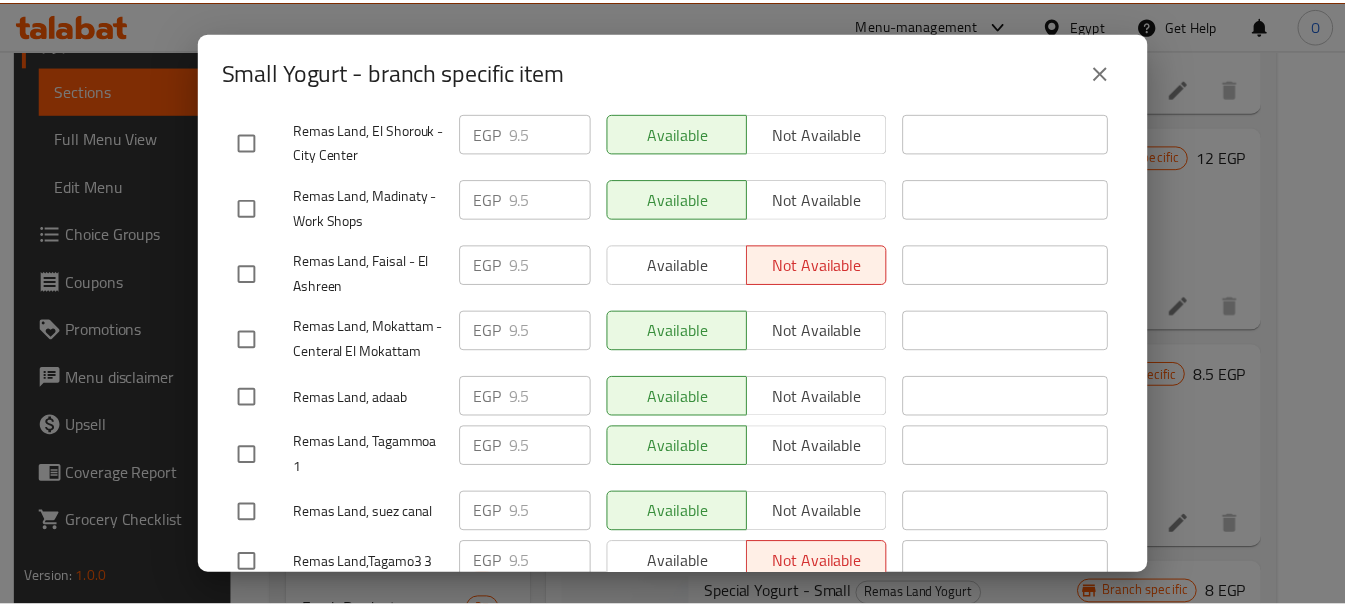 scroll, scrollTop: 2243, scrollLeft: 0, axis: vertical 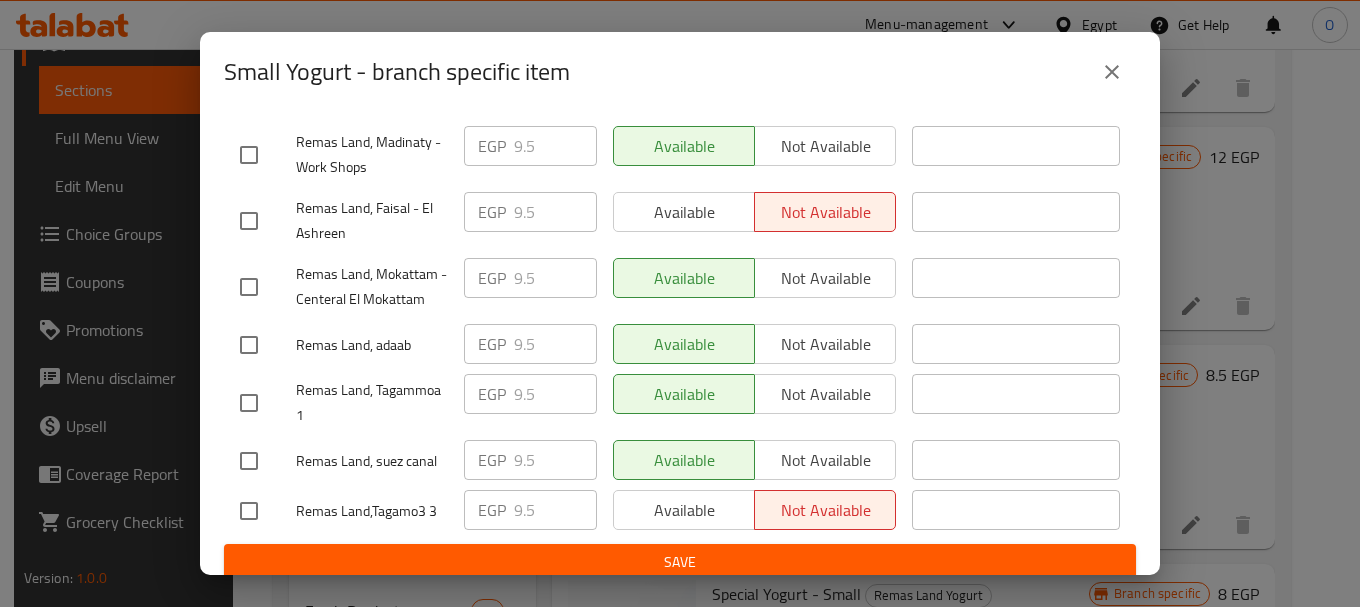 click at bounding box center [1112, 72] 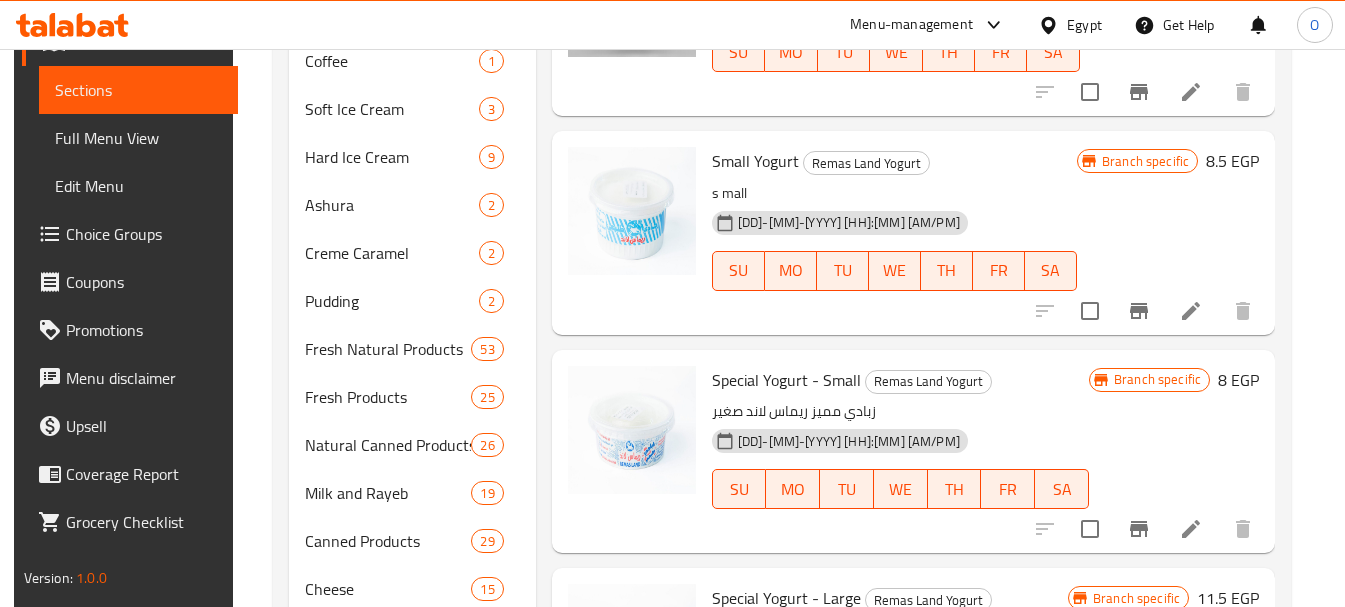 scroll, scrollTop: 1000, scrollLeft: 0, axis: vertical 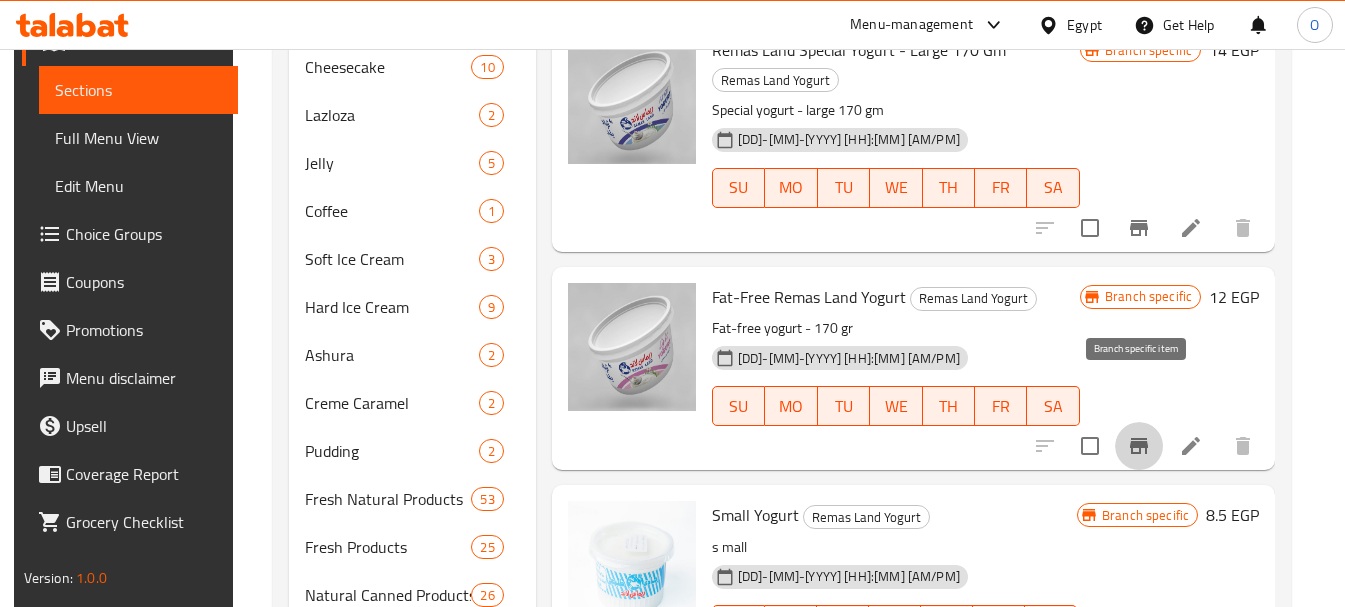 click 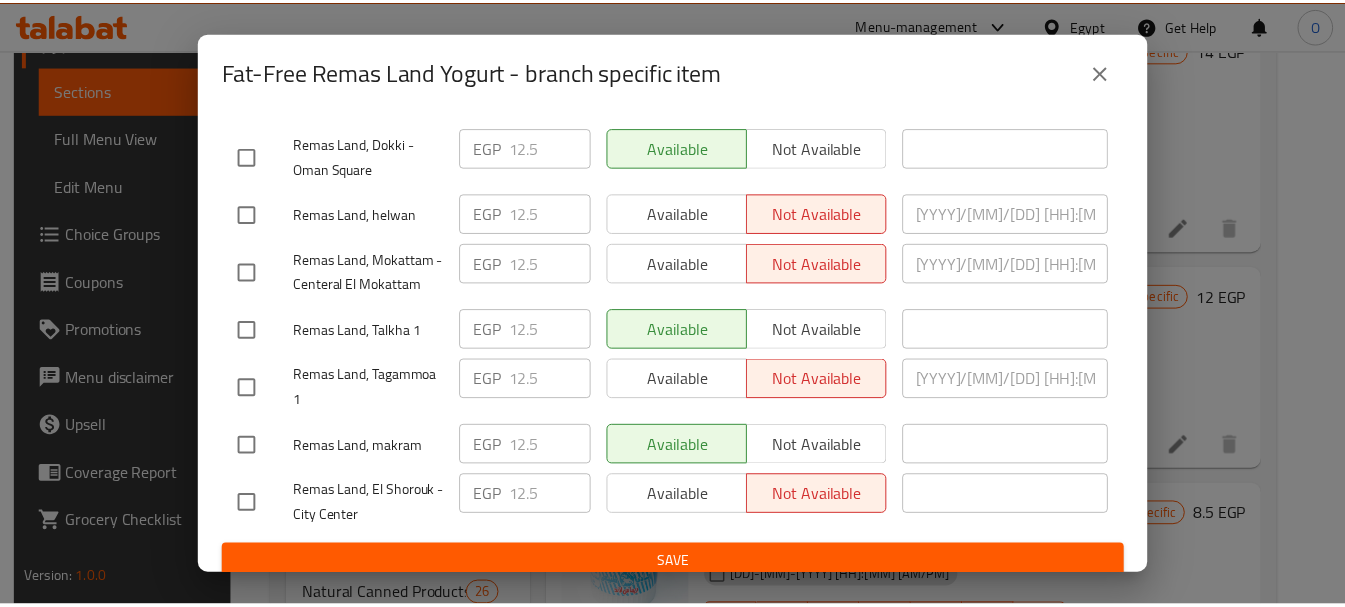 scroll, scrollTop: 2243, scrollLeft: 0, axis: vertical 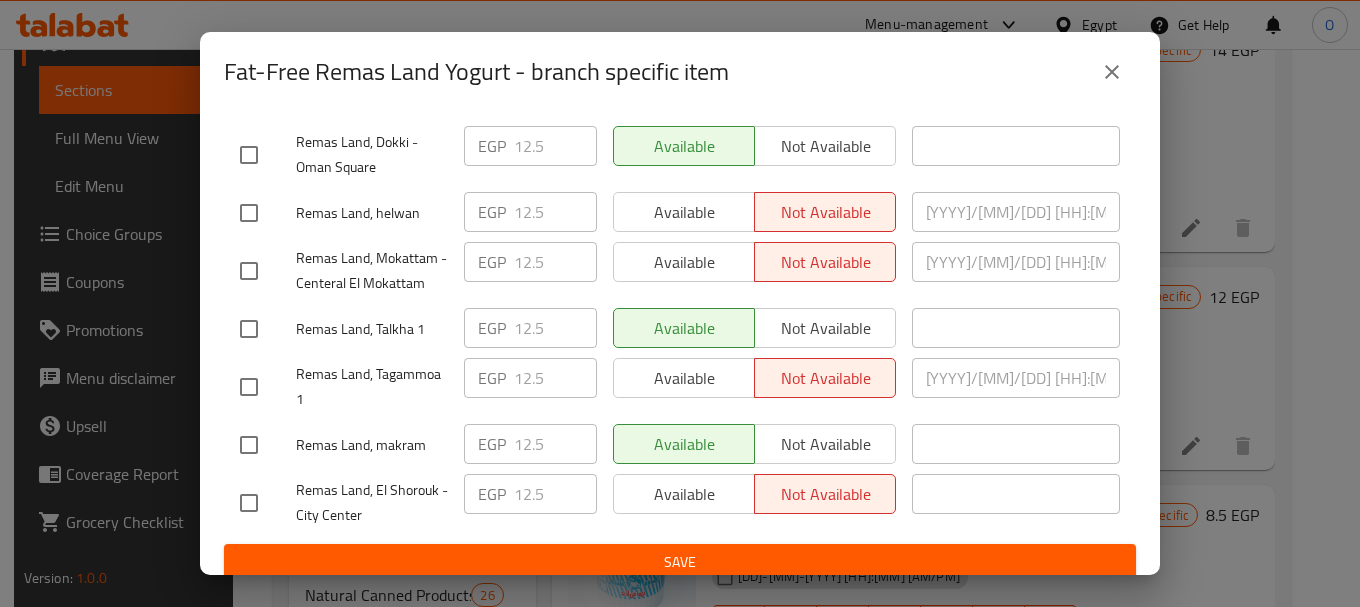 click 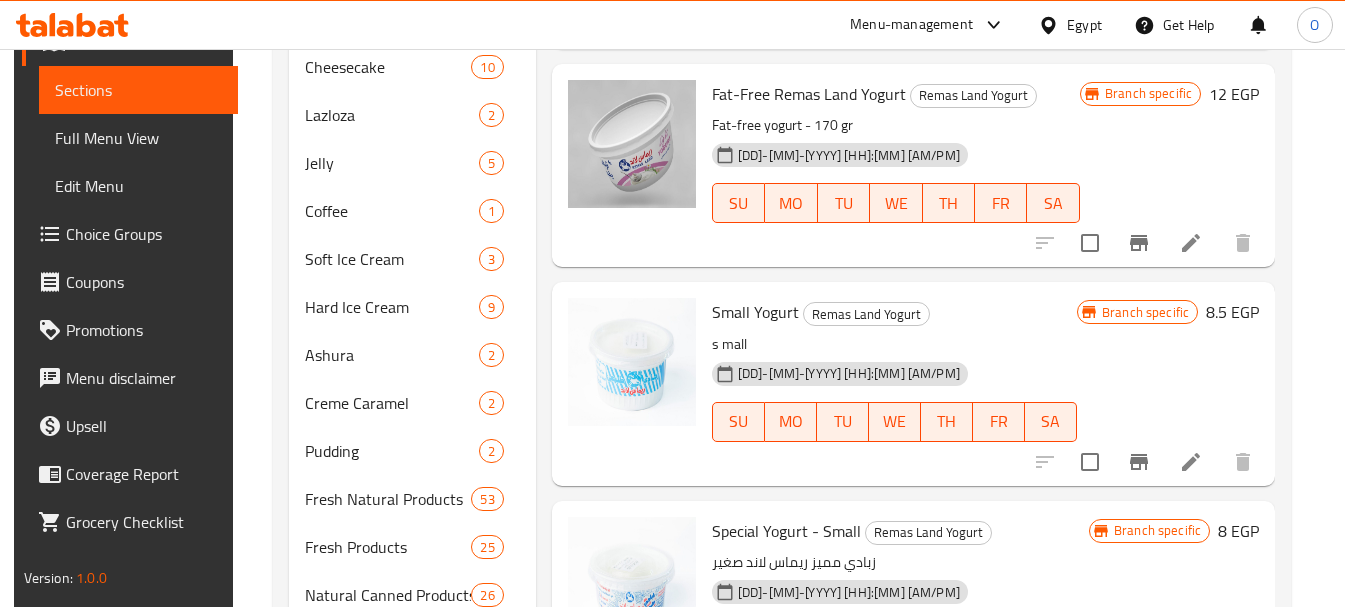 scroll, scrollTop: 204, scrollLeft: 0, axis: vertical 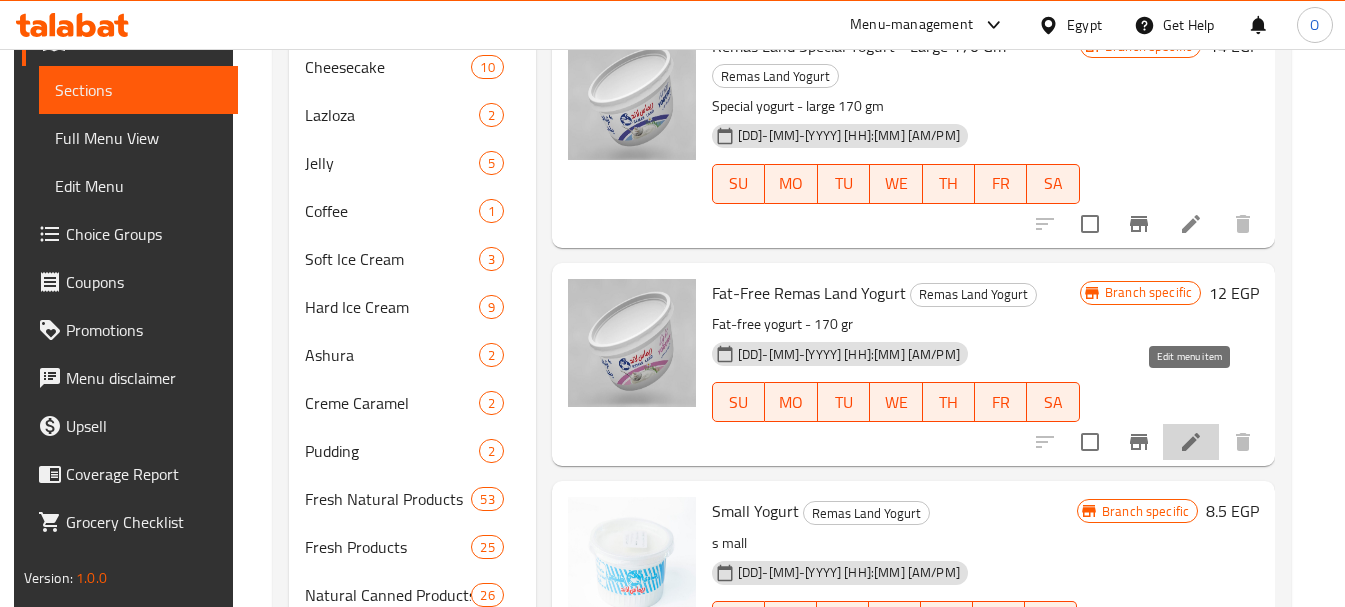 click 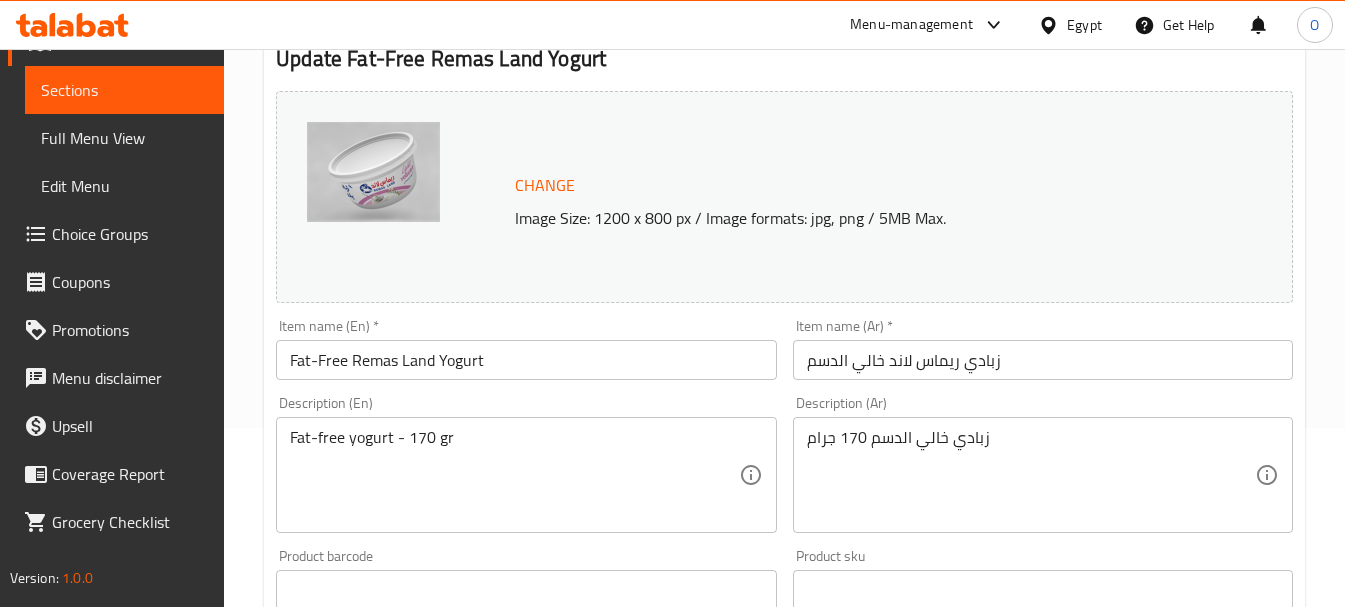 scroll, scrollTop: 200, scrollLeft: 0, axis: vertical 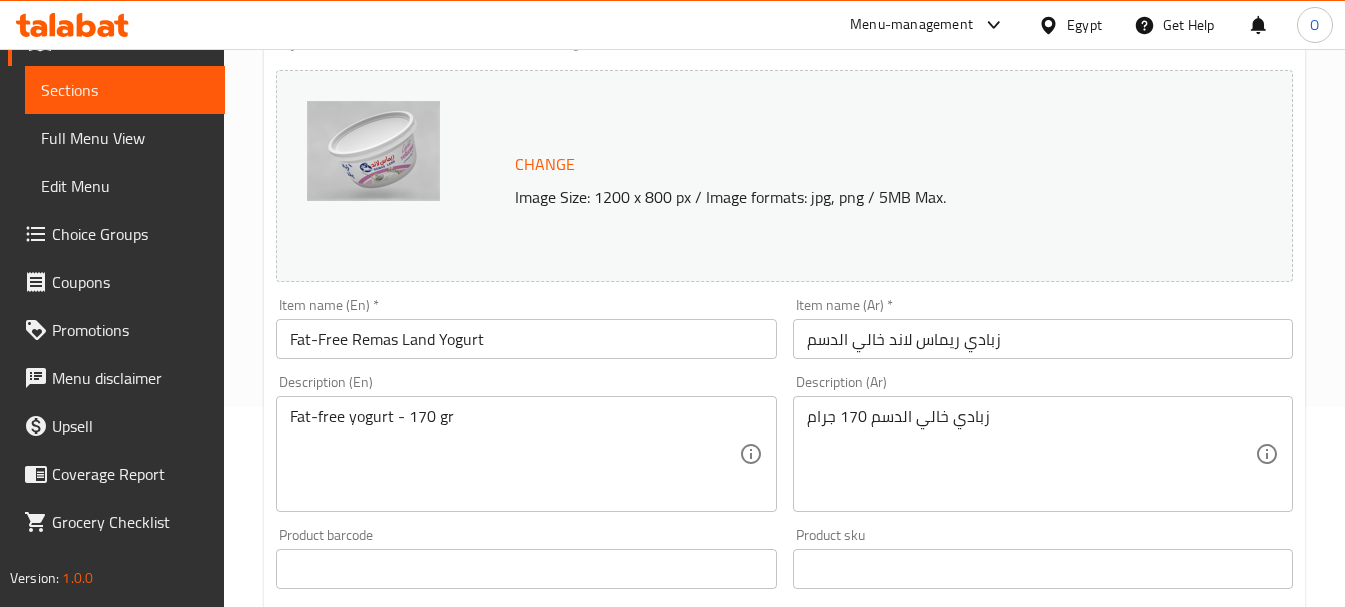 click on "زبادي ريماس لاند خالي الدسم" at bounding box center [1043, 339] 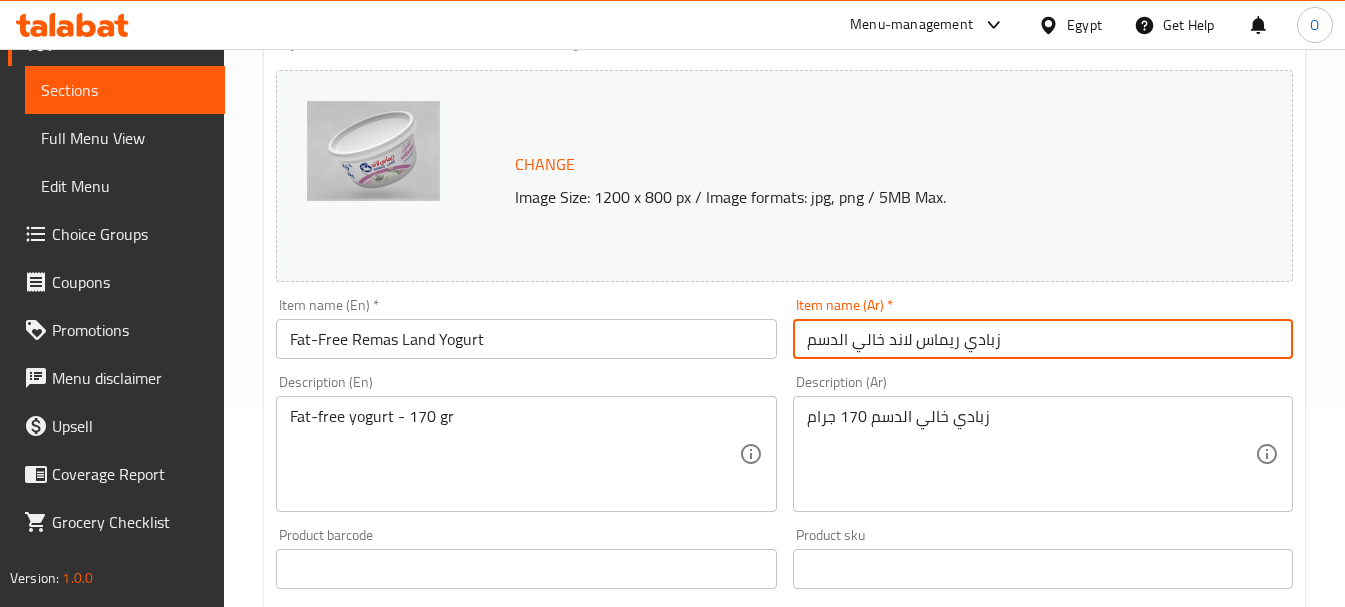 click on "زبادي ريماس لاند خالي الدسم" at bounding box center (1043, 339) 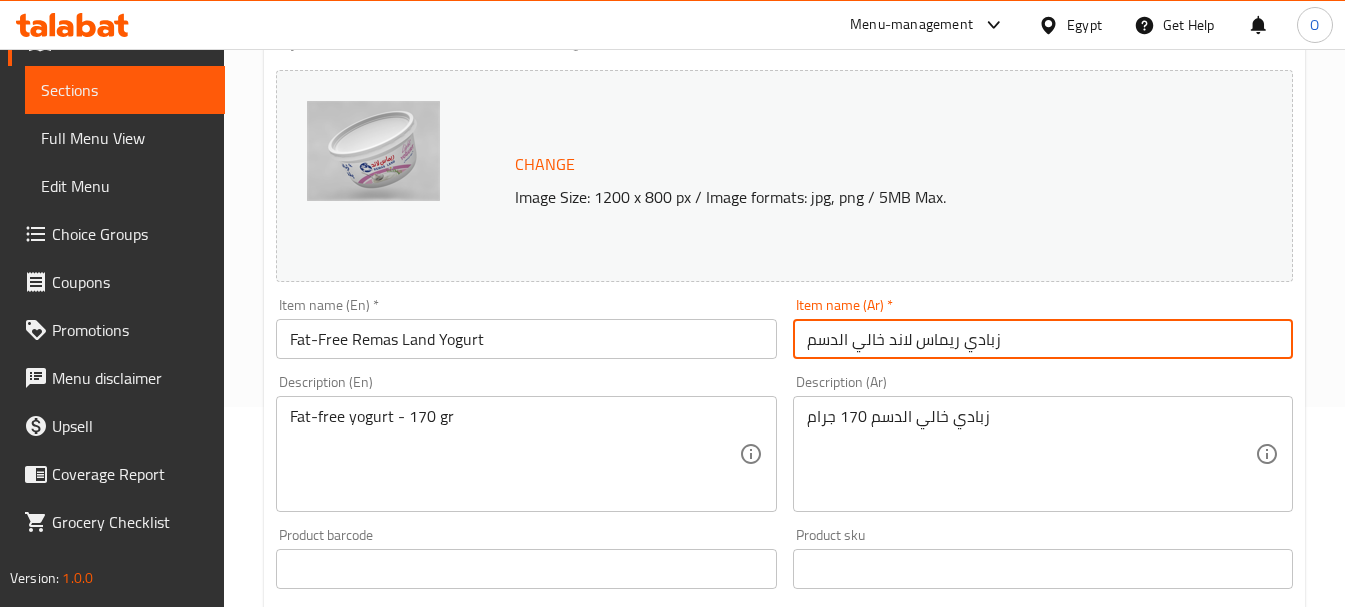 paste on "زبادي كبير" 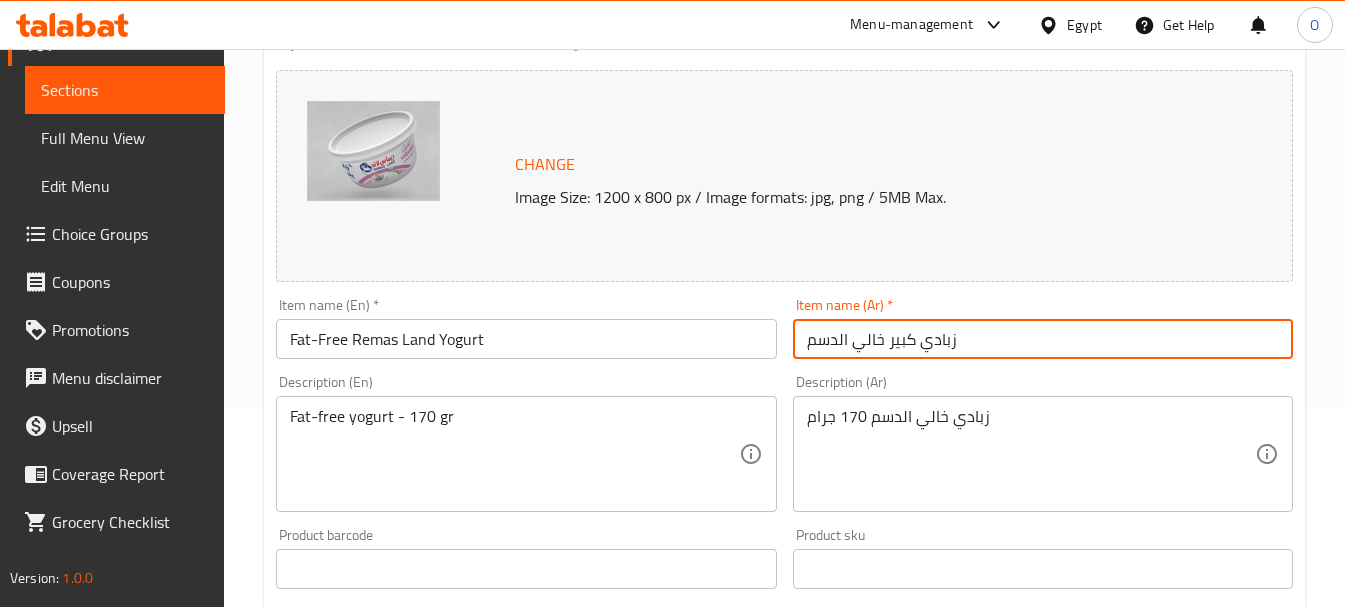 type on "زبادي كبير خالي الدسم" 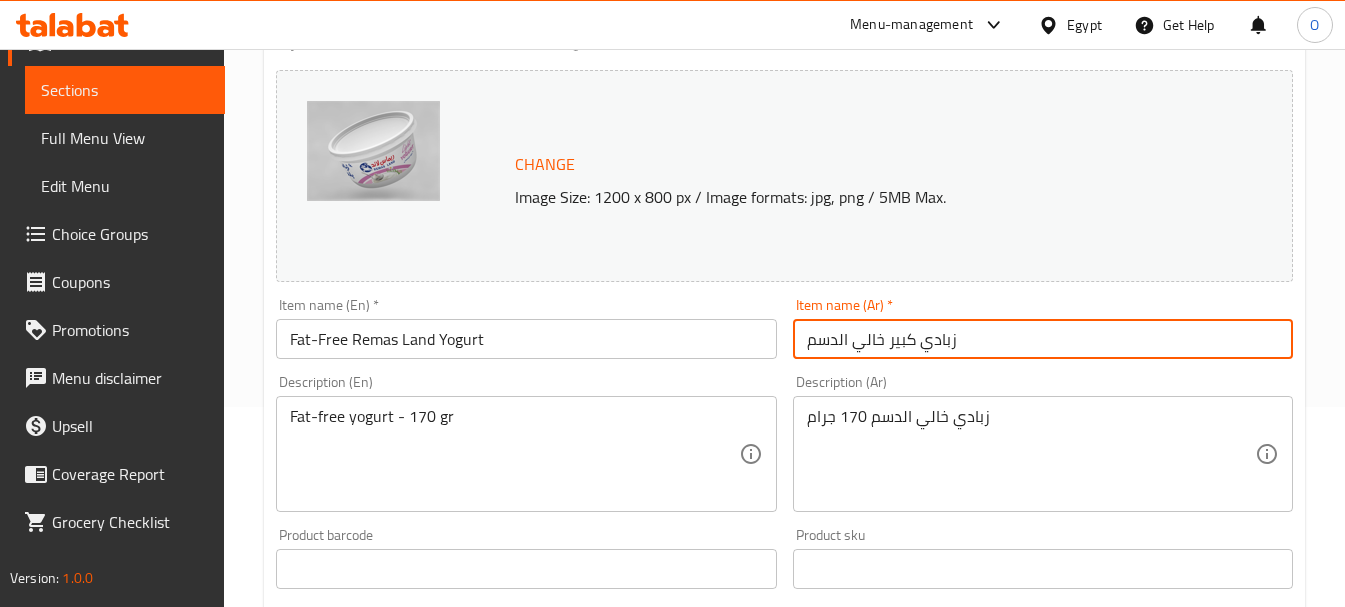click on "Fat-Free Remas Land Yogurt" at bounding box center [526, 339] 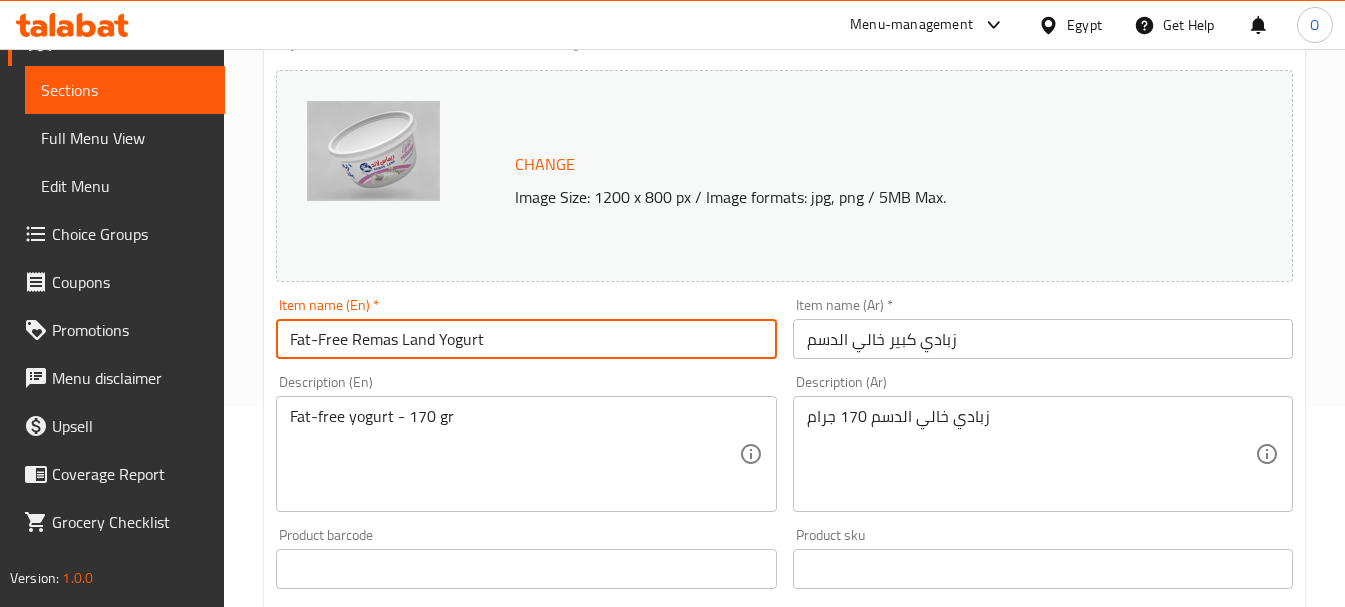 click on "Fat-Free Remas Land Yogurt" at bounding box center [526, 339] 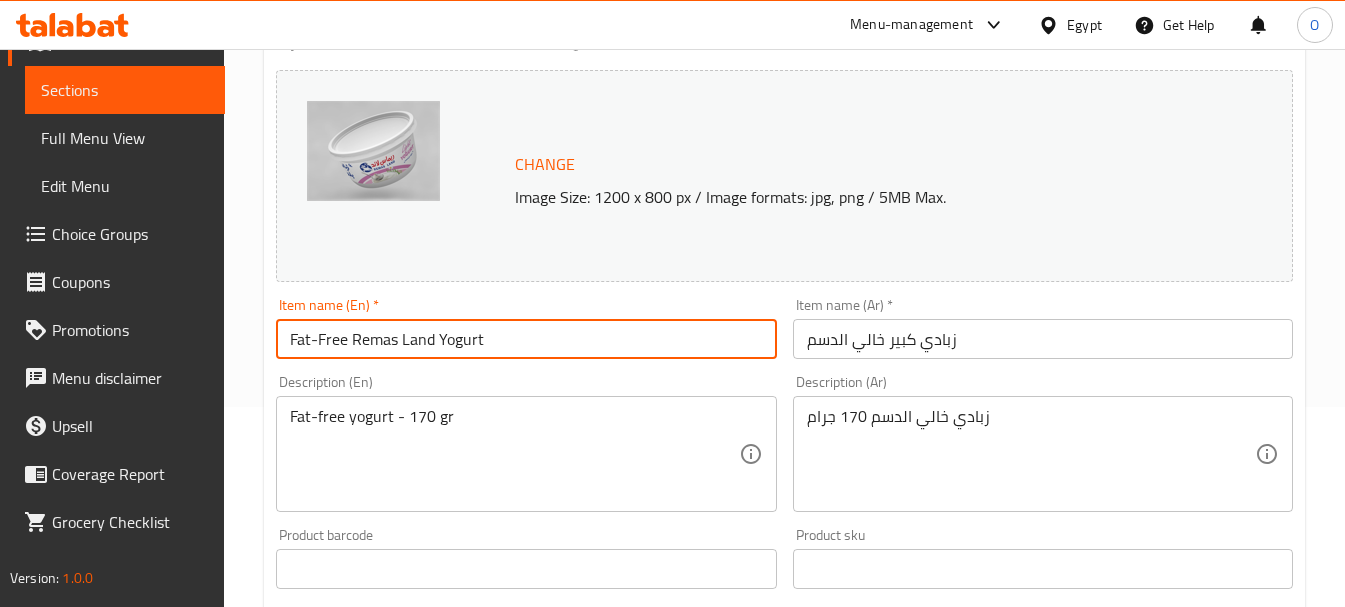 paste on "Large Fat-free" 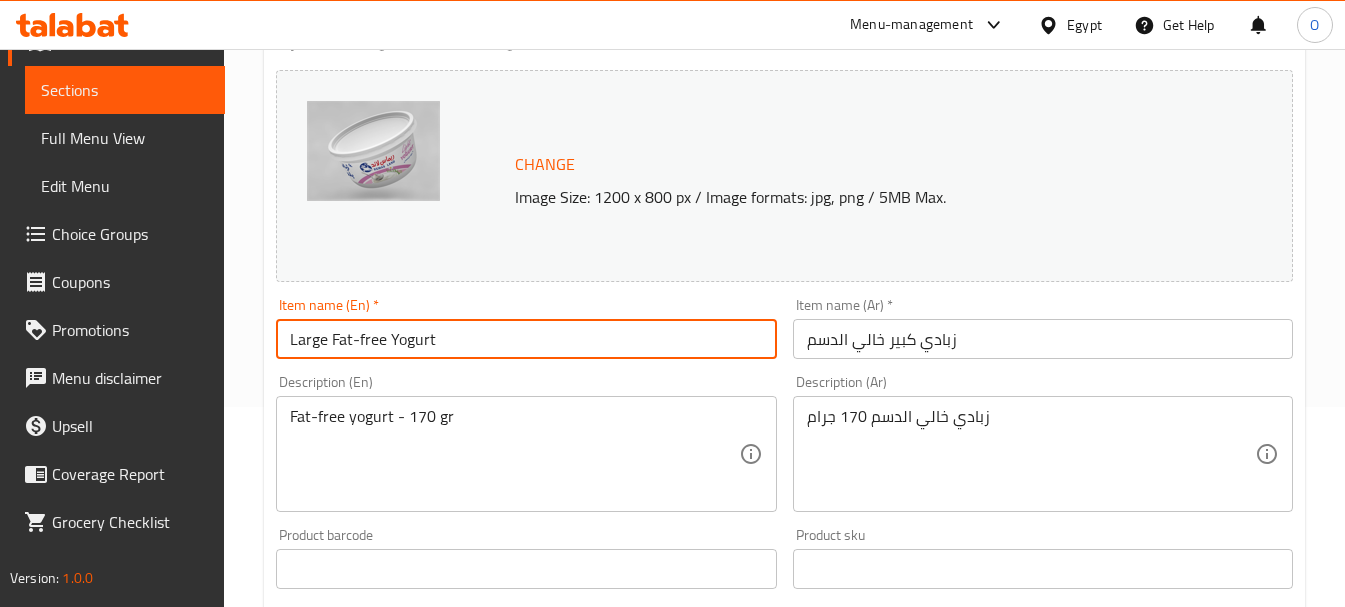 type on "Large Fat-free Yogurt" 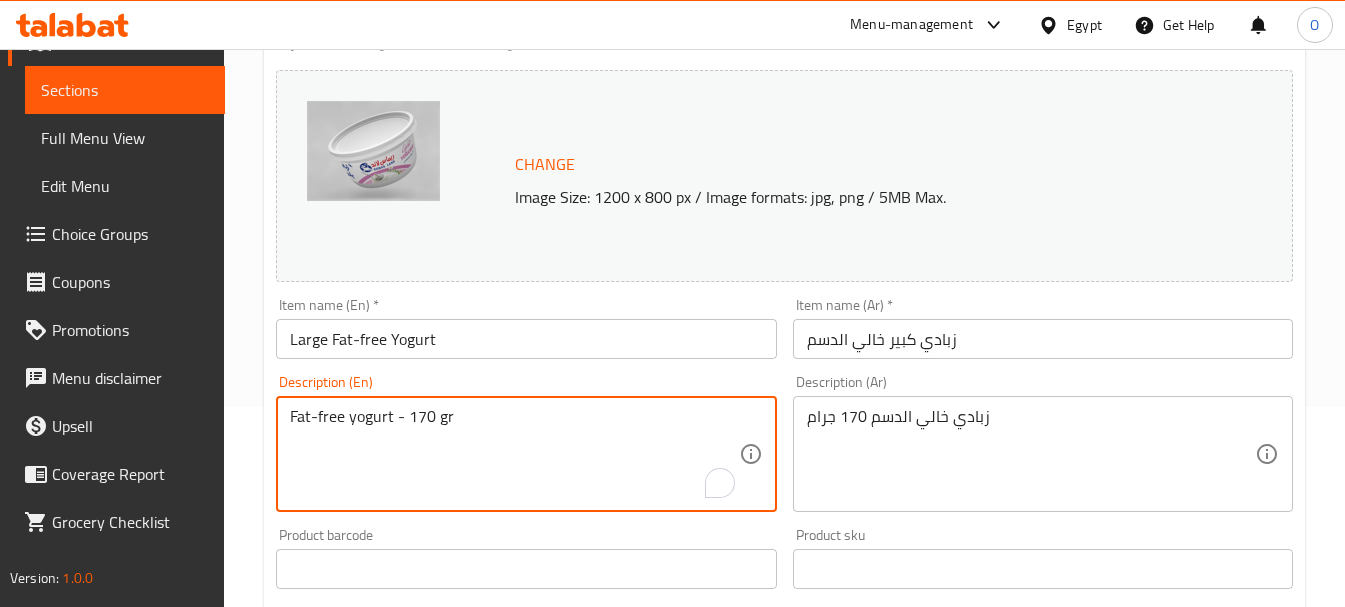 click on "Fat-free yogurt - 170 gr" at bounding box center [514, 454] 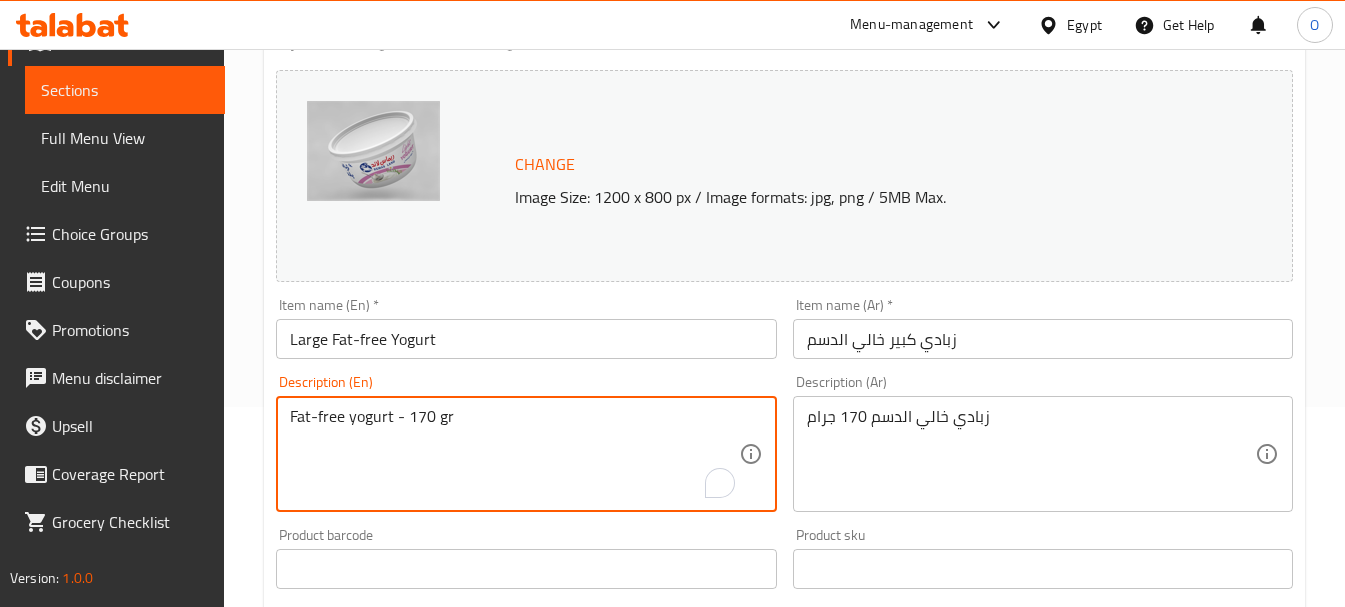 click on "Fat-free yogurt - 170 gr" at bounding box center (514, 454) 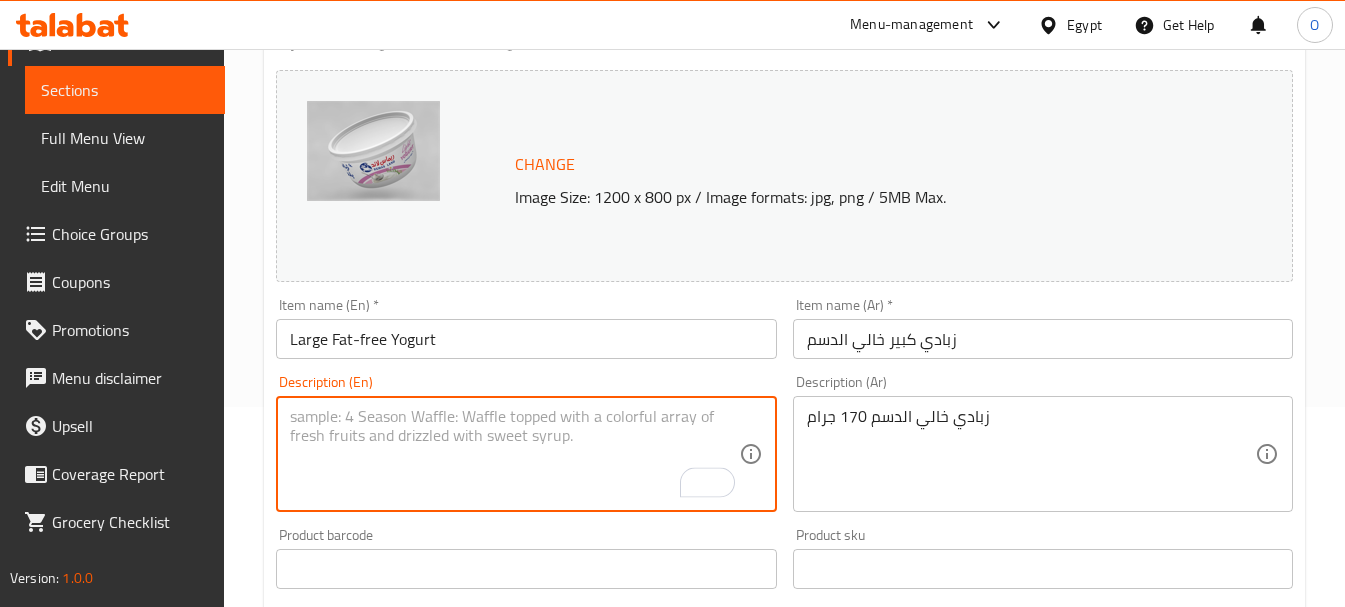 type 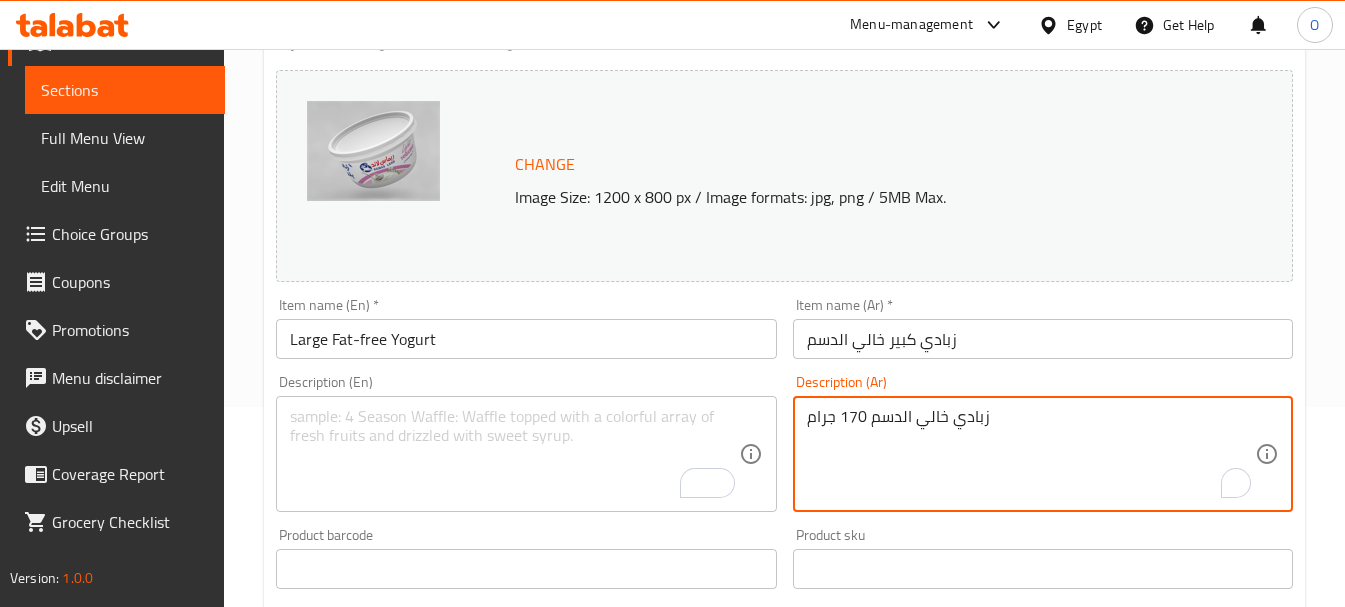 click on "زبادي خالي الدسم 170 جرام" at bounding box center (1031, 454) 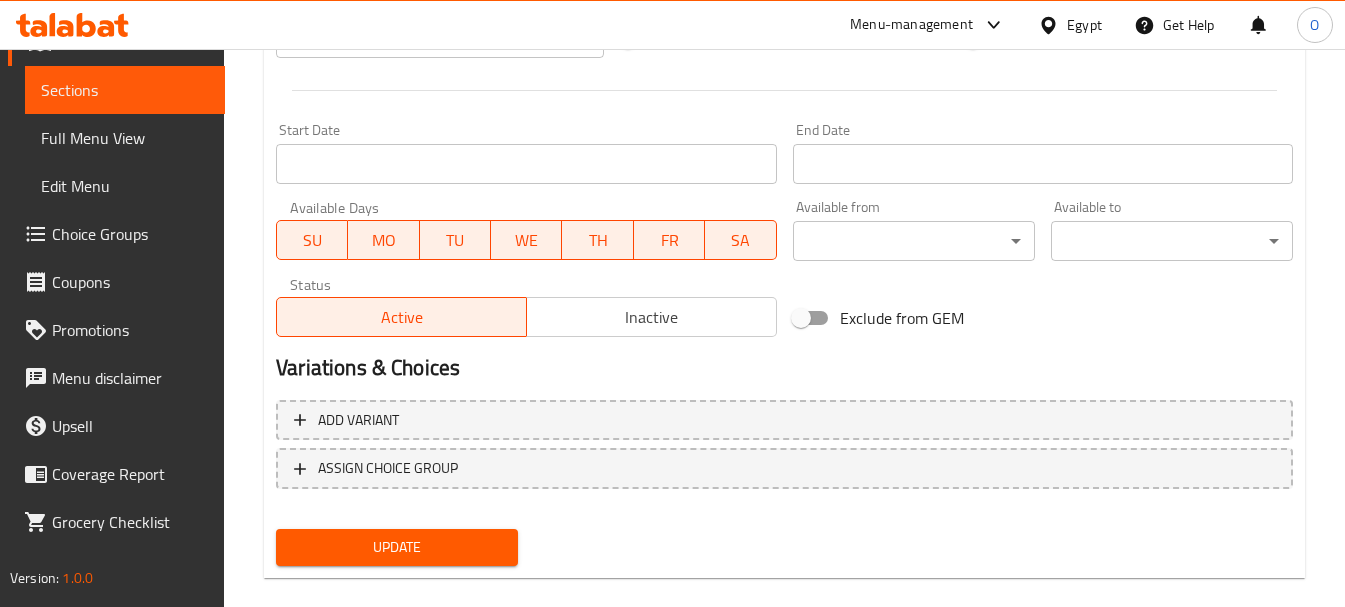 scroll, scrollTop: 835, scrollLeft: 0, axis: vertical 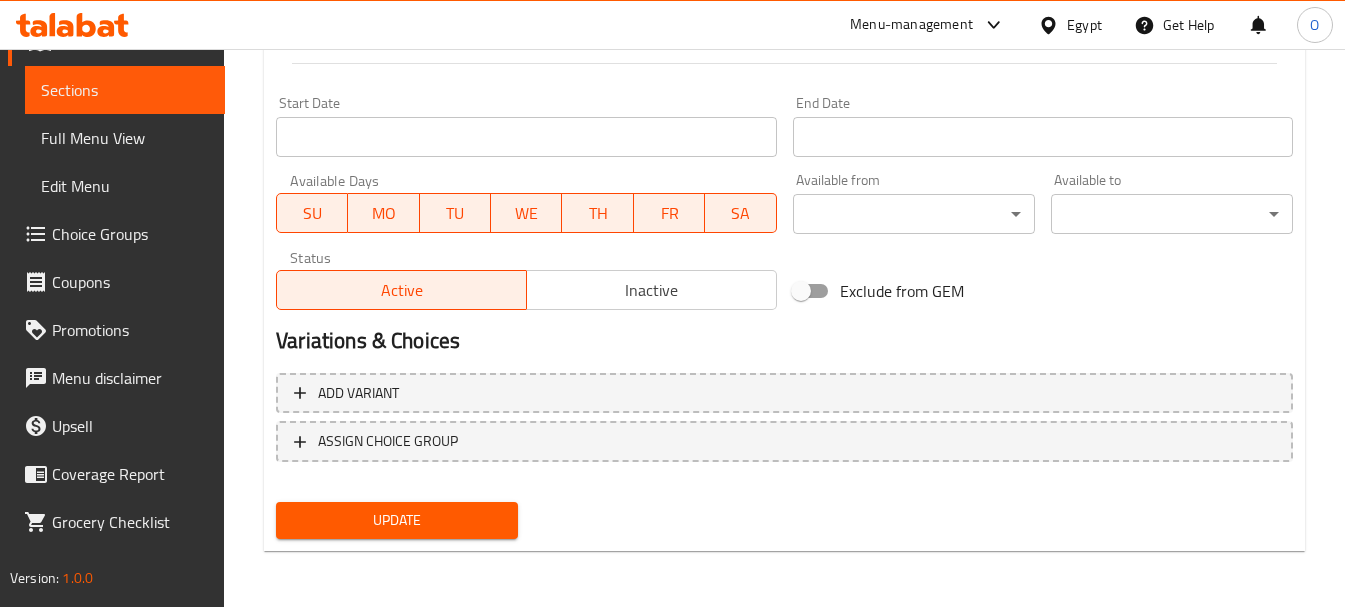 type 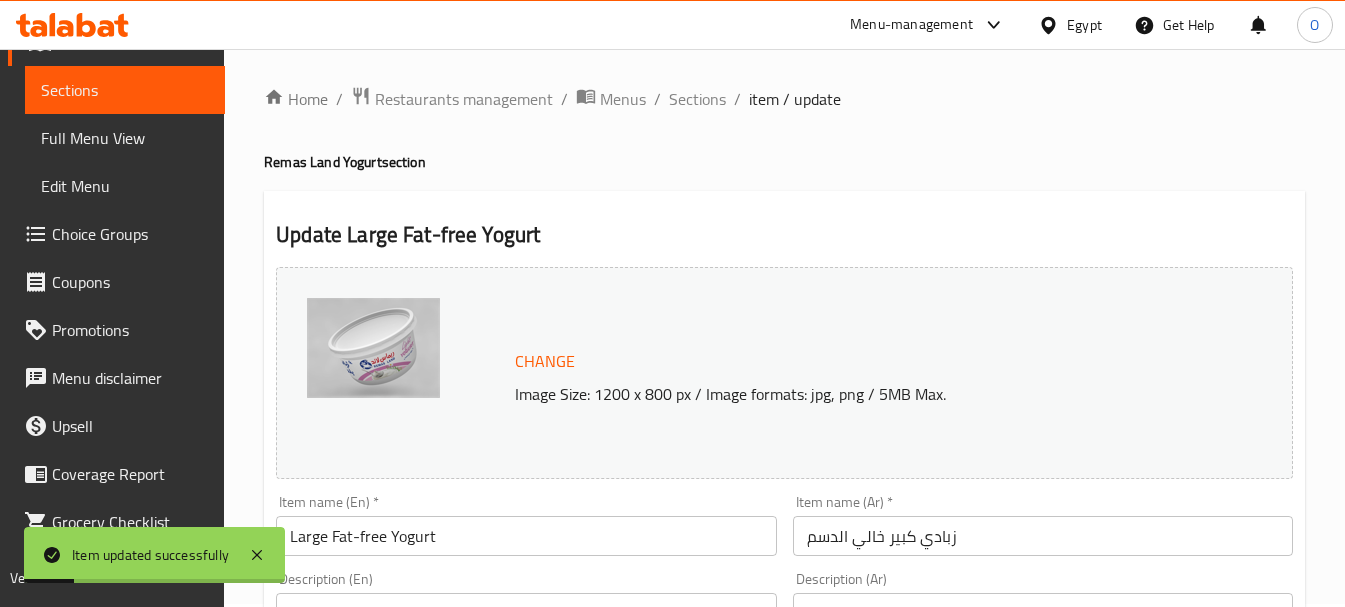 scroll, scrollTop: 0, scrollLeft: 0, axis: both 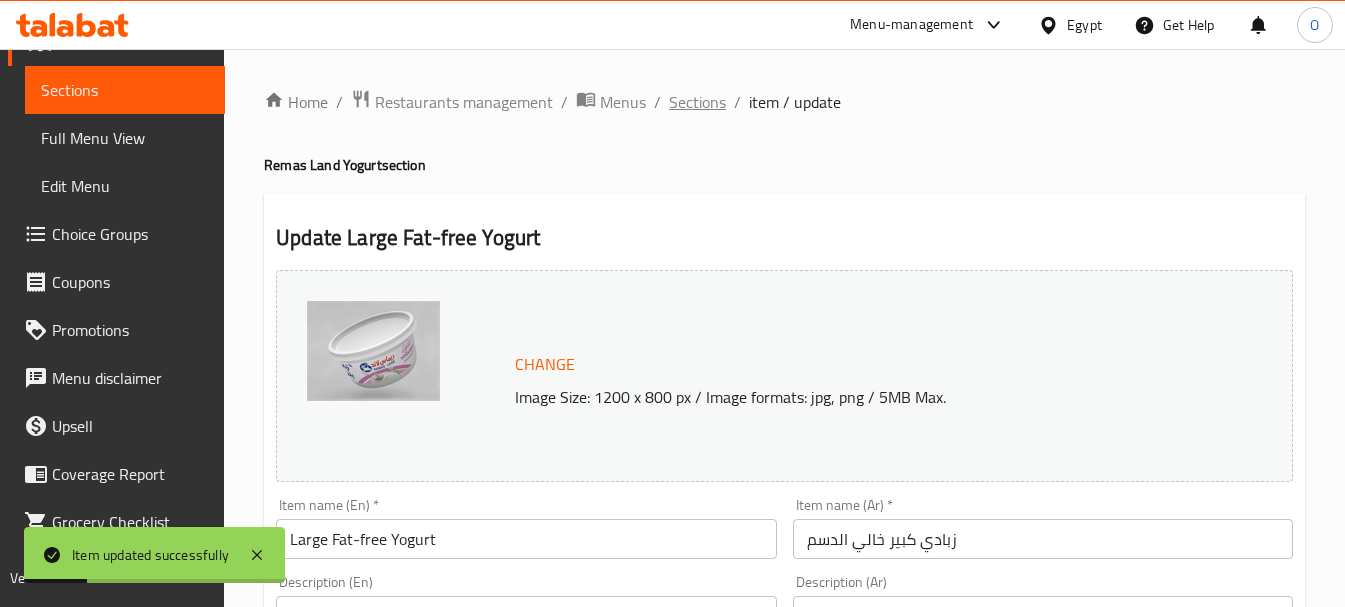 click on "Sections" at bounding box center (697, 102) 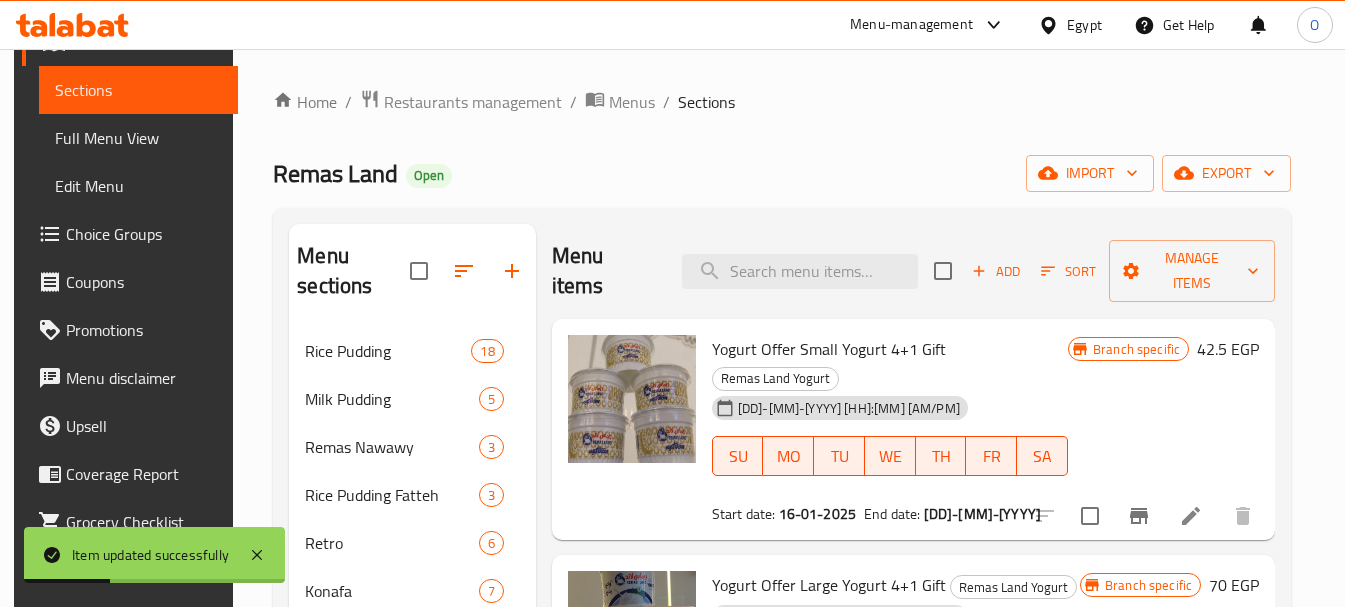 scroll, scrollTop: 200, scrollLeft: 0, axis: vertical 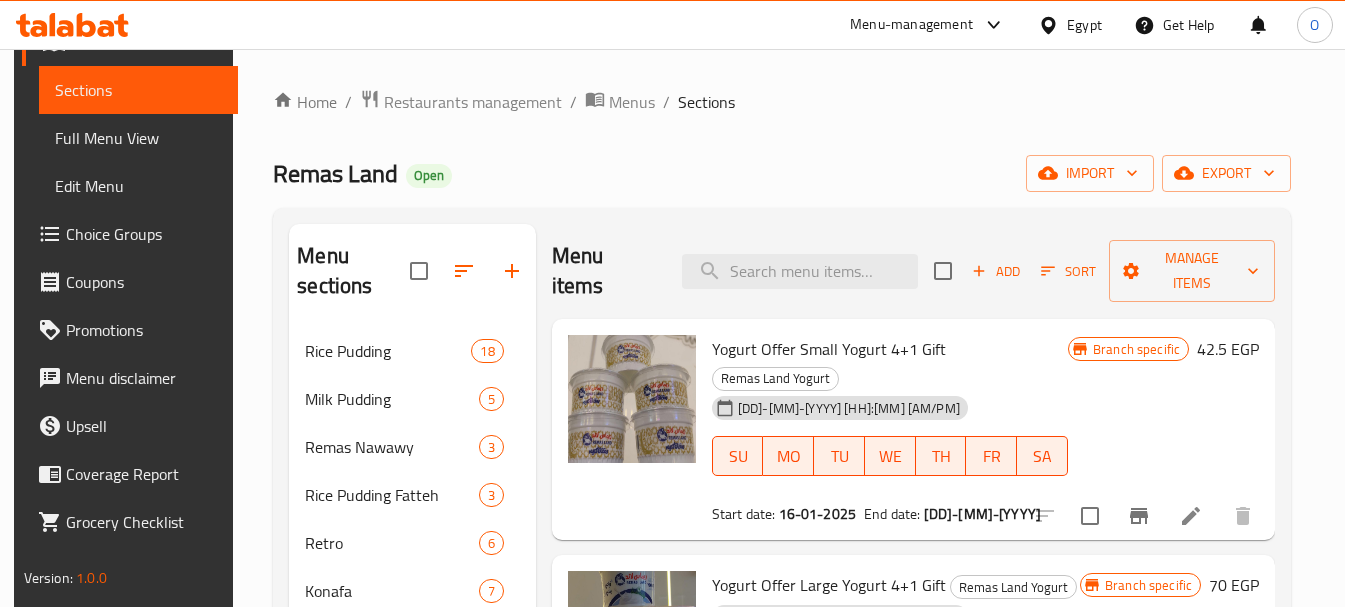 click 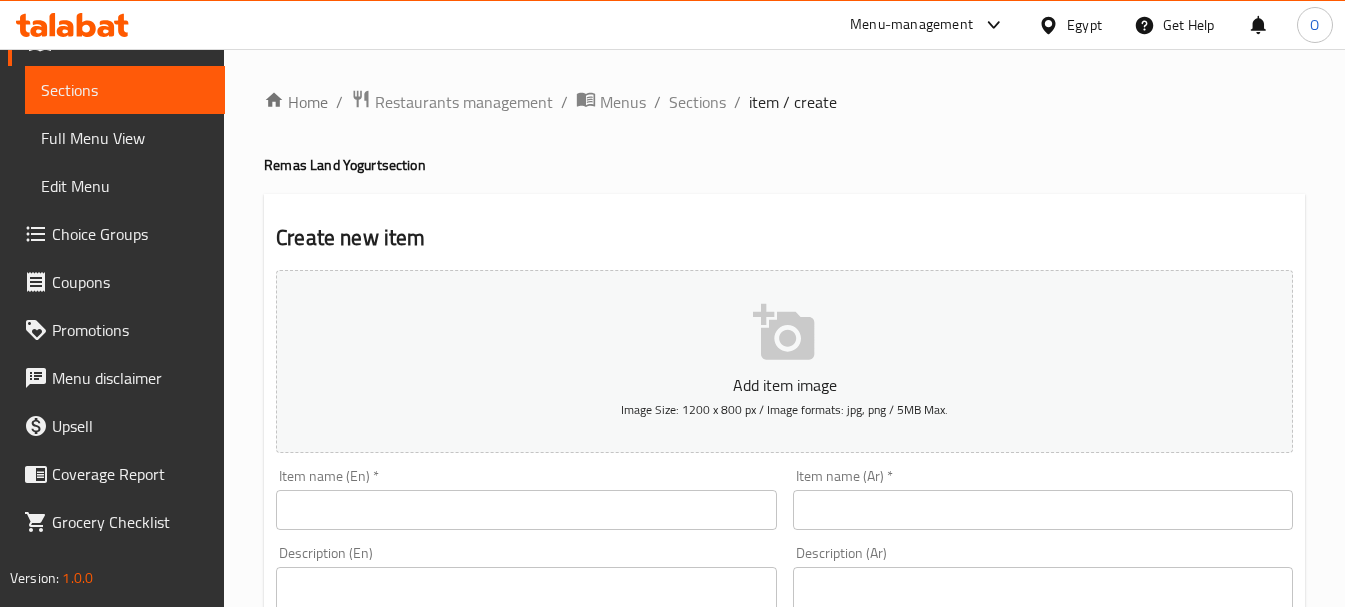 click at bounding box center [1043, 510] 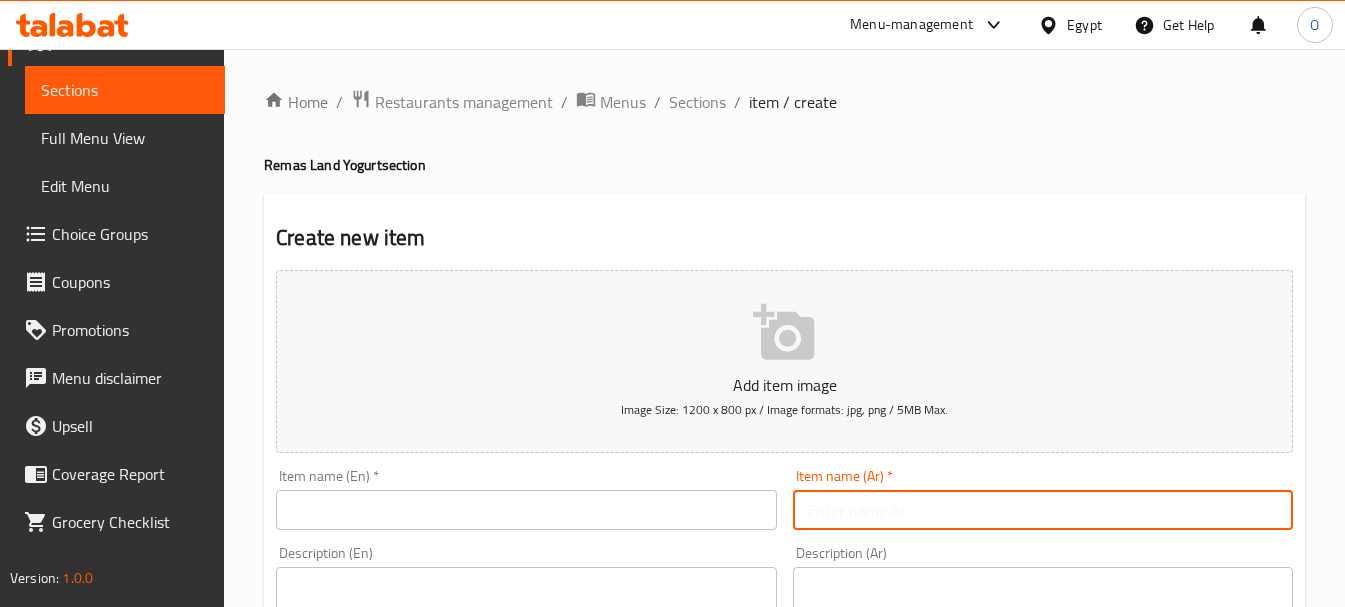 paste on "زبادي كبير كامل الدسم" 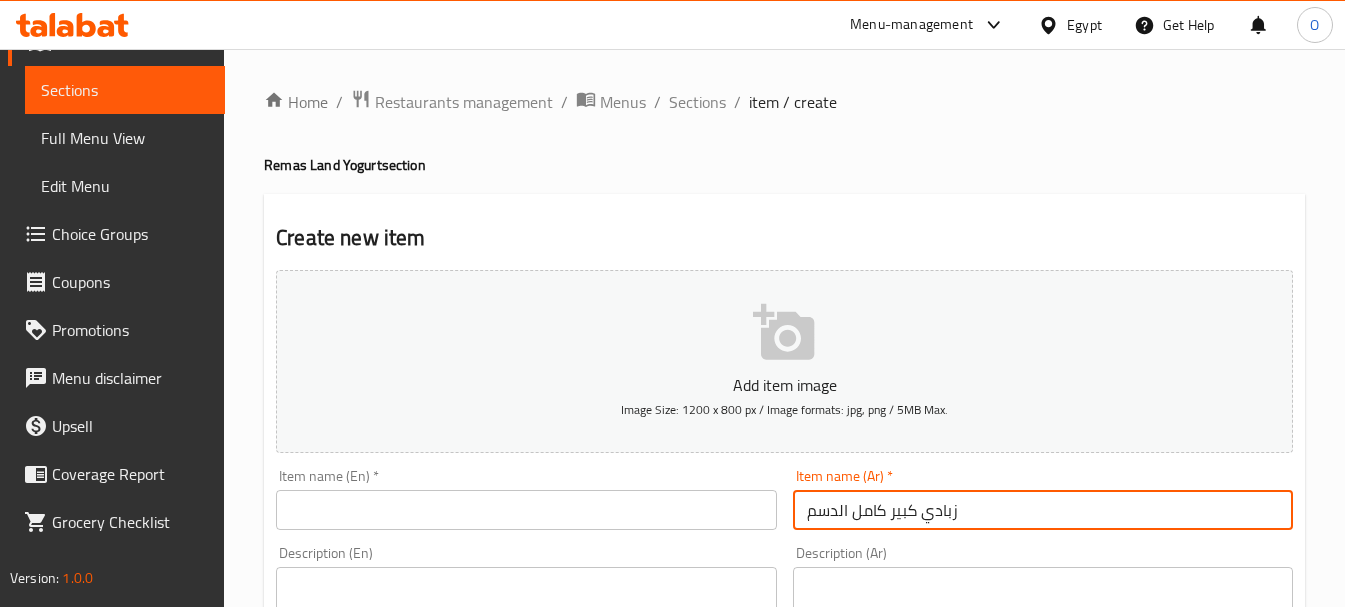 type on "زبادي كبير كامل الدسم" 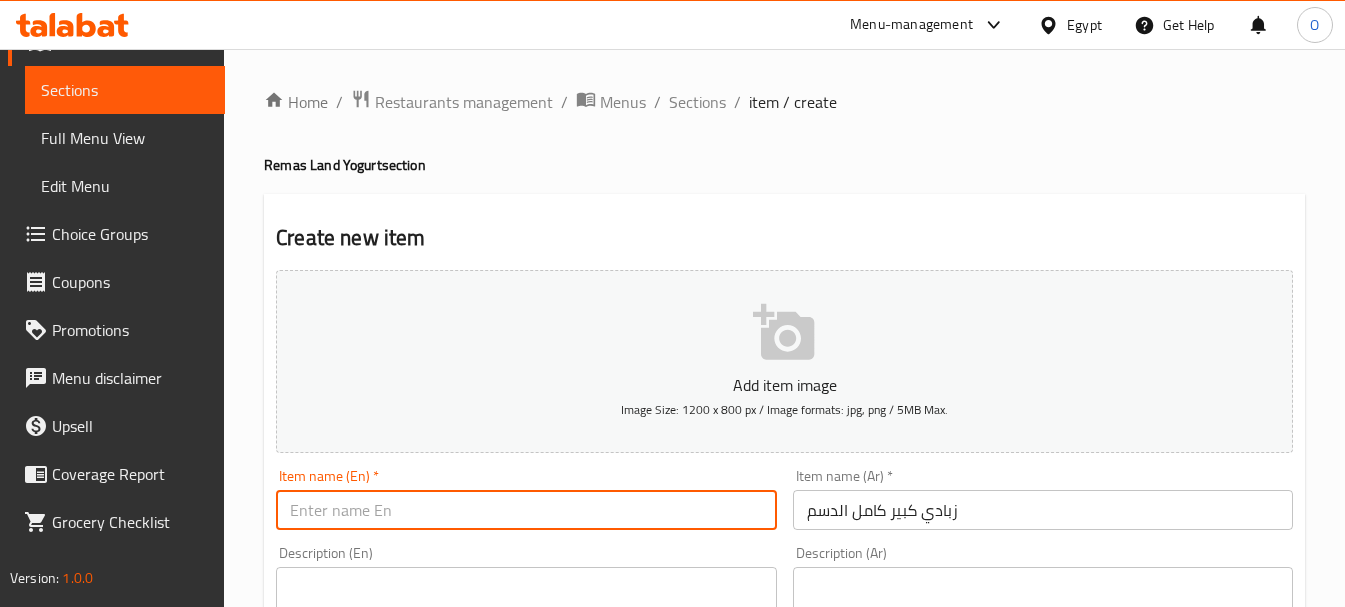 click at bounding box center (526, 510) 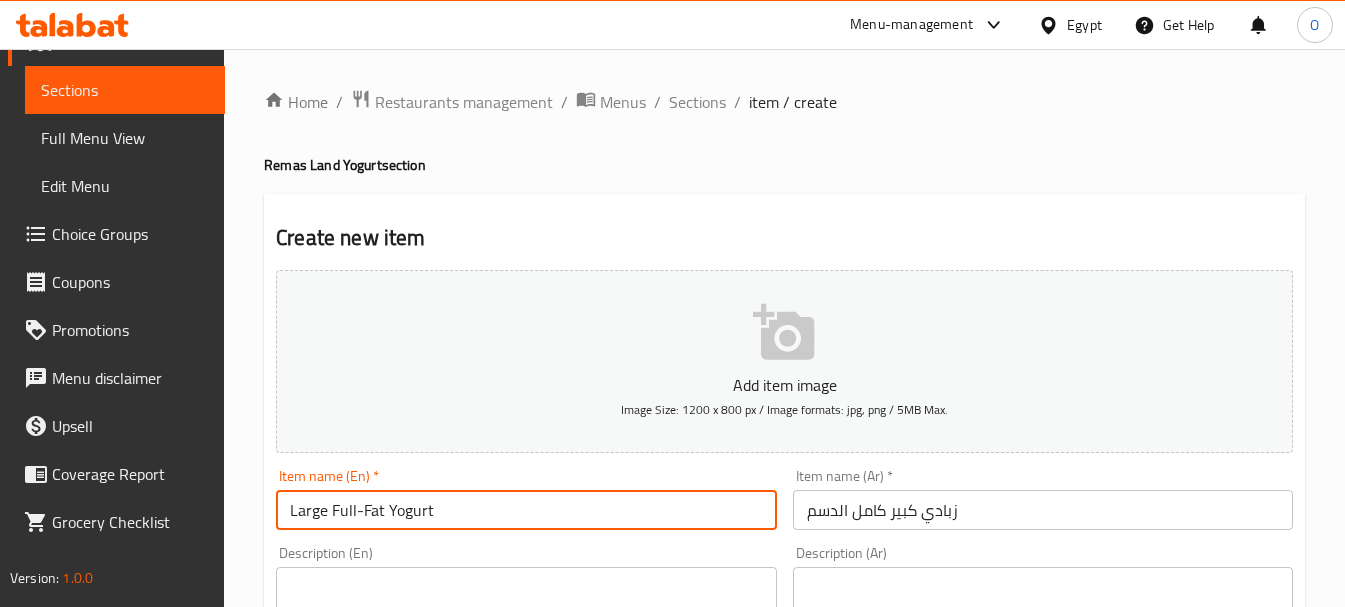 type on "Large Full-Fat Yogurt" 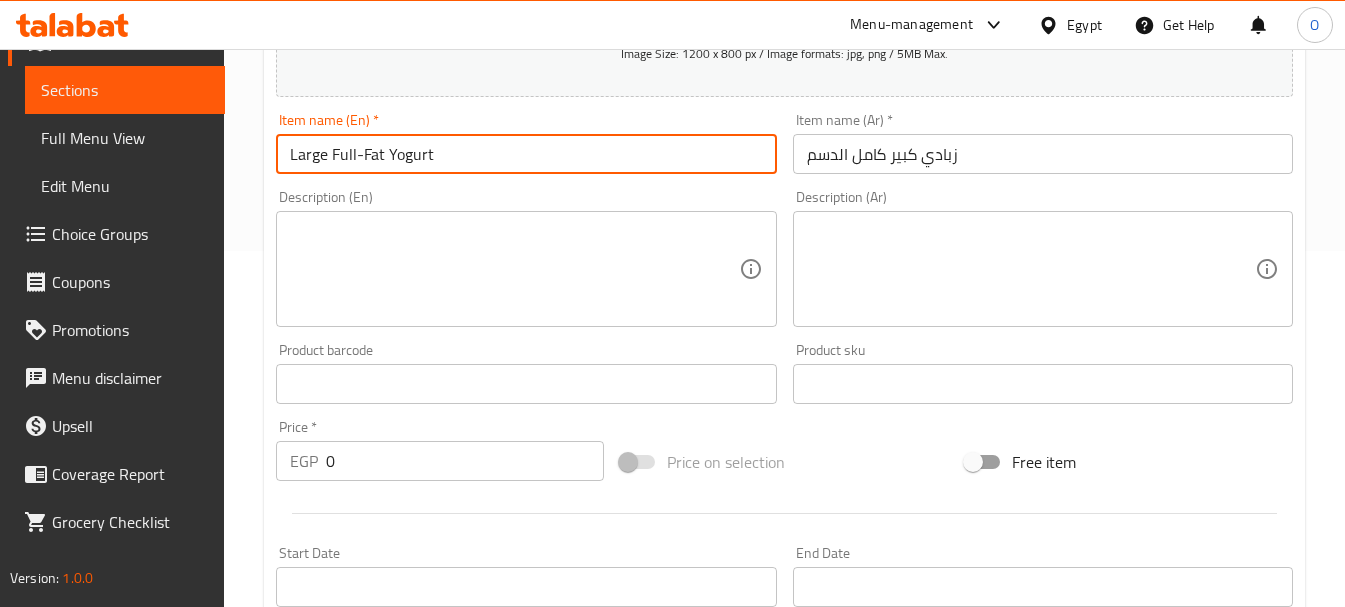 scroll, scrollTop: 400, scrollLeft: 0, axis: vertical 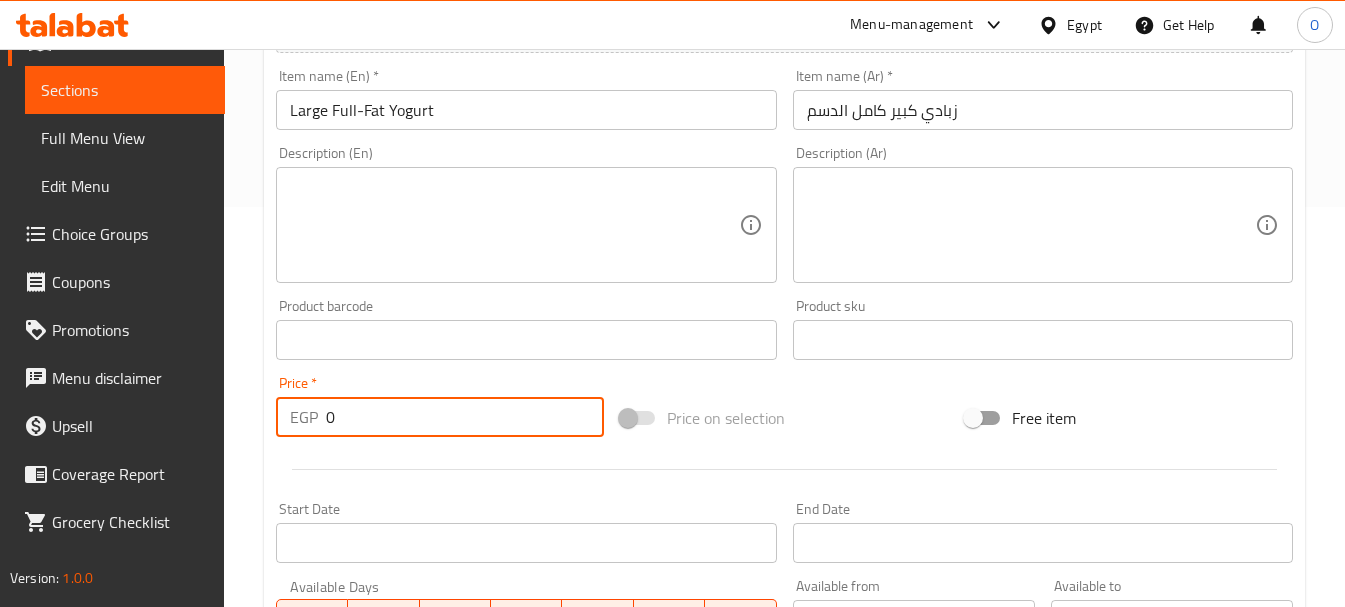 drag, startPoint x: 343, startPoint y: 416, endPoint x: 314, endPoint y: 420, distance: 29.274563 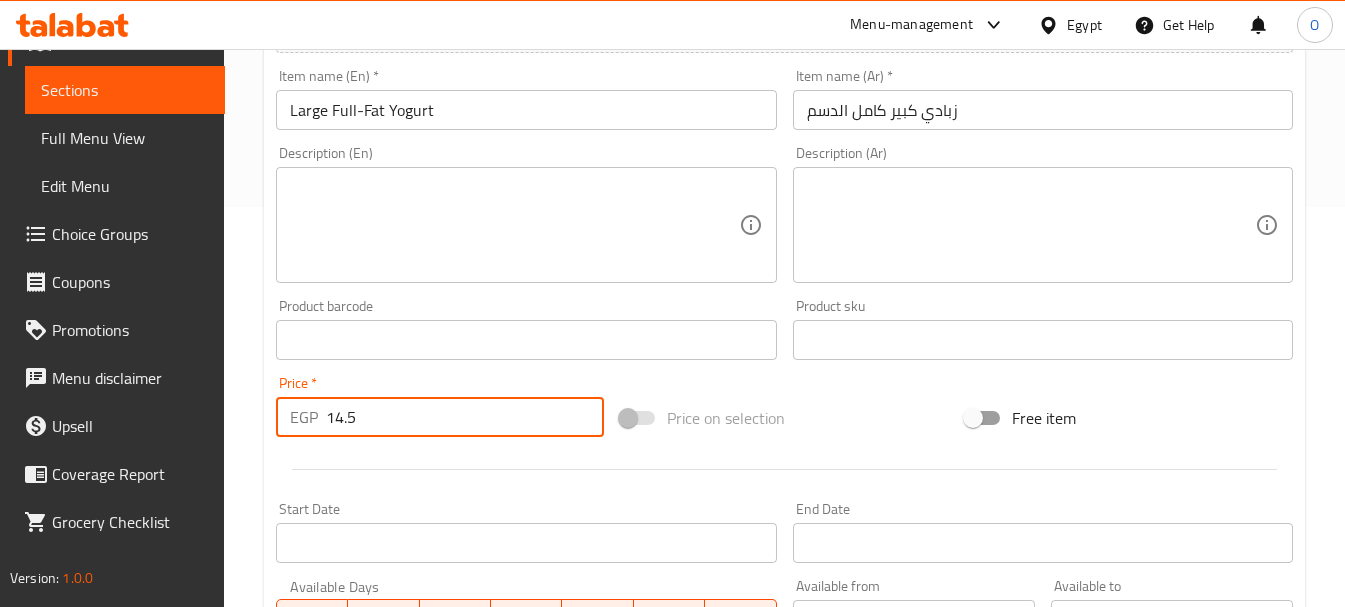 type on "14.5" 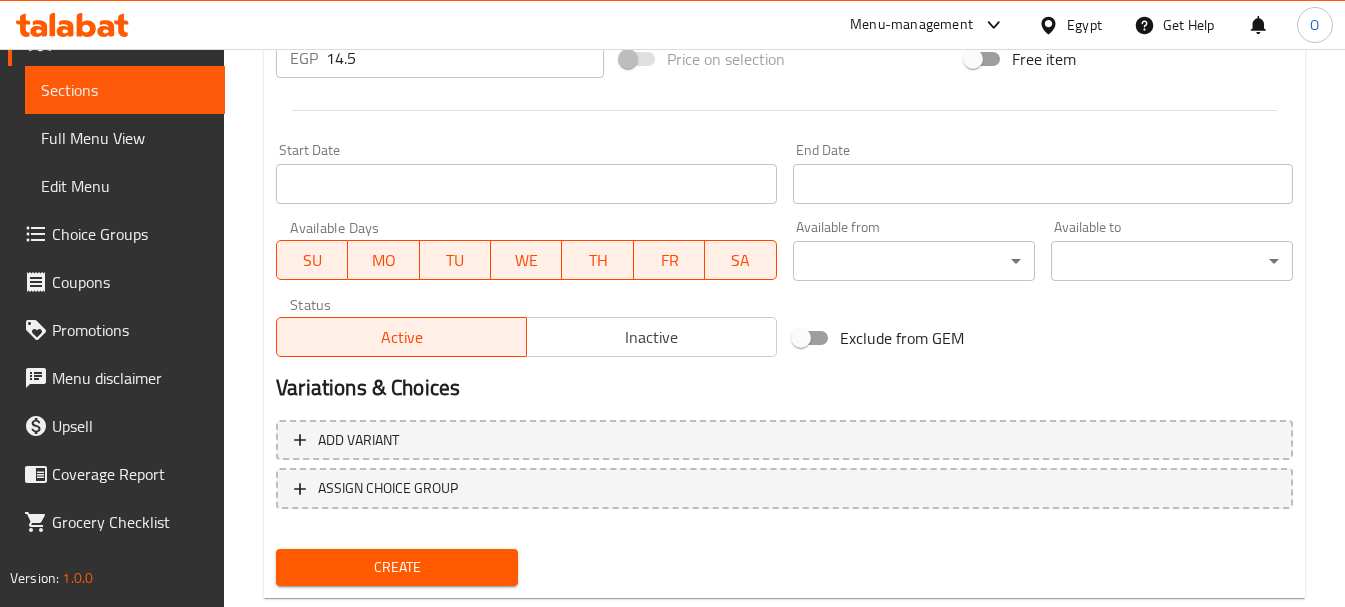 scroll, scrollTop: 806, scrollLeft: 0, axis: vertical 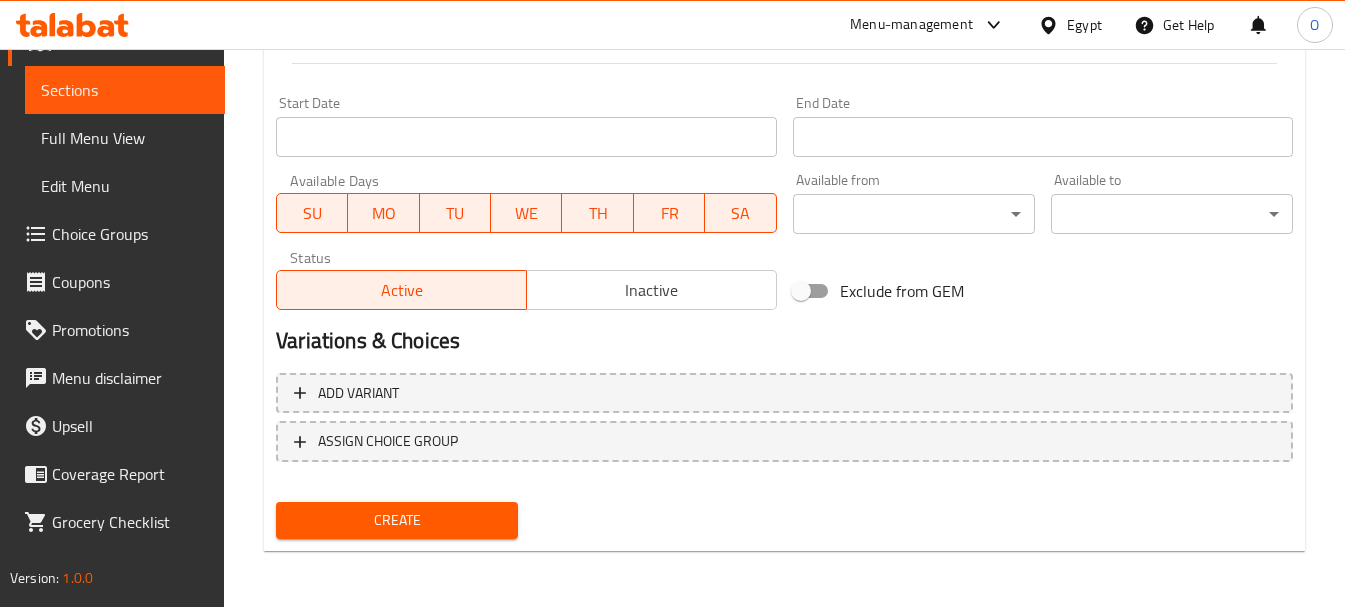 click on "Create" at bounding box center (397, 520) 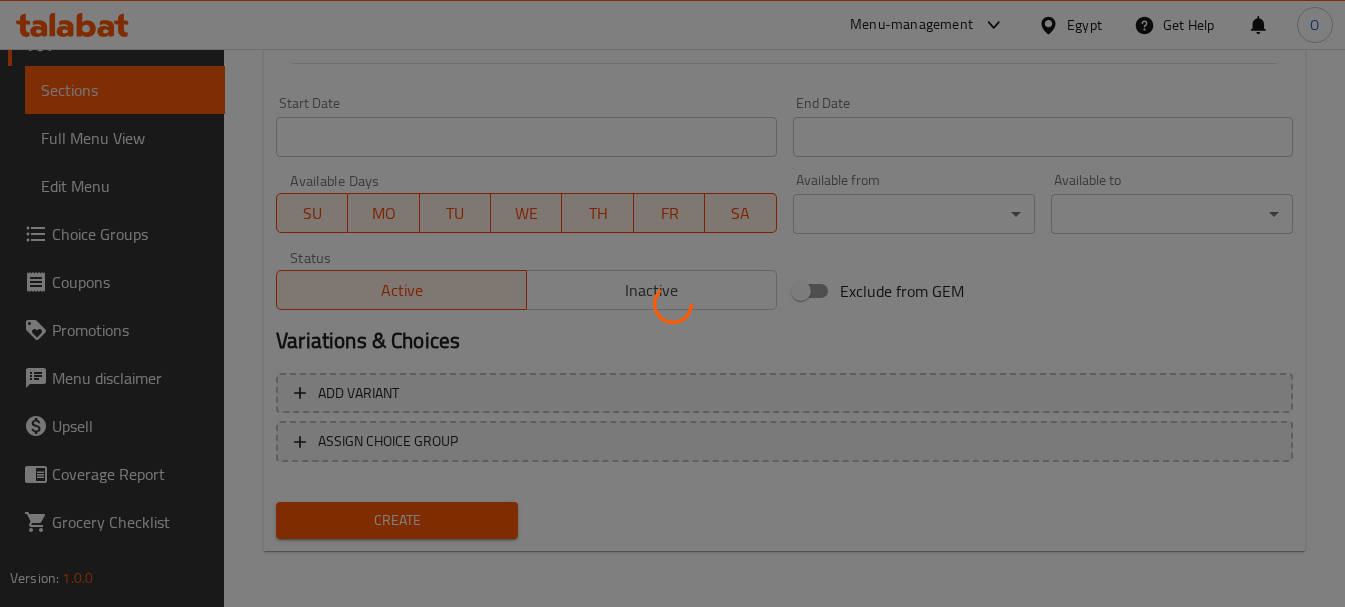 type 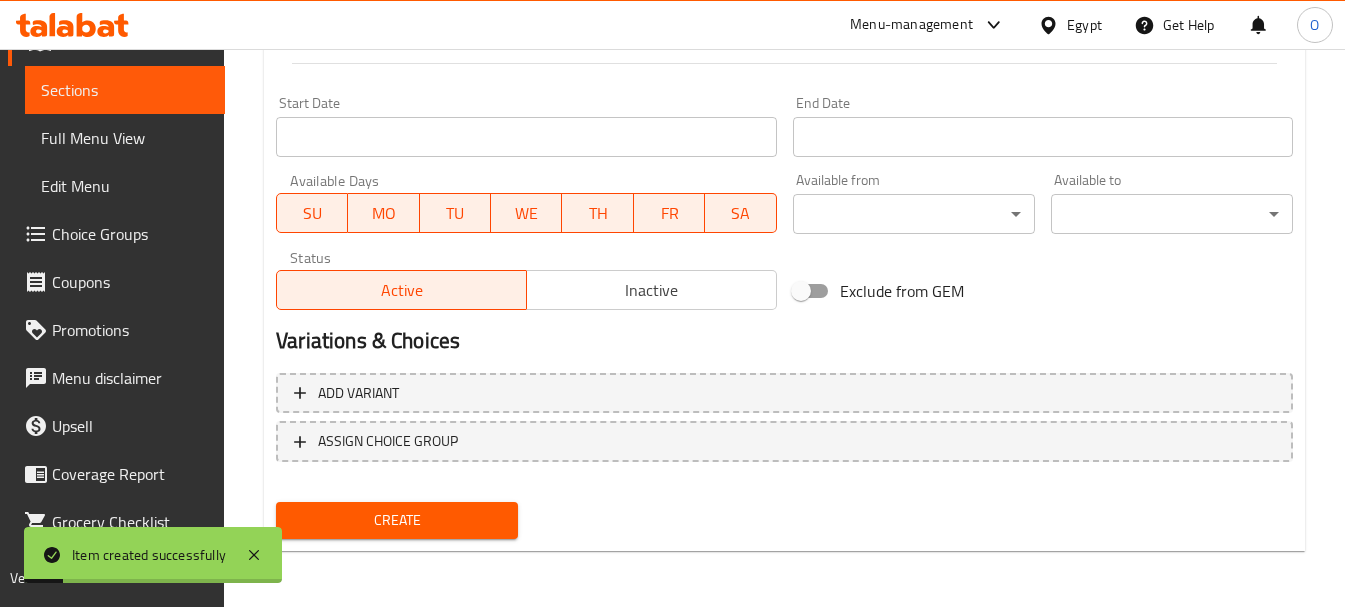 click on "Create" at bounding box center (397, 520) 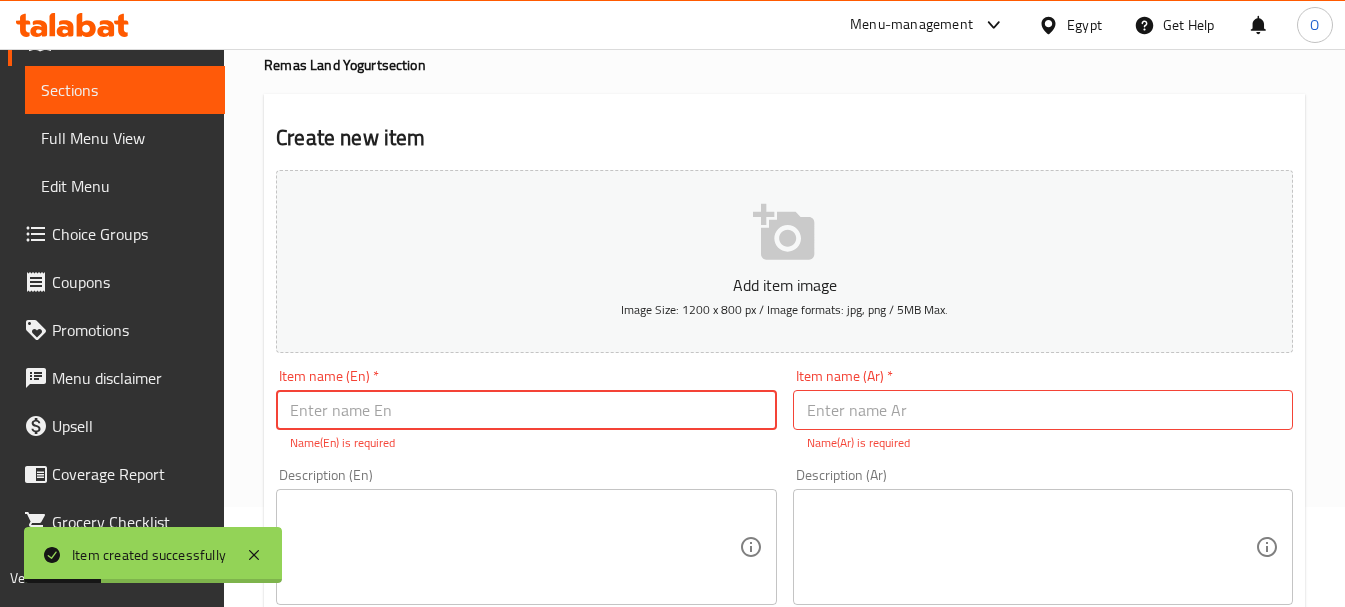 scroll, scrollTop: 0, scrollLeft: 0, axis: both 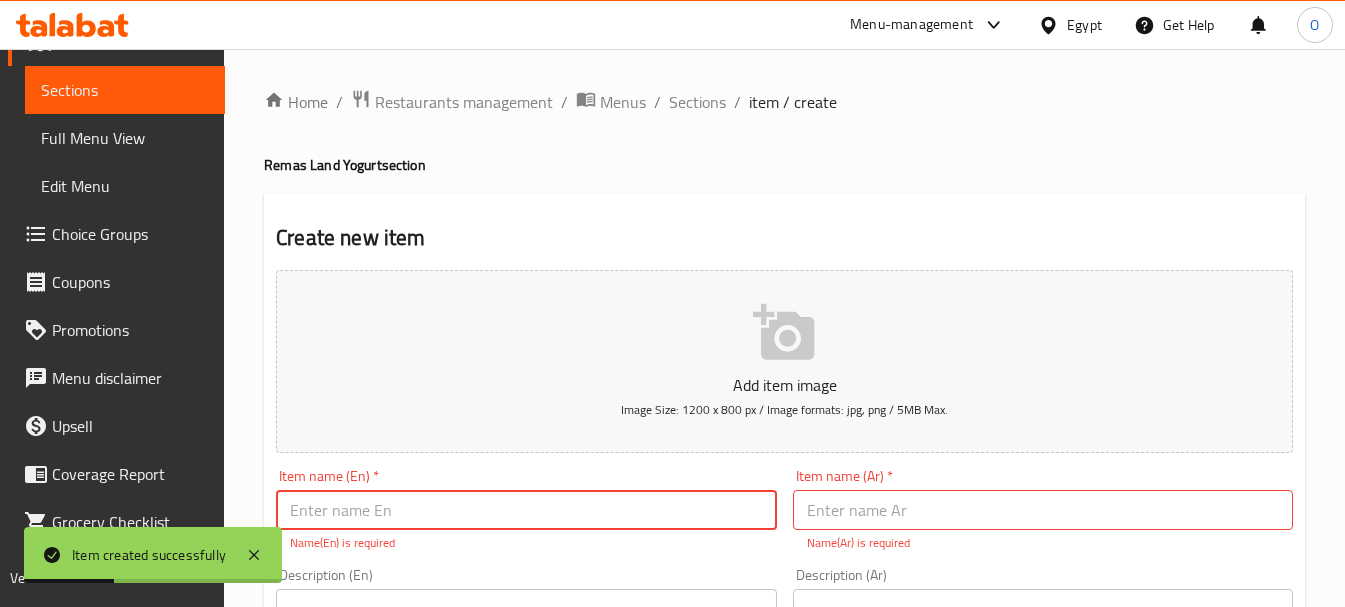 click on "Sections" at bounding box center [697, 102] 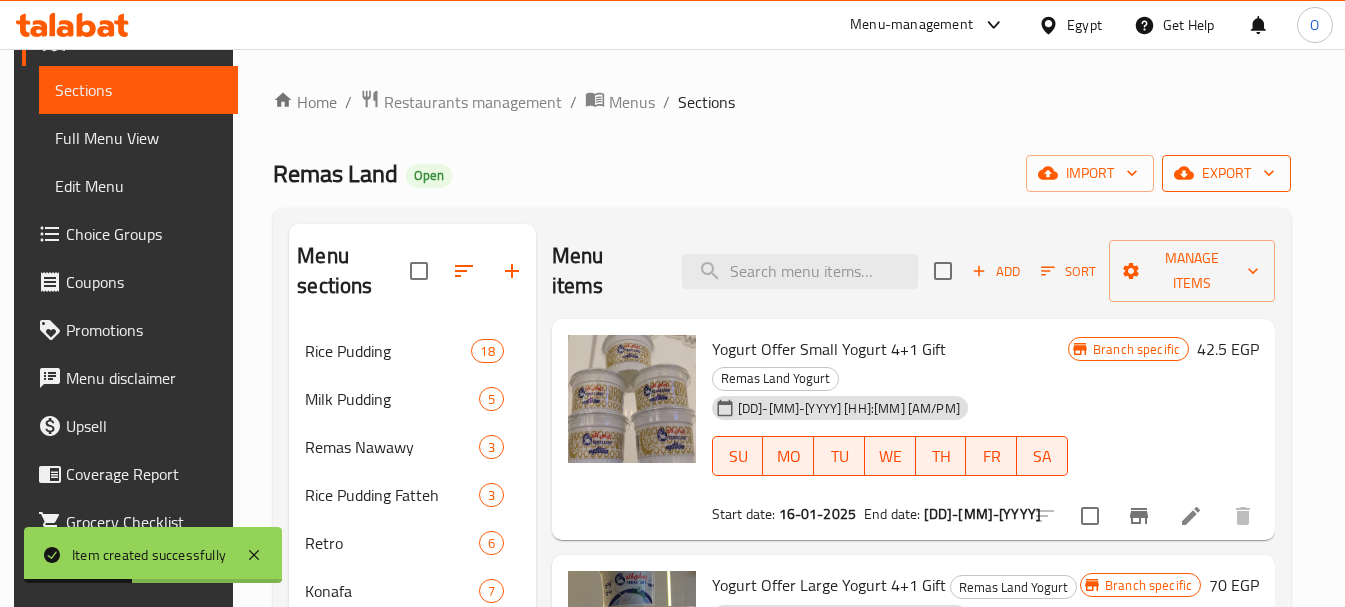 click on "export" at bounding box center [1226, 173] 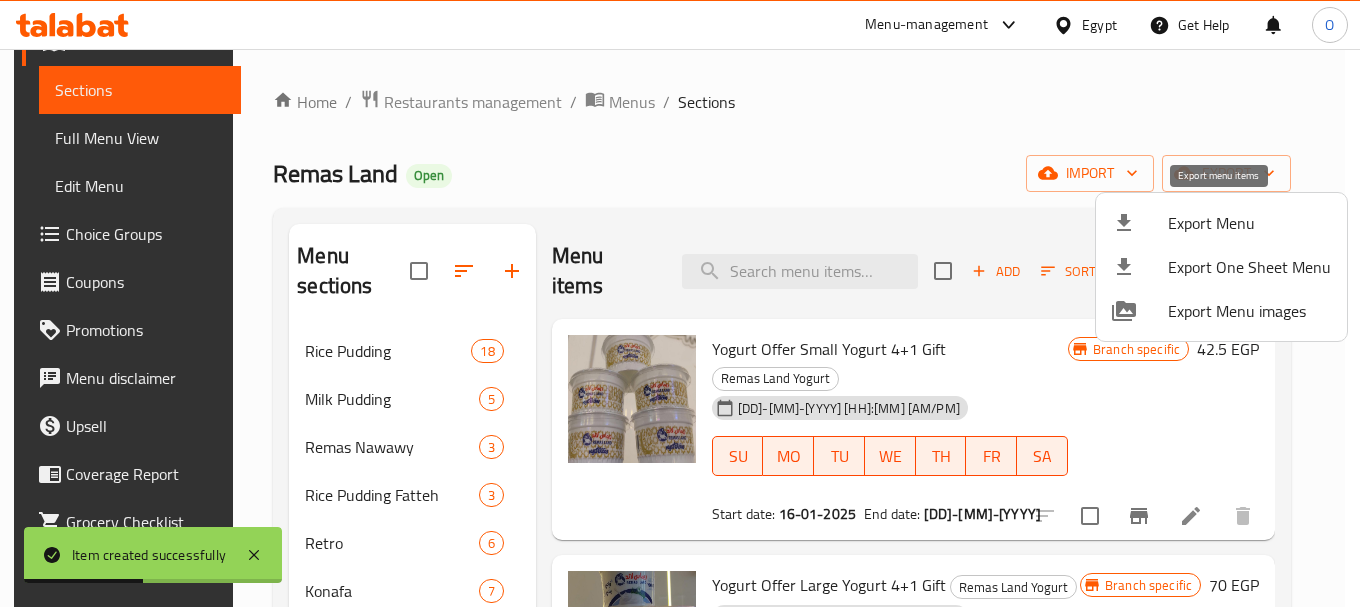 click on "Export Menu" at bounding box center (1249, 223) 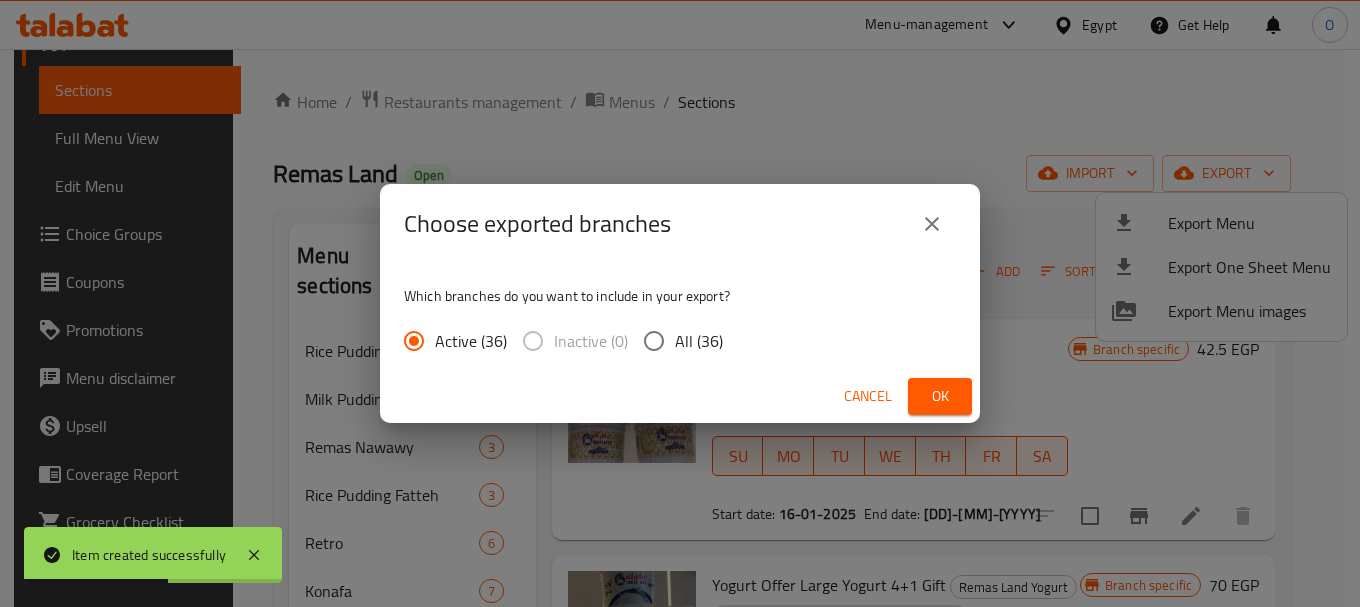 click on "Cancel Ok" at bounding box center [680, 396] 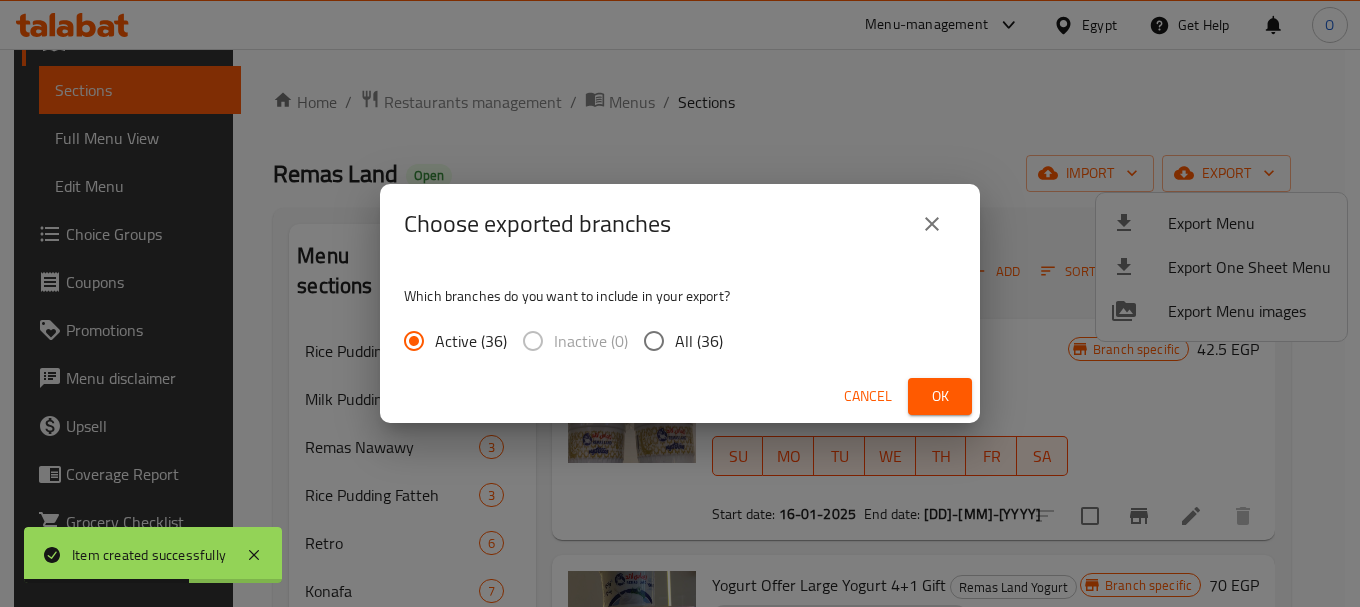 click on "Ok" at bounding box center [940, 396] 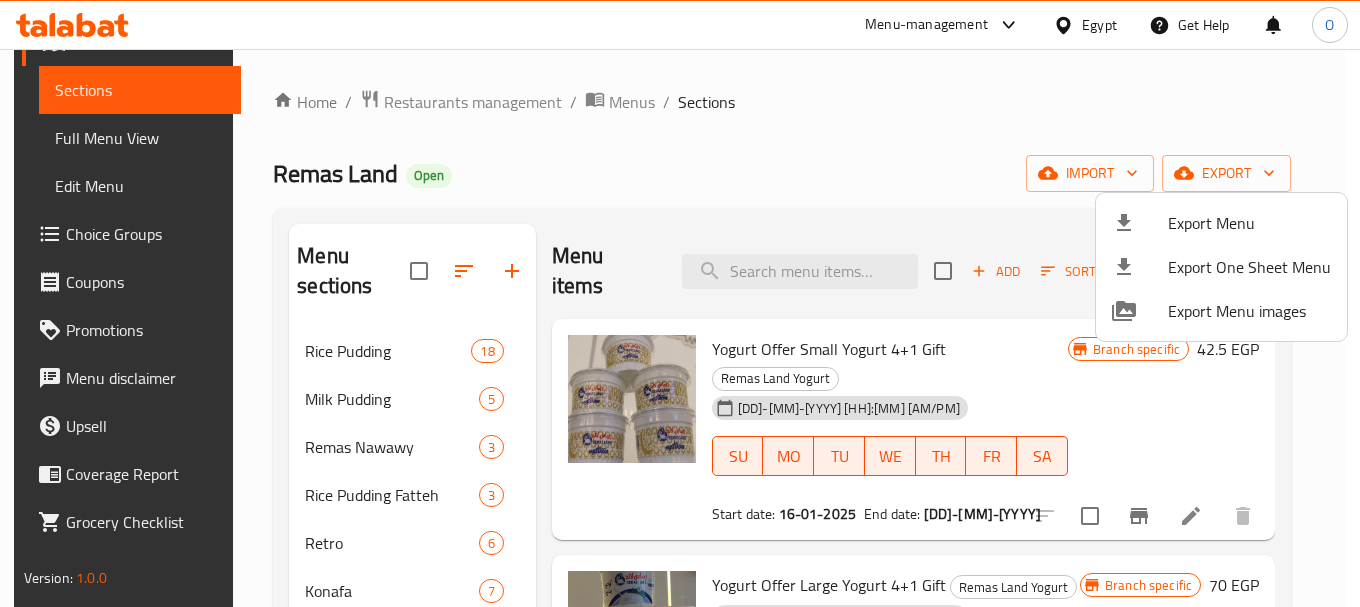 click at bounding box center [680, 303] 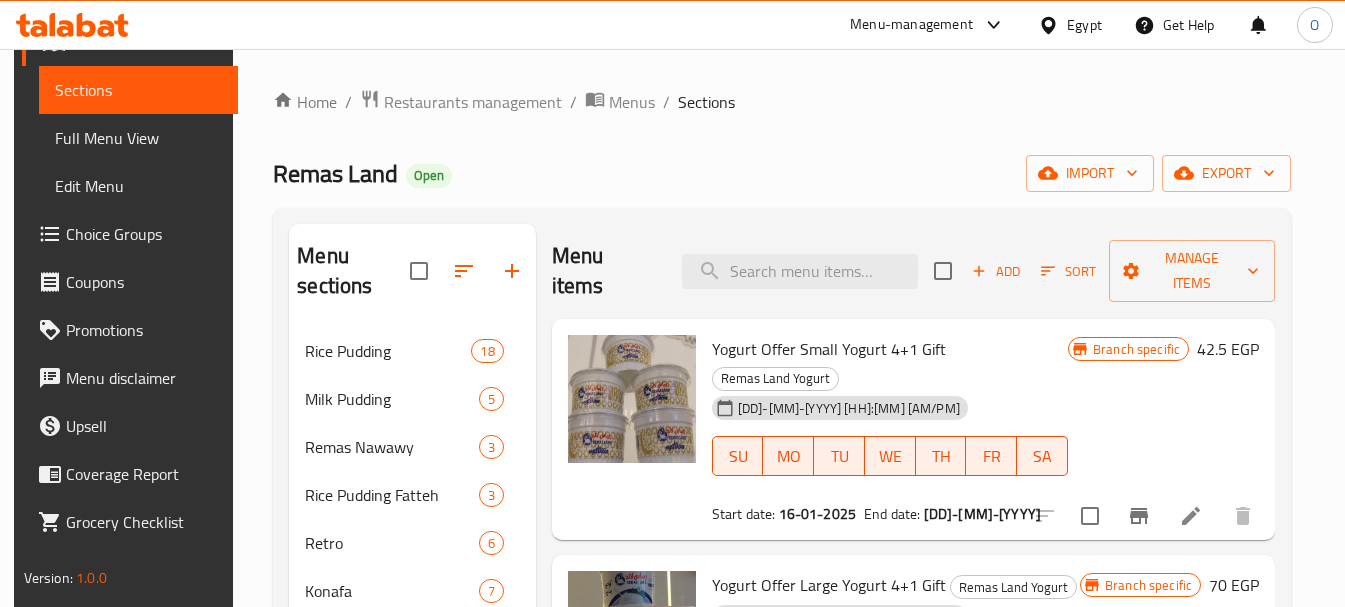 click on "Restaurants management" at bounding box center (473, 102) 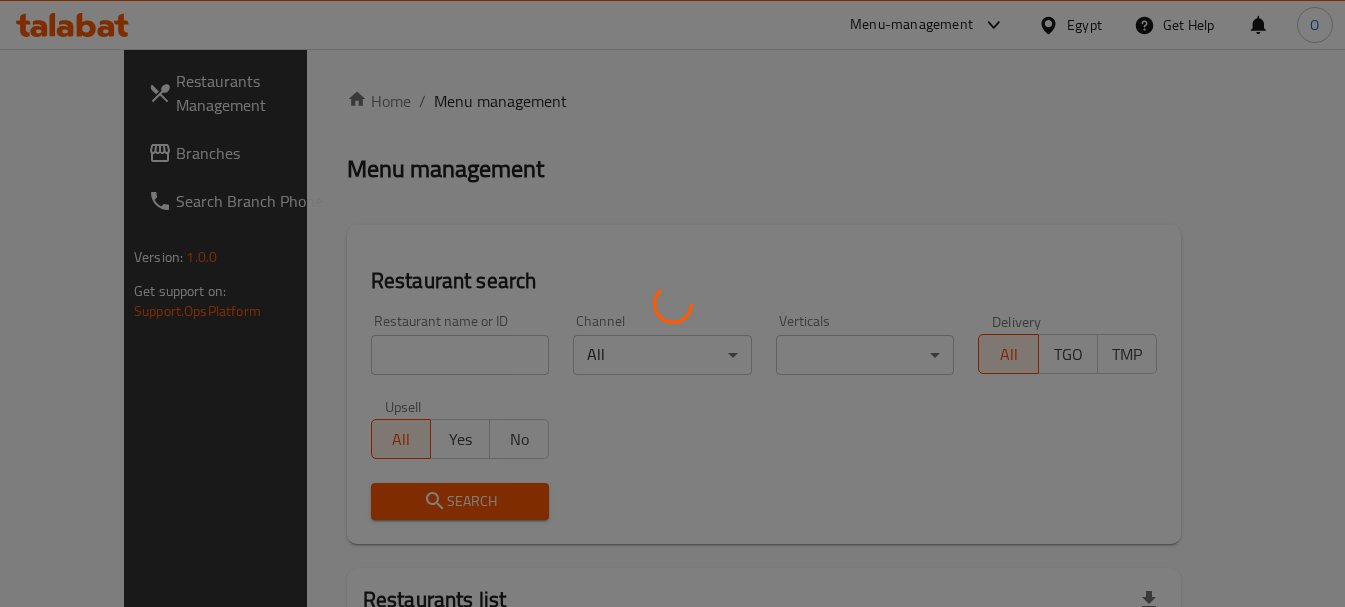 scroll, scrollTop: 0, scrollLeft: 0, axis: both 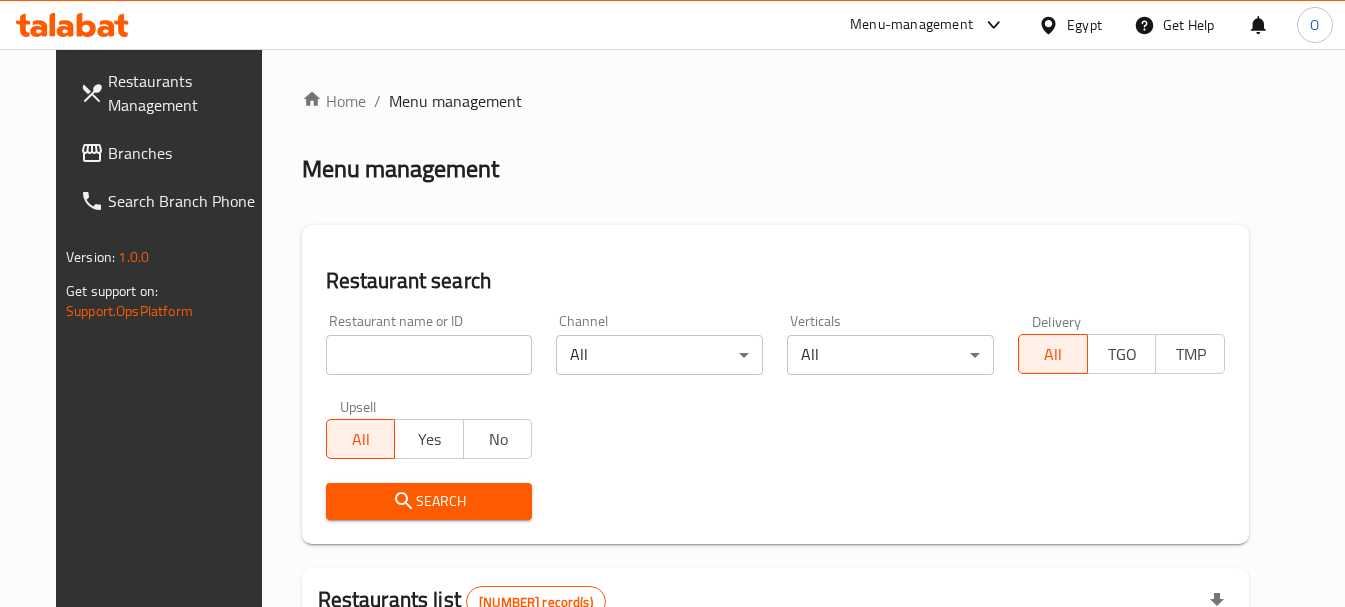 click on "Branches" at bounding box center (186, 153) 